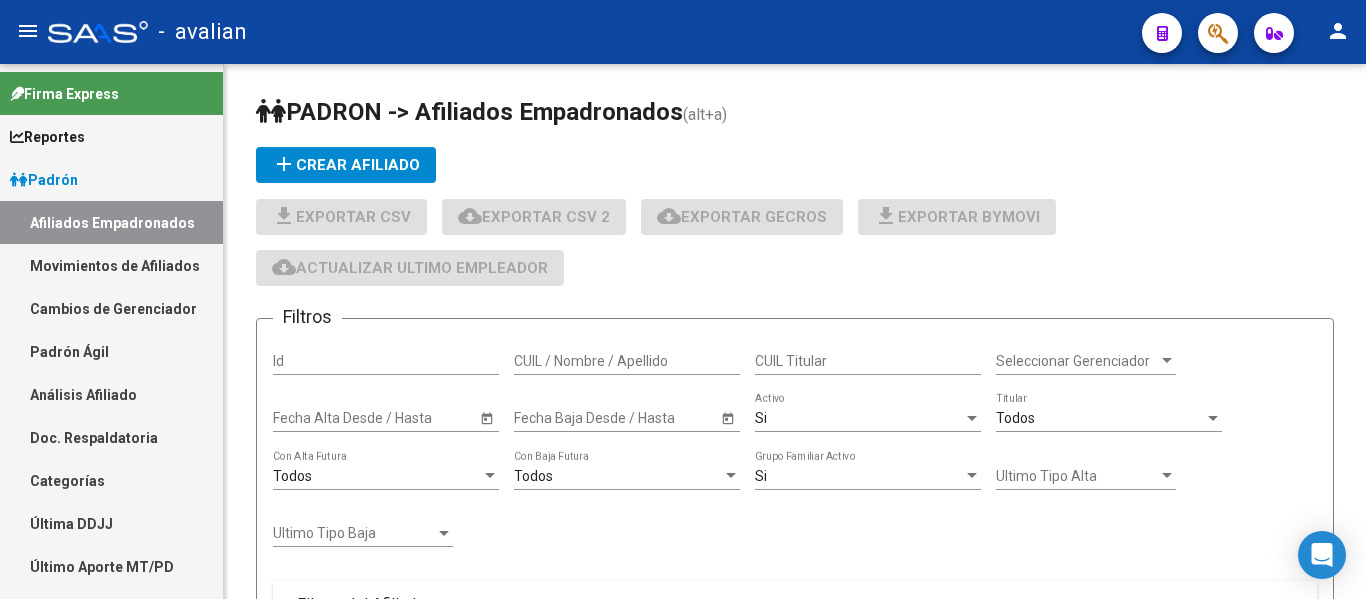scroll, scrollTop: 0, scrollLeft: 0, axis: both 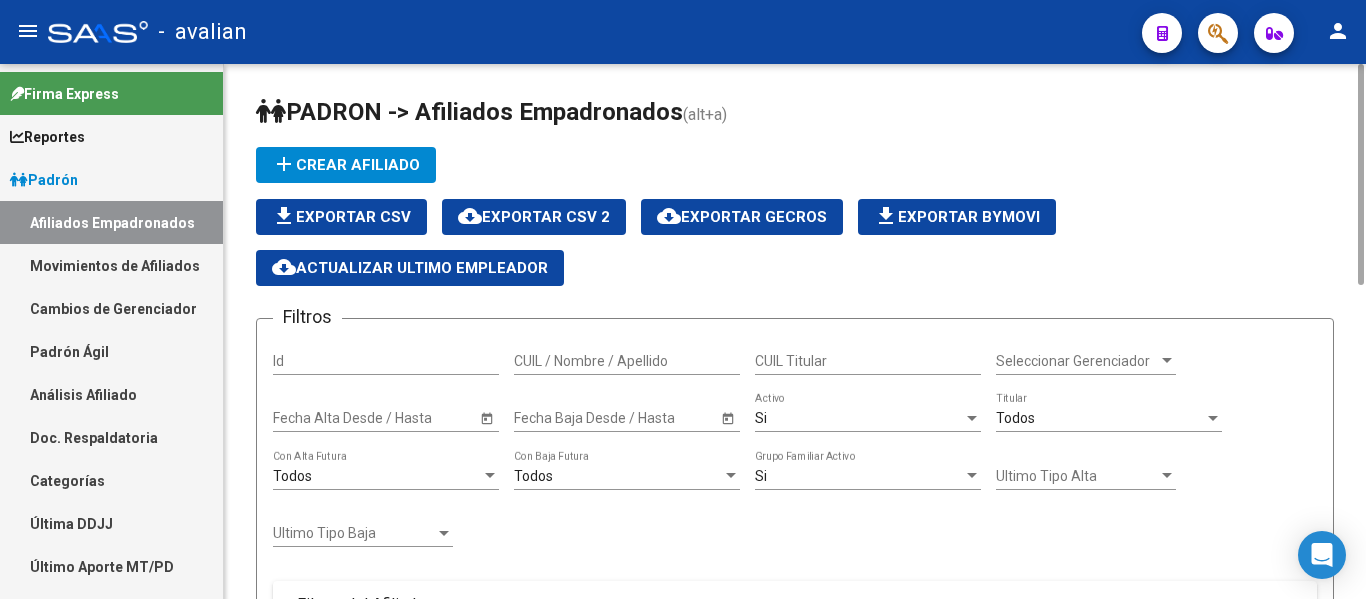 click on "CUIL / Nombre / Apellido" at bounding box center (627, 361) 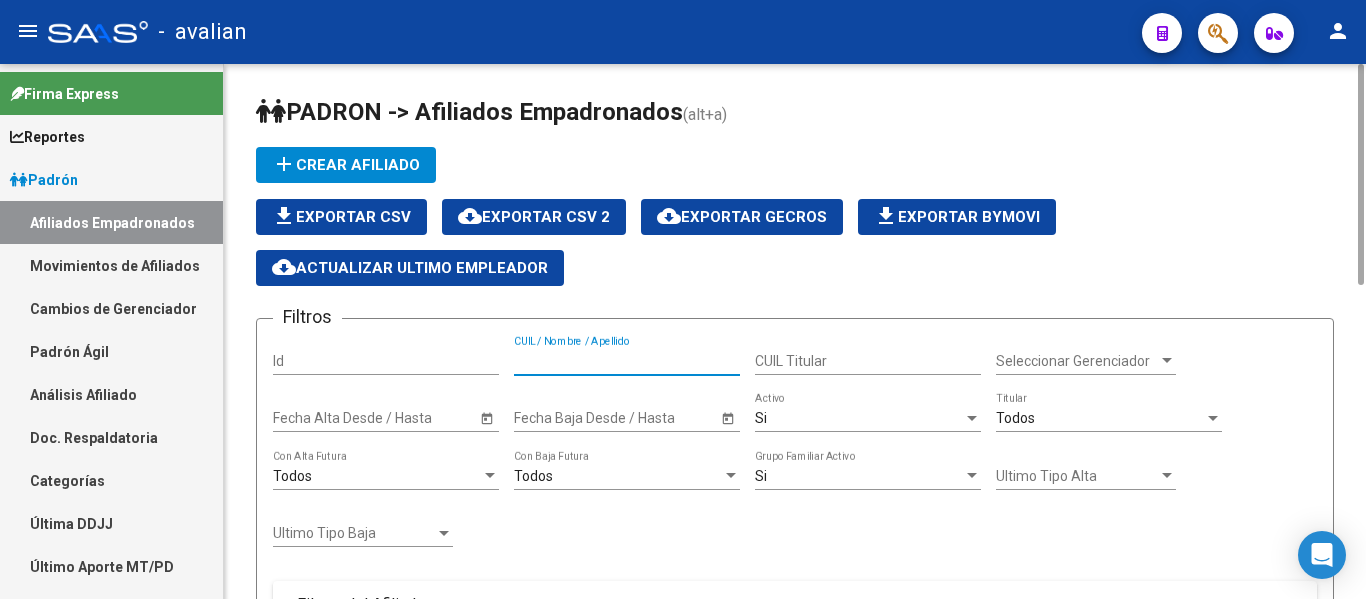 paste on "[CUIL]" 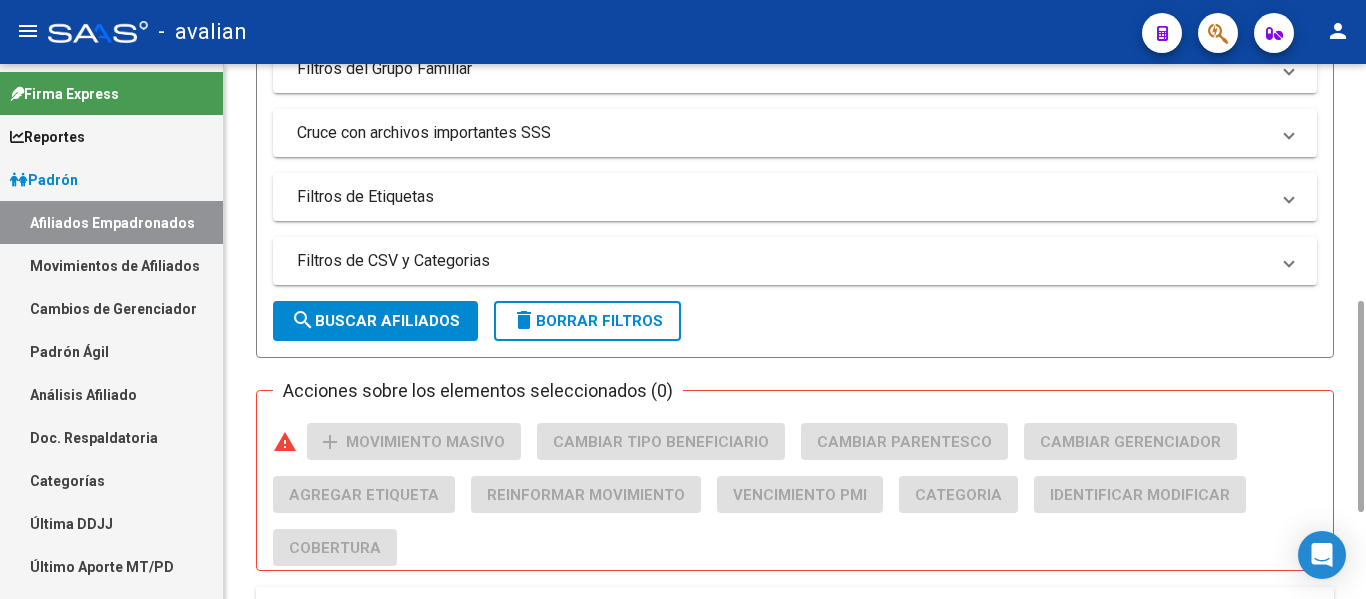 scroll, scrollTop: 818, scrollLeft: 0, axis: vertical 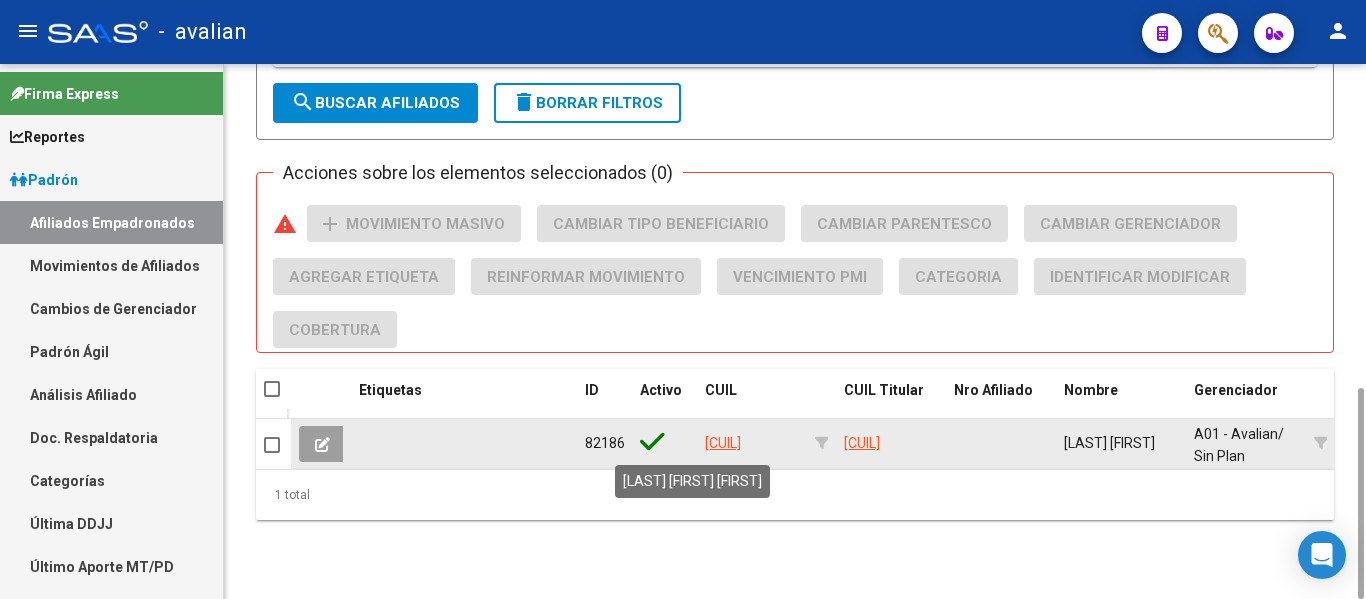 click on "[CUIL]" 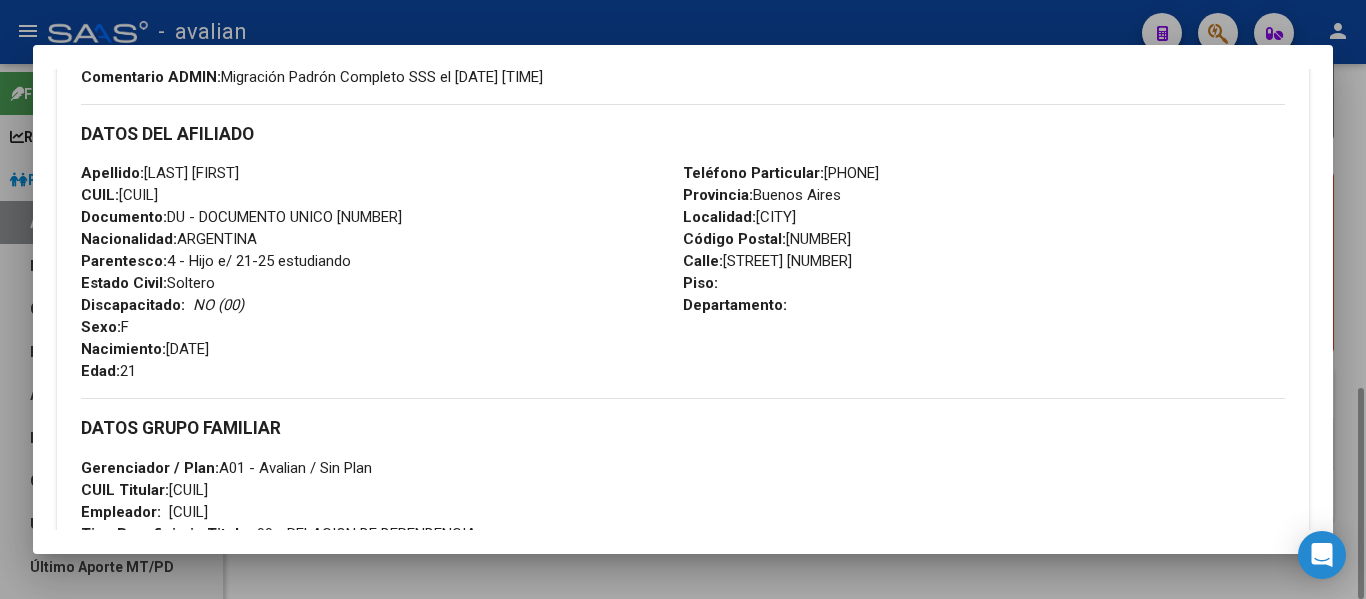 scroll, scrollTop: 600, scrollLeft: 0, axis: vertical 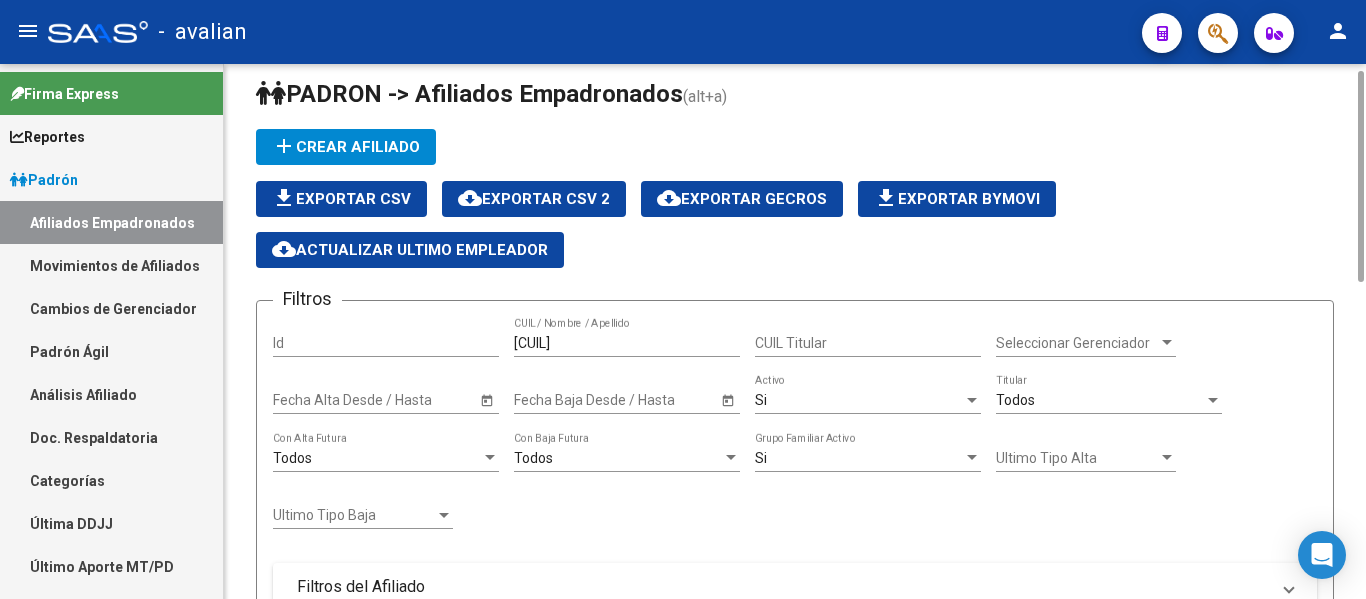 click on "[CUIL]" at bounding box center [627, 343] 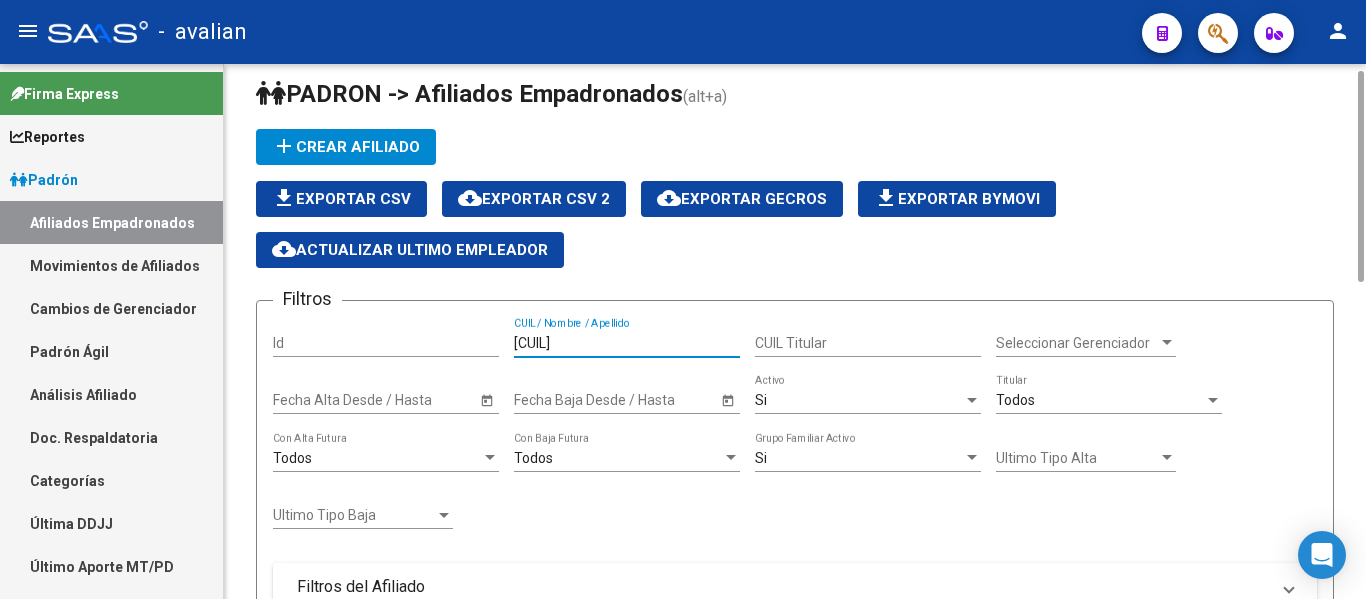 drag, startPoint x: 618, startPoint y: 340, endPoint x: 406, endPoint y: 282, distance: 219.79082 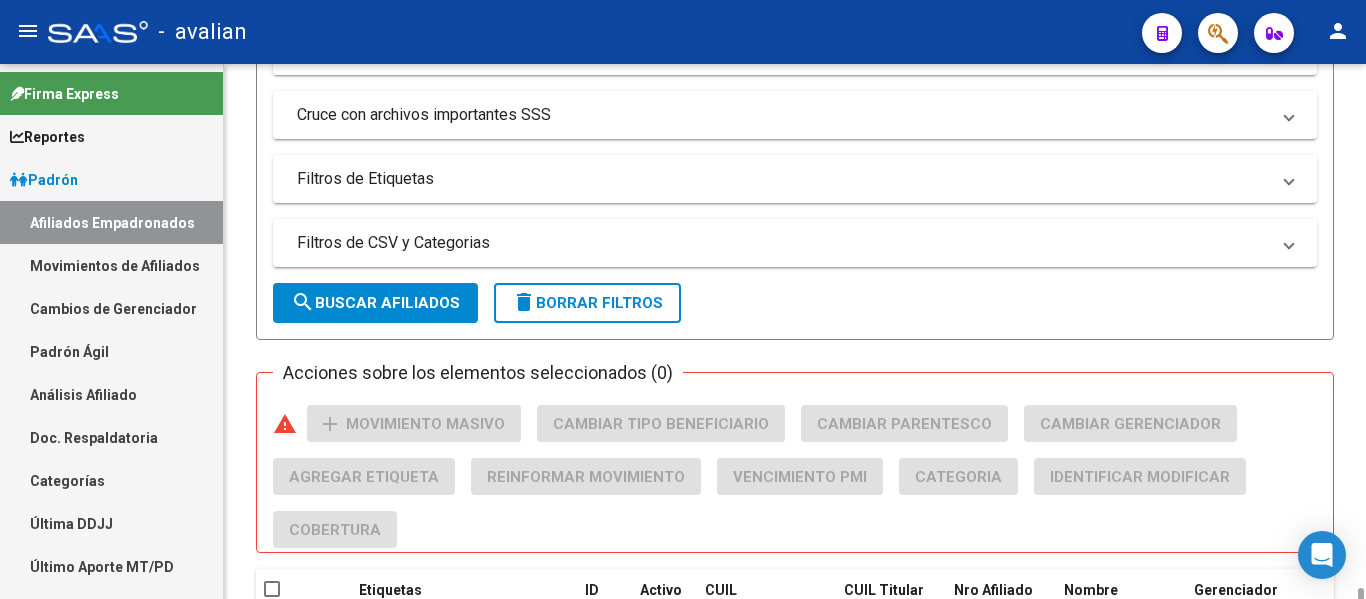scroll, scrollTop: 818, scrollLeft: 0, axis: vertical 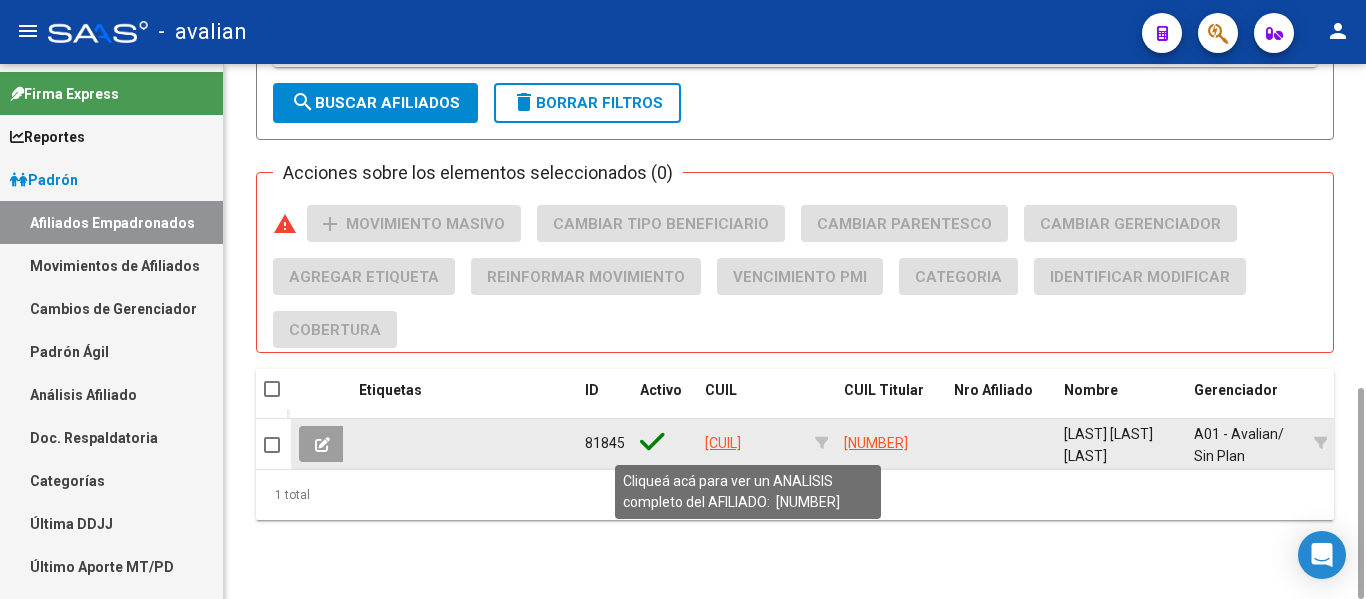 type on "[CUIL]" 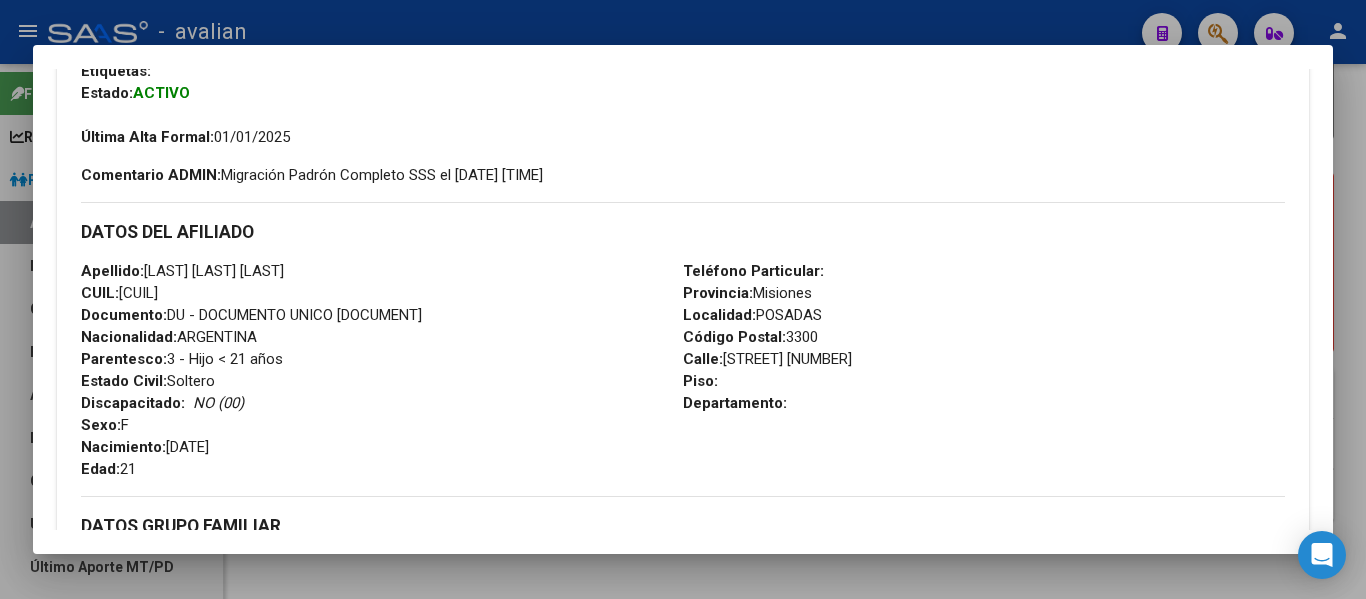 scroll, scrollTop: 0, scrollLeft: 0, axis: both 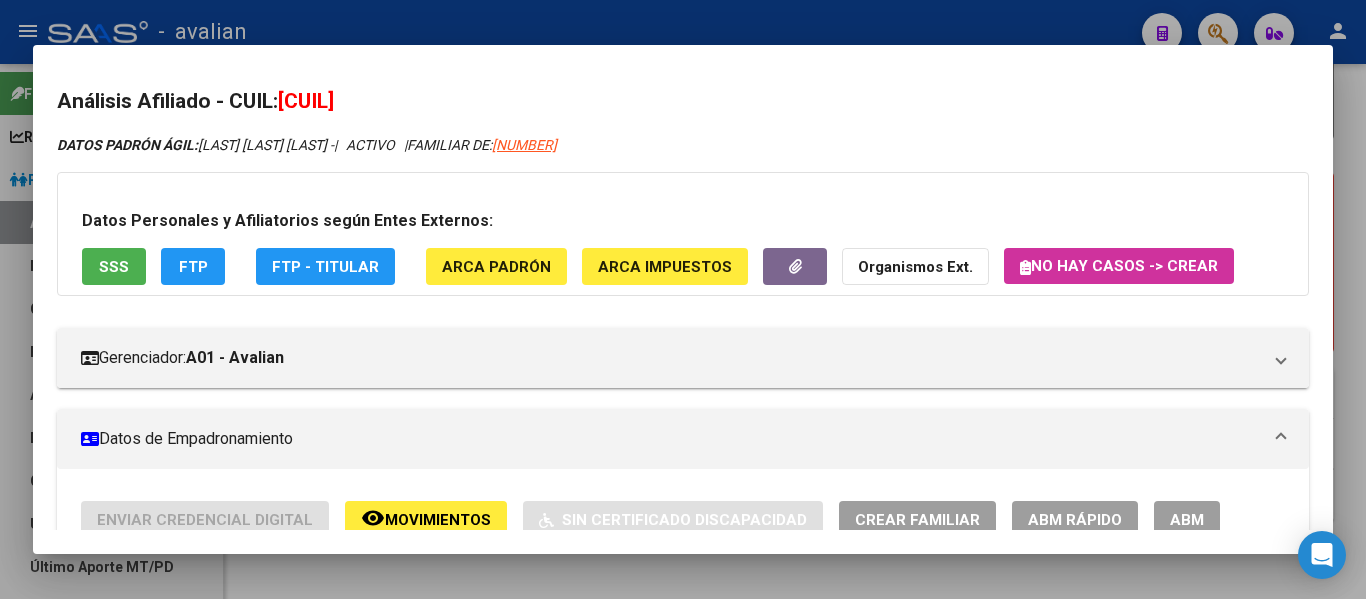 click on "ABM" at bounding box center (1187, 519) 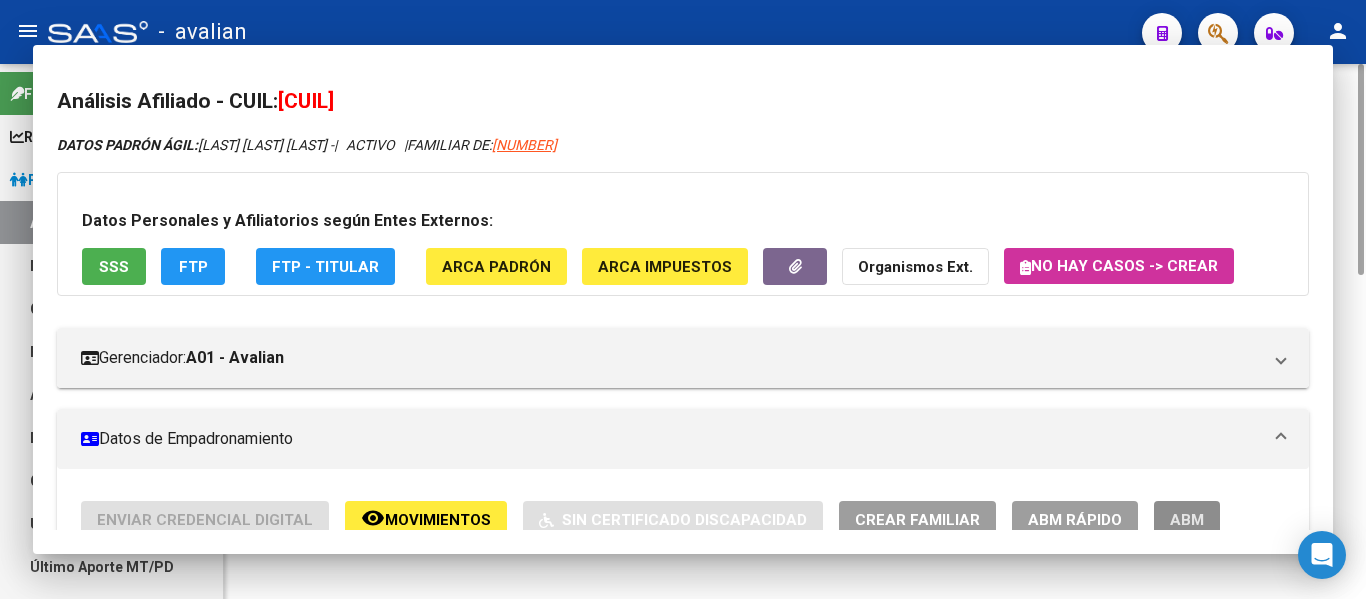 scroll, scrollTop: 0, scrollLeft: 0, axis: both 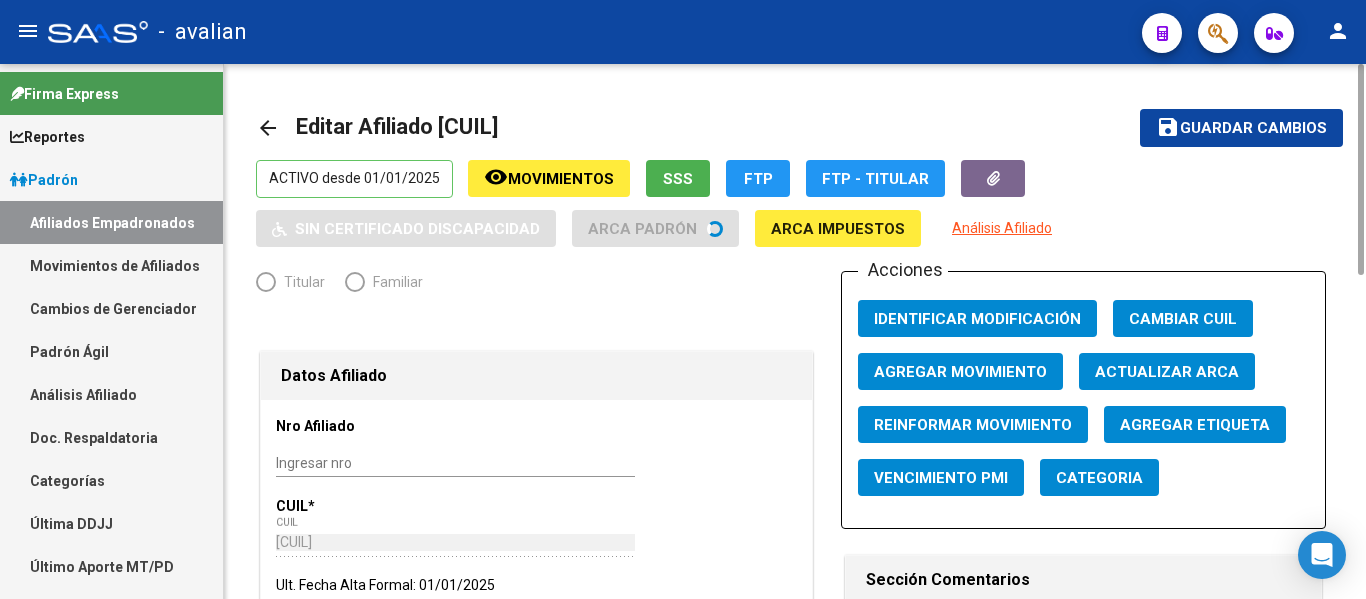 radio on "true" 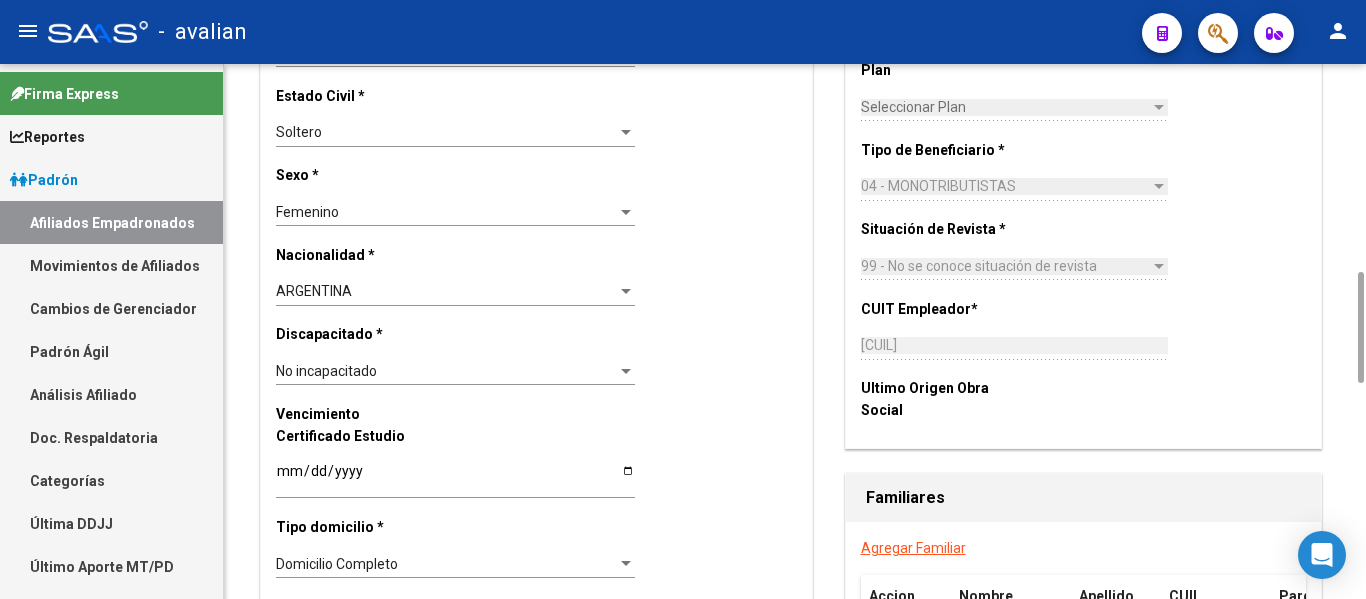 scroll, scrollTop: 800, scrollLeft: 0, axis: vertical 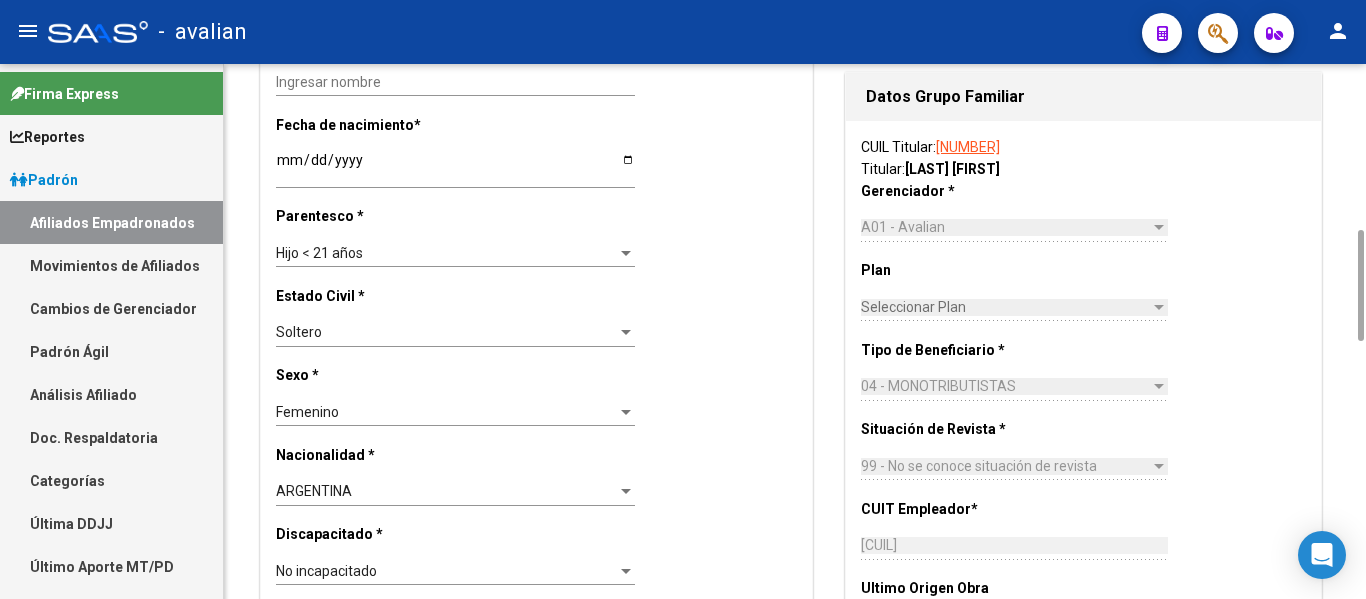 click on "Hijo < 21 años" at bounding box center (446, 253) 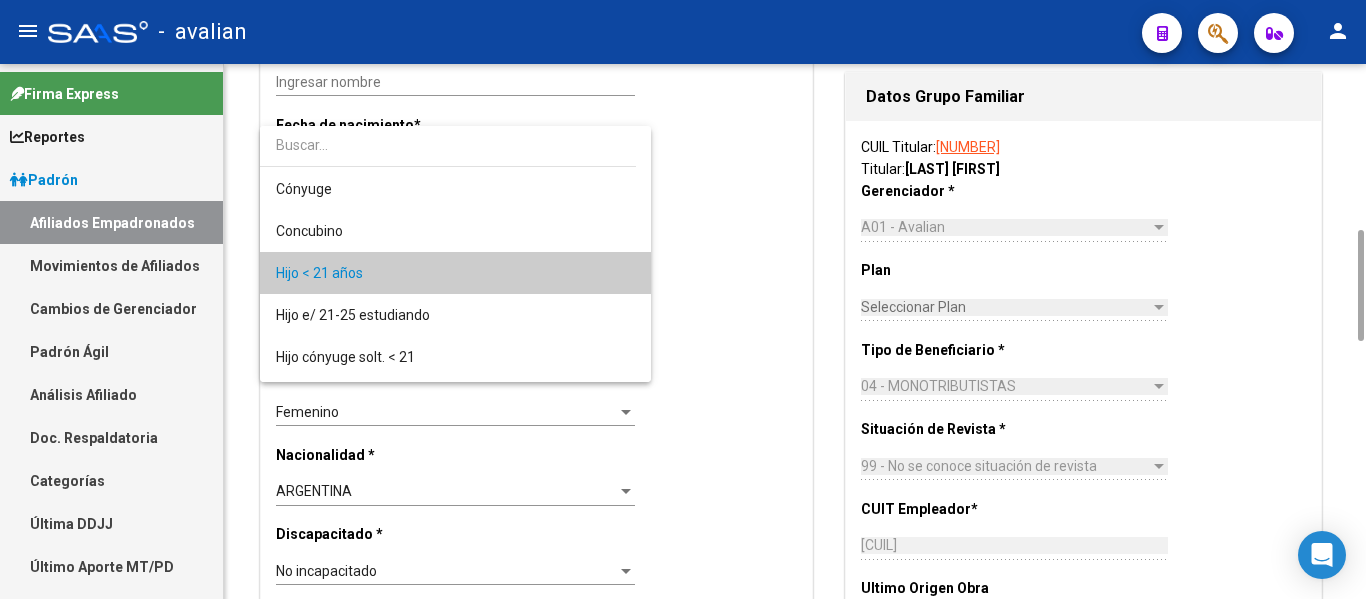 scroll, scrollTop: 19, scrollLeft: 0, axis: vertical 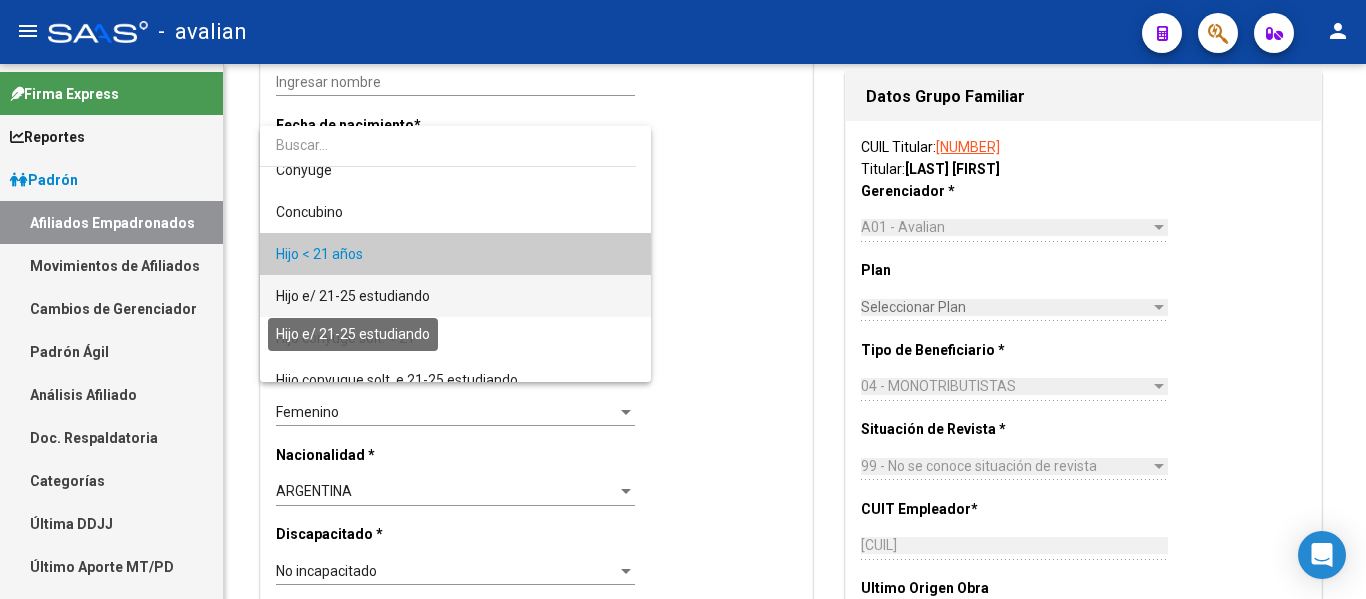 click on "Hijo e/ 21-25 estudiando" at bounding box center [353, 296] 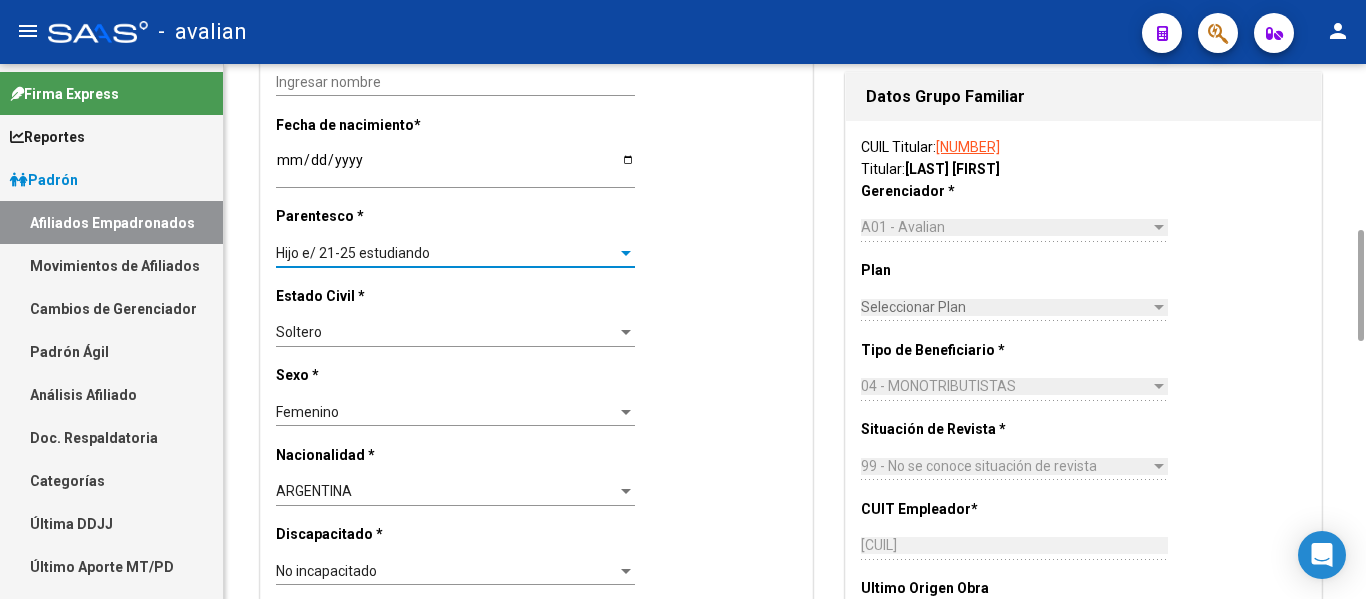 scroll, scrollTop: 600, scrollLeft: 0, axis: vertical 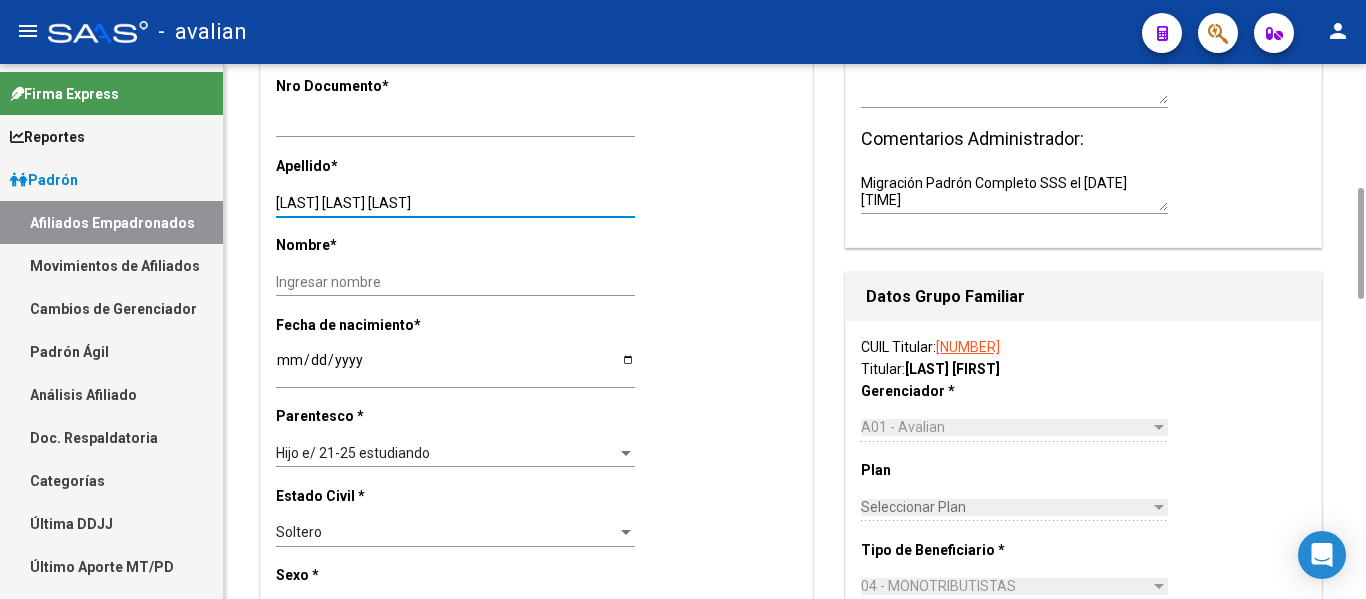 drag, startPoint x: 349, startPoint y: 200, endPoint x: 653, endPoint y: 243, distance: 307.02606 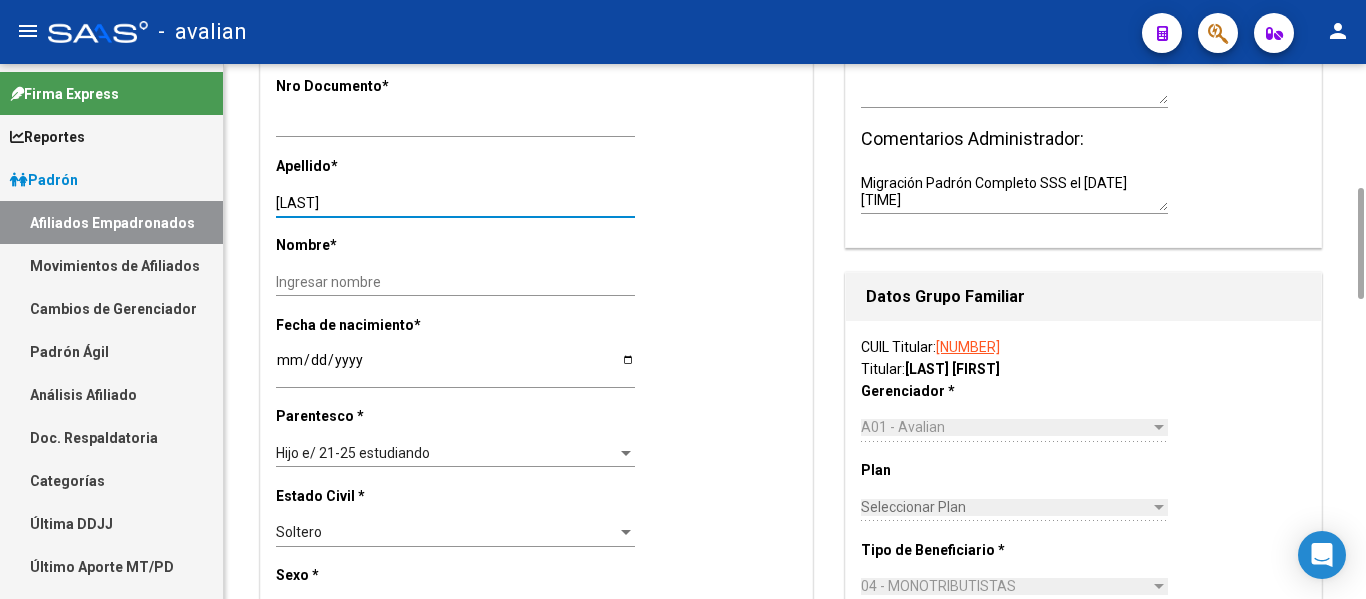 type on "[LAST]" 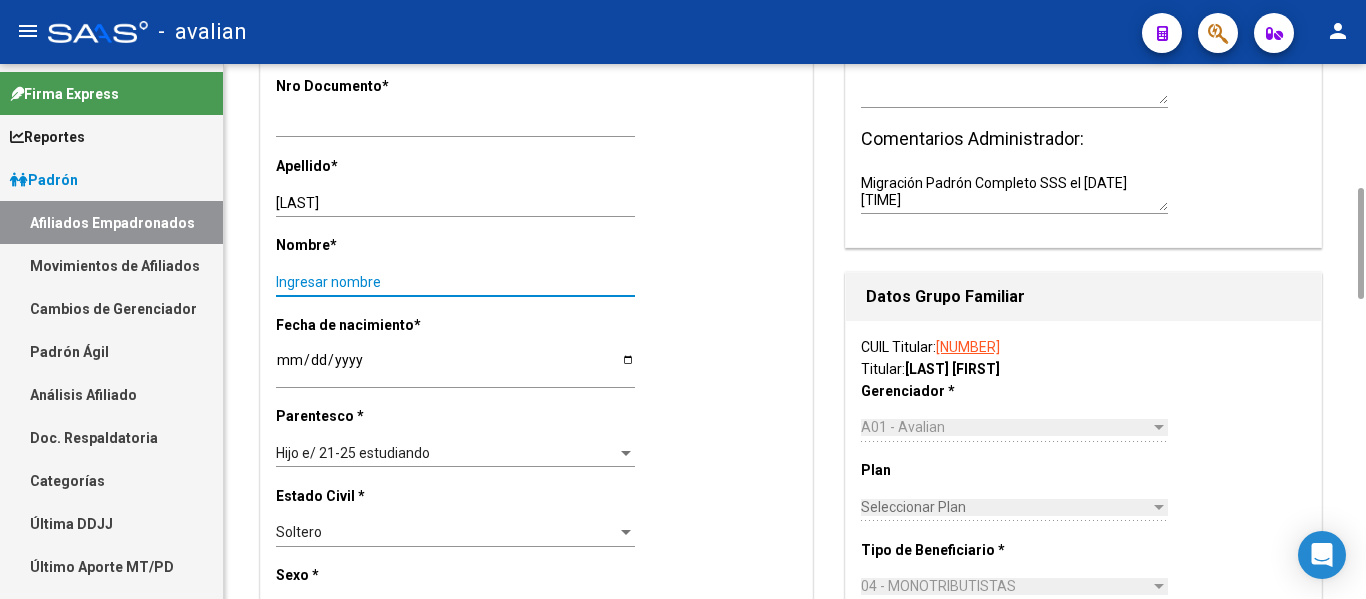paste on "[FIRST] [FIRST]" 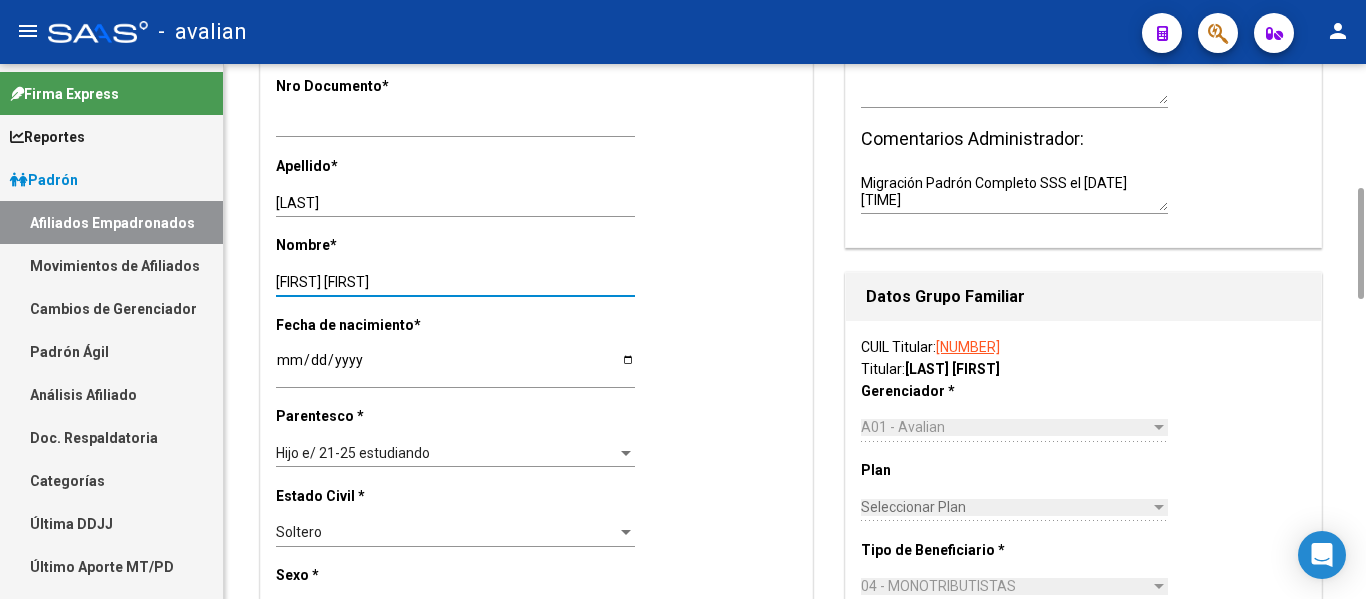 scroll, scrollTop: 0, scrollLeft: 0, axis: both 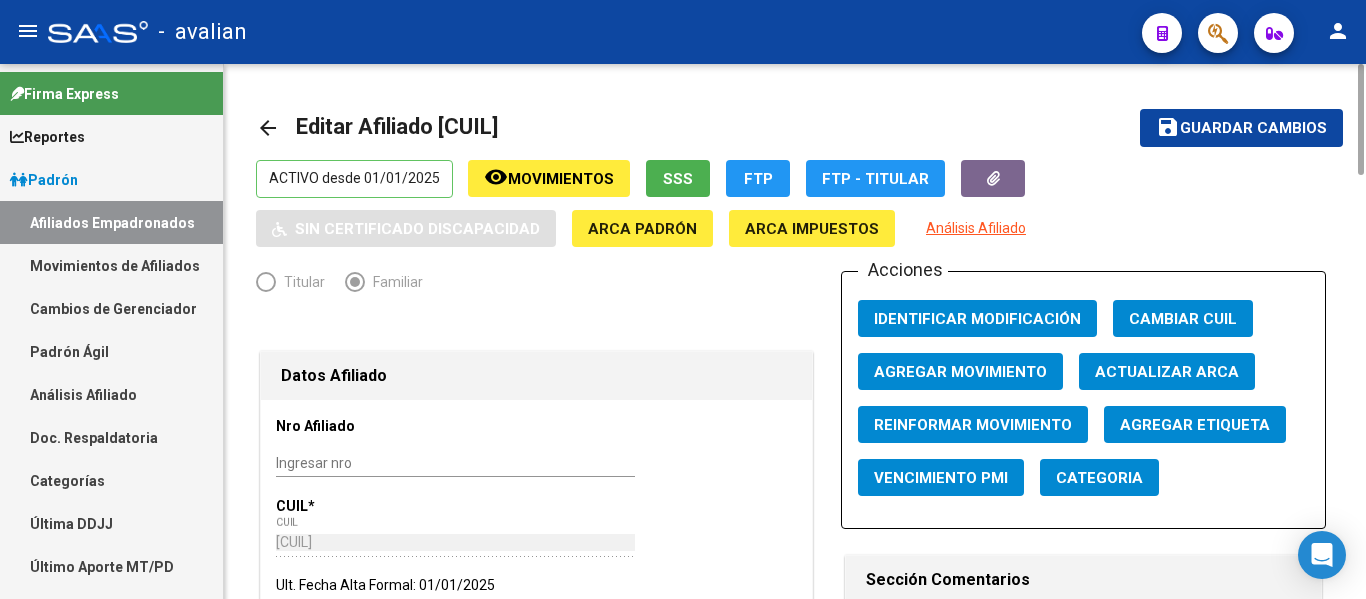 type on "[FIRST] [FIRST]" 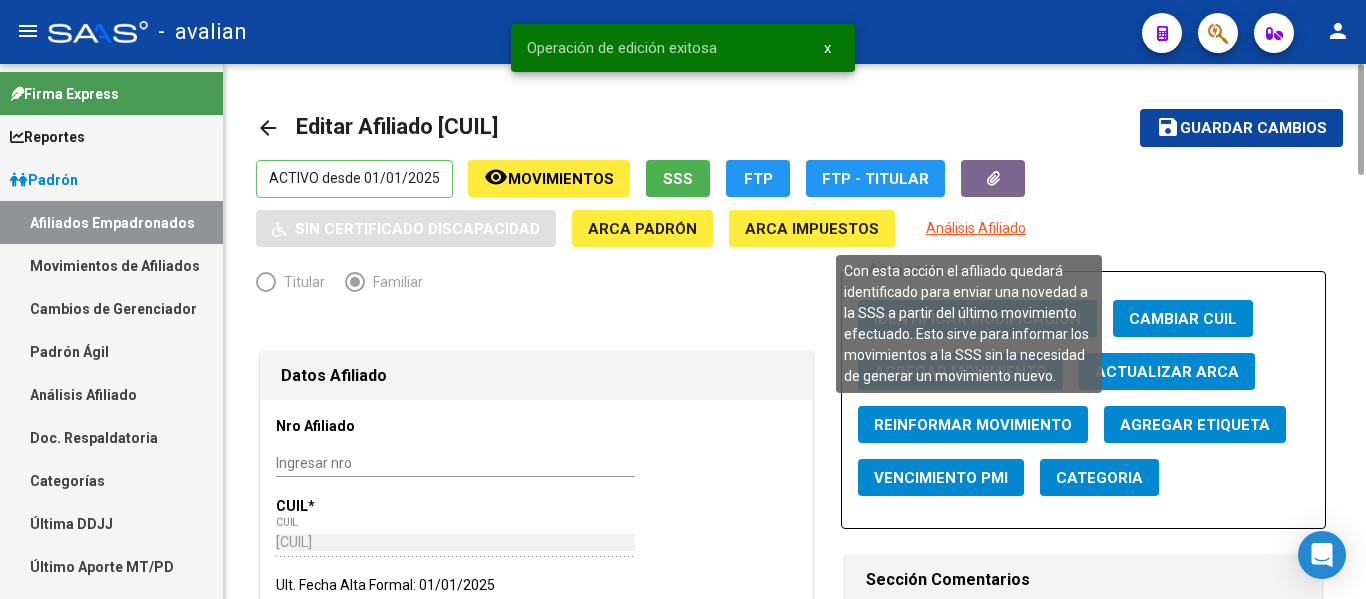 click on "Reinformar Movimiento" 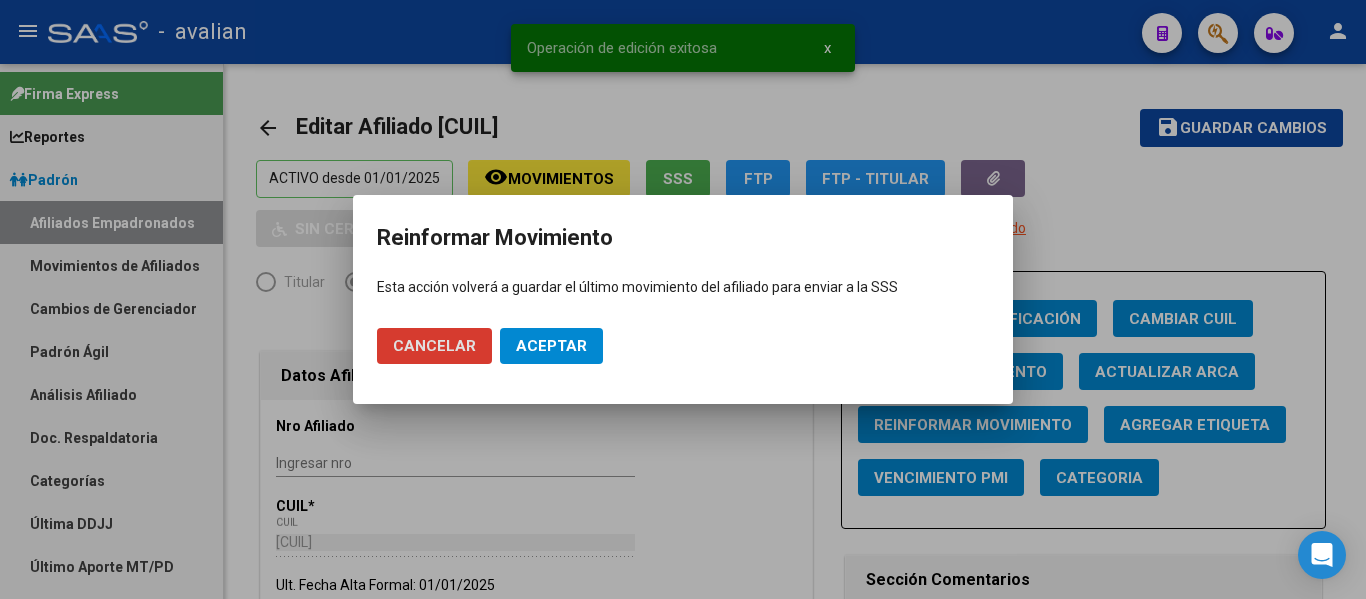 click on "Aceptar" at bounding box center [551, 346] 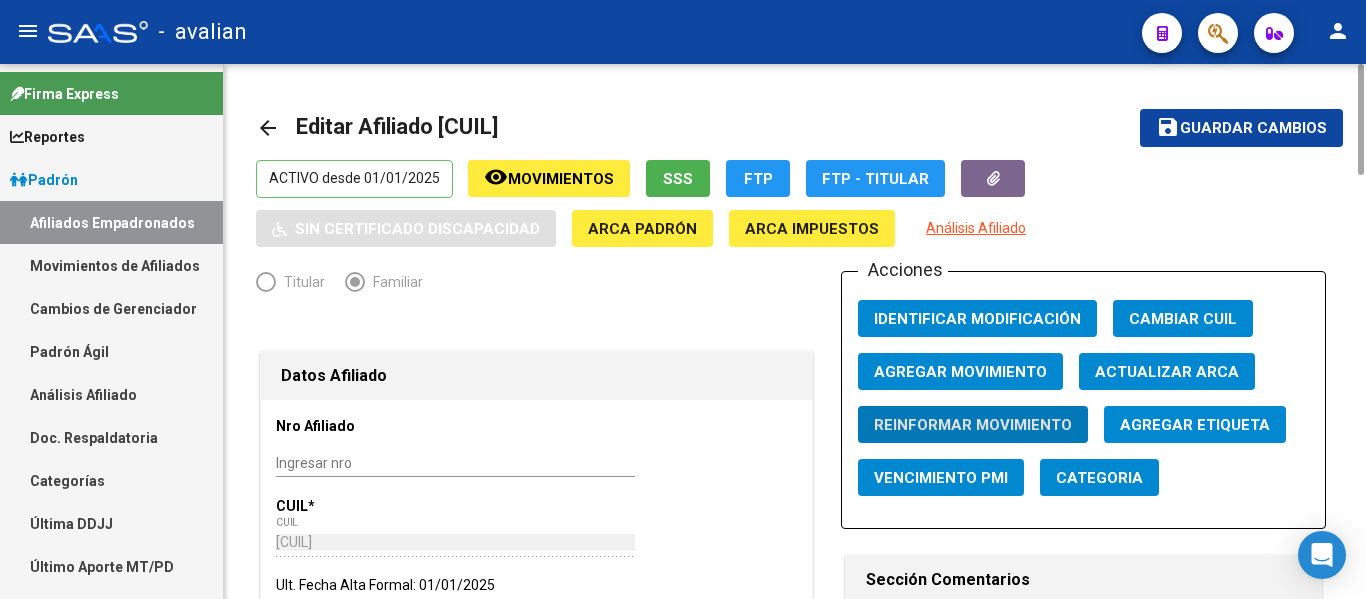 click on "arrow_back" 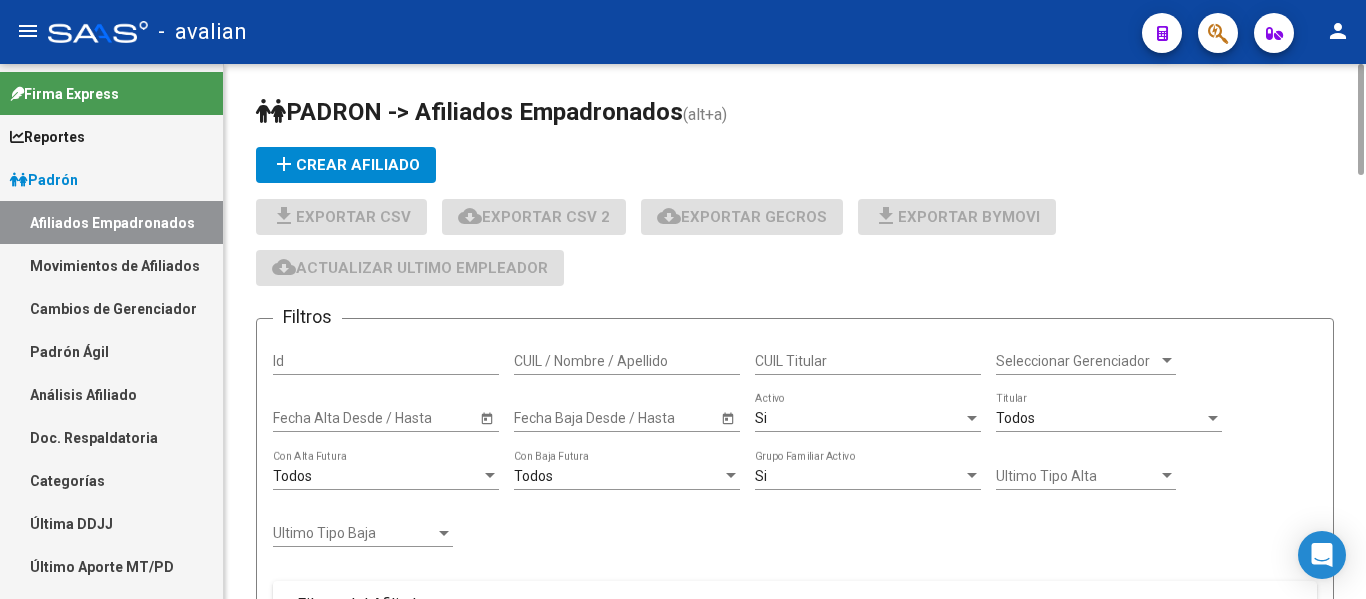 click on "CUIL / Nombre / Apellido" at bounding box center [627, 361] 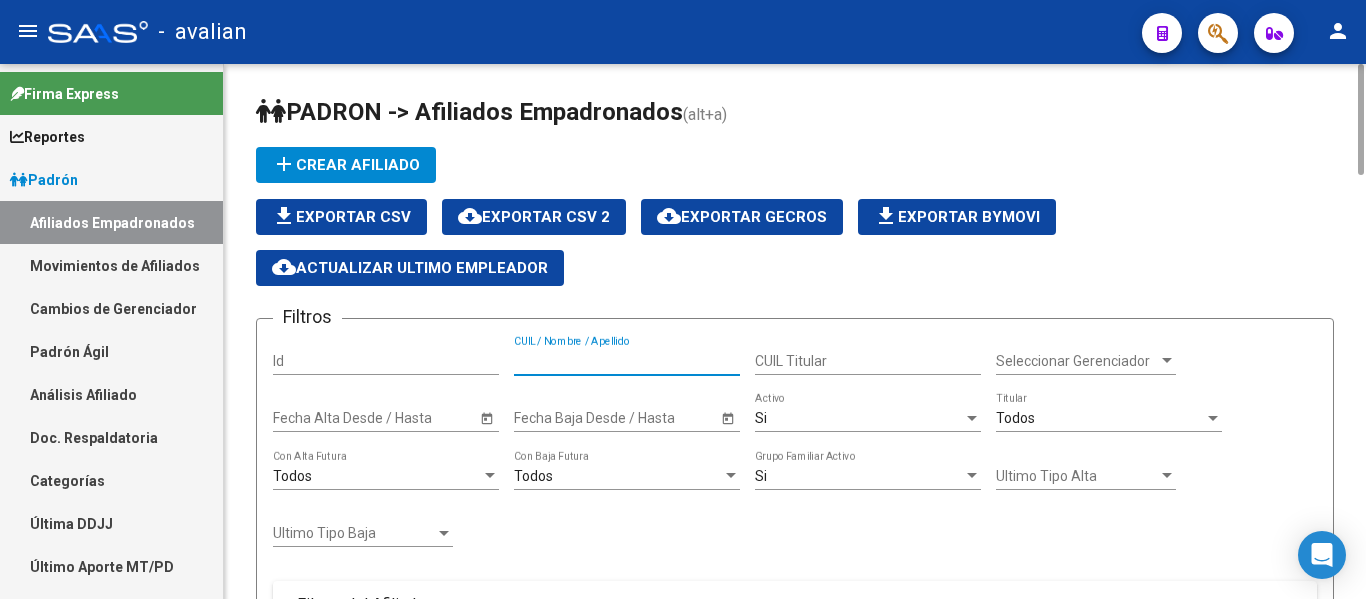 paste on "[CUIL]" 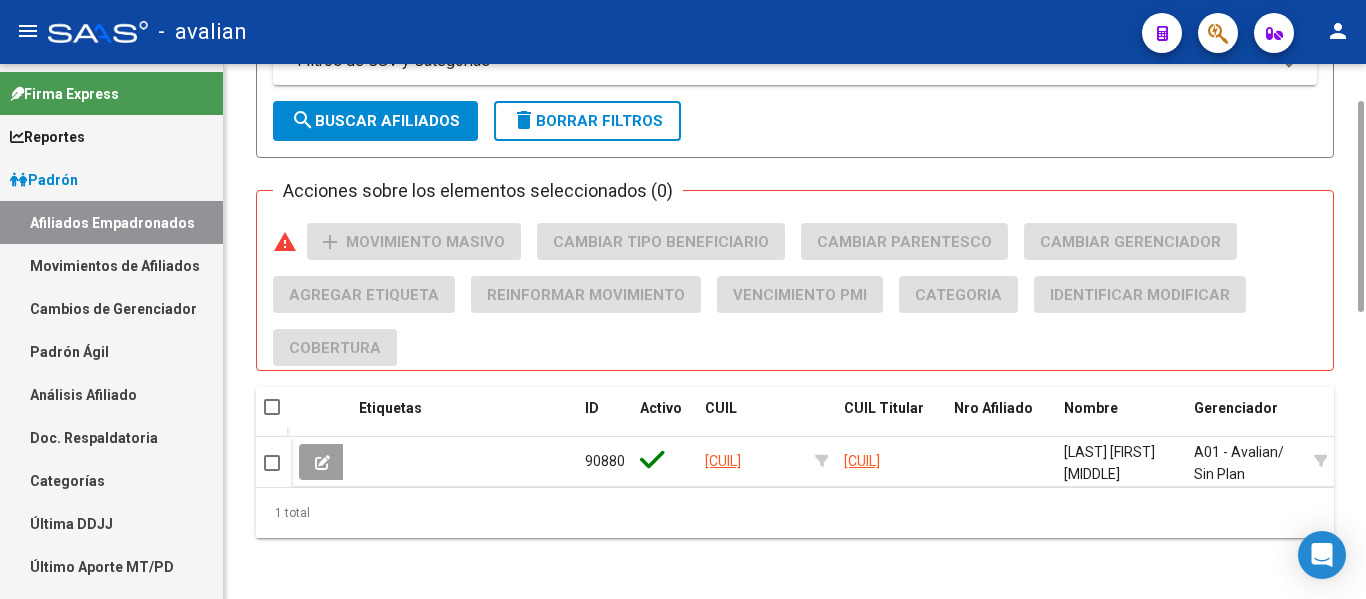 scroll, scrollTop: 818, scrollLeft: 0, axis: vertical 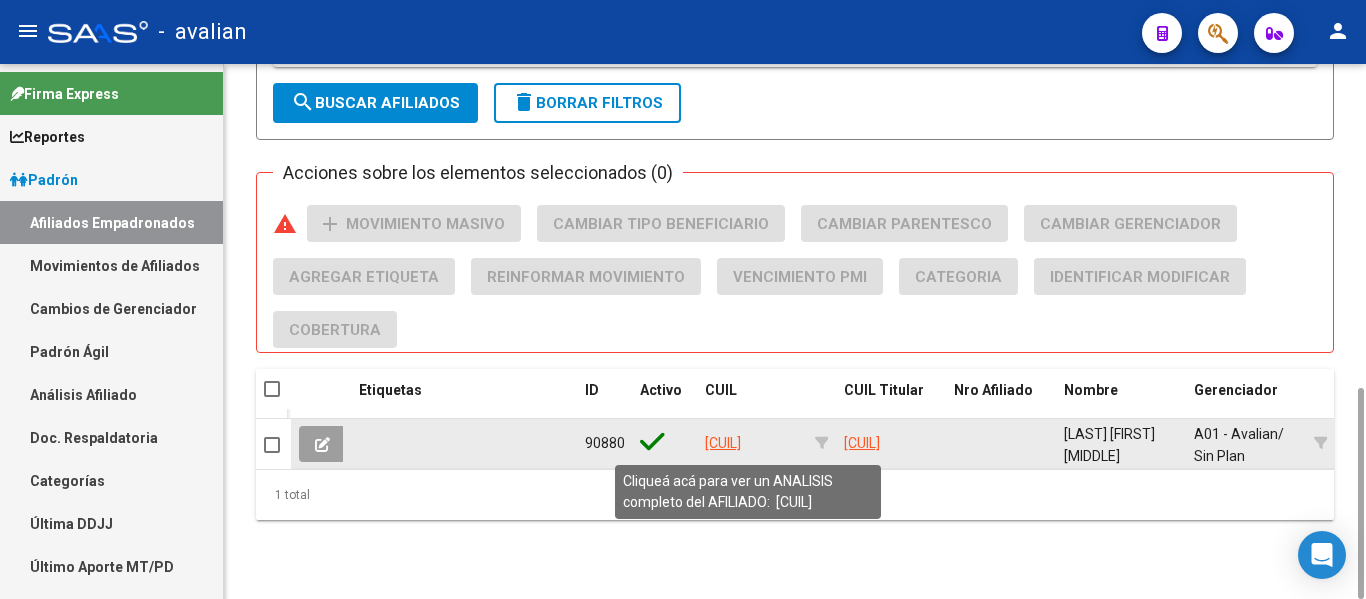 type on "[CUIL]" 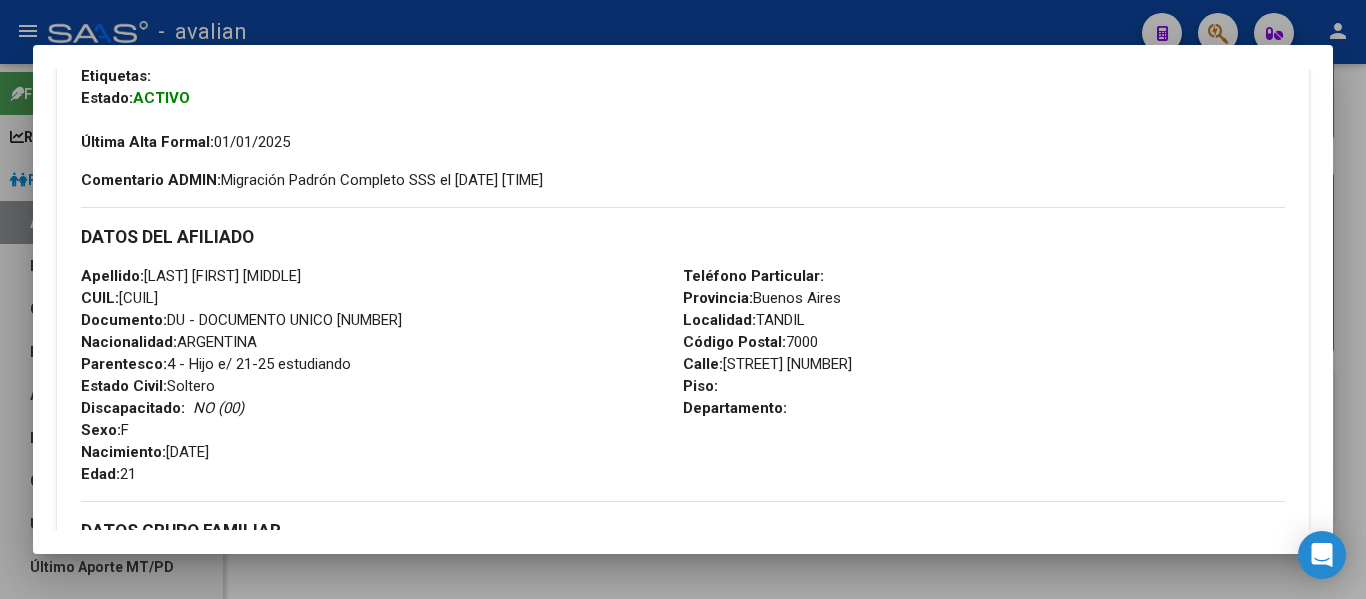 scroll, scrollTop: 500, scrollLeft: 0, axis: vertical 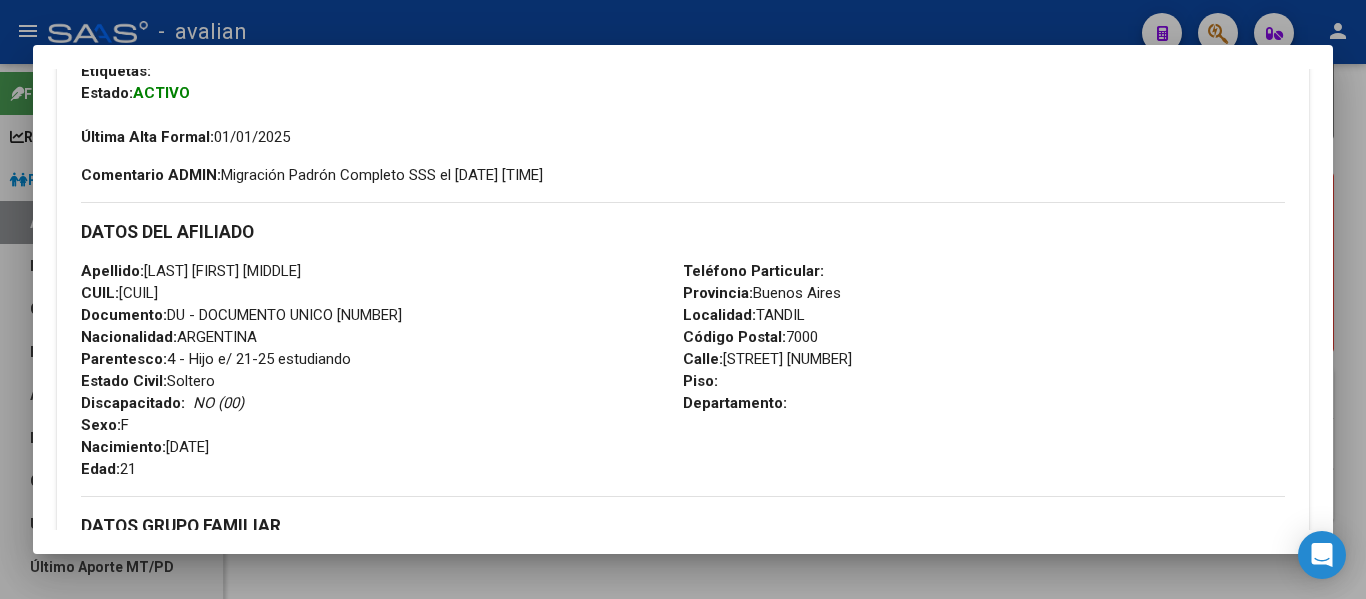 click at bounding box center [683, 299] 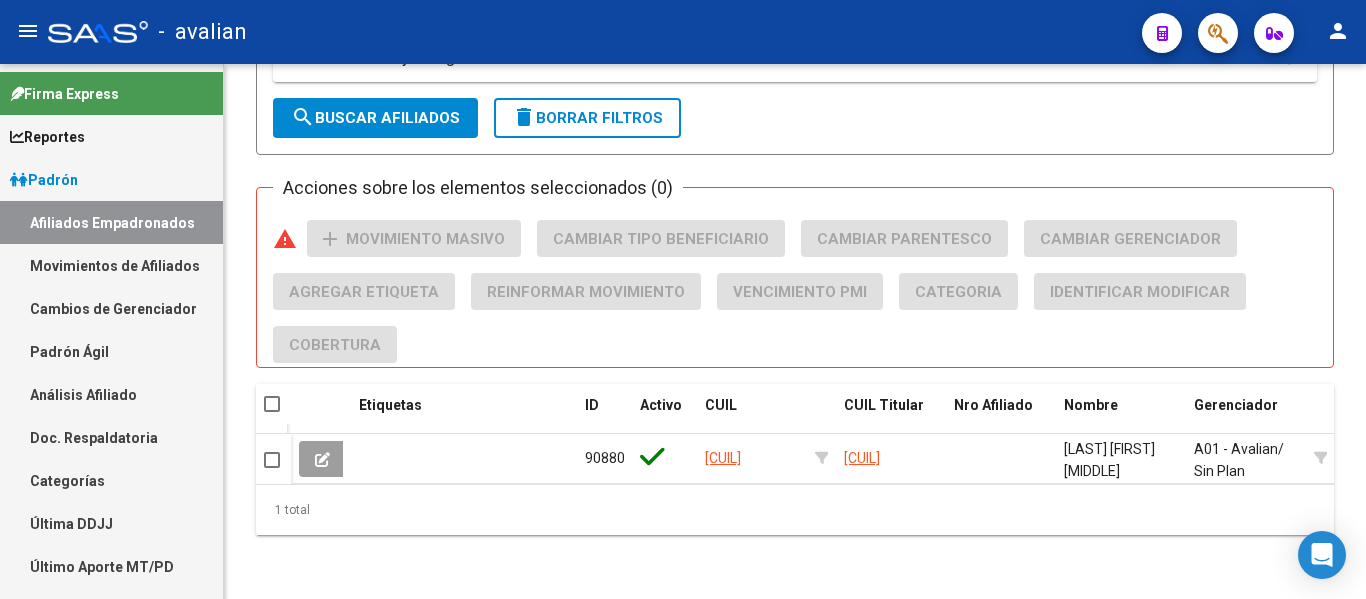 scroll, scrollTop: 0, scrollLeft: 0, axis: both 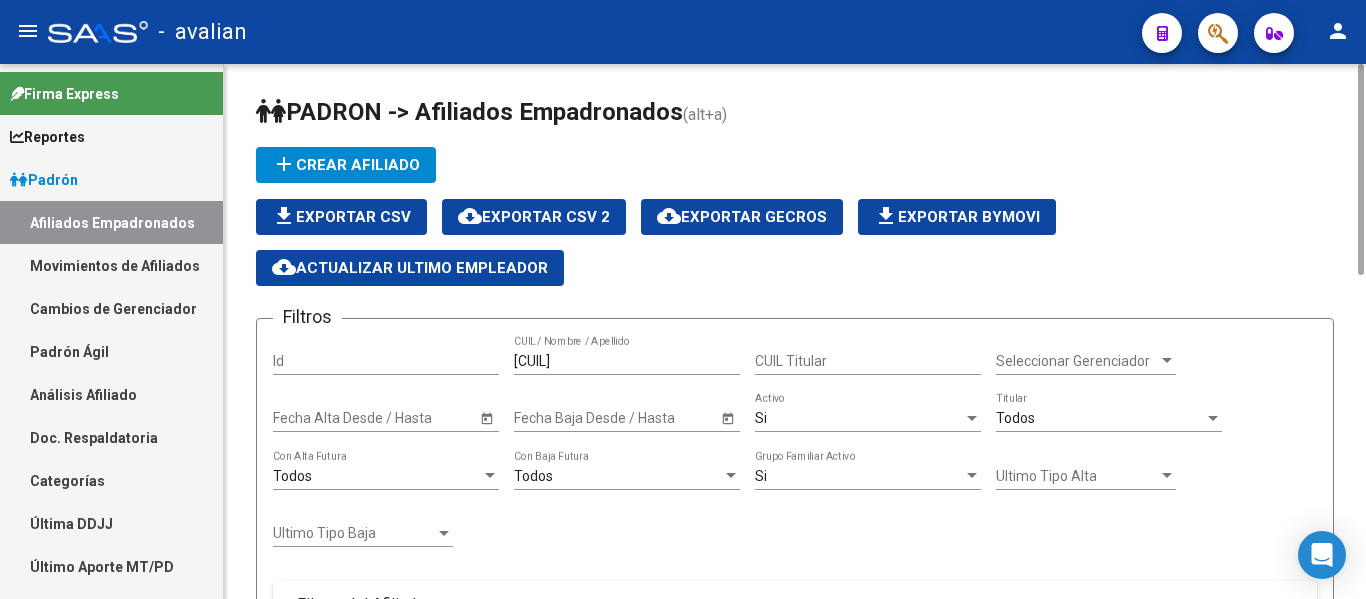 click on "[CUIL]" at bounding box center (627, 361) 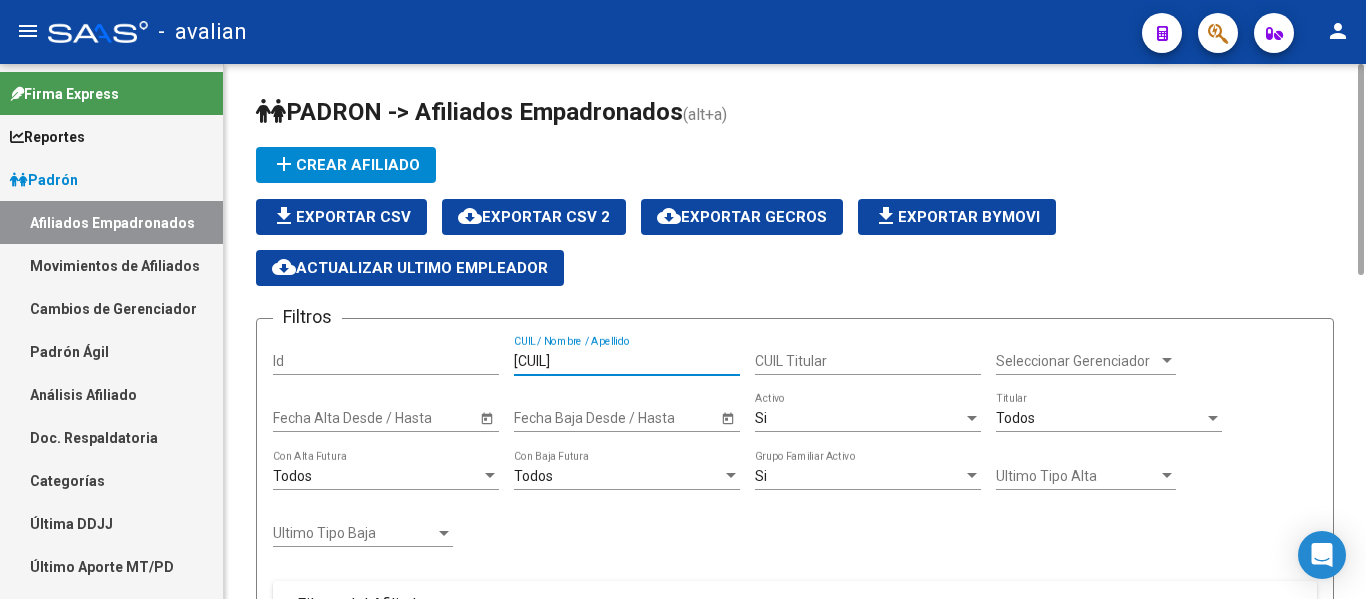paste on "[NUMBER]" 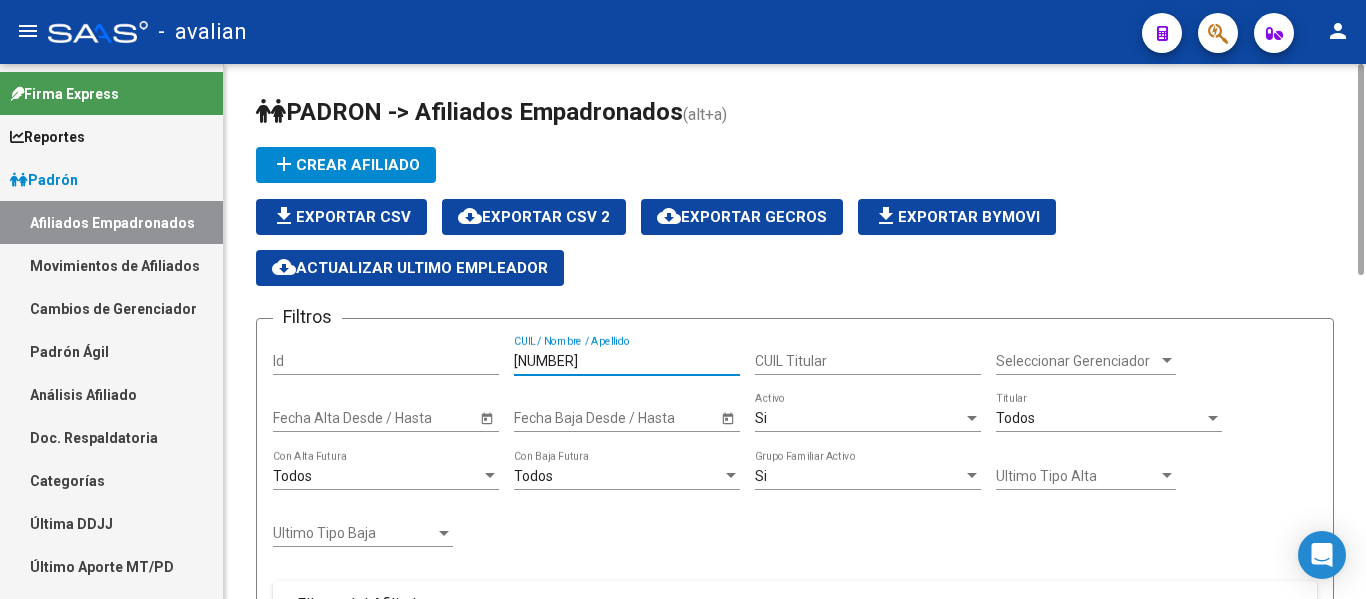 scroll, scrollTop: 818, scrollLeft: 0, axis: vertical 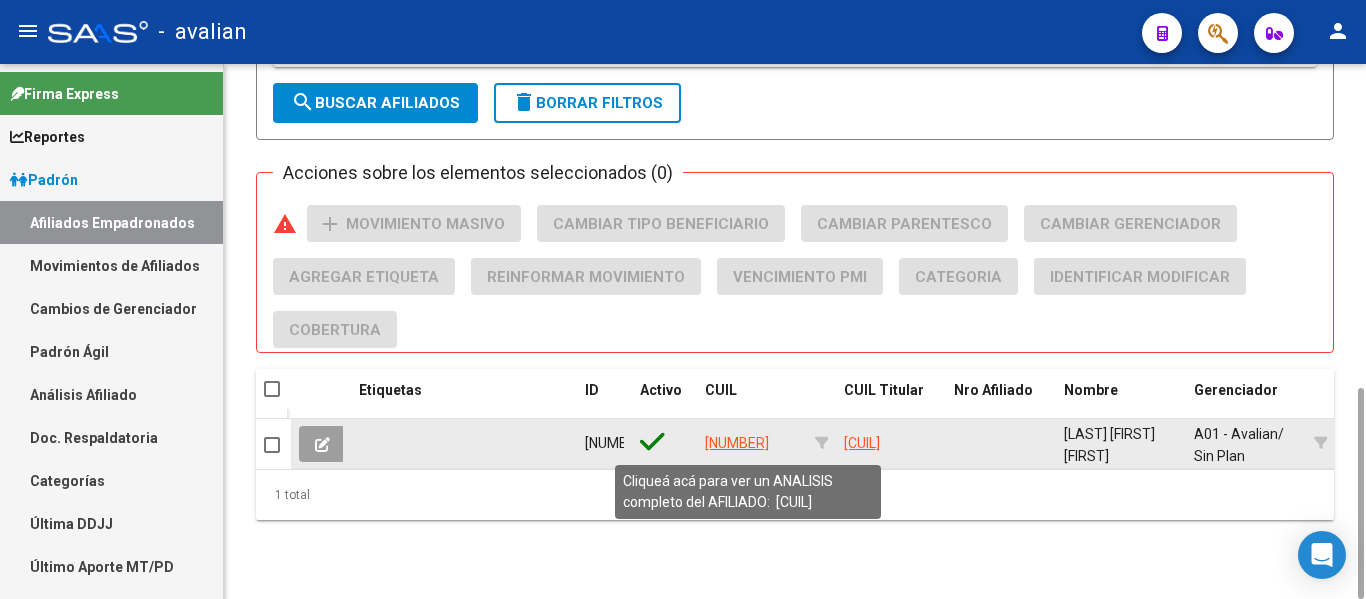 type on "[NUMBER]" 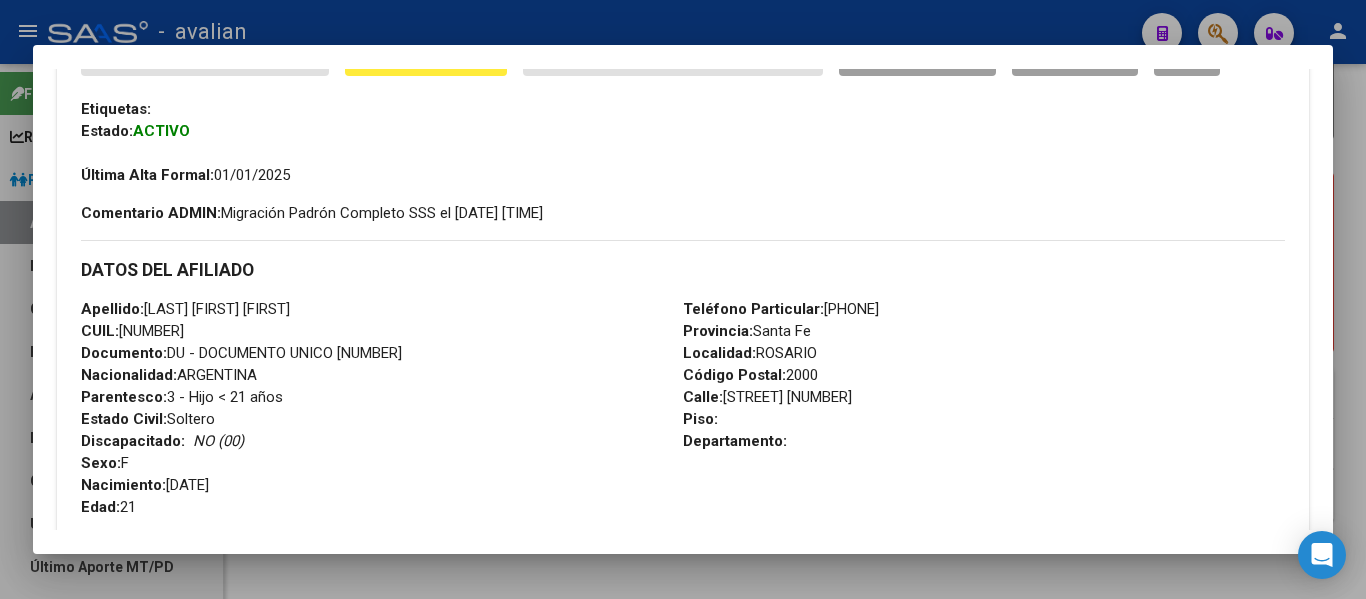 scroll, scrollTop: 300, scrollLeft: 0, axis: vertical 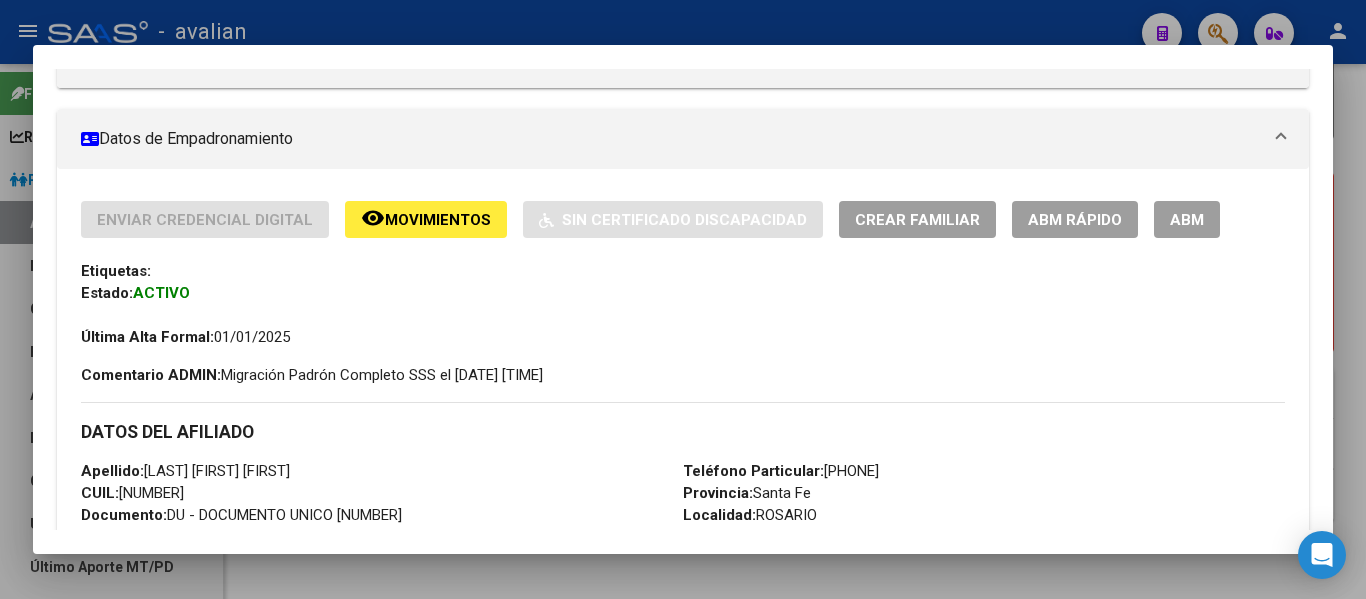 click on "ABM" at bounding box center (1187, 220) 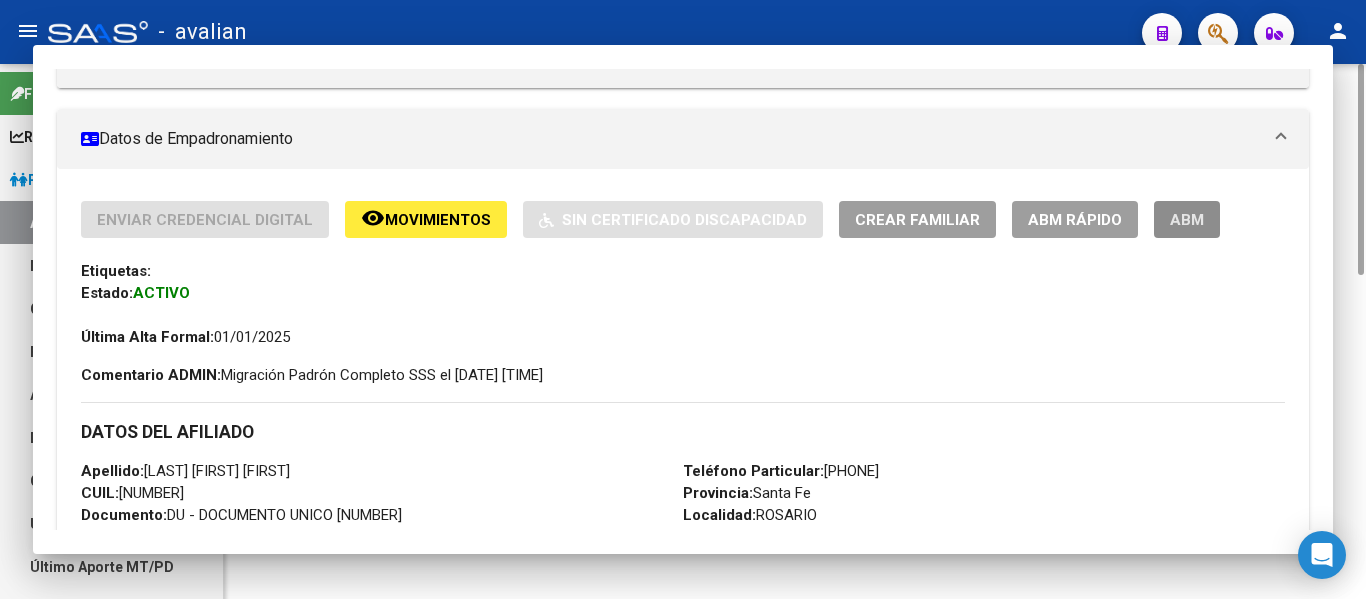 scroll, scrollTop: 0, scrollLeft: 0, axis: both 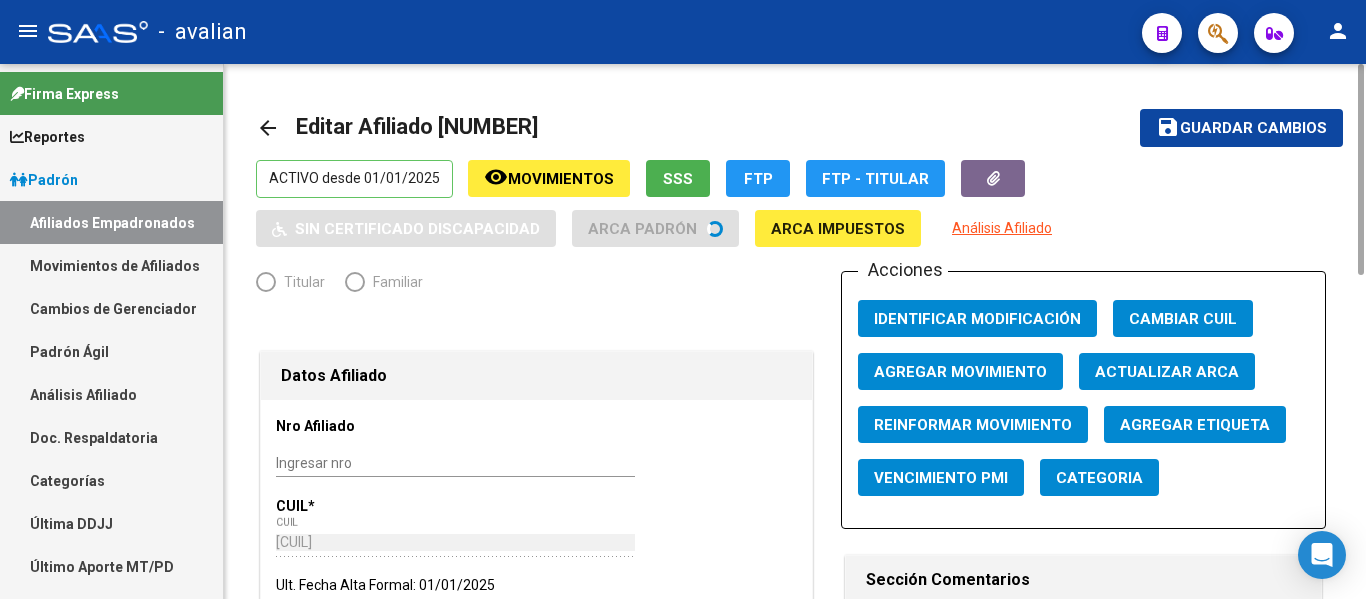 radio on "true" 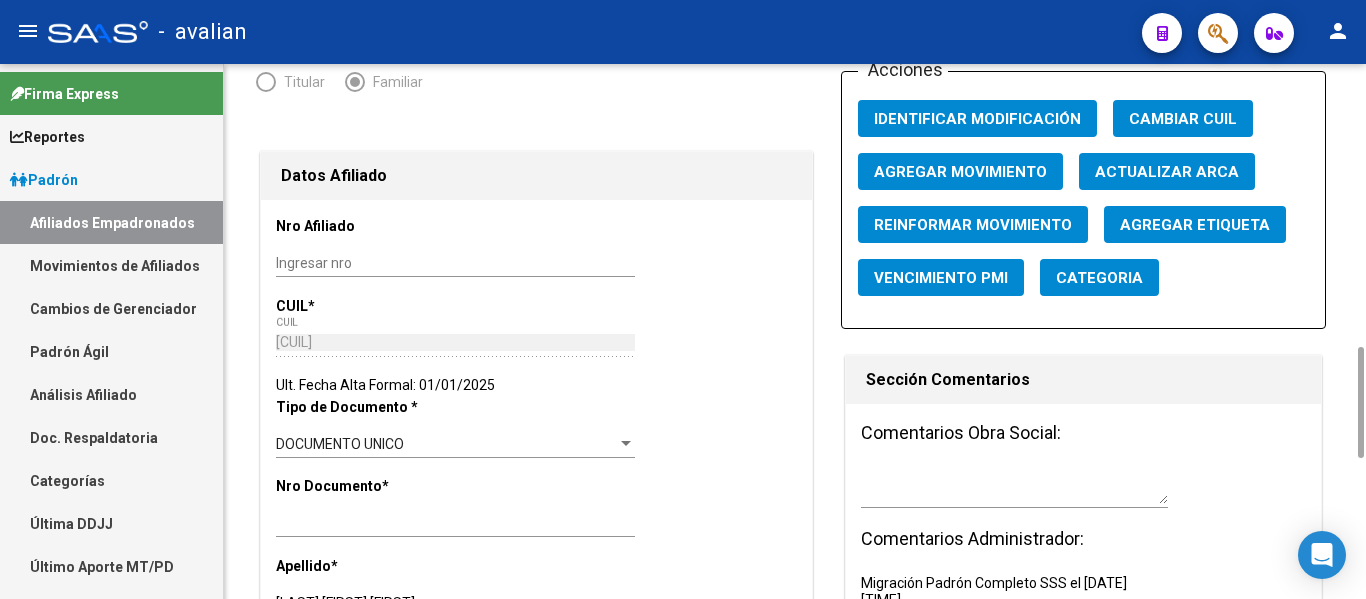 scroll, scrollTop: 400, scrollLeft: 0, axis: vertical 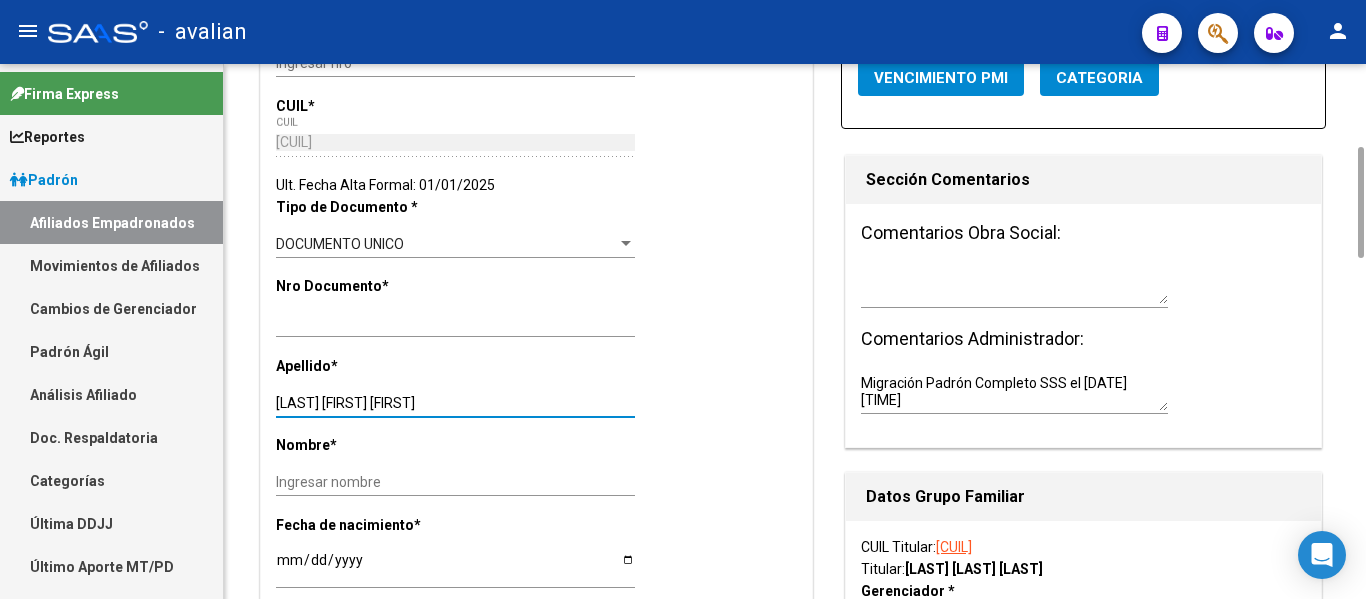 drag, startPoint x: 346, startPoint y: 398, endPoint x: 462, endPoint y: 397, distance: 116.00431 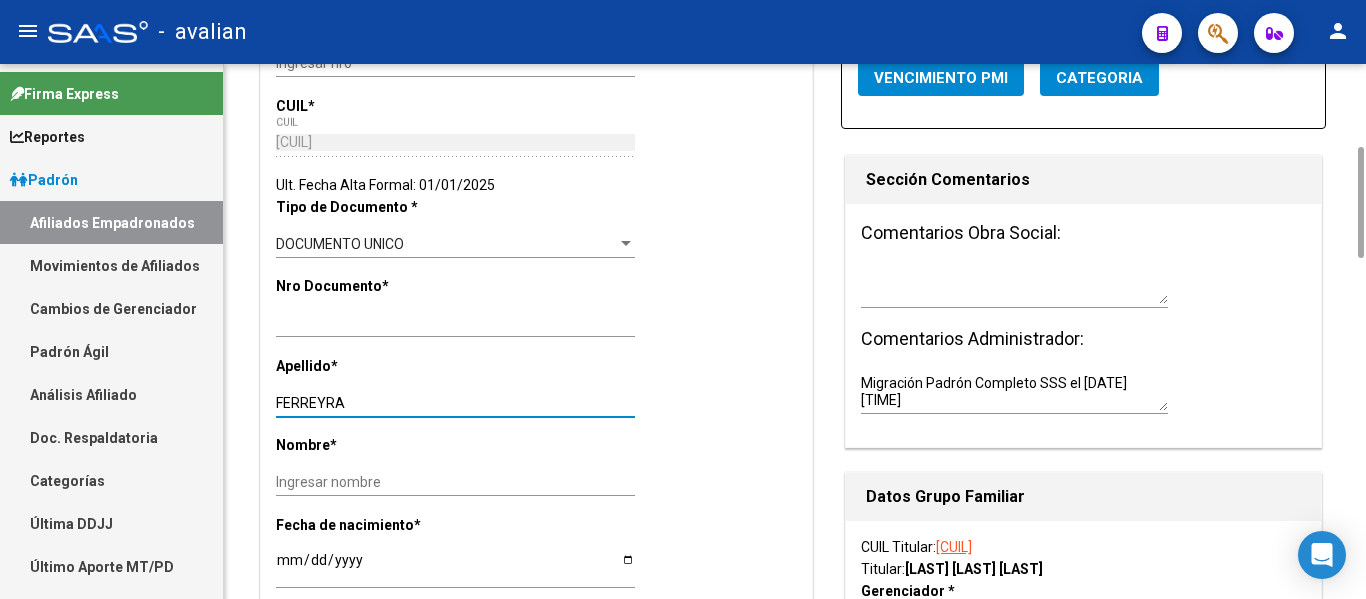 type on "FERREYRA" 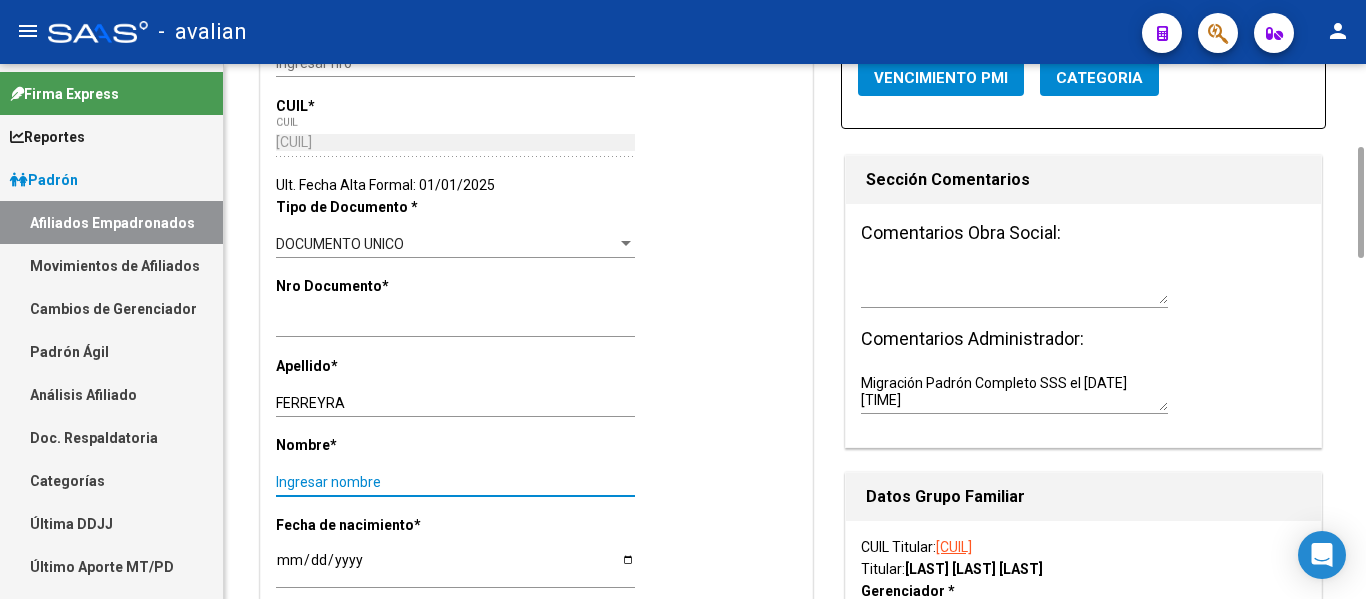 click on "Ingresar nombre" at bounding box center (455, 482) 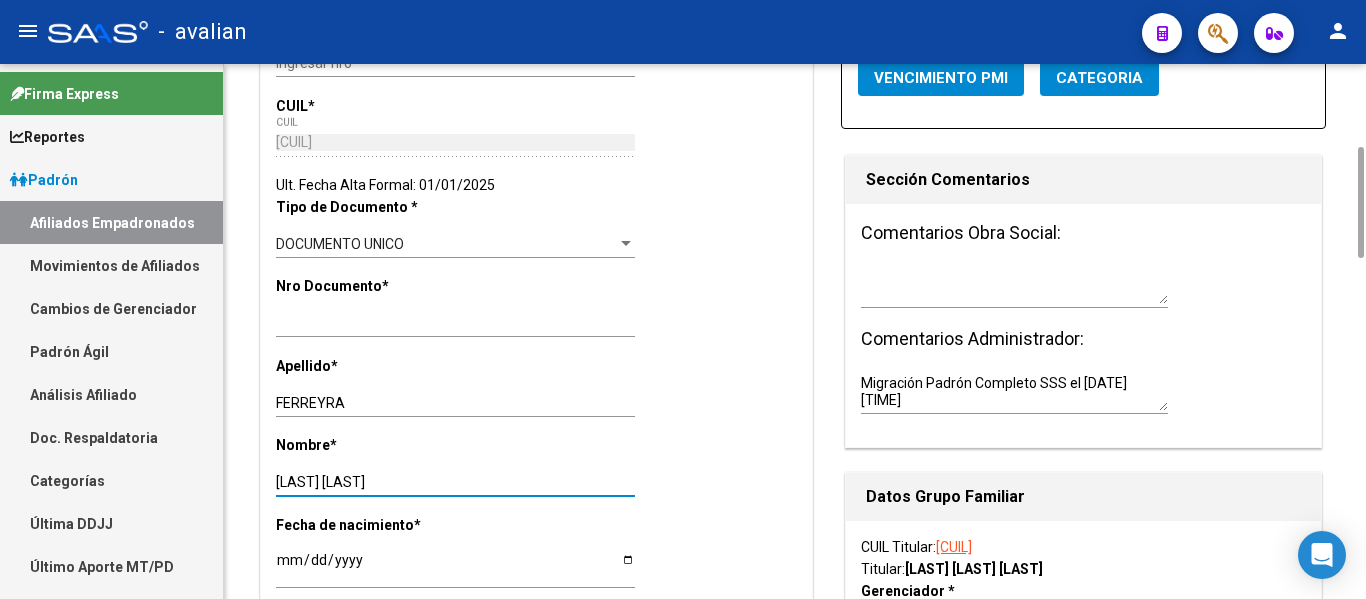 type on "[LAST] [LAST]" 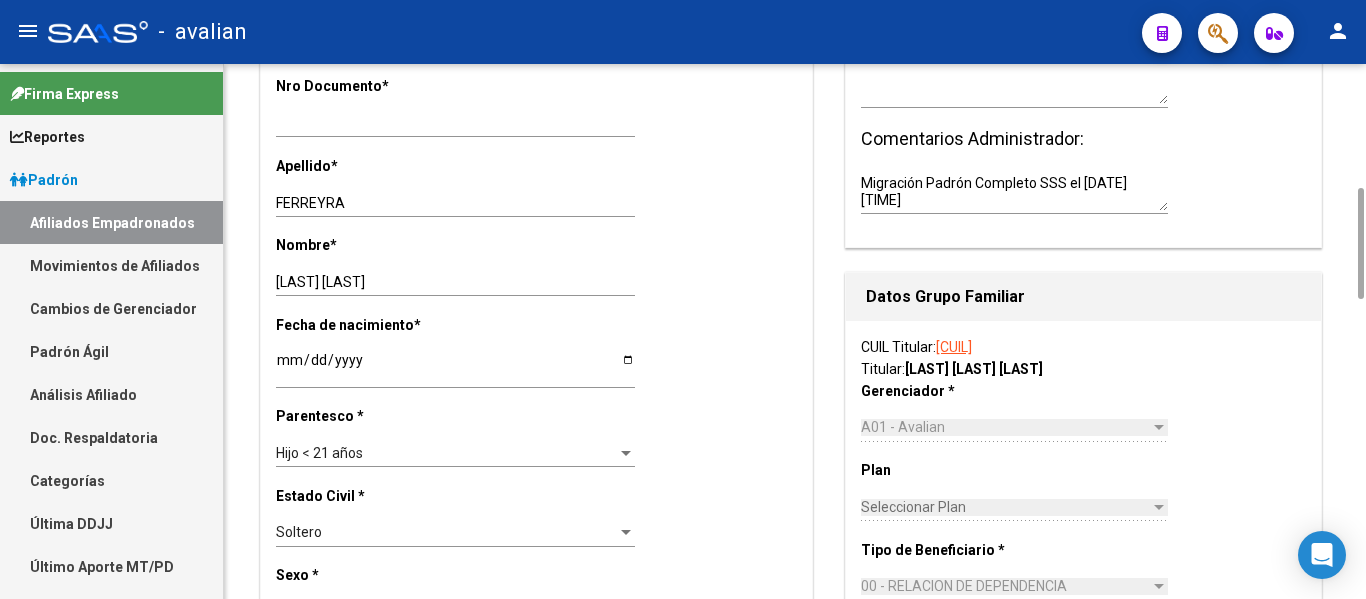 scroll, scrollTop: 800, scrollLeft: 0, axis: vertical 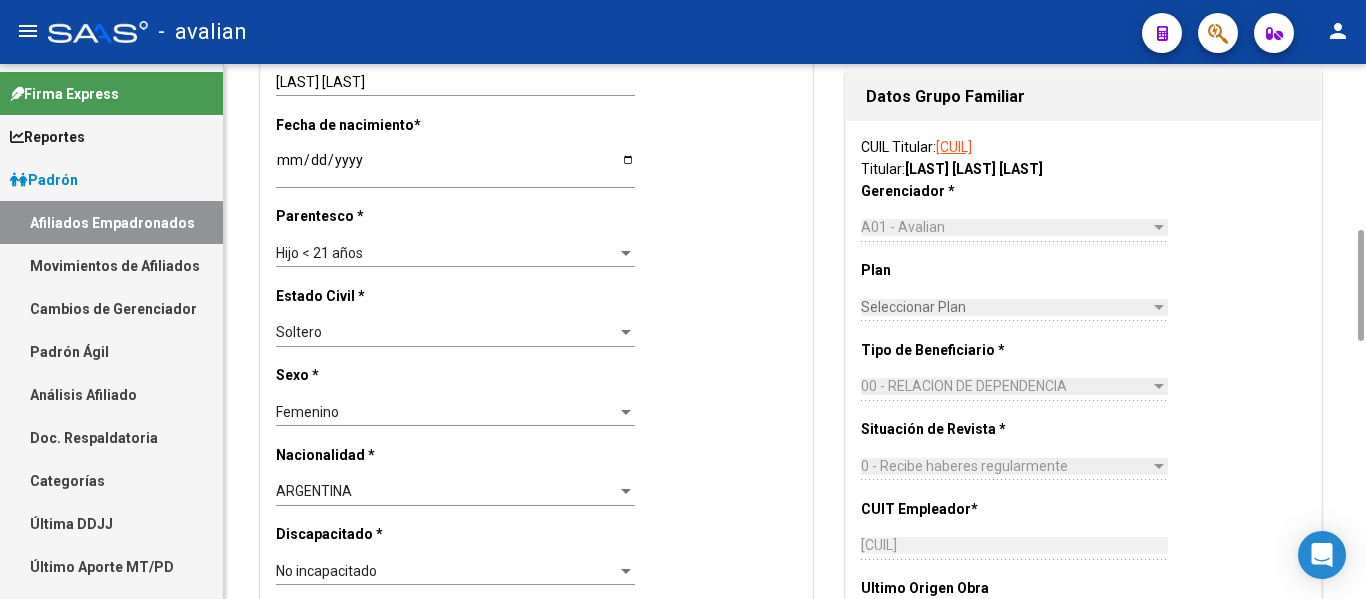 click on "Hijo < 21 años" at bounding box center (446, 253) 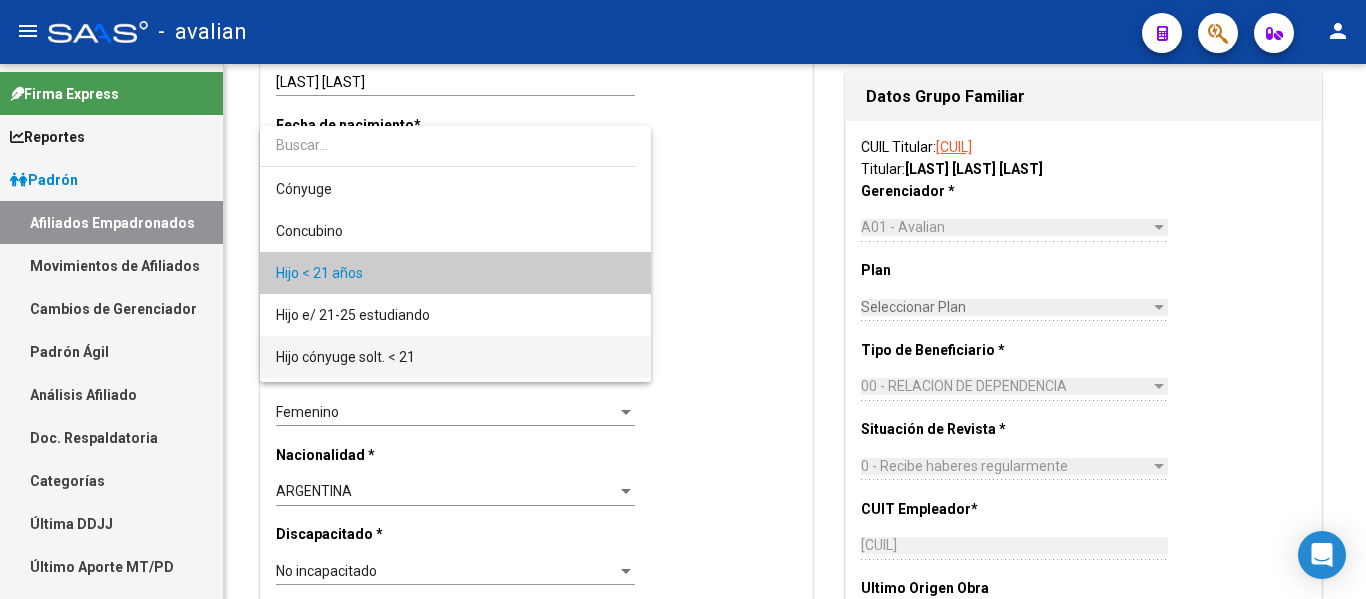 scroll, scrollTop: 19, scrollLeft: 0, axis: vertical 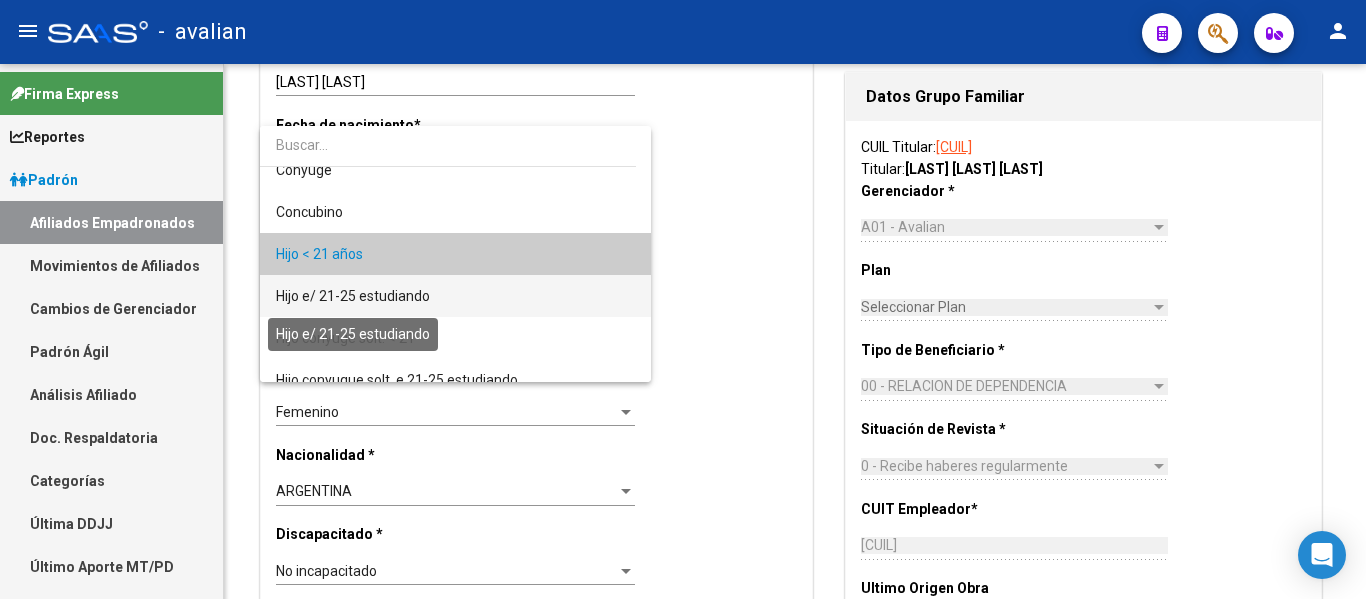 click on "Hijo e/ 21-25 estudiando" at bounding box center (353, 296) 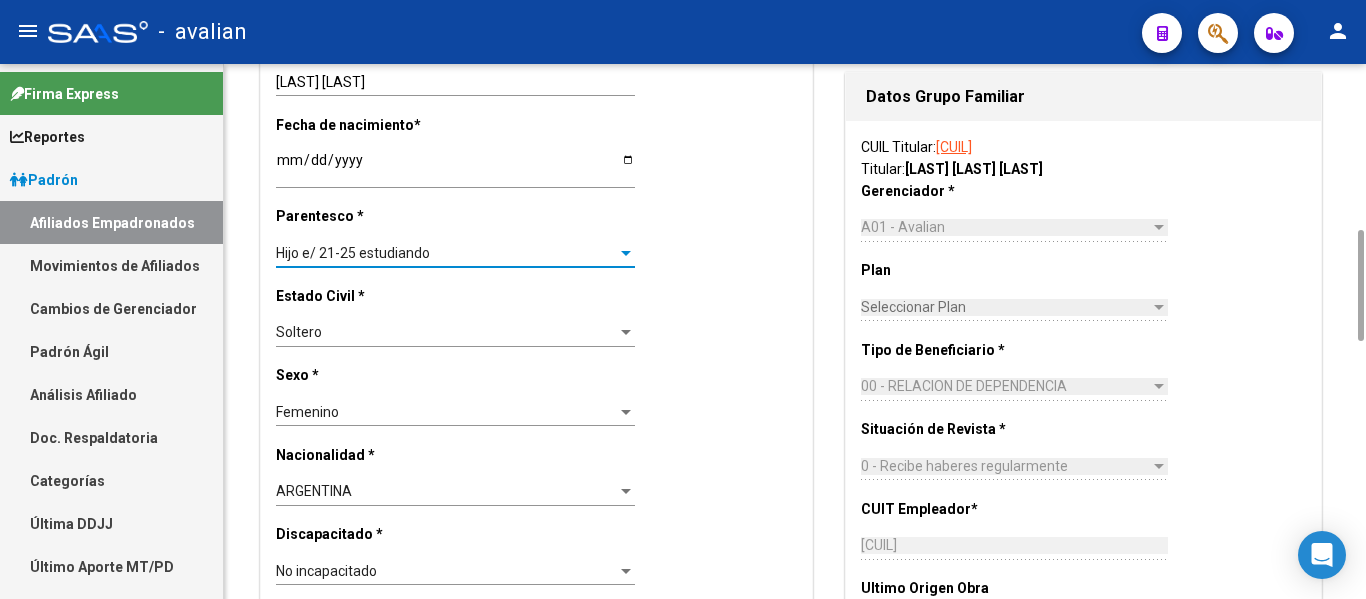 scroll, scrollTop: 0, scrollLeft: 0, axis: both 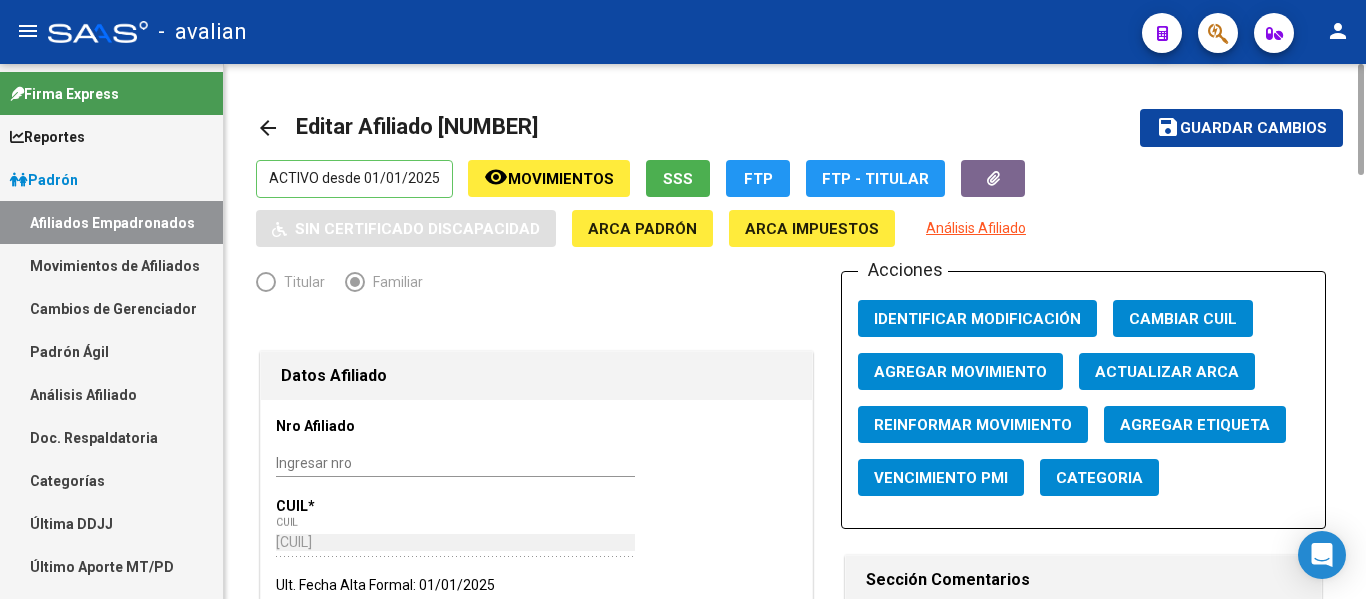 click on "save Guardar cambios" 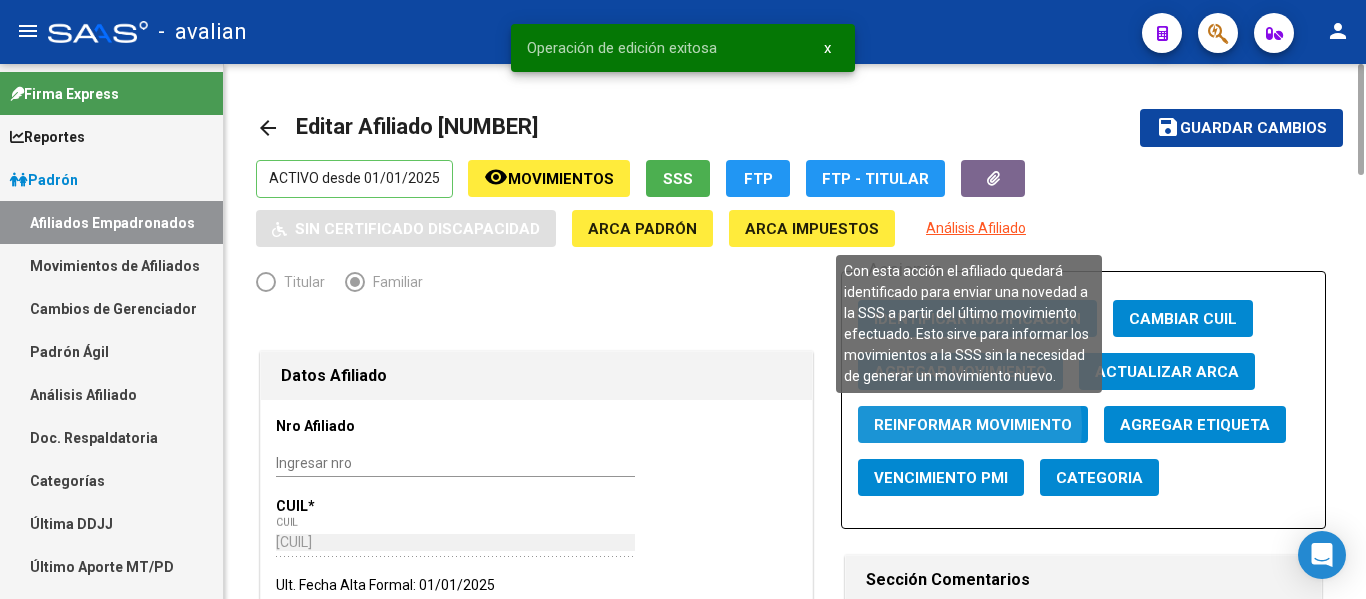 click on "Reinformar Movimiento" 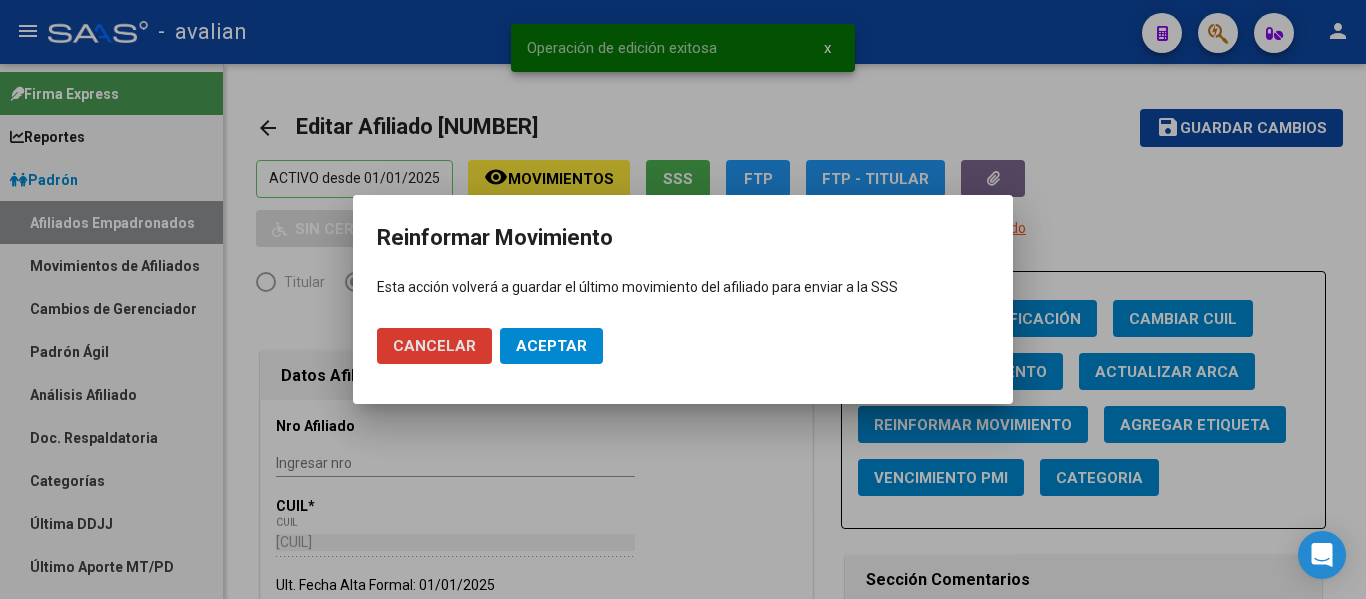 click on "Aceptar" at bounding box center (551, 346) 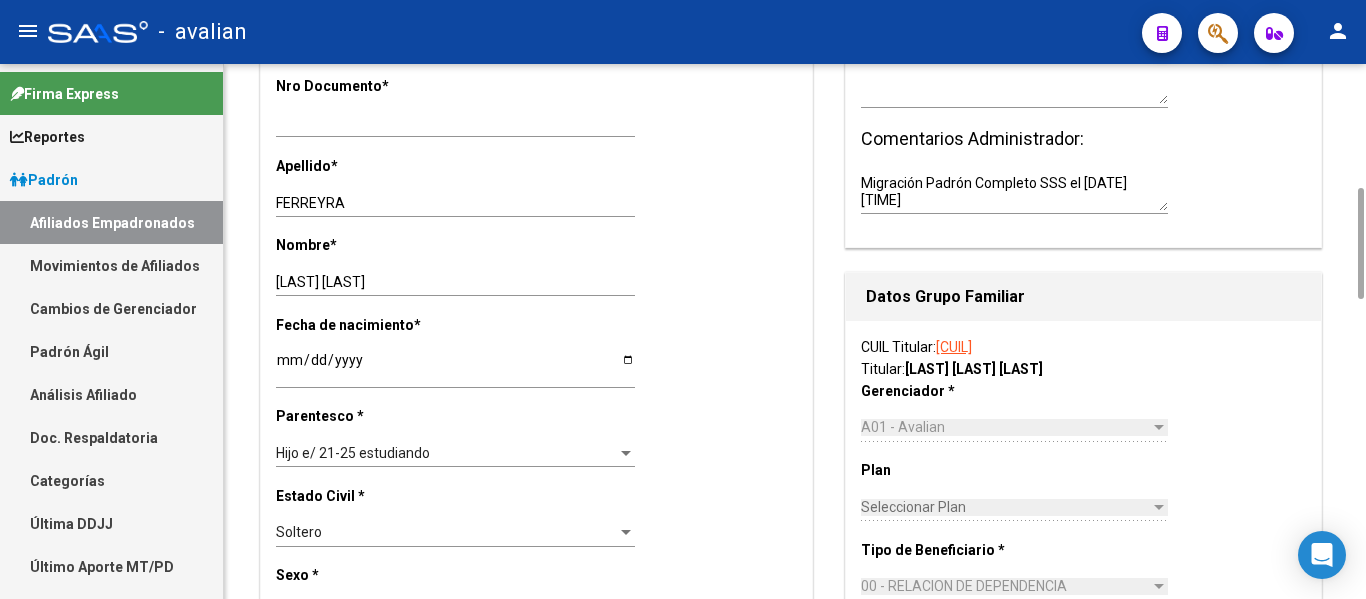 scroll, scrollTop: 0, scrollLeft: 0, axis: both 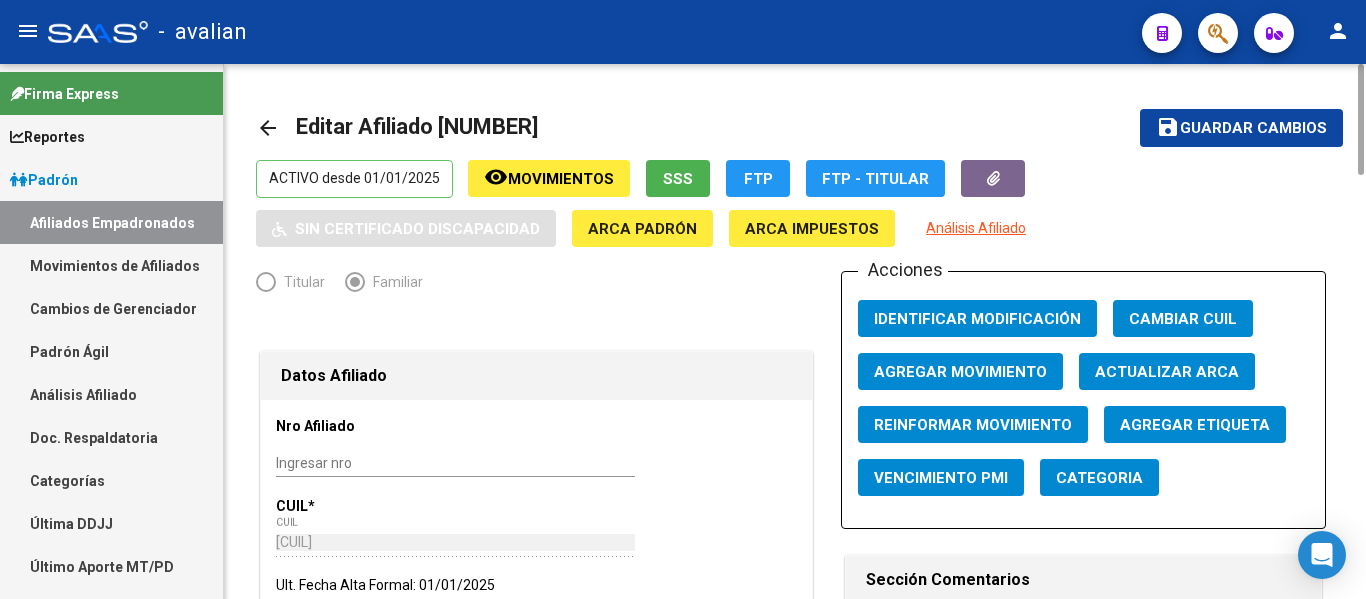 click on "arrow_back" 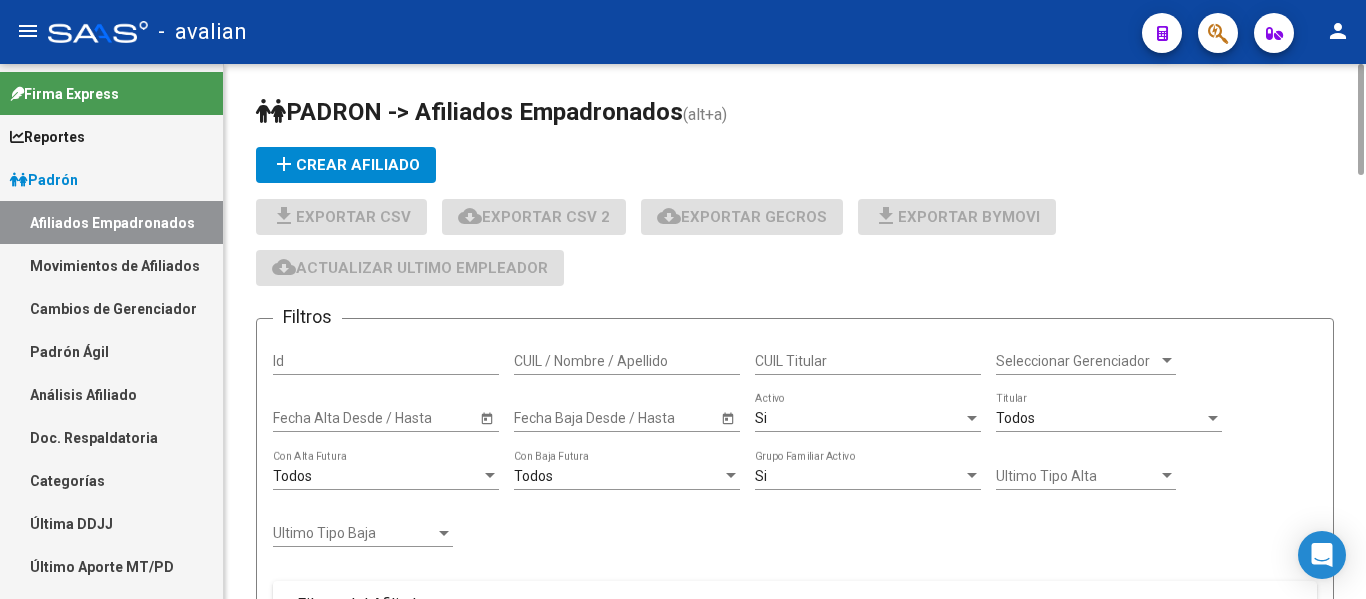 click on "CUIL / Nombre / Apellido" at bounding box center (627, 361) 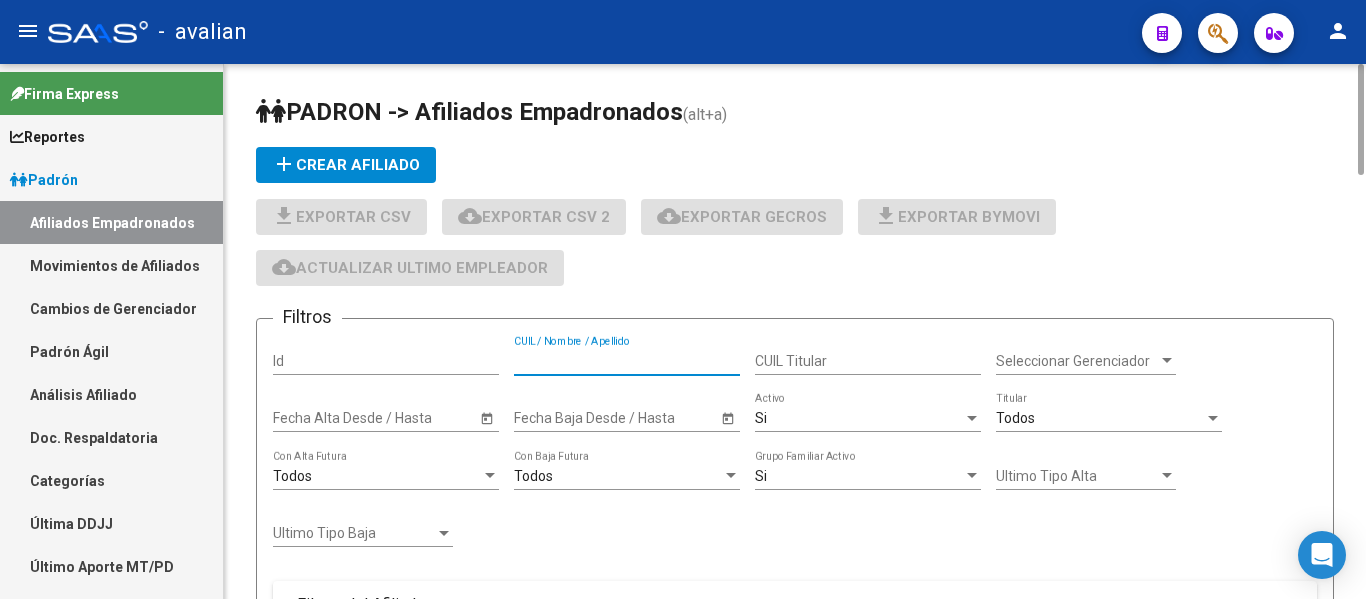 paste on "[CUIL]" 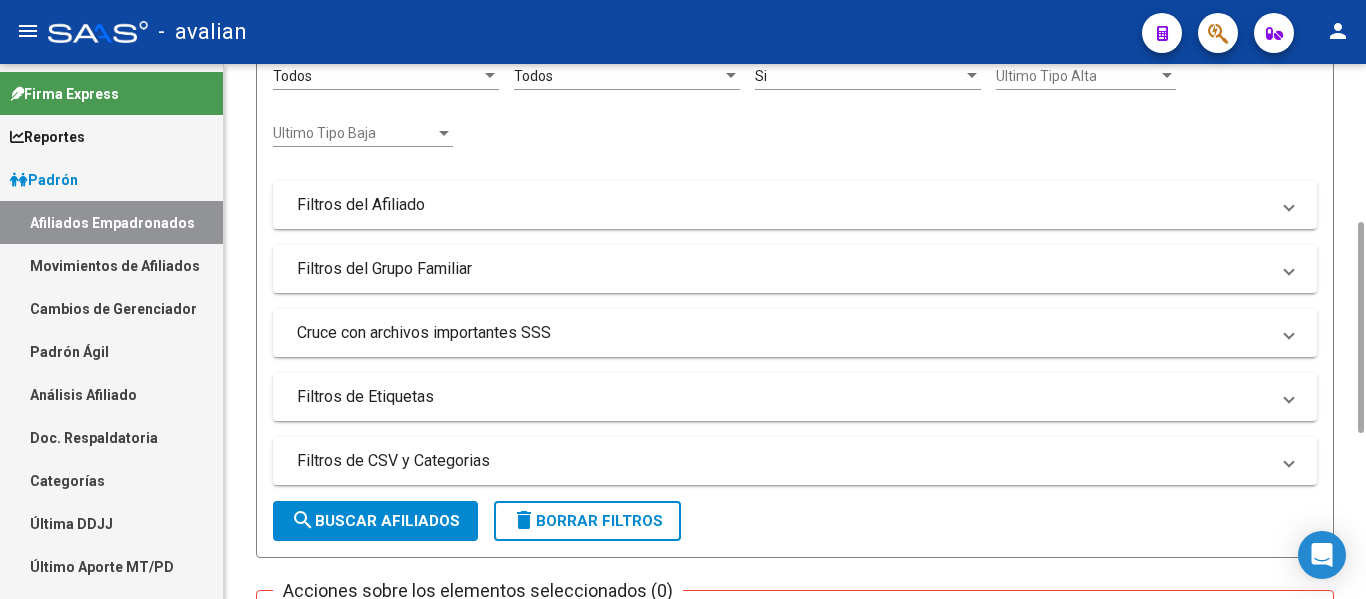 scroll, scrollTop: 800, scrollLeft: 0, axis: vertical 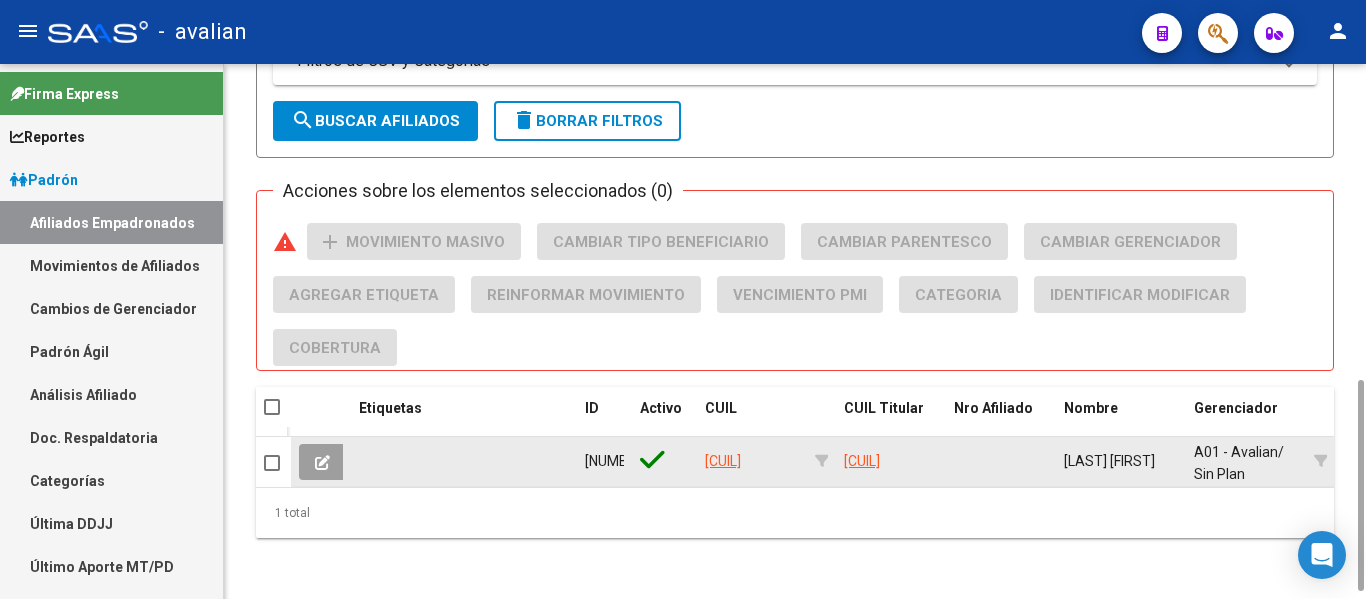 type on "[CUIL]" 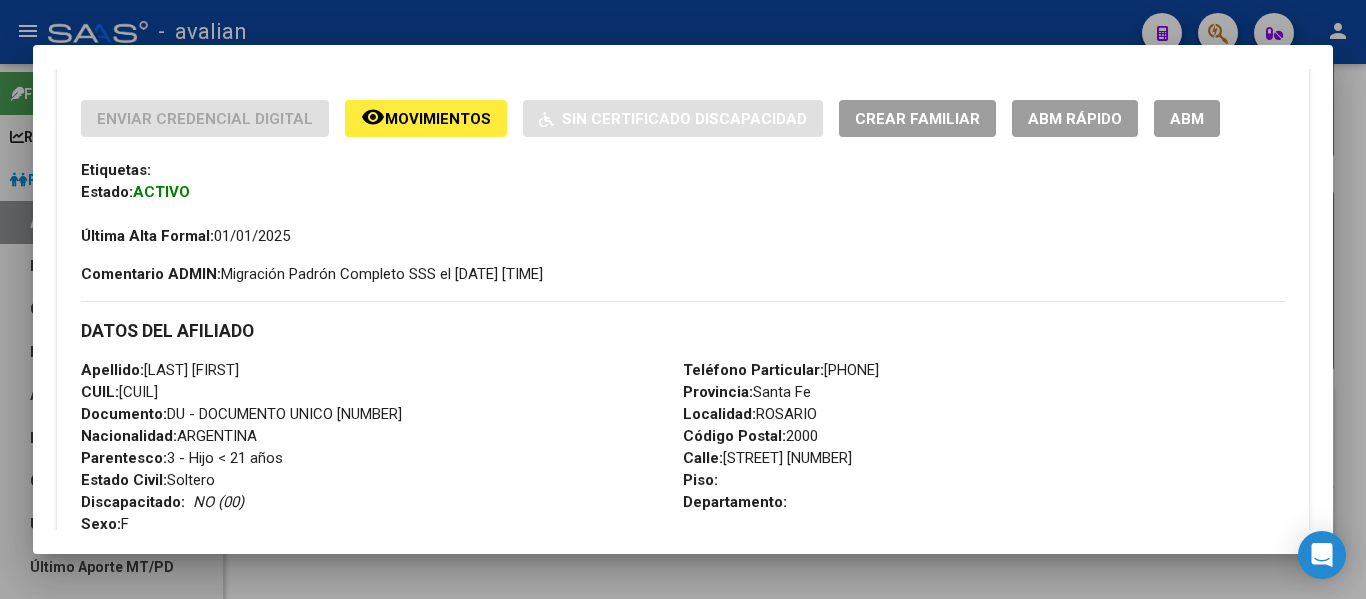 scroll, scrollTop: 400, scrollLeft: 0, axis: vertical 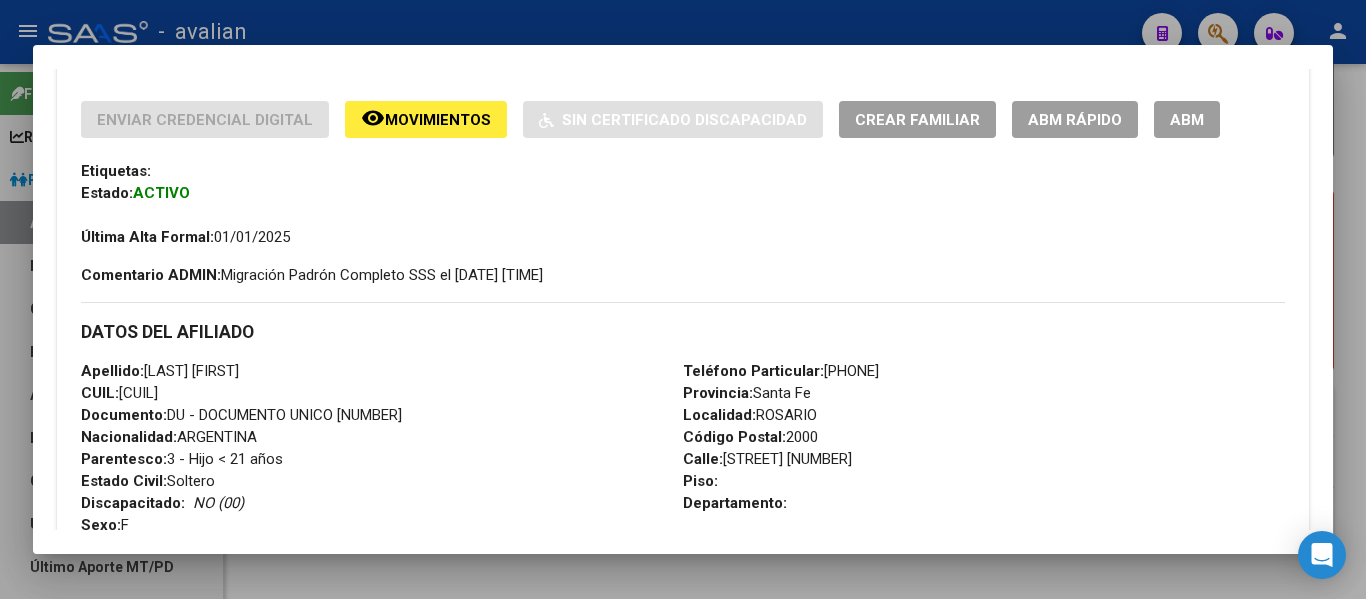 click on "ABM" at bounding box center (1187, 119) 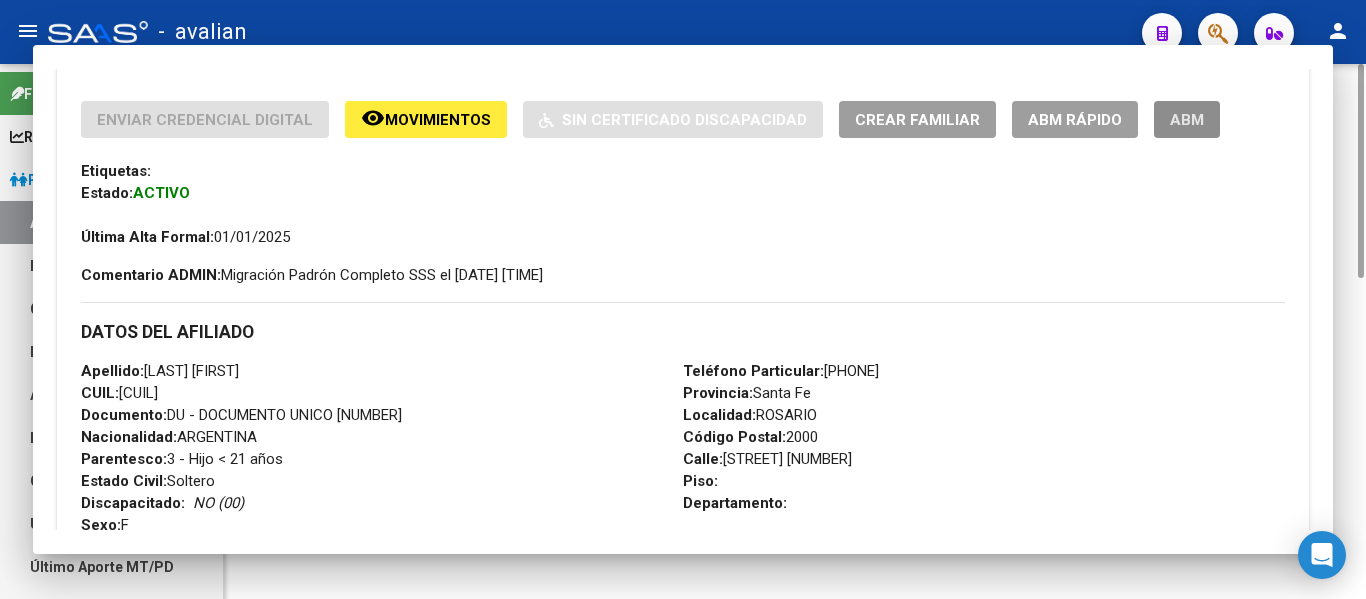 scroll, scrollTop: 0, scrollLeft: 0, axis: both 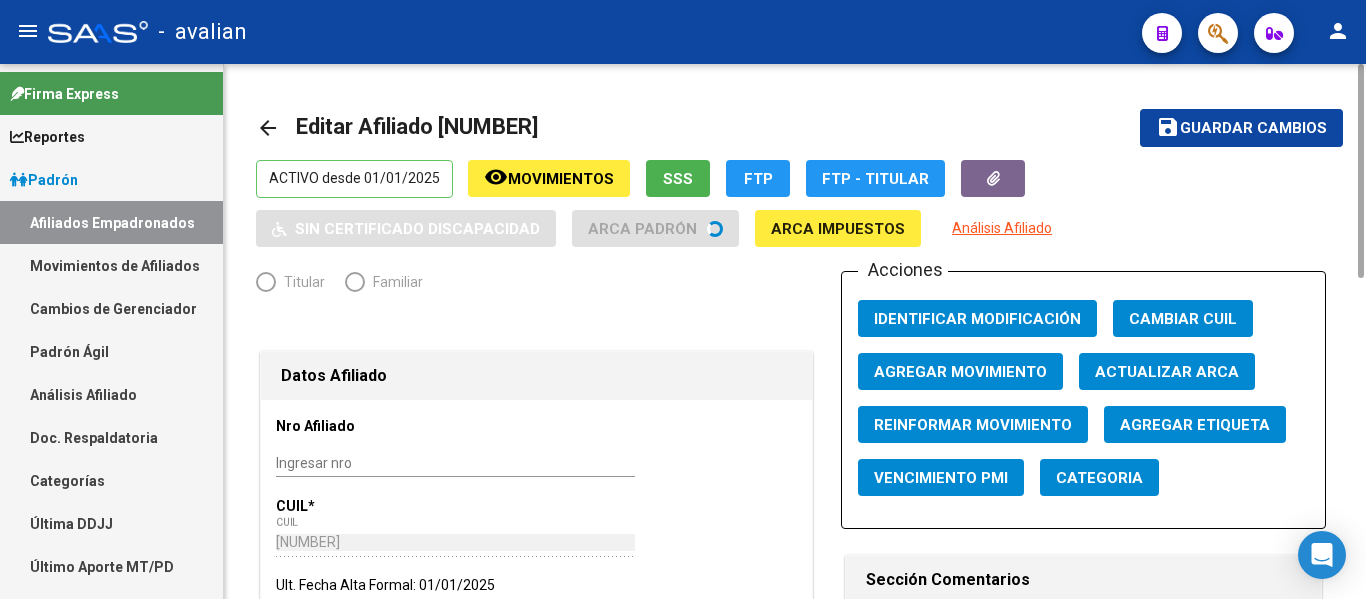 radio on "true" 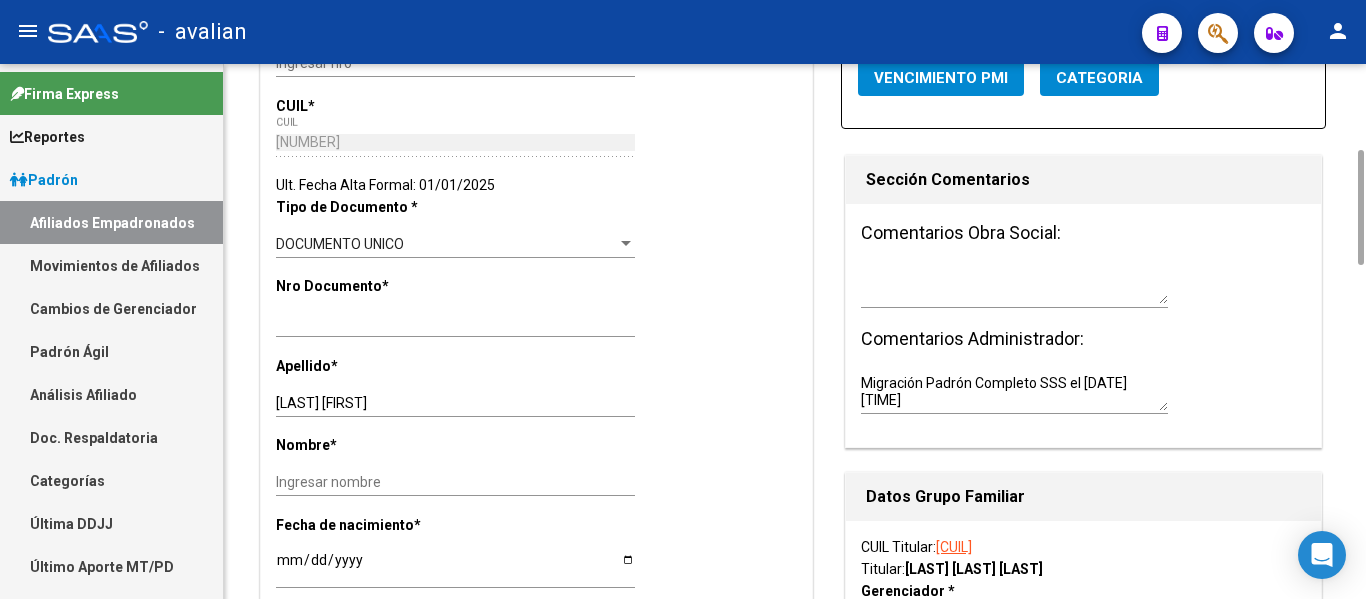 scroll, scrollTop: 800, scrollLeft: 0, axis: vertical 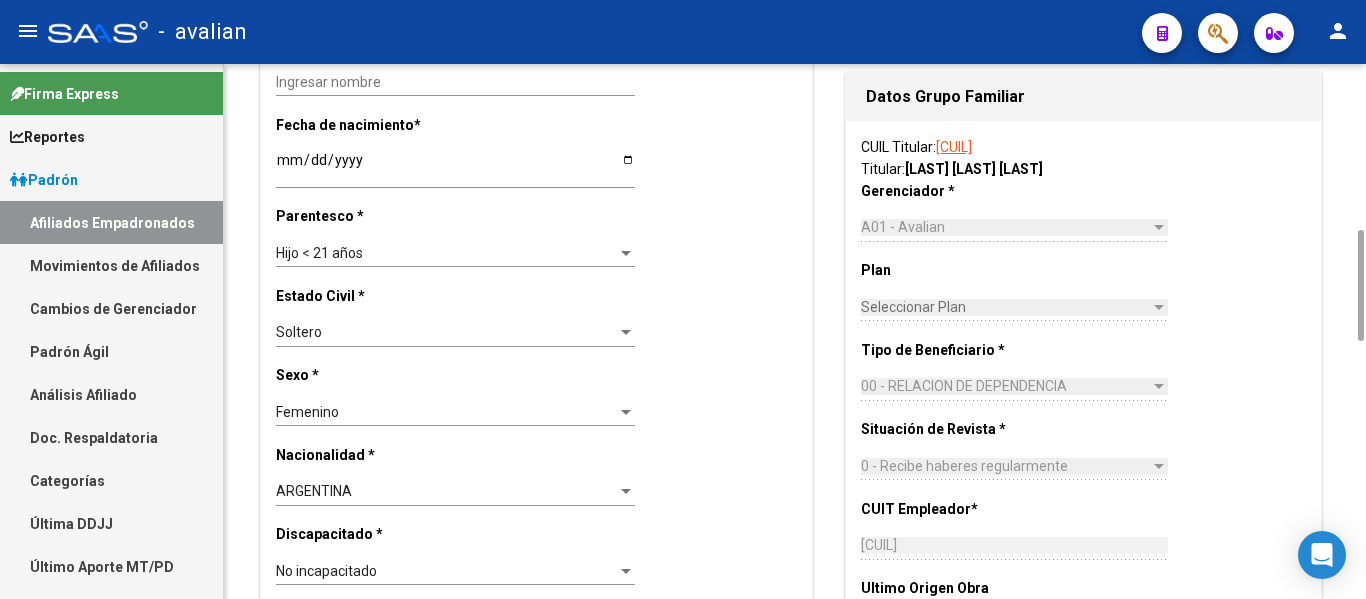 click on "Hijo < 21 años" at bounding box center [446, 253] 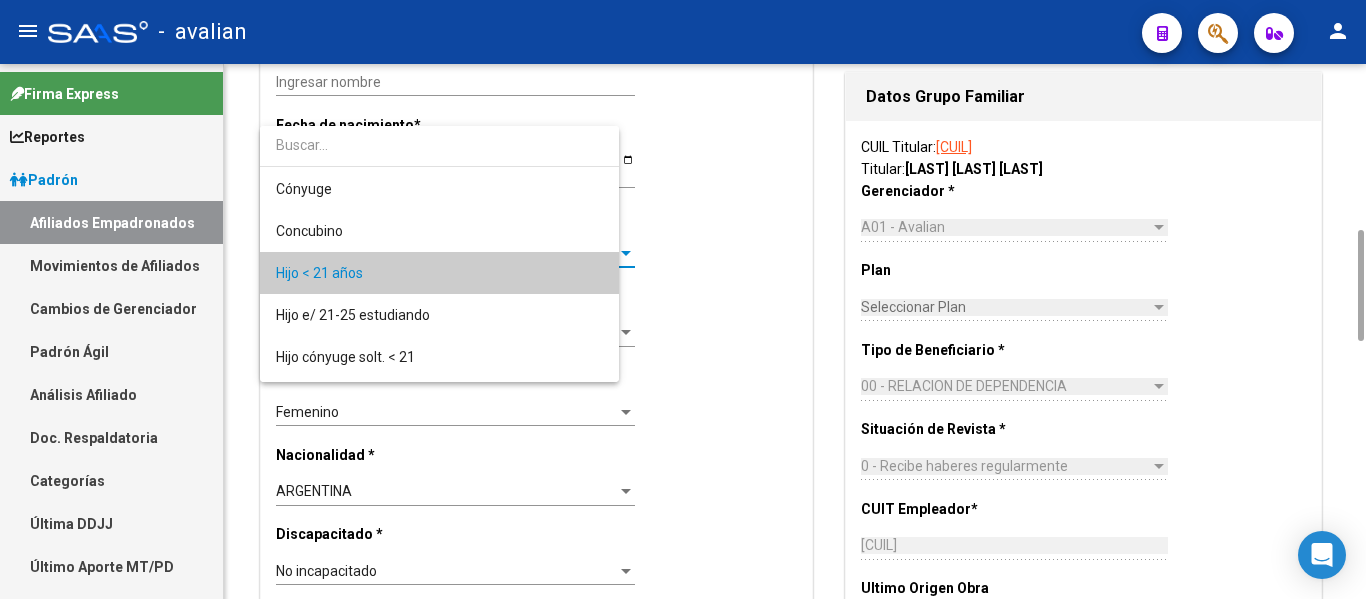 scroll, scrollTop: 19, scrollLeft: 0, axis: vertical 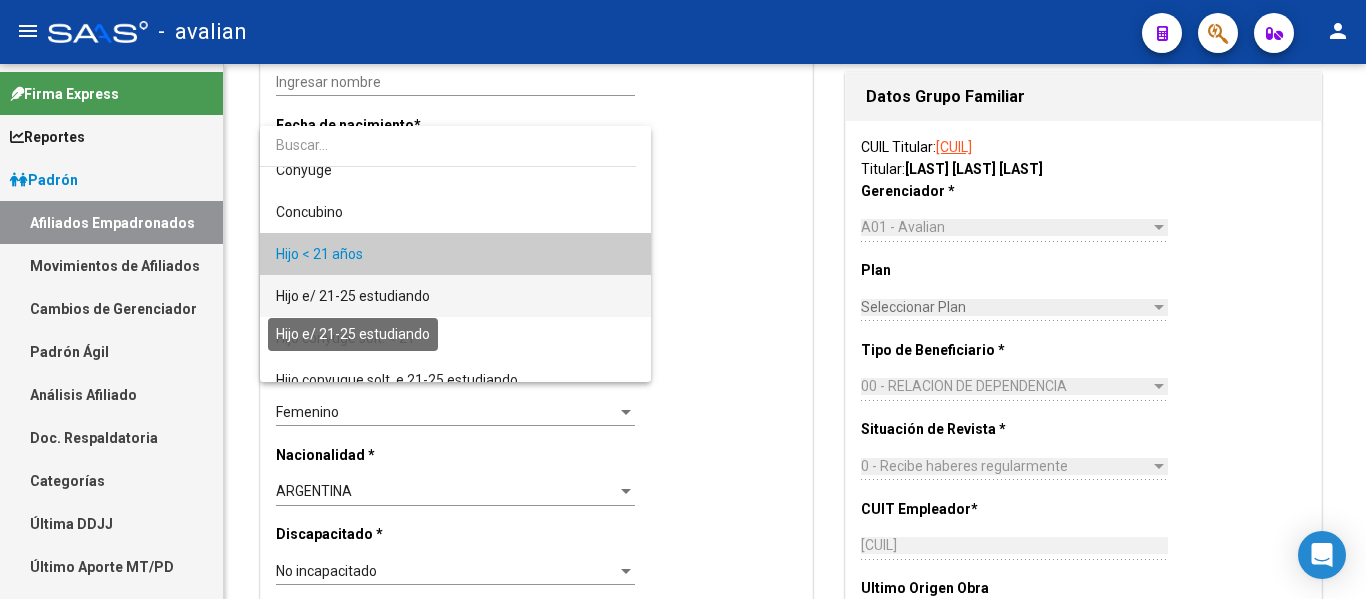 click on "Hijo e/ 21-25 estudiando" at bounding box center [353, 296] 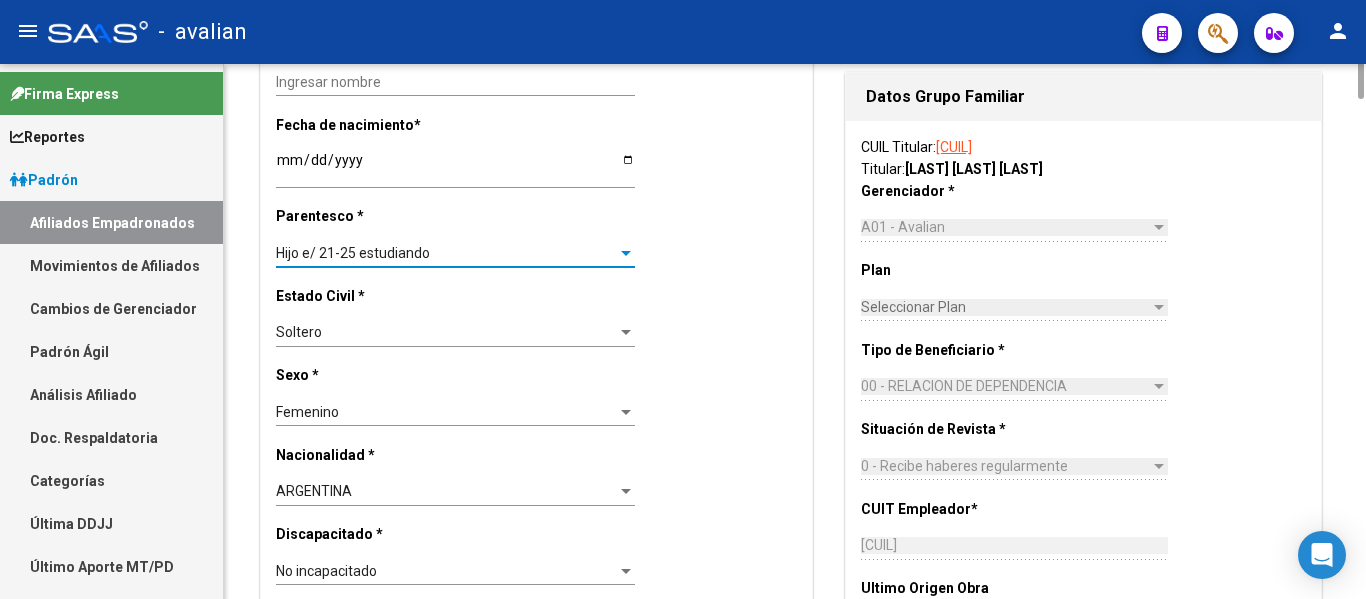 scroll, scrollTop: 600, scrollLeft: 0, axis: vertical 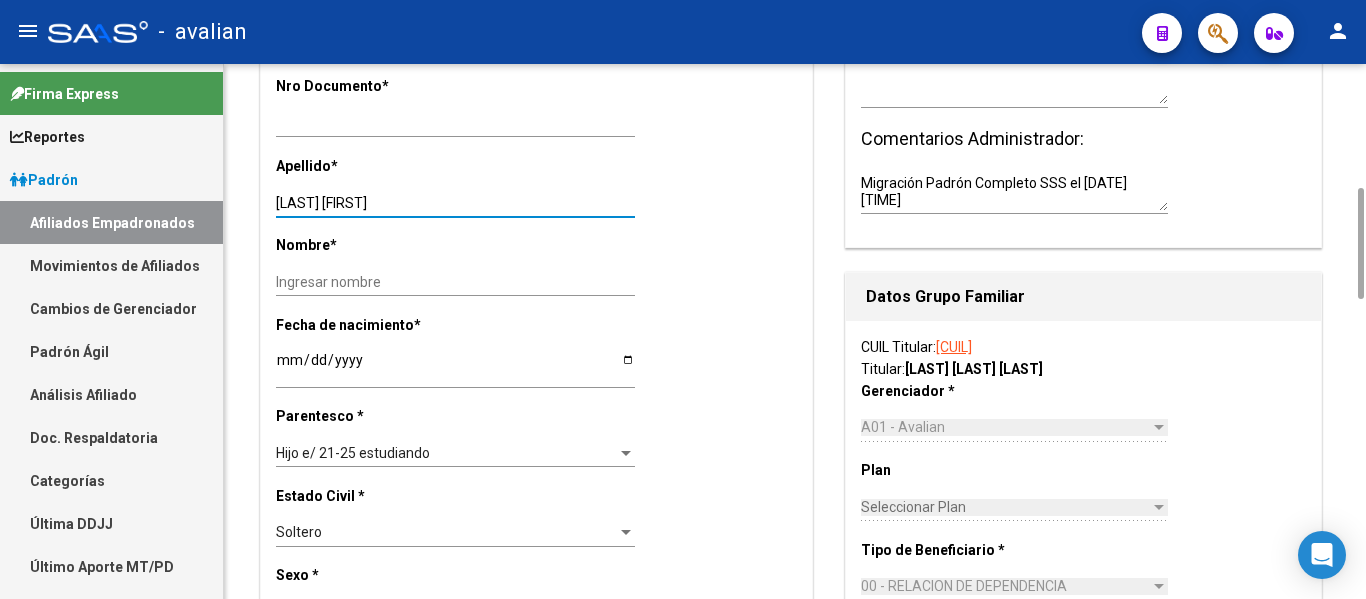 drag, startPoint x: 347, startPoint y: 205, endPoint x: 412, endPoint y: 203, distance: 65.03076 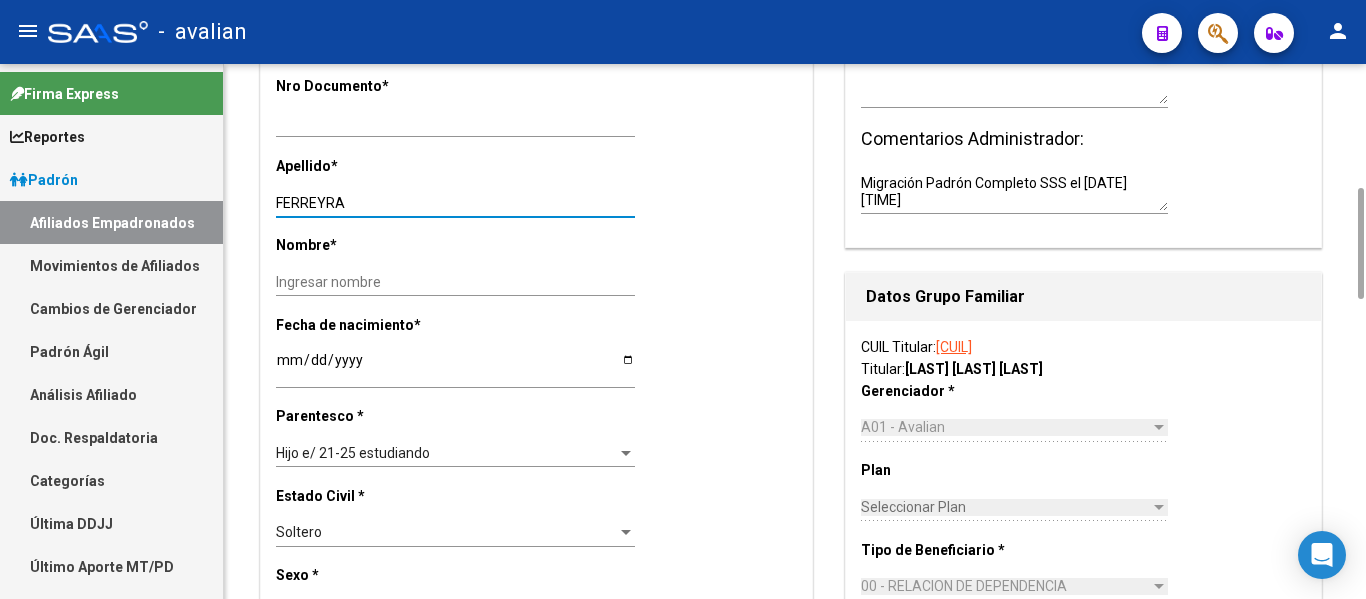 type on "FERREYRA" 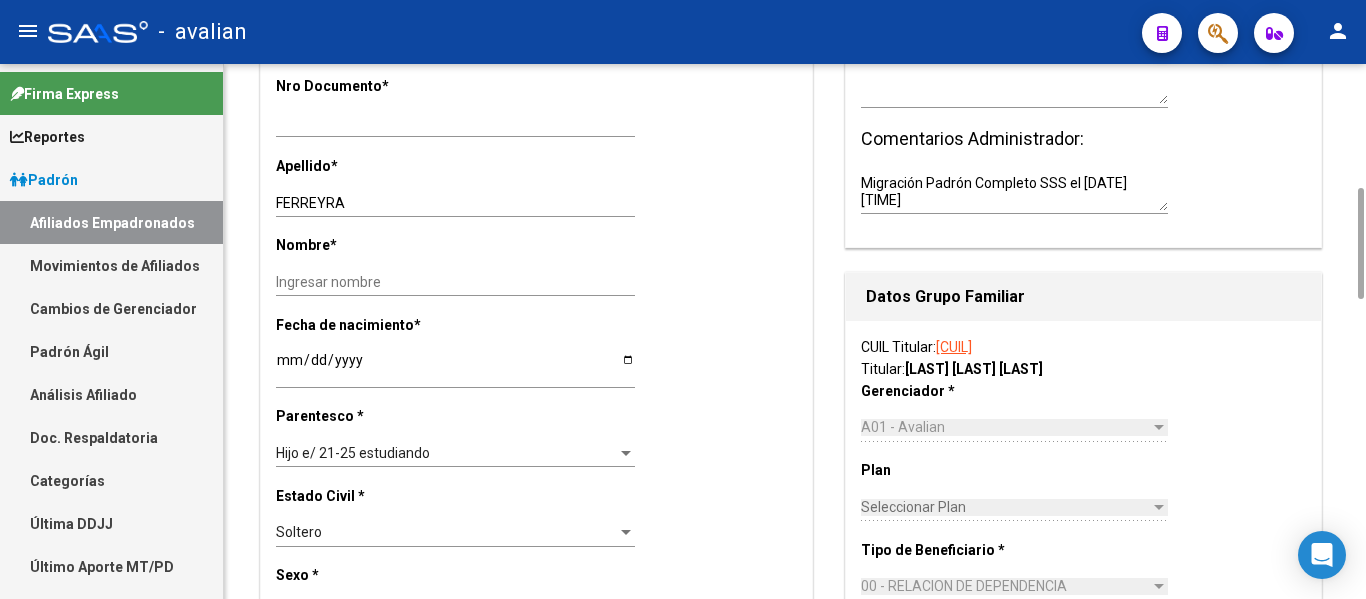 click on "Ingresar nombre" at bounding box center [455, 282] 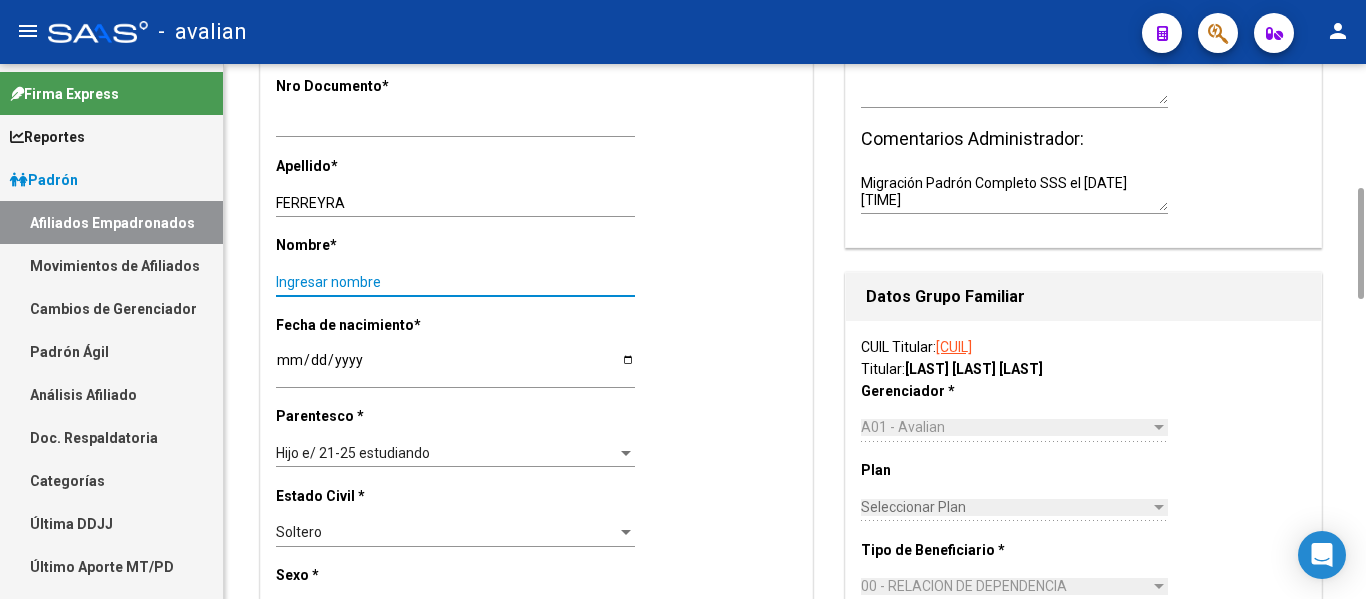 paste on "BRISA" 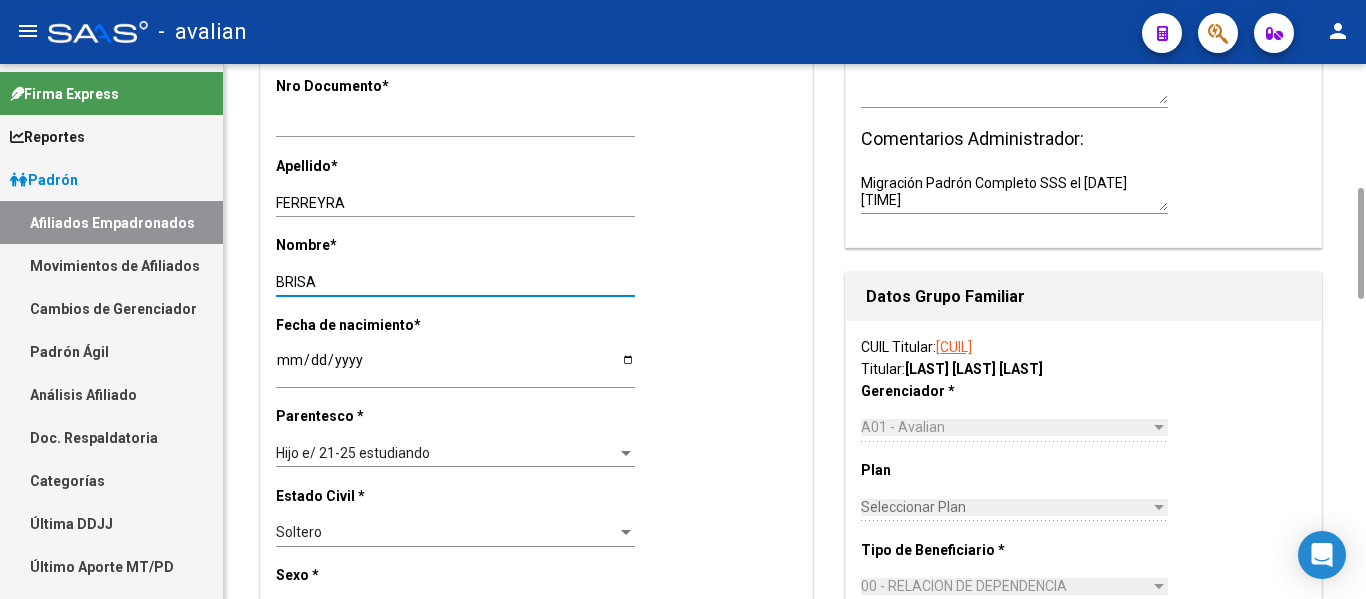 scroll, scrollTop: 0, scrollLeft: 0, axis: both 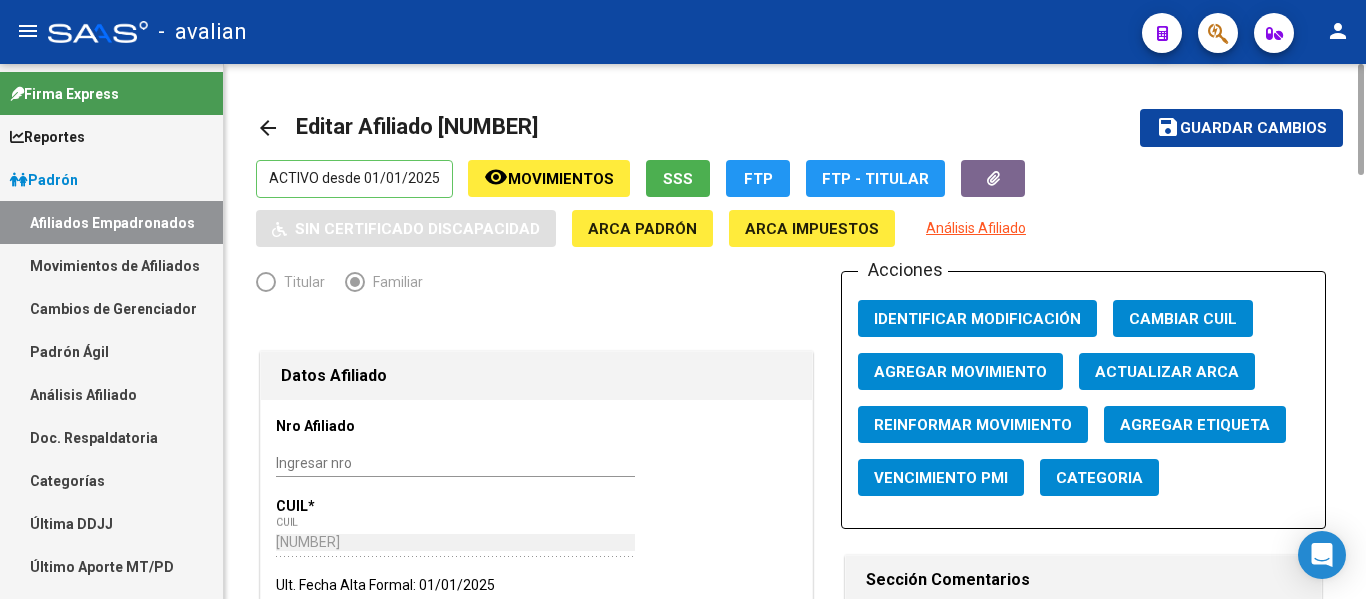type on "BRISA" 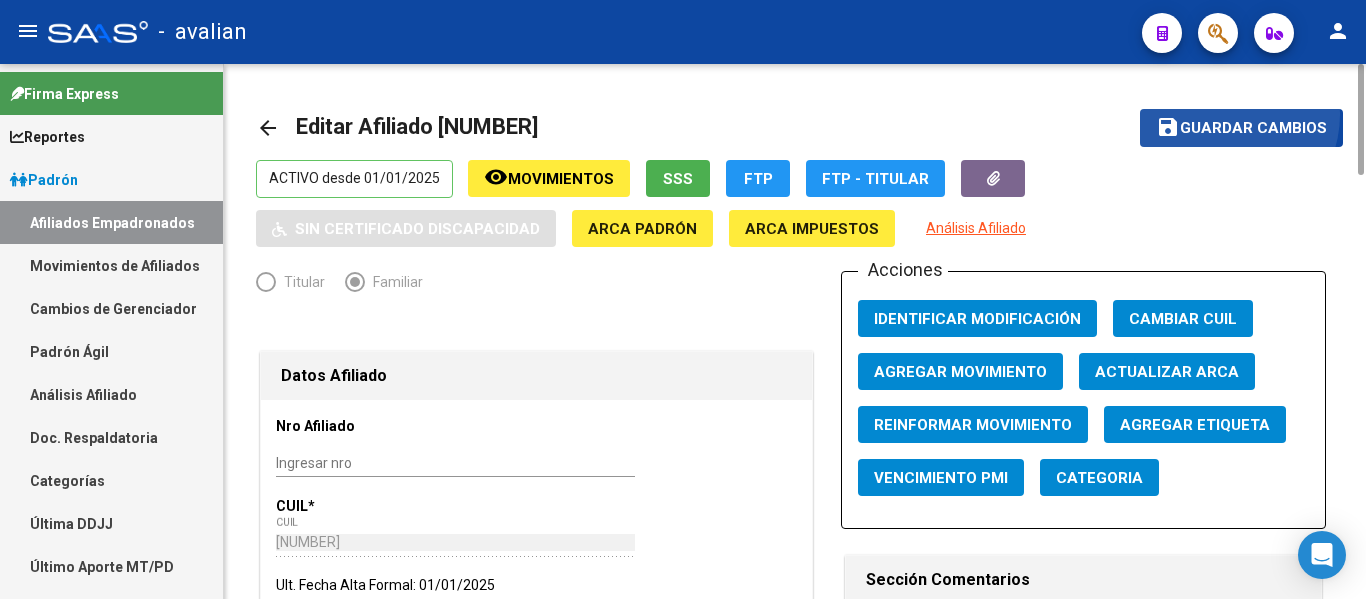 click on "save Guardar cambios" 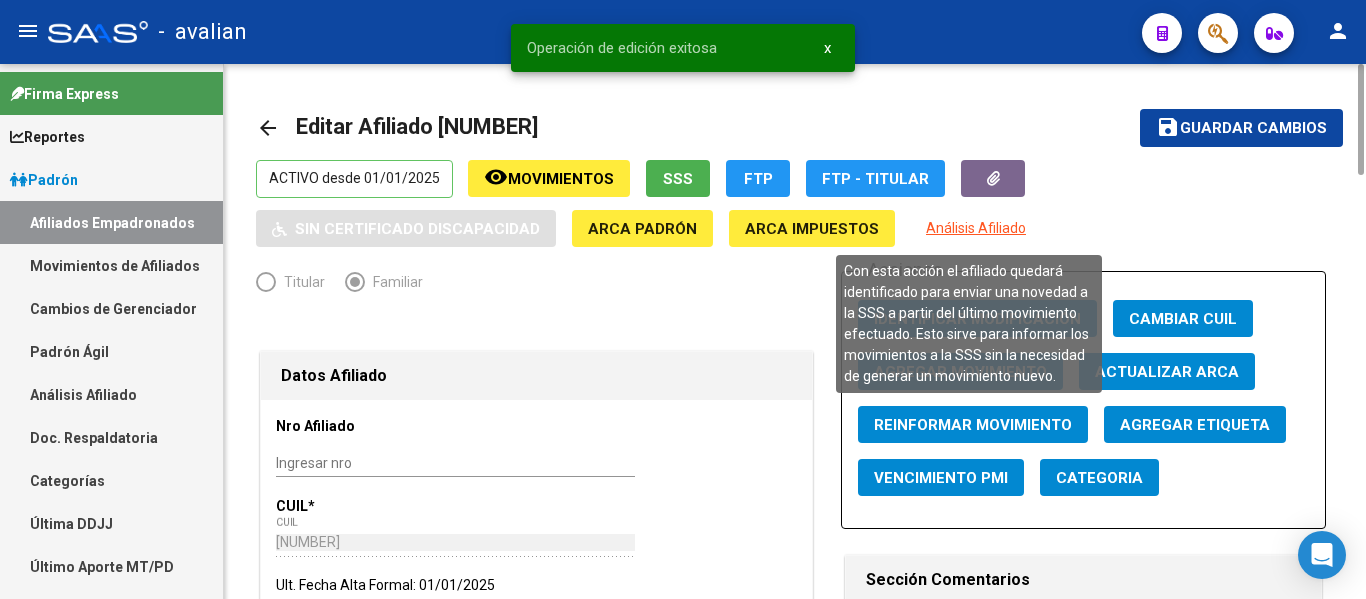 click on "Reinformar Movimiento" 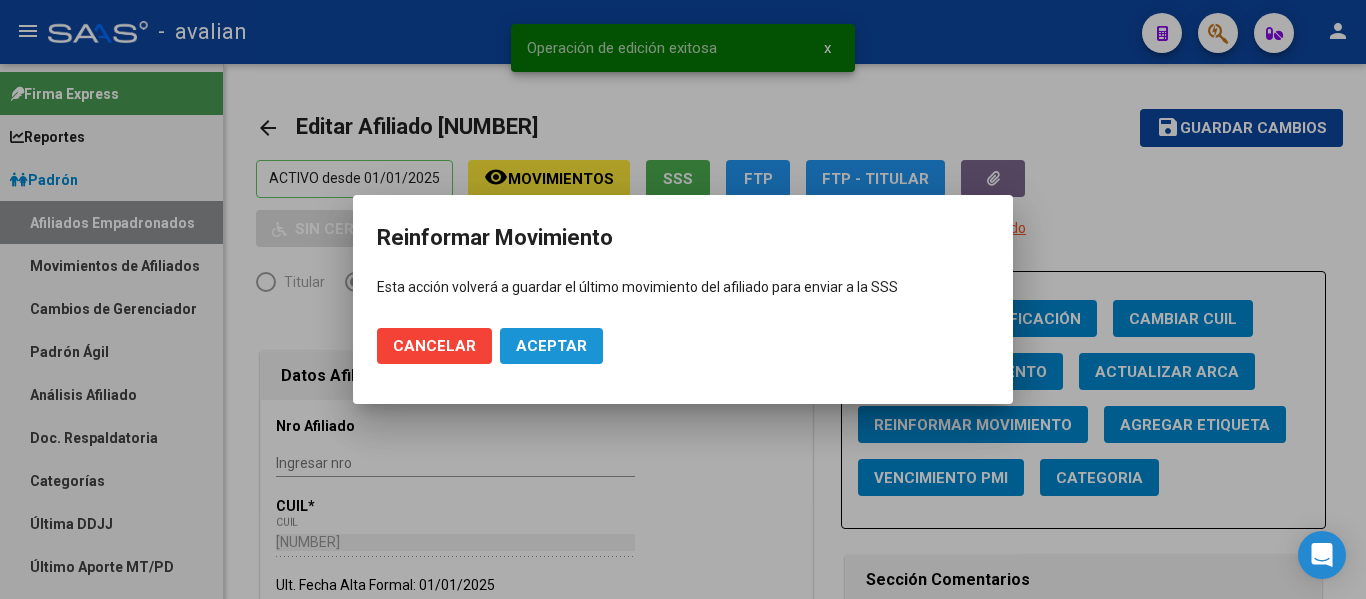 click on "Aceptar" at bounding box center (551, 346) 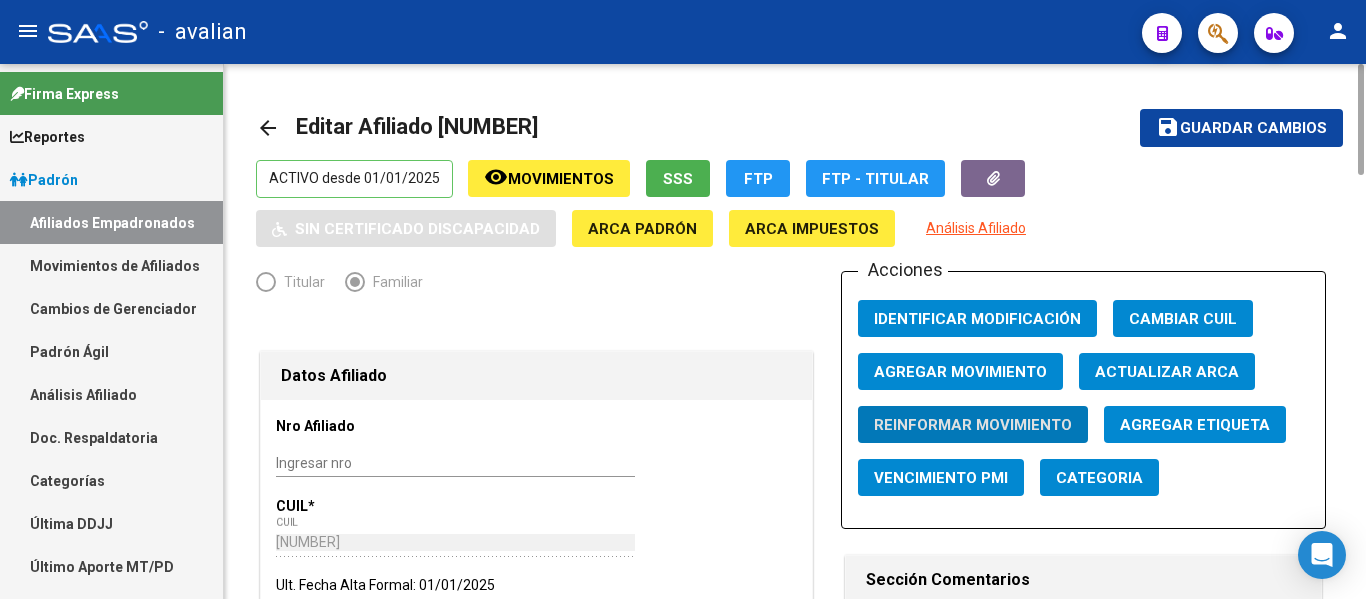 click on "arrow_back" 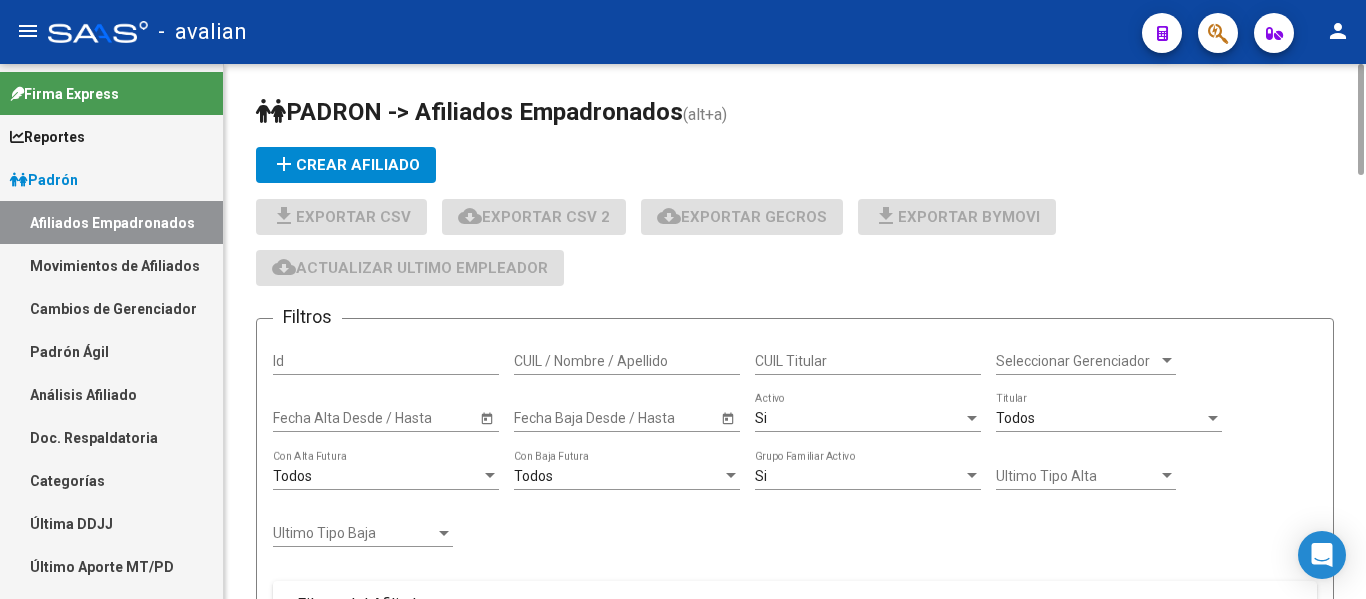 click on "CUIL / Nombre / Apellido" at bounding box center [627, 361] 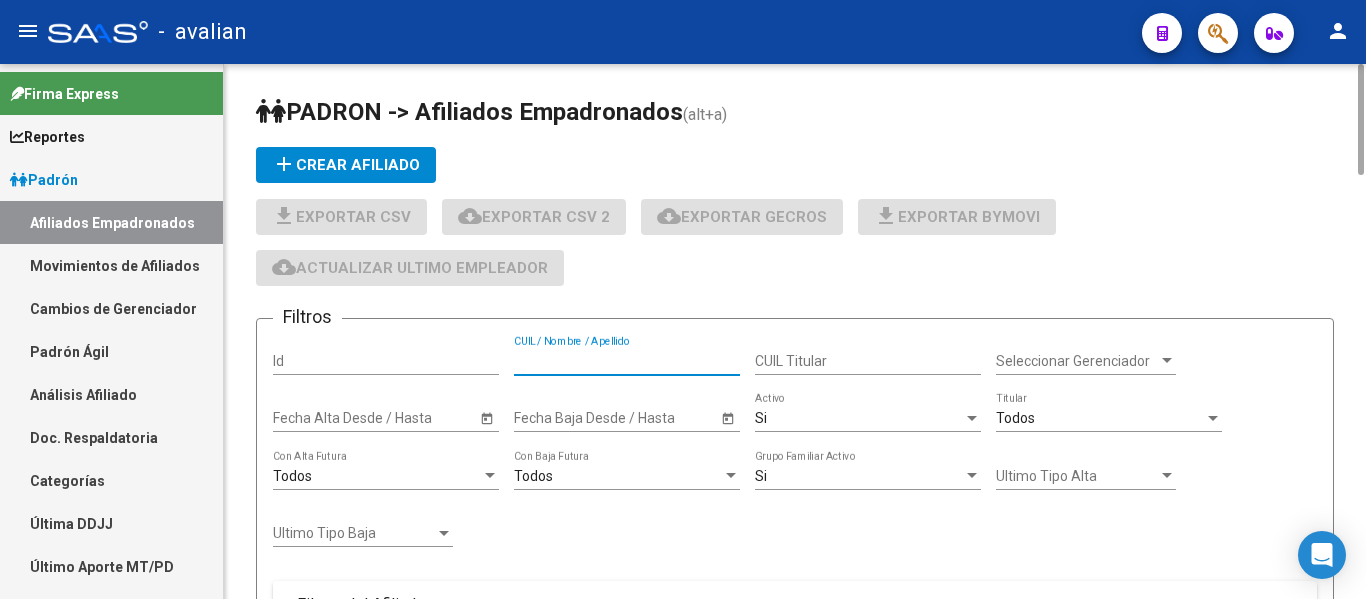 paste on "[CUIL]" 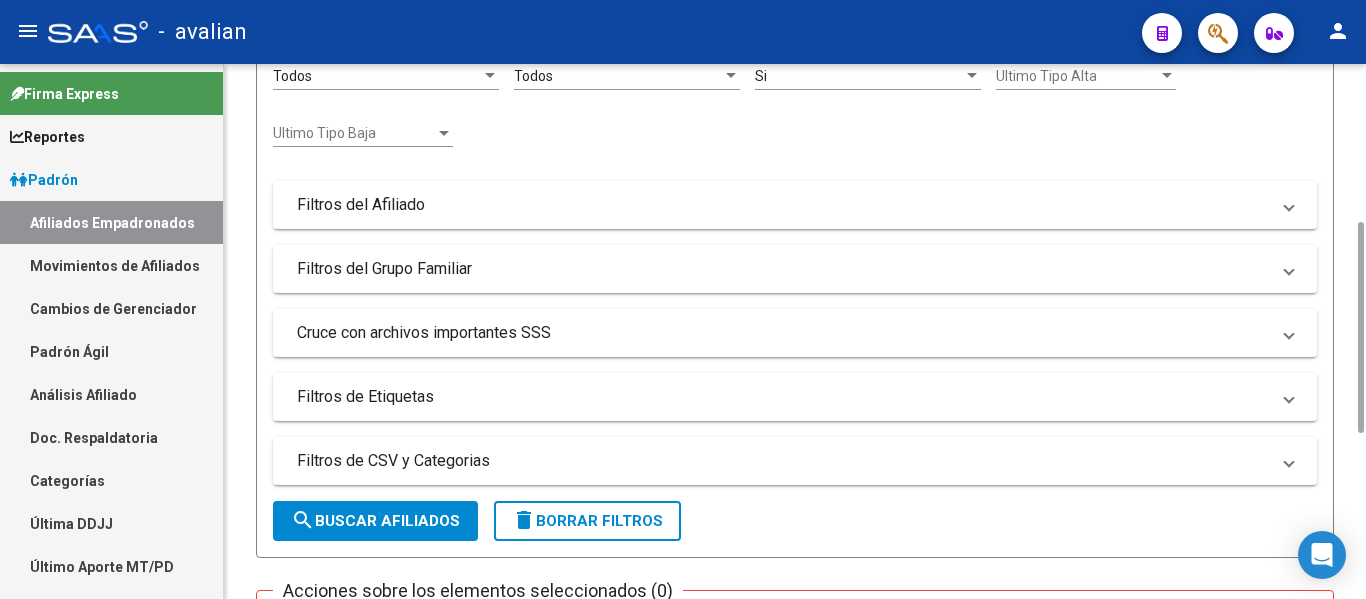 scroll, scrollTop: 800, scrollLeft: 0, axis: vertical 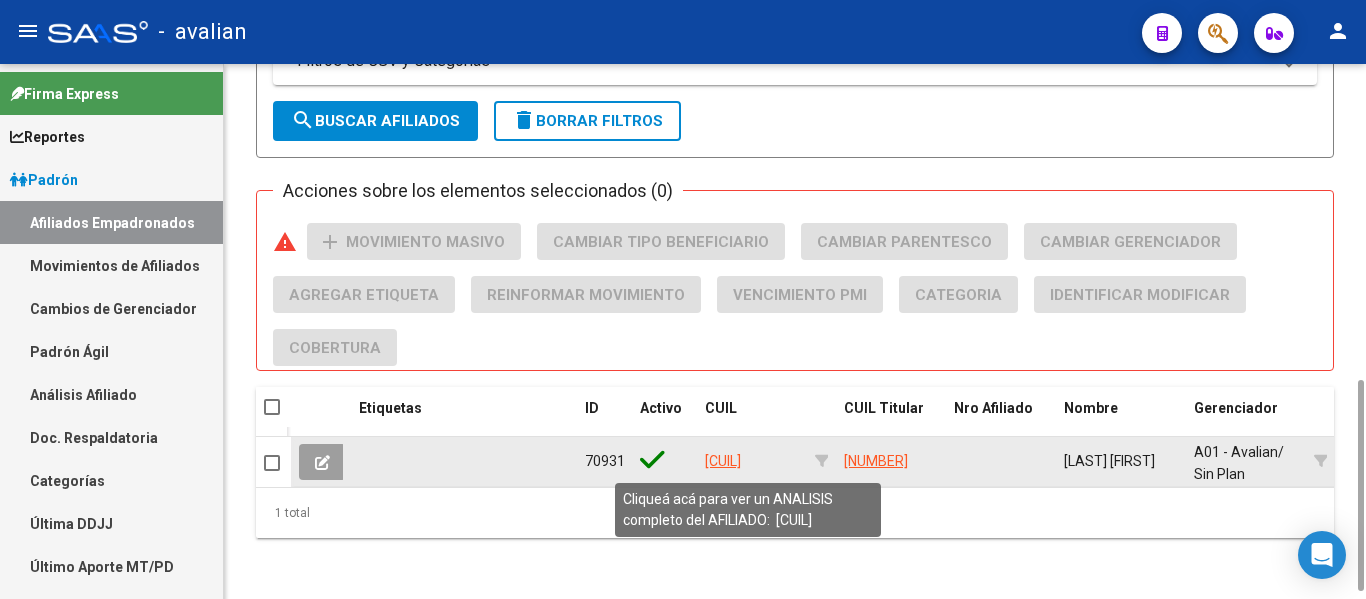 type on "[CUIL]" 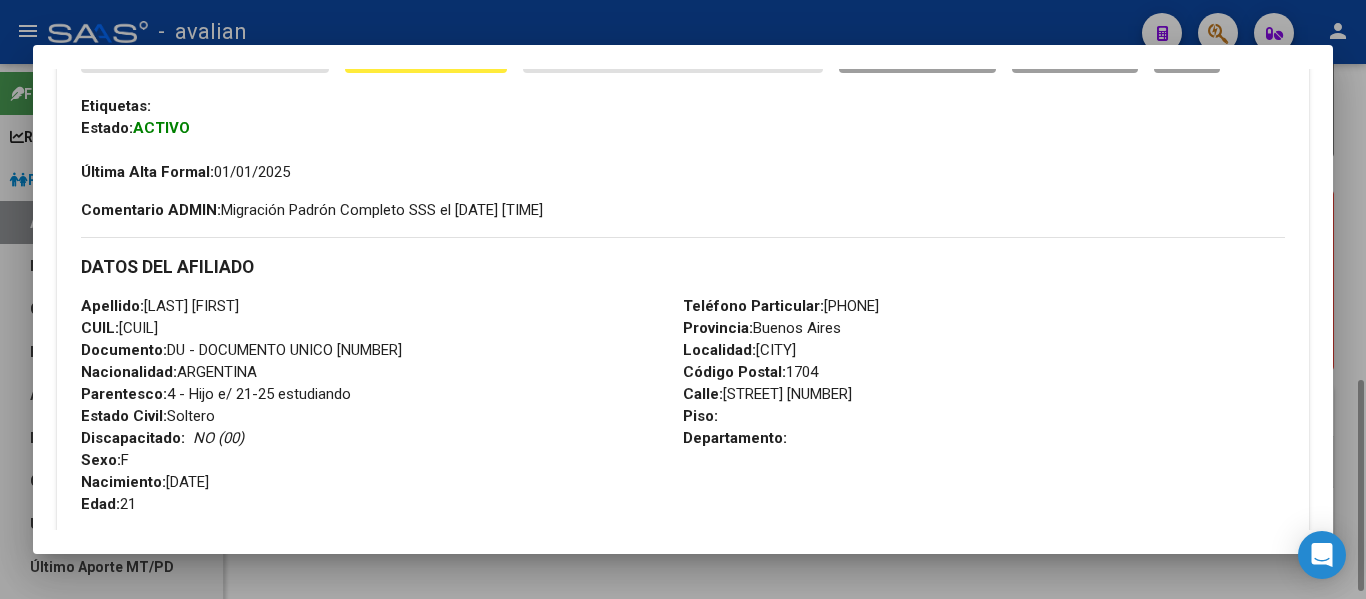 scroll, scrollTop: 500, scrollLeft: 0, axis: vertical 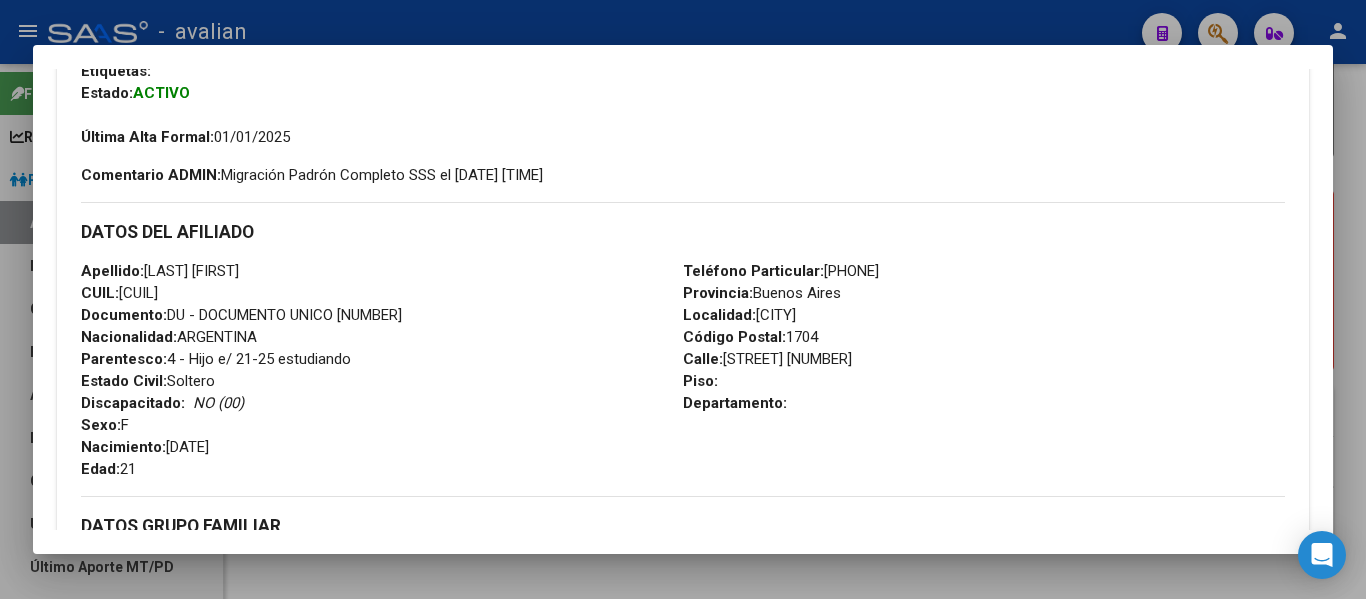 click at bounding box center [683, 299] 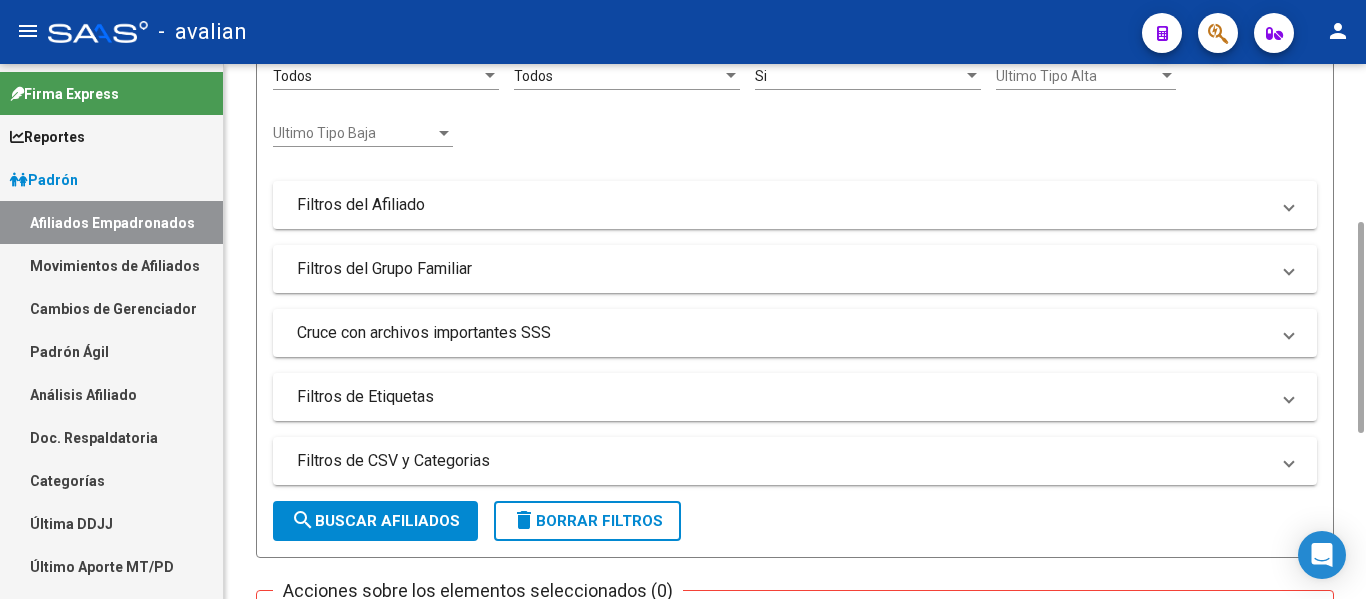 scroll, scrollTop: 200, scrollLeft: 0, axis: vertical 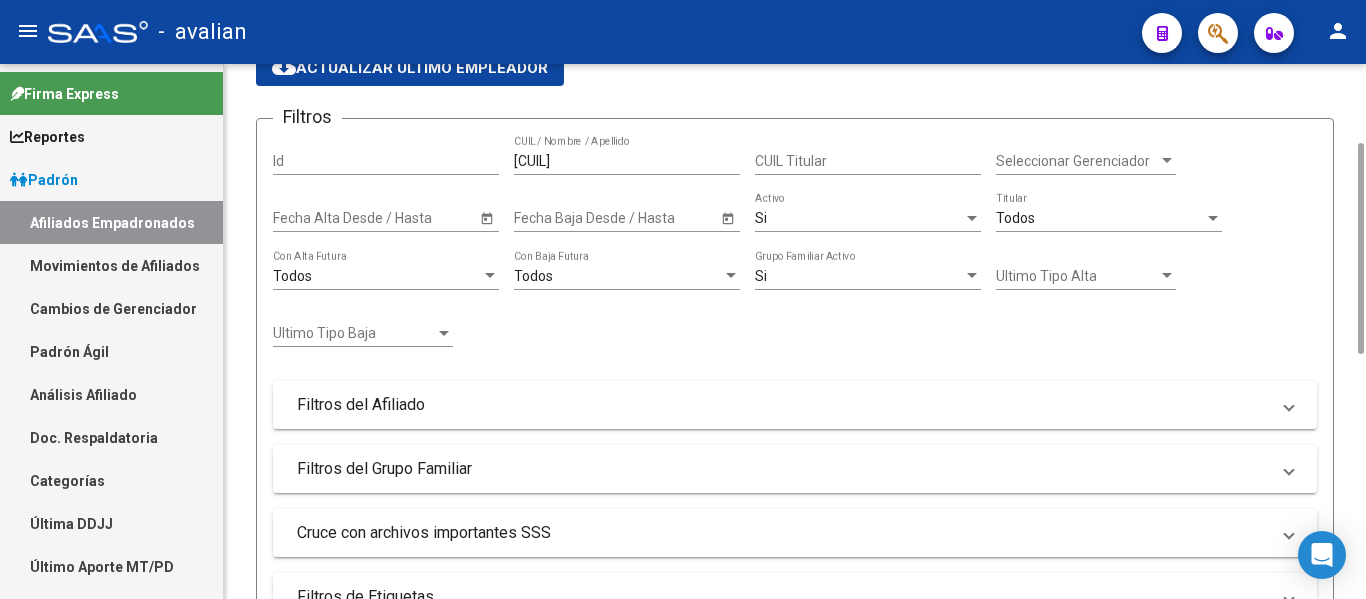 click on "[NUMBER] CUIL / Nombre / Apellido" 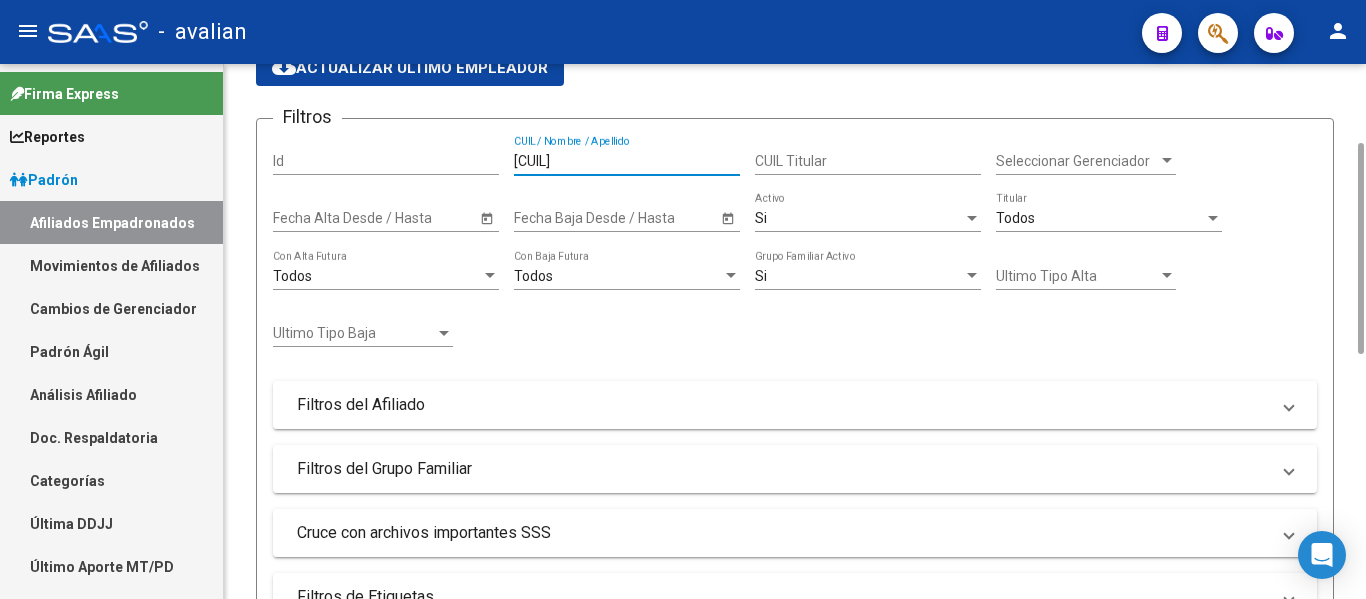 click on "[CUIL]" at bounding box center (627, 161) 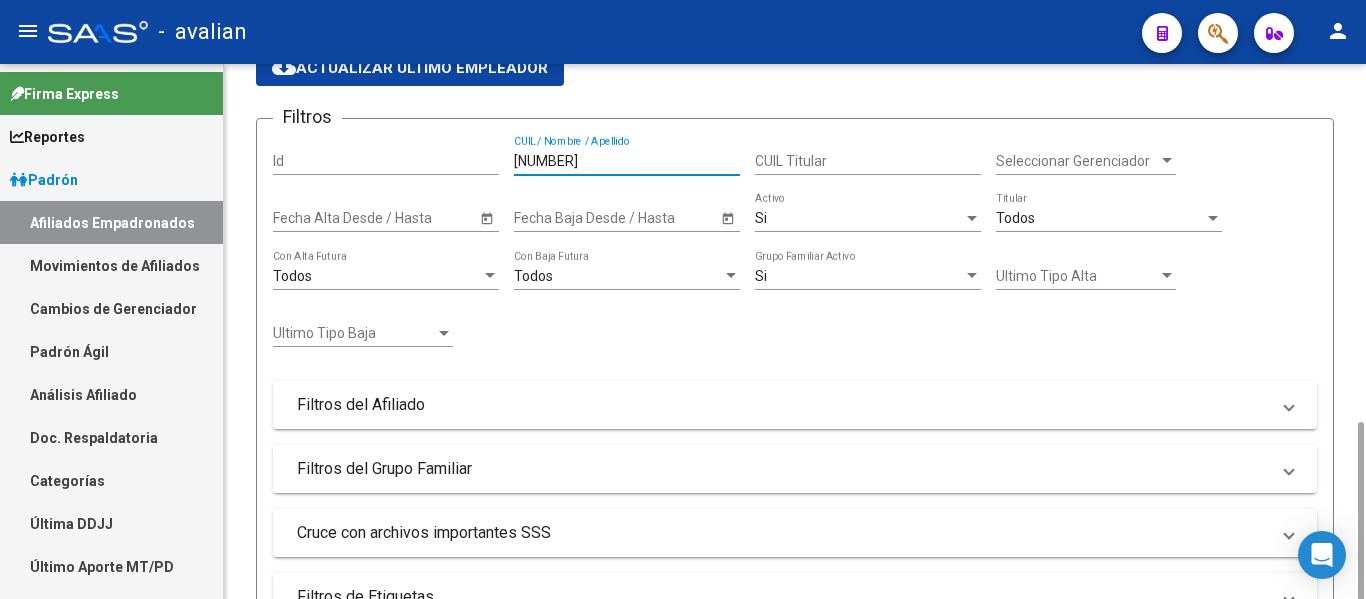 scroll, scrollTop: 800, scrollLeft: 0, axis: vertical 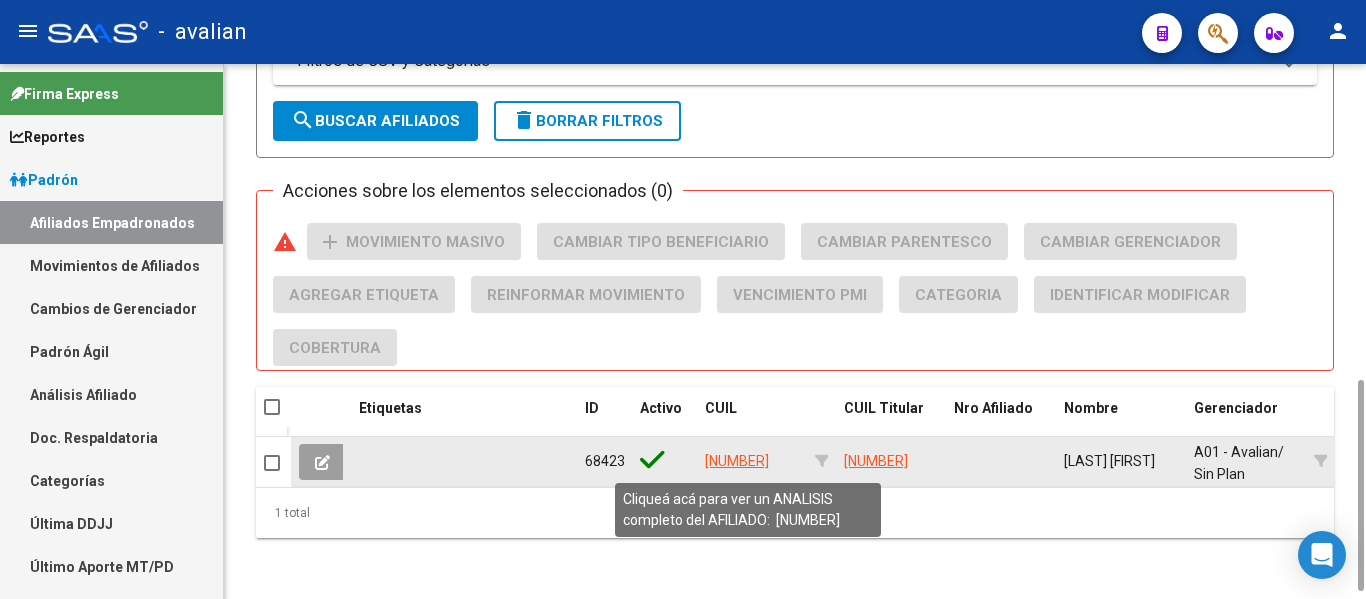 type on "[NUMBER]" 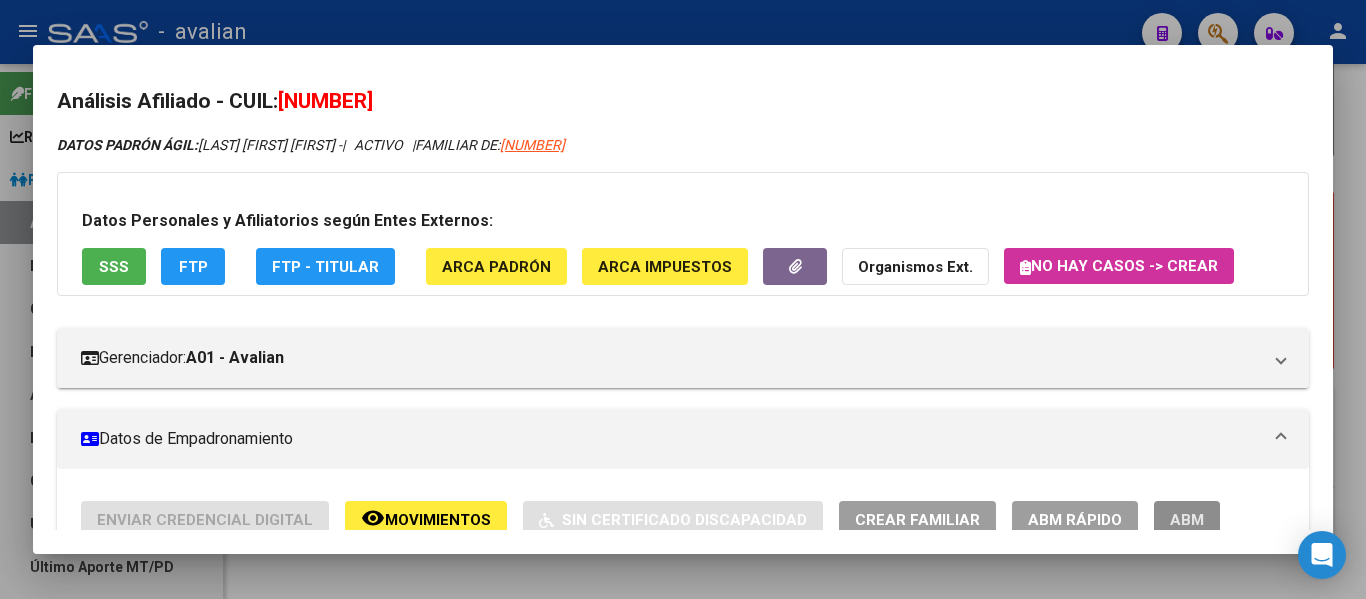 click on "ABM" at bounding box center (1187, 519) 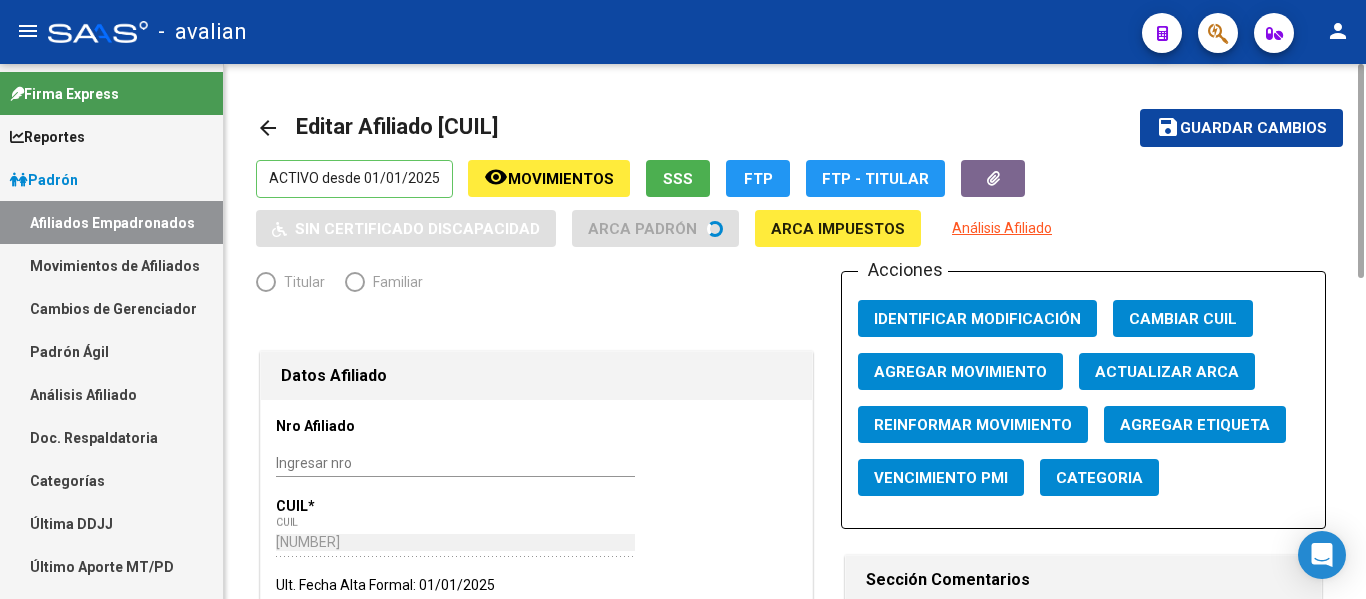 radio on "true" 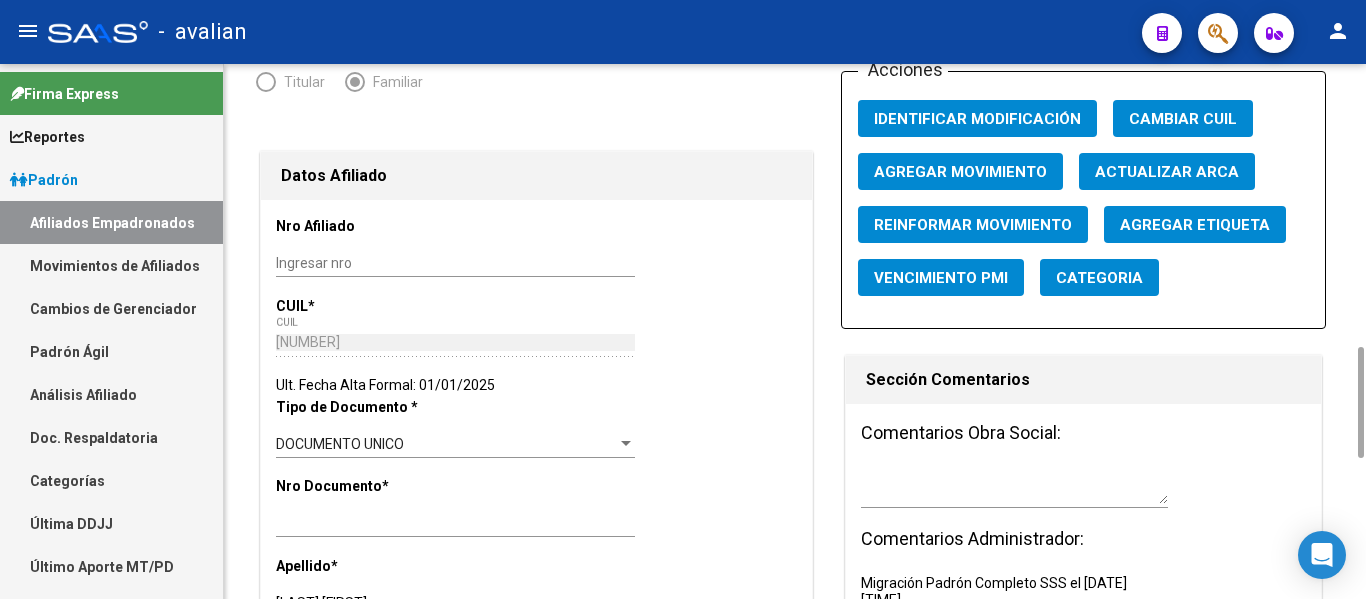 scroll, scrollTop: 400, scrollLeft: 0, axis: vertical 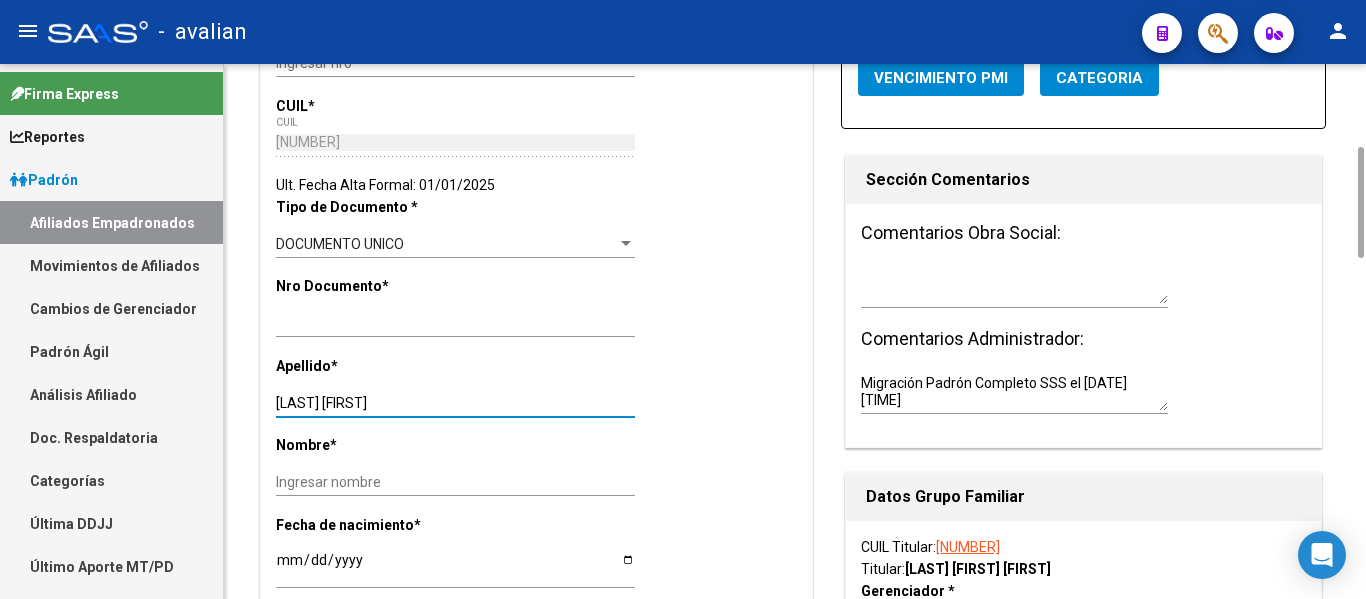 drag, startPoint x: 339, startPoint y: 401, endPoint x: 512, endPoint y: 399, distance: 173.01157 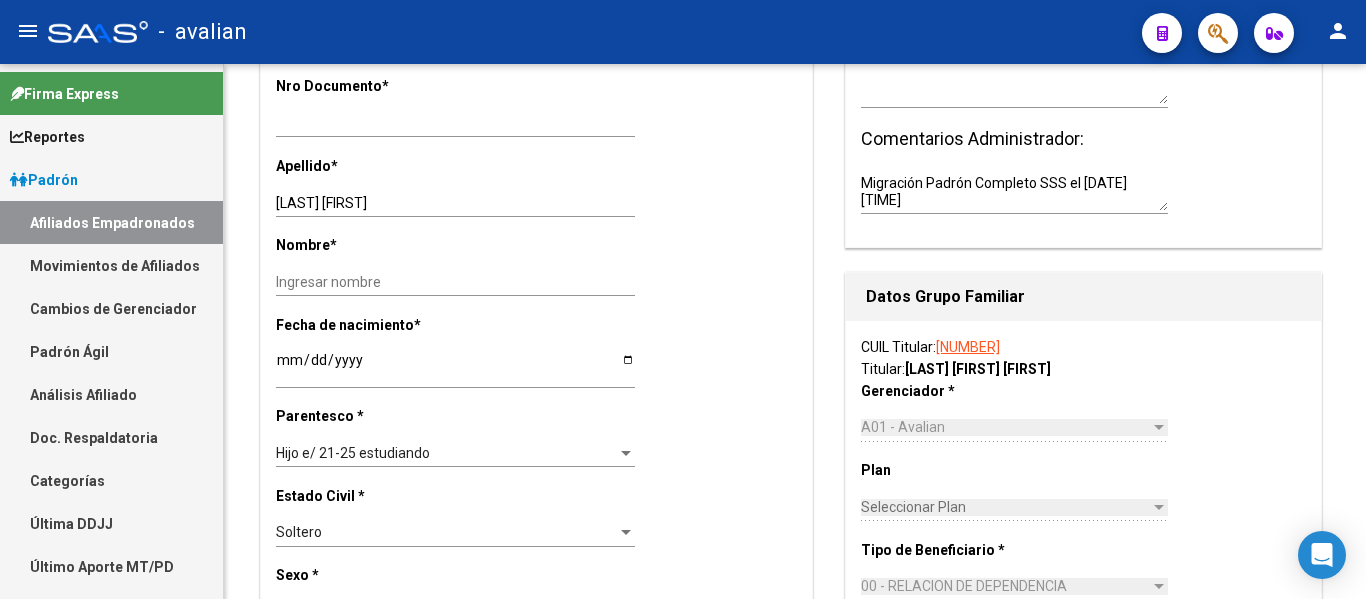 scroll, scrollTop: 0, scrollLeft: 0, axis: both 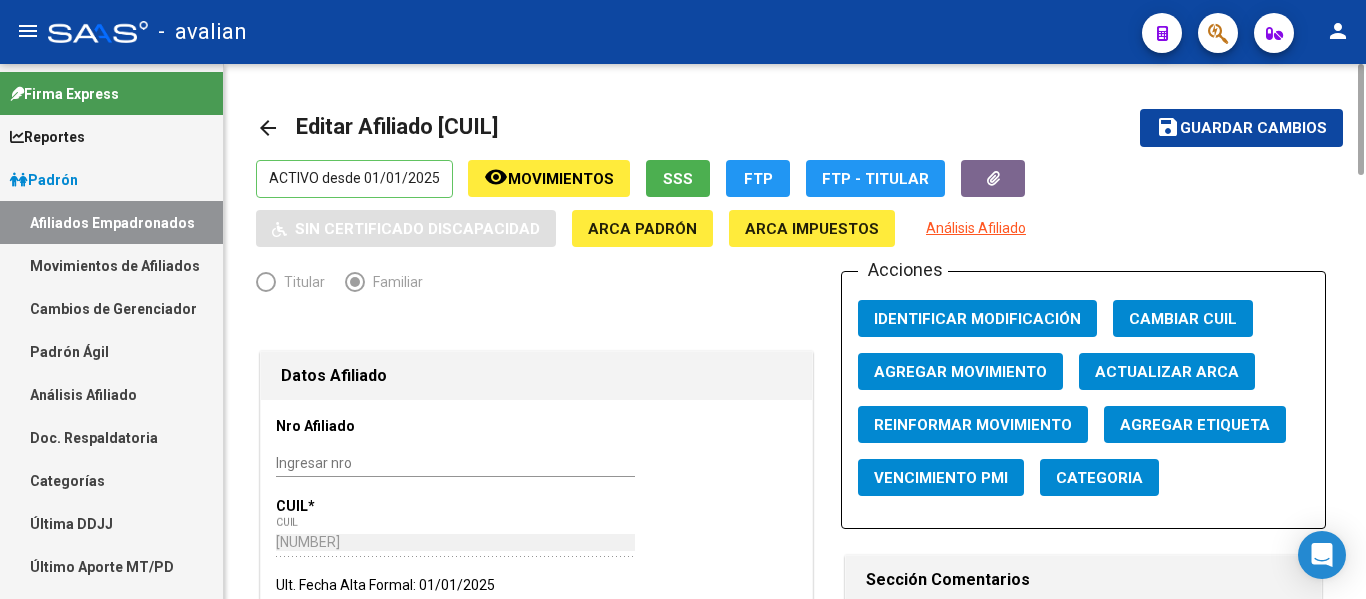click on "arrow_back" 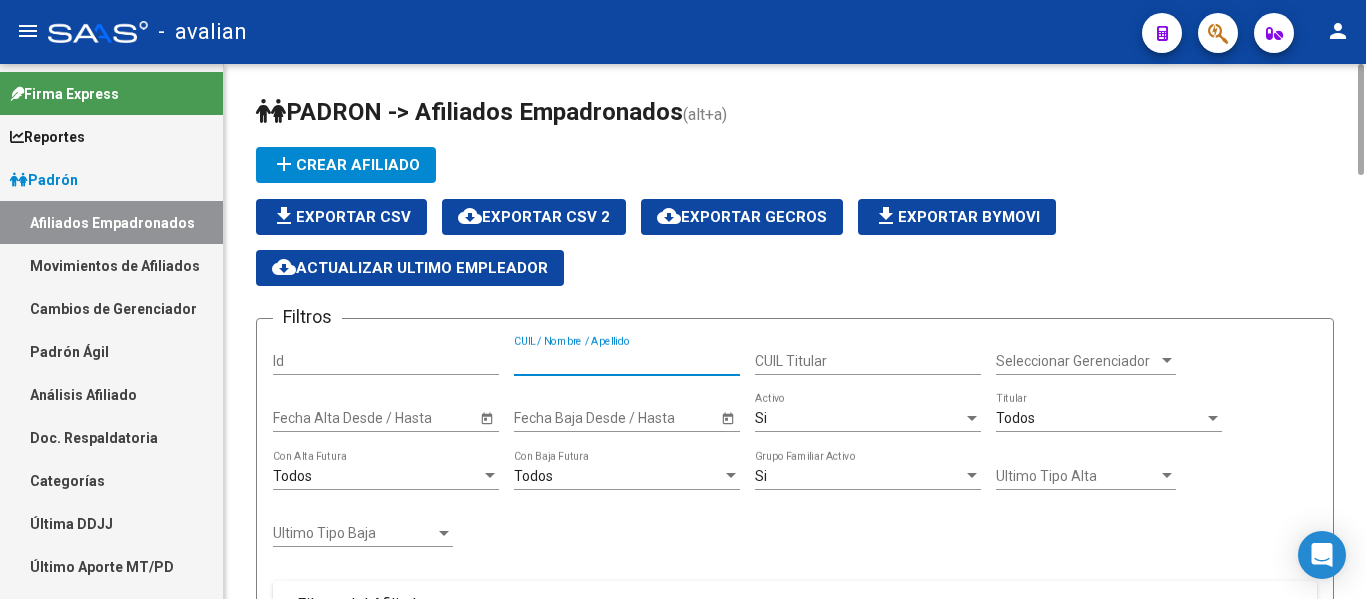 click on "CUIL / Nombre / Apellido" at bounding box center (627, 361) 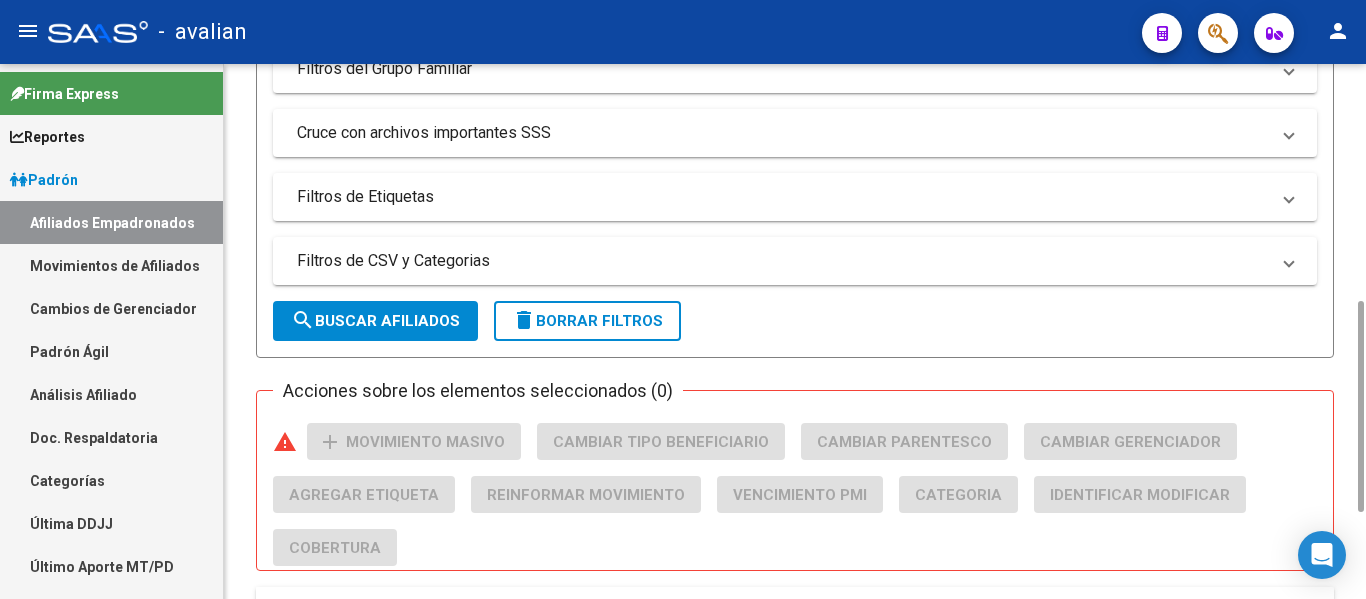 scroll, scrollTop: 818, scrollLeft: 0, axis: vertical 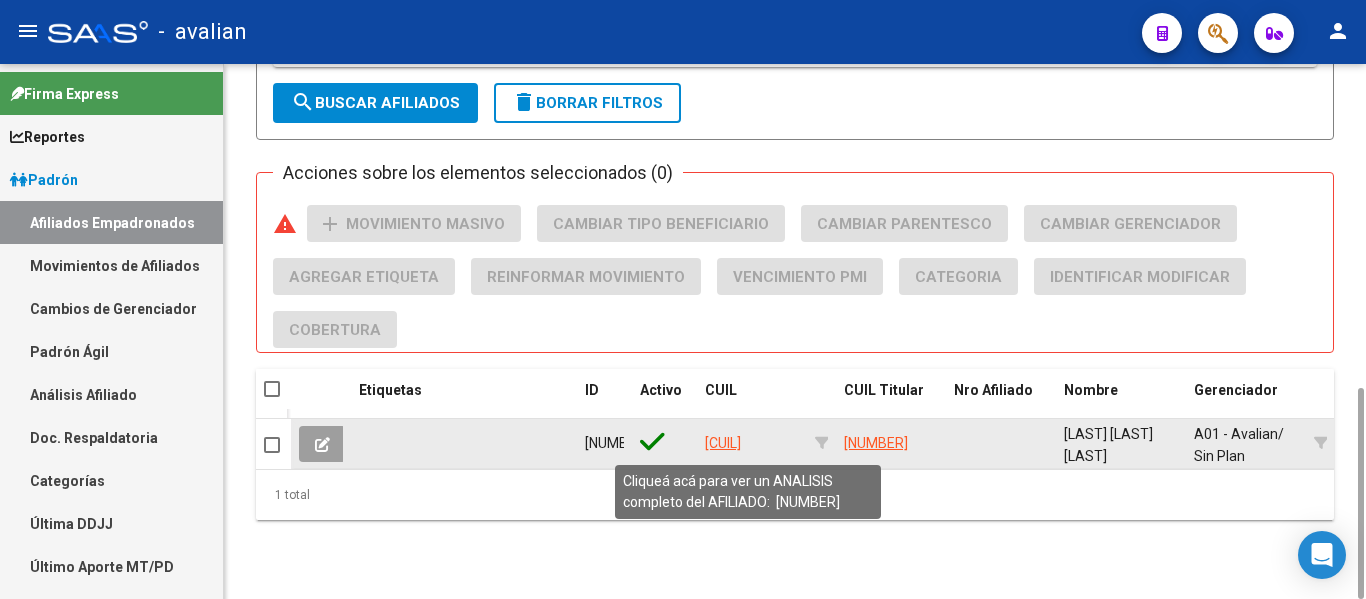 type on "[CUIL]" 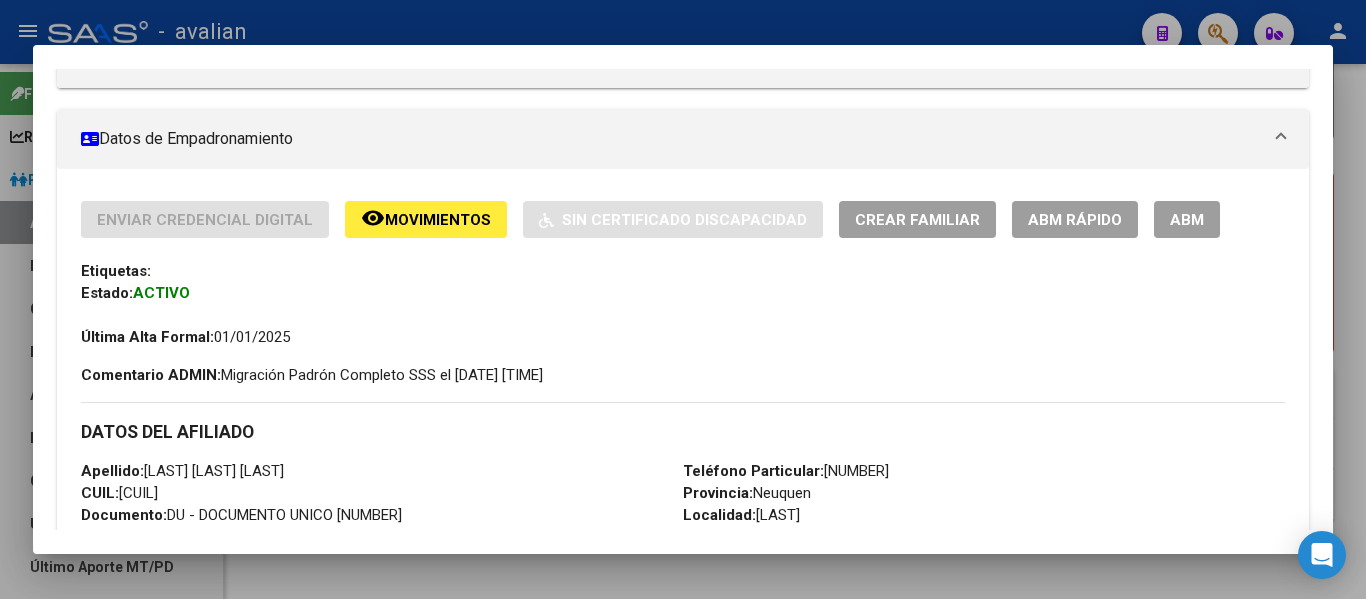 scroll, scrollTop: 400, scrollLeft: 0, axis: vertical 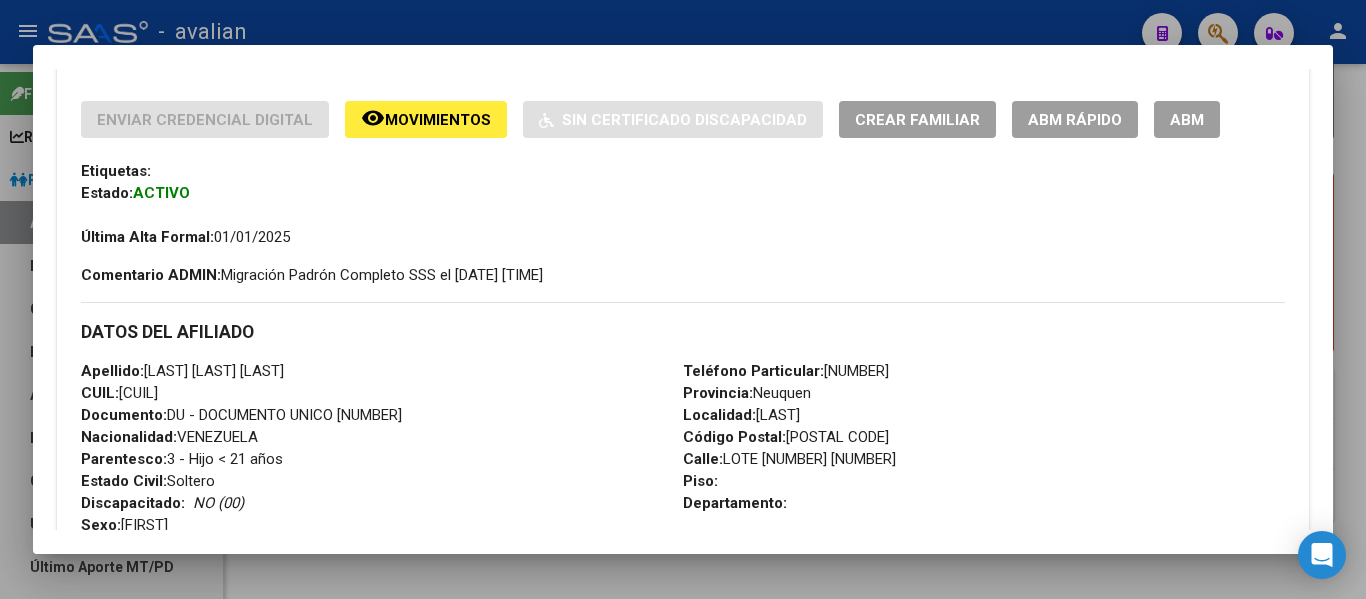 click on "ABM" at bounding box center (1187, 120) 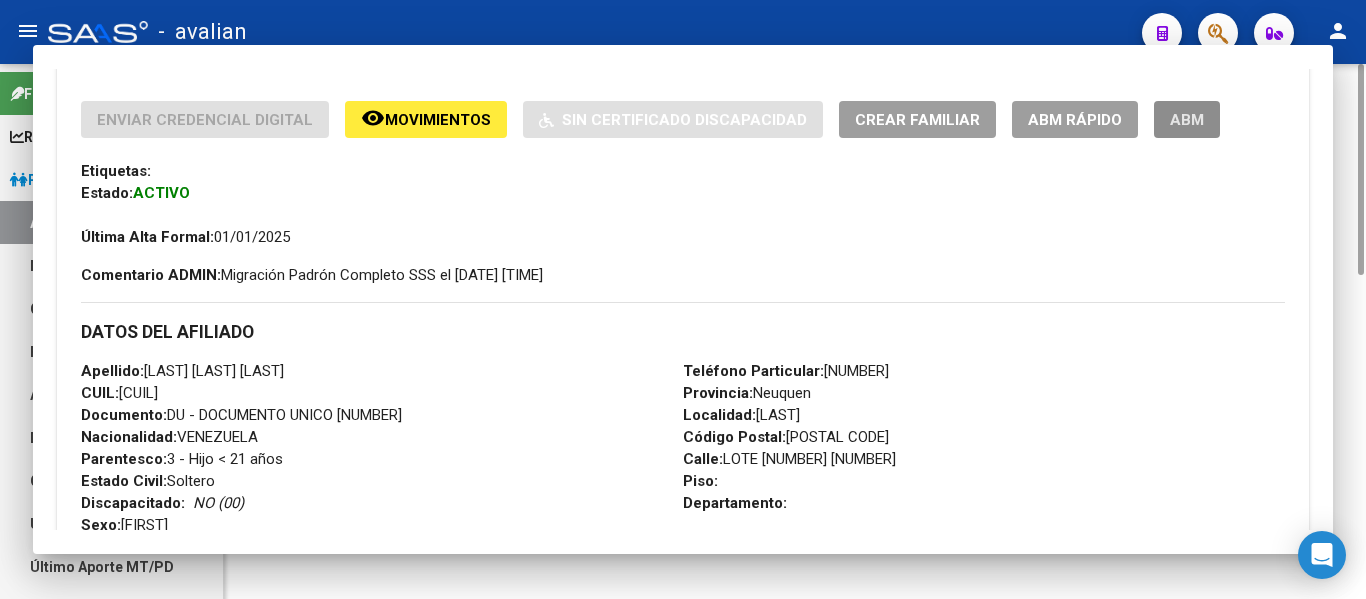 scroll, scrollTop: 0, scrollLeft: 0, axis: both 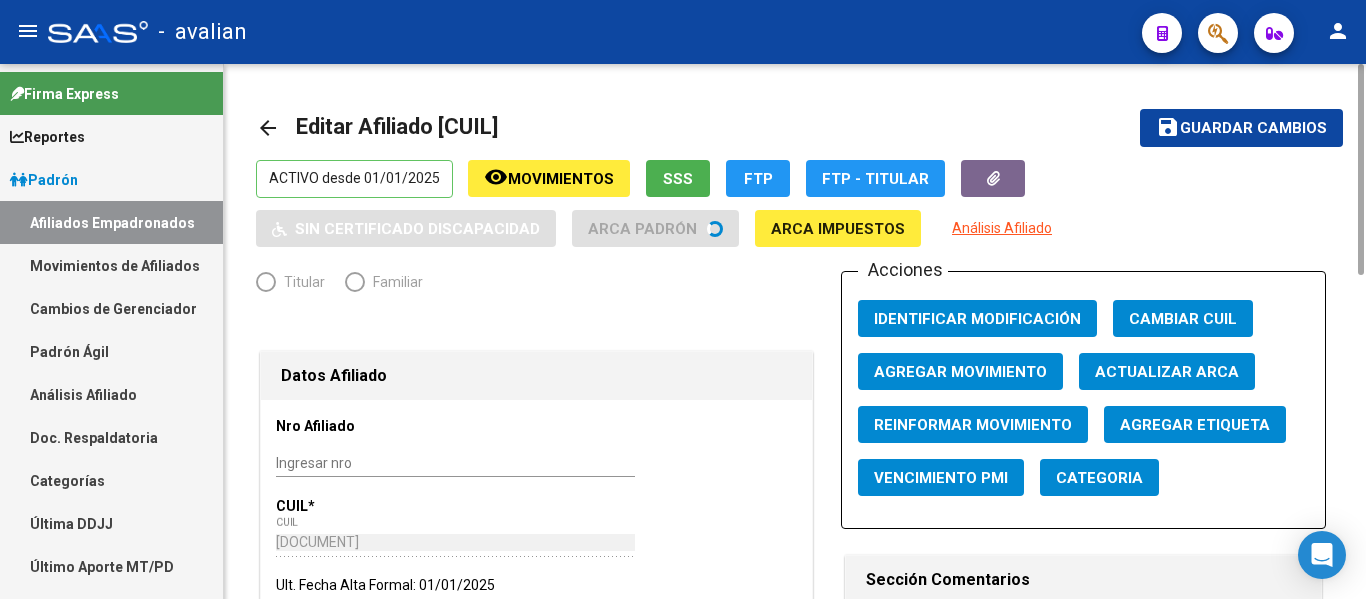 radio on "true" 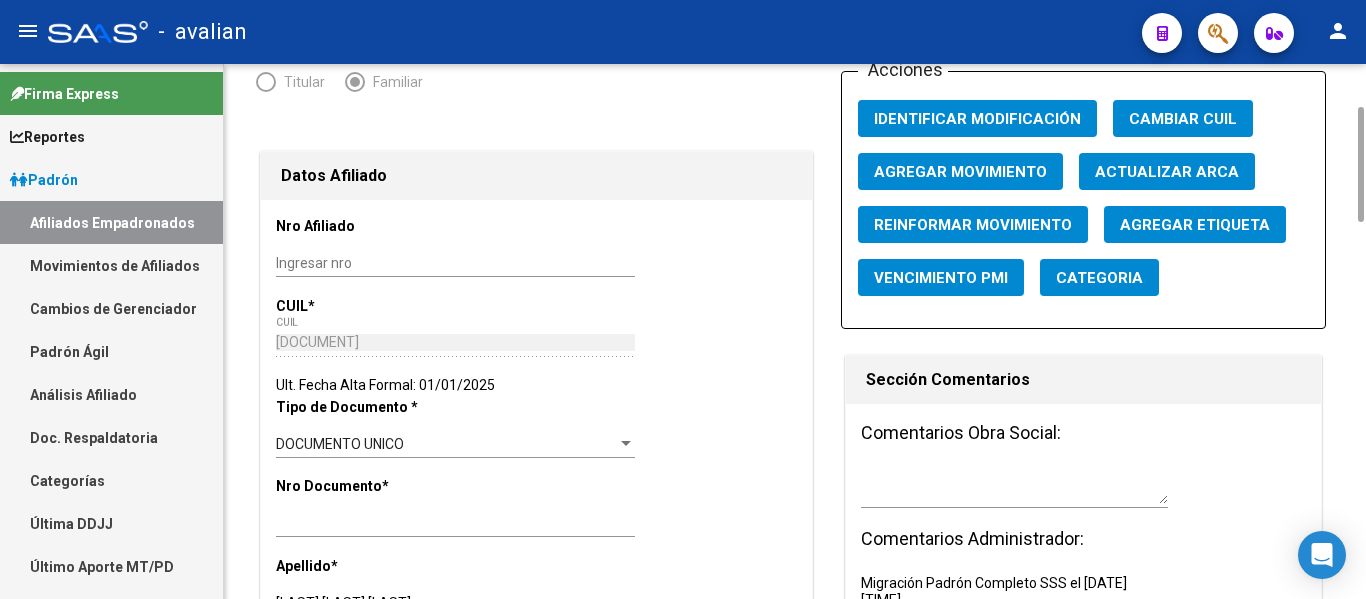 scroll, scrollTop: 400, scrollLeft: 0, axis: vertical 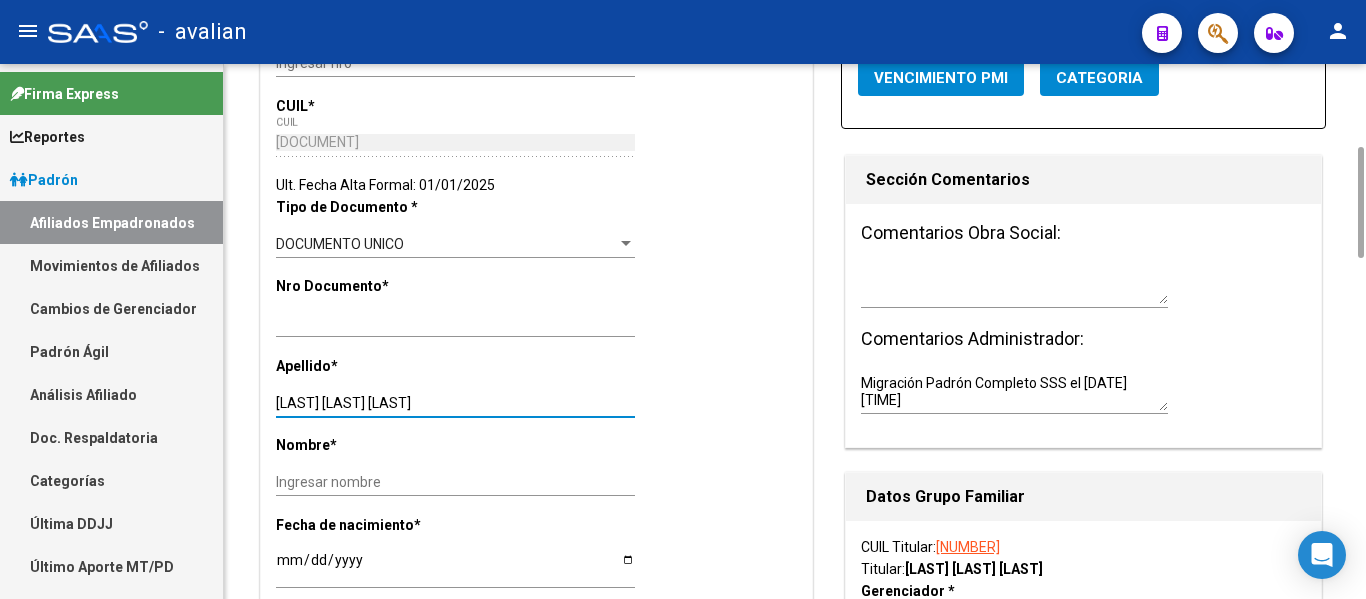 drag, startPoint x: 392, startPoint y: 401, endPoint x: 609, endPoint y: 402, distance: 217.0023 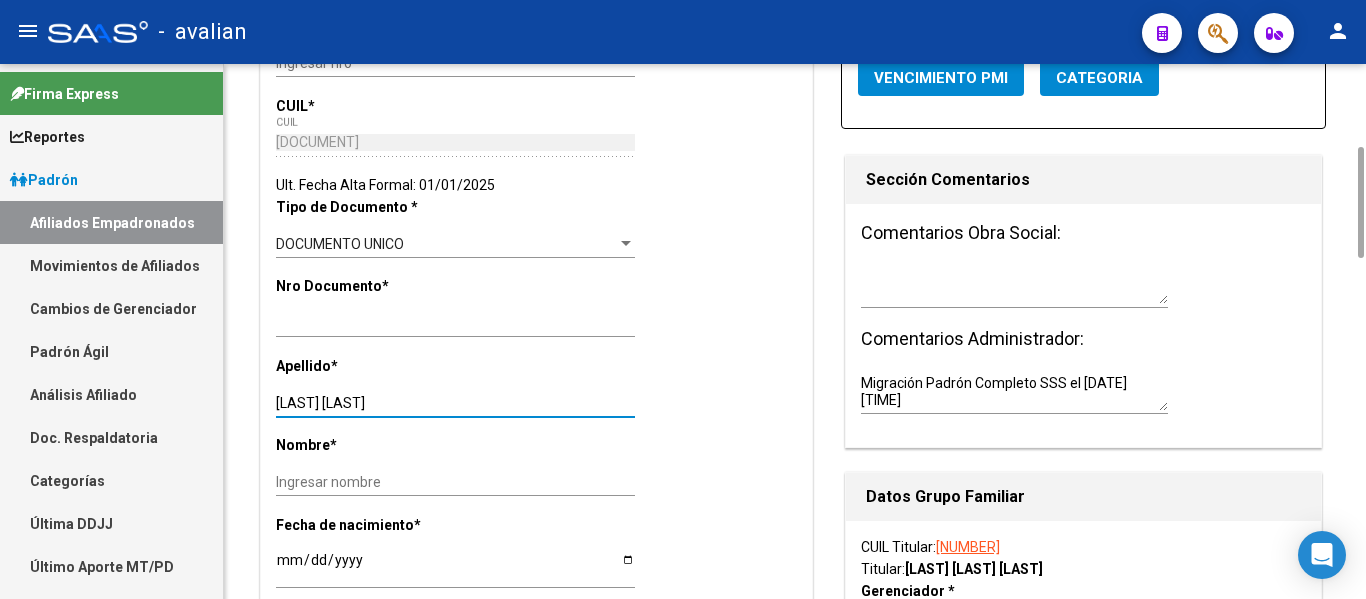 type on "[LAST] [LAST]" 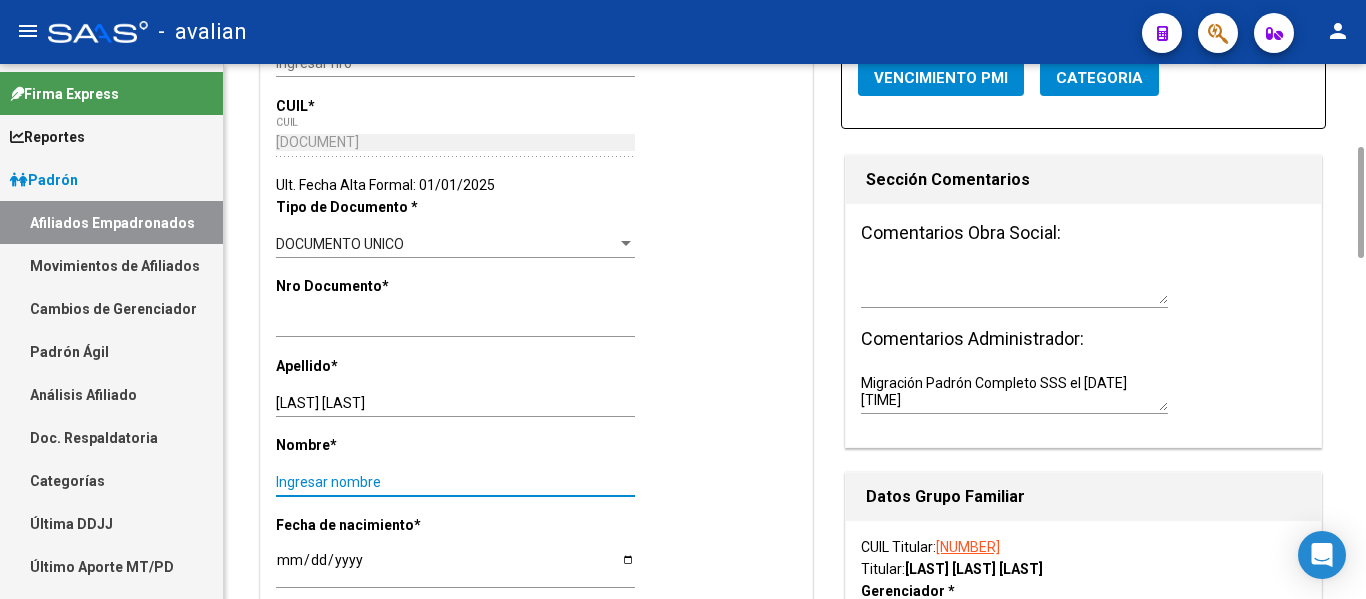 paste on "[LAST] [FIRST] [FIRST]" 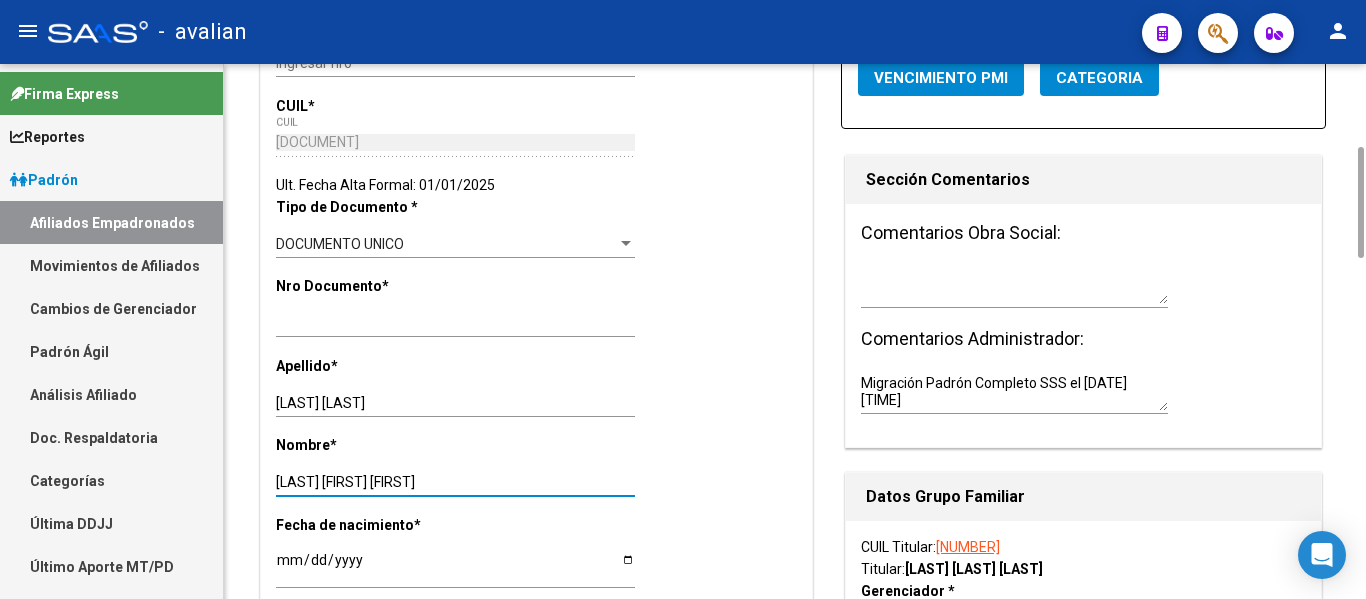 type on "[LAST] [FIRST] [FIRST]" 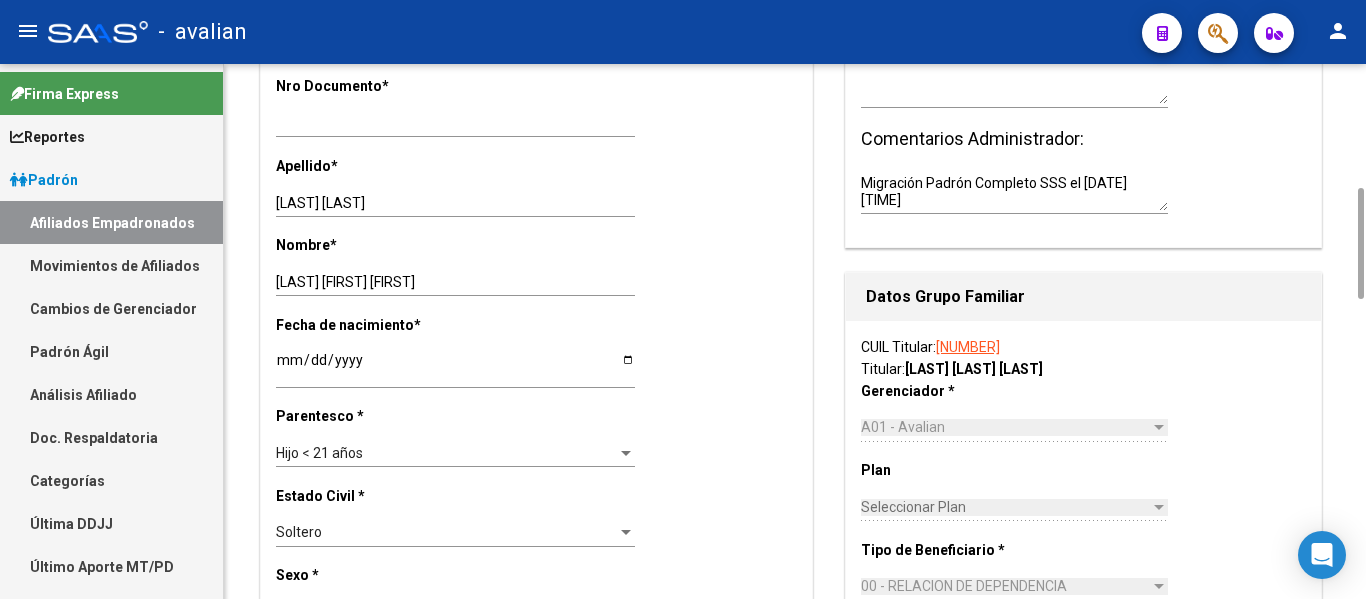 scroll, scrollTop: 800, scrollLeft: 0, axis: vertical 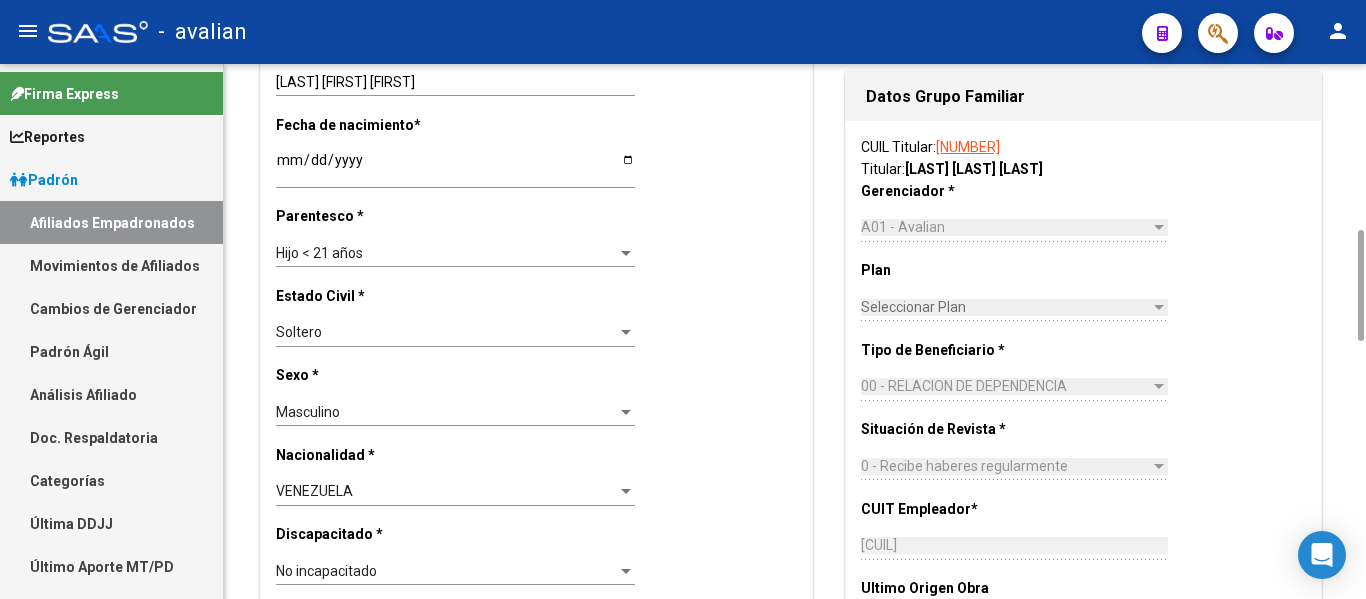 click on "Hijo < 21 años" at bounding box center [446, 253] 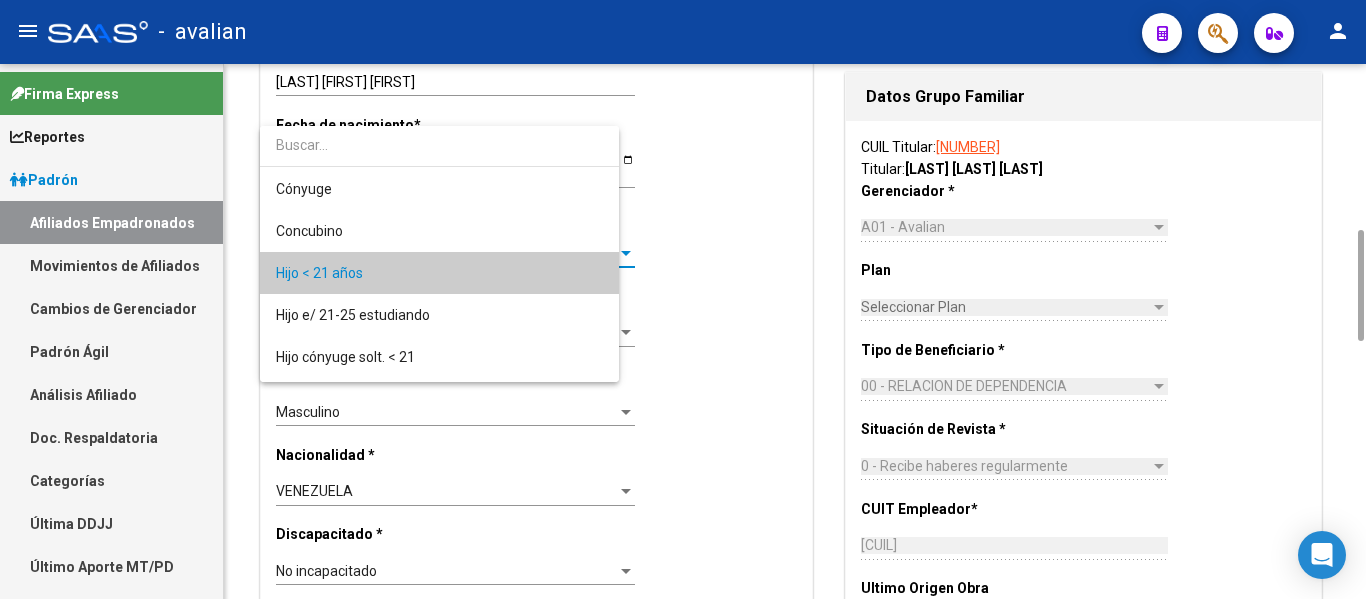 scroll, scrollTop: 19, scrollLeft: 0, axis: vertical 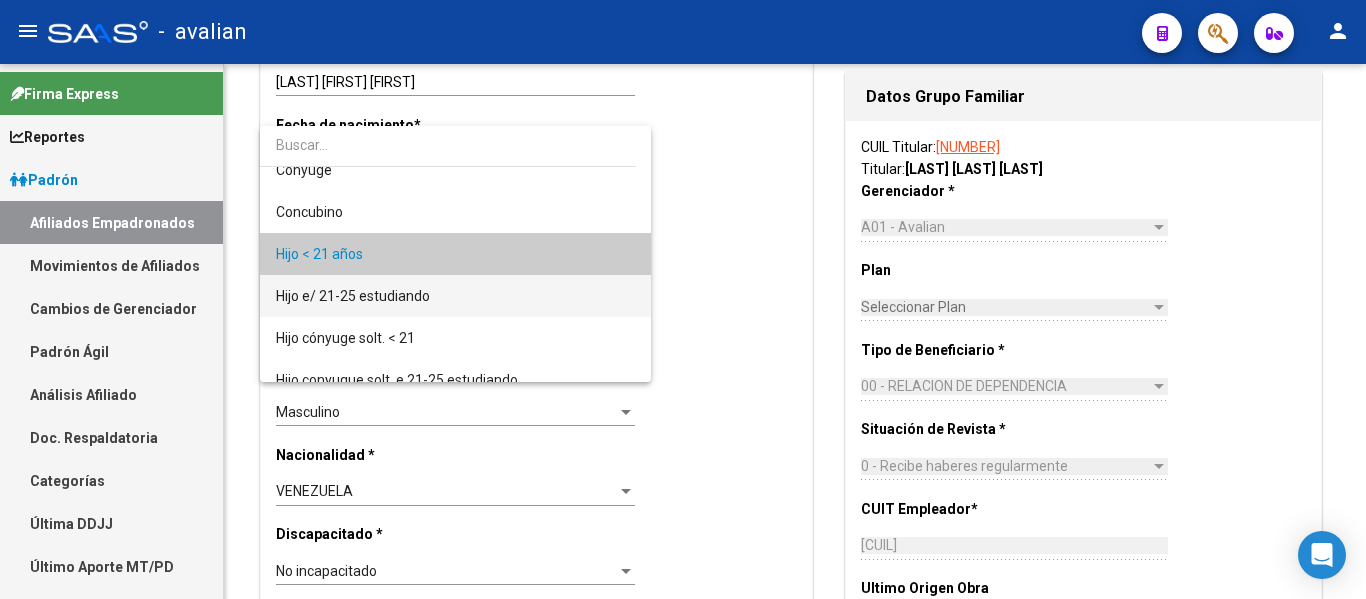 click on "Hijo e/ 21-25 estudiando" at bounding box center [455, 296] 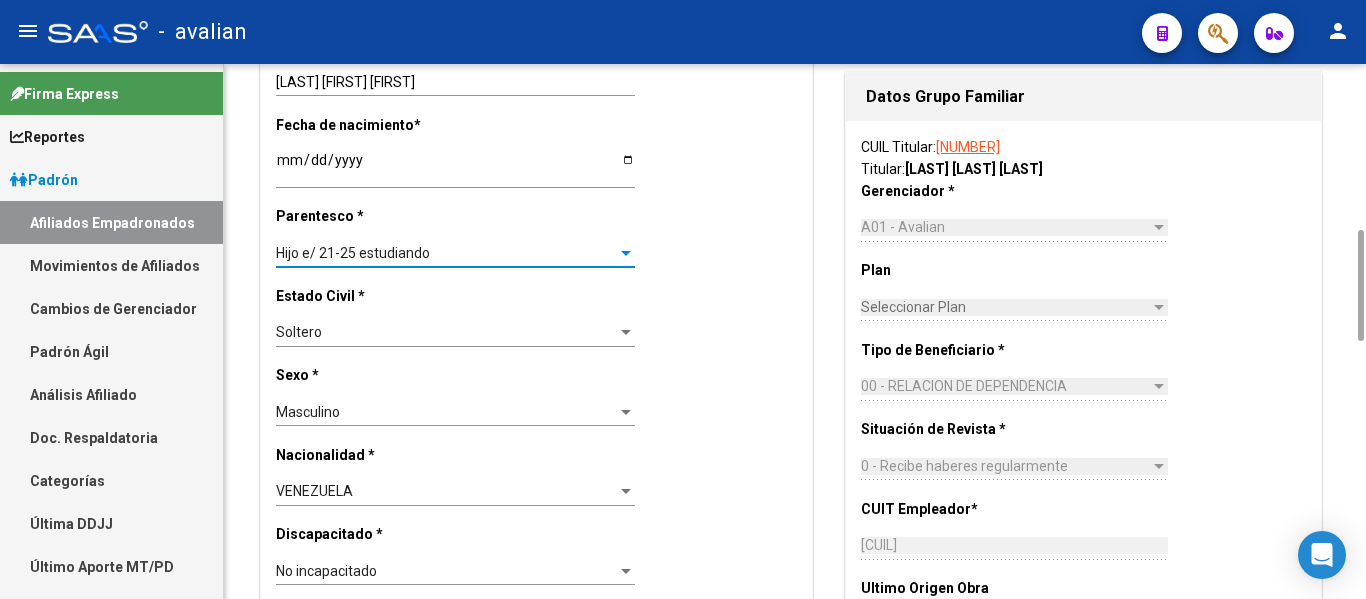 scroll, scrollTop: 0, scrollLeft: 0, axis: both 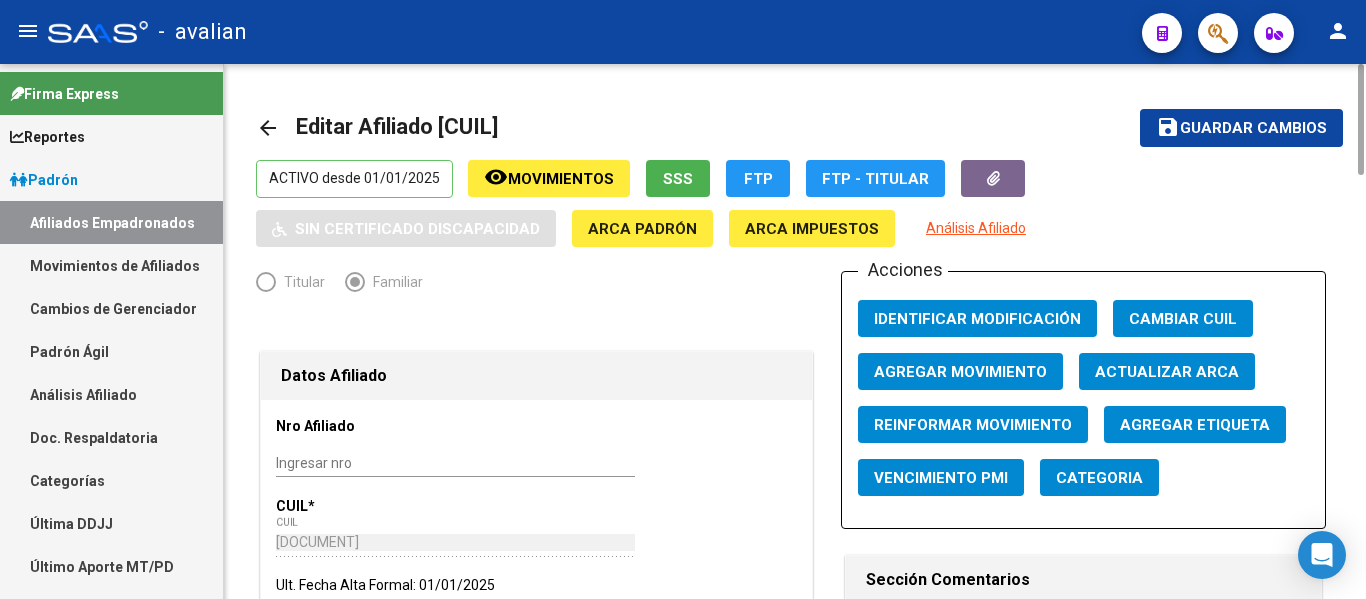 click on "Guardar cambios" 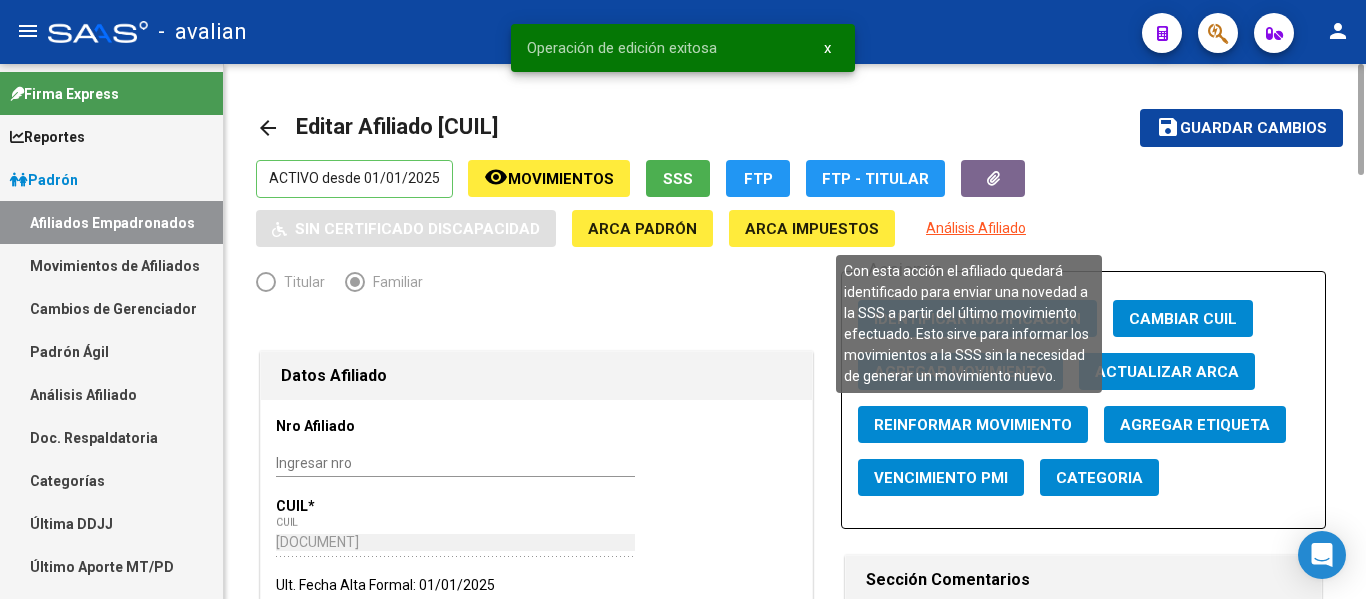 click on "Reinformar Movimiento" 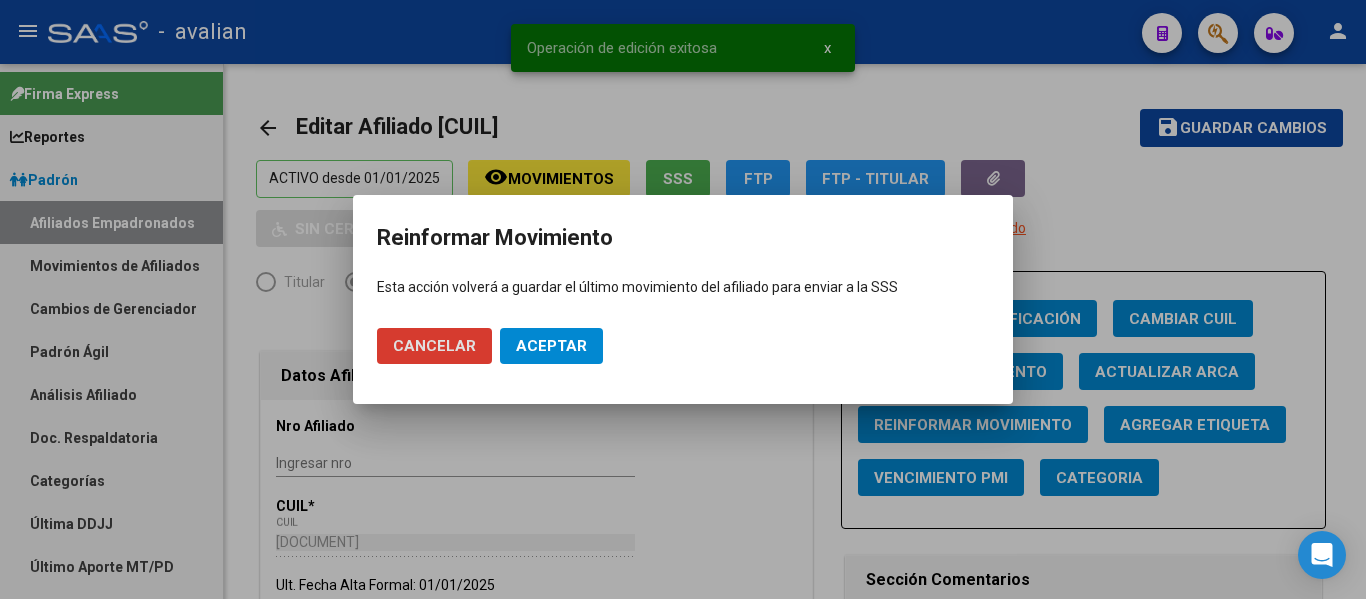 click on "Aceptar" at bounding box center [551, 346] 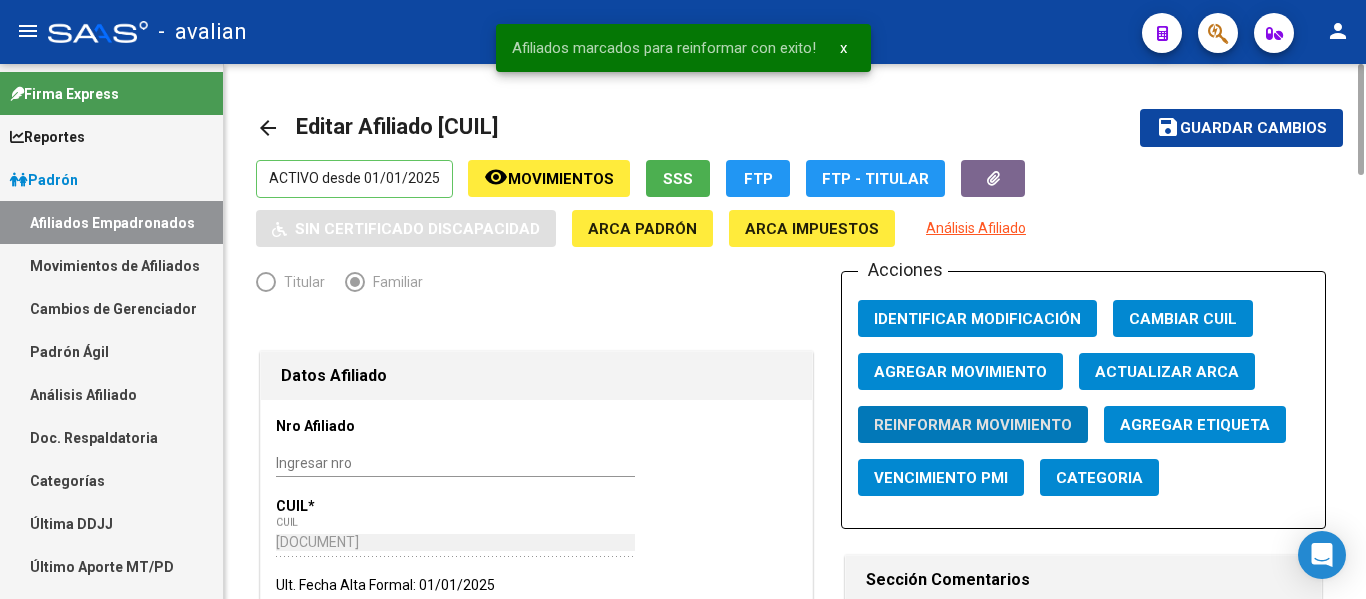click on "arrow_back" 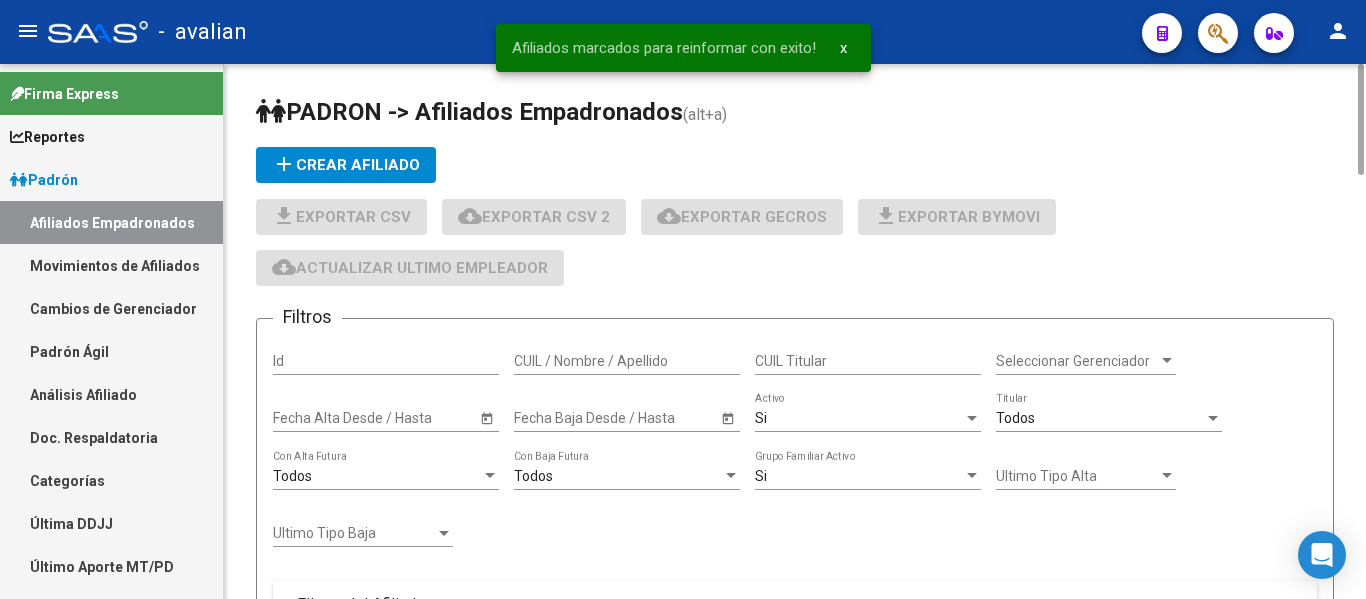 click on "CUIL / Nombre / Apellido" 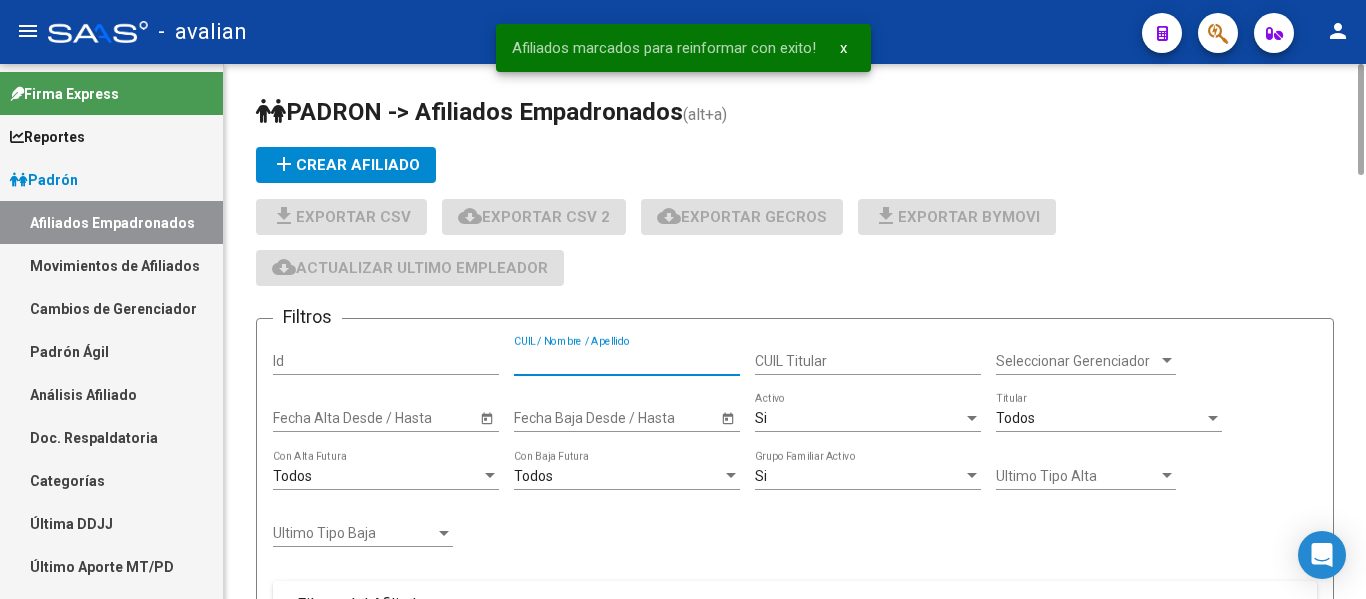 paste on "[NUMBER]" 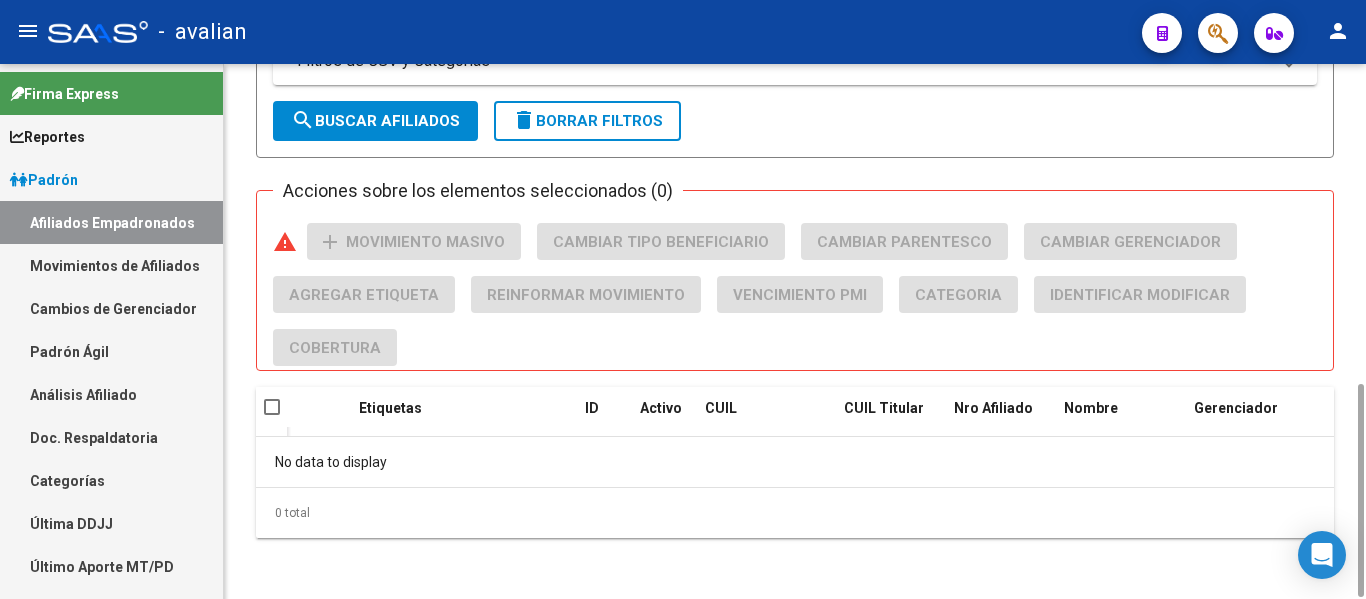 scroll, scrollTop: 400, scrollLeft: 0, axis: vertical 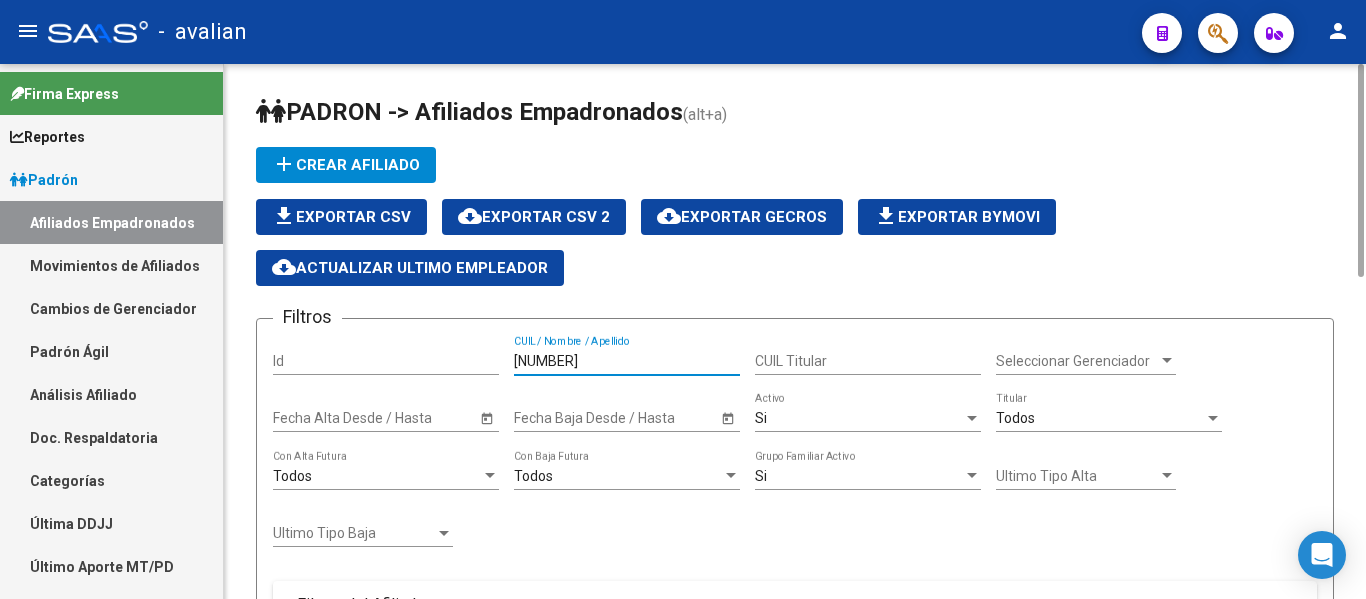 click on "[NUMBER]" at bounding box center (627, 361) 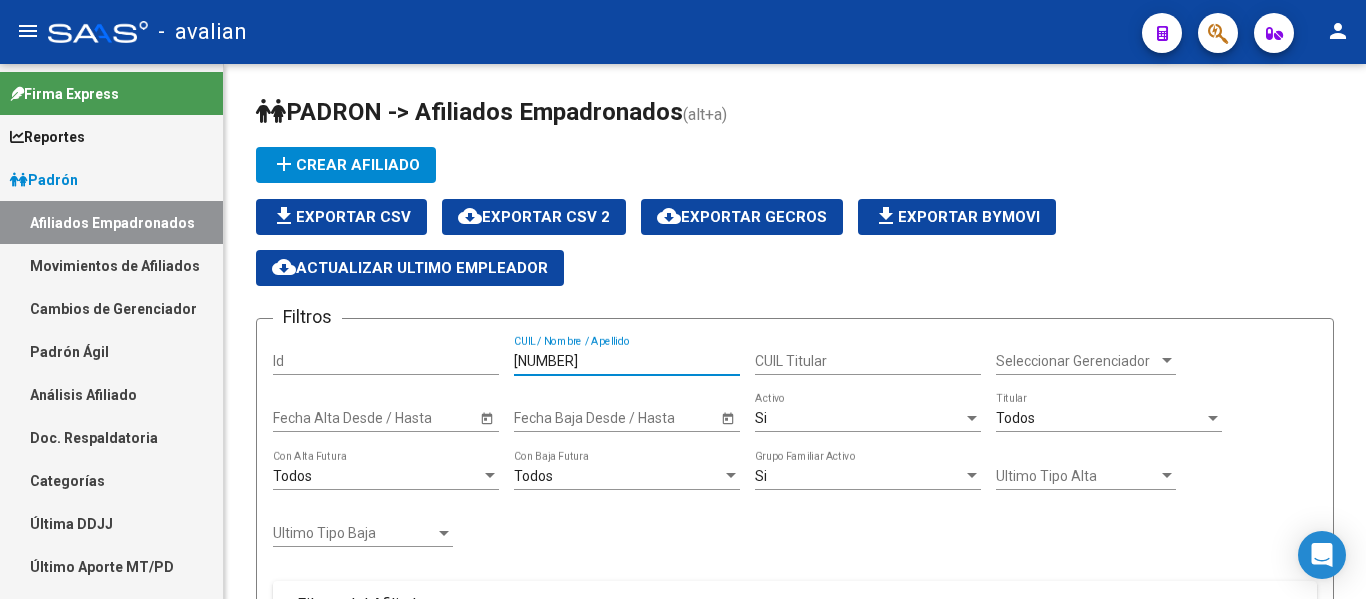 drag, startPoint x: 622, startPoint y: 361, endPoint x: 0, endPoint y: 296, distance: 625.3871 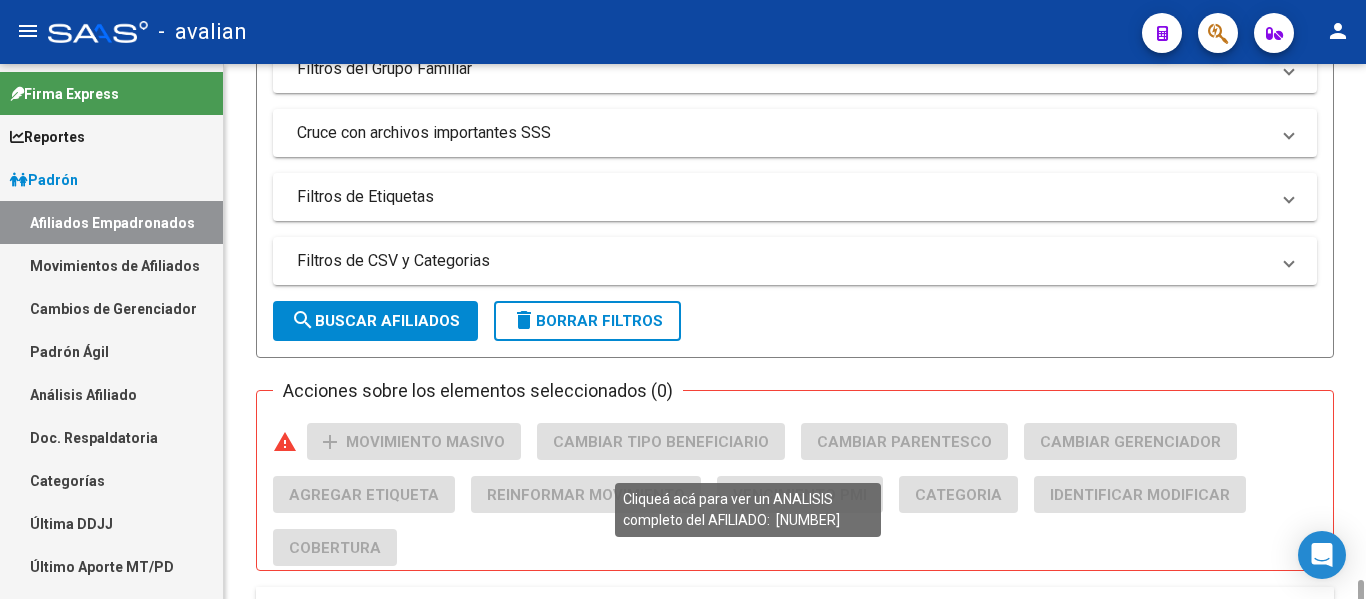 scroll, scrollTop: 818, scrollLeft: 0, axis: vertical 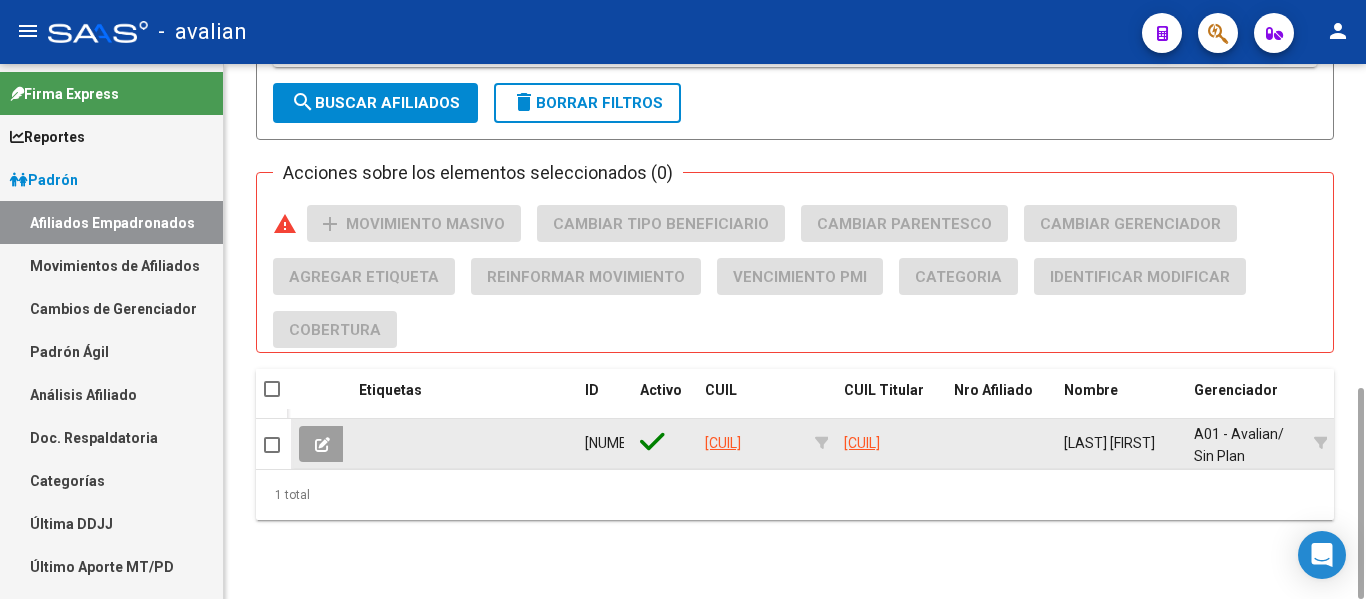 type on "[CUIL]" 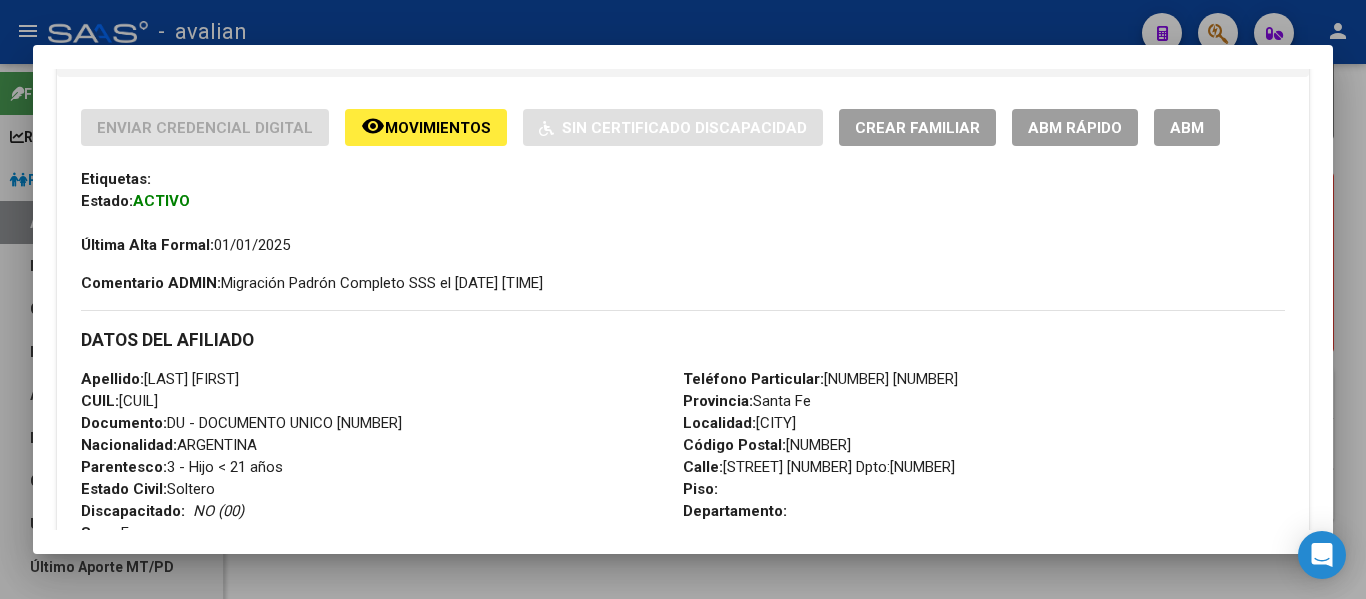 scroll, scrollTop: 300, scrollLeft: 0, axis: vertical 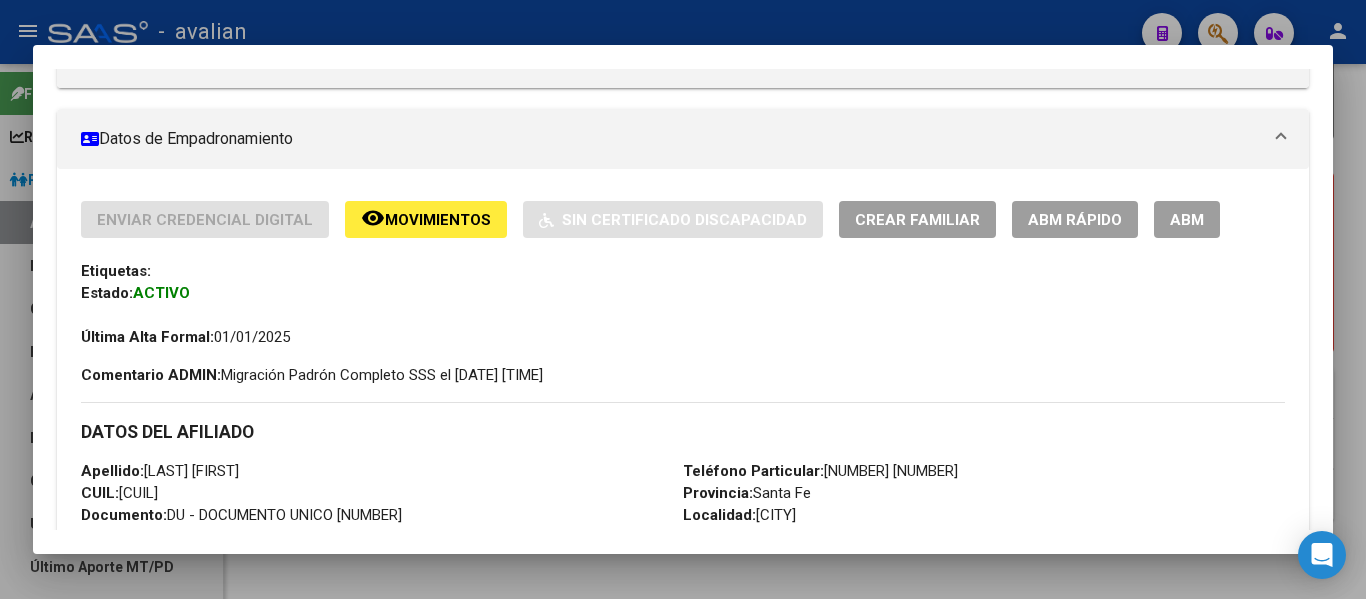 click on "ABM" at bounding box center (1187, 220) 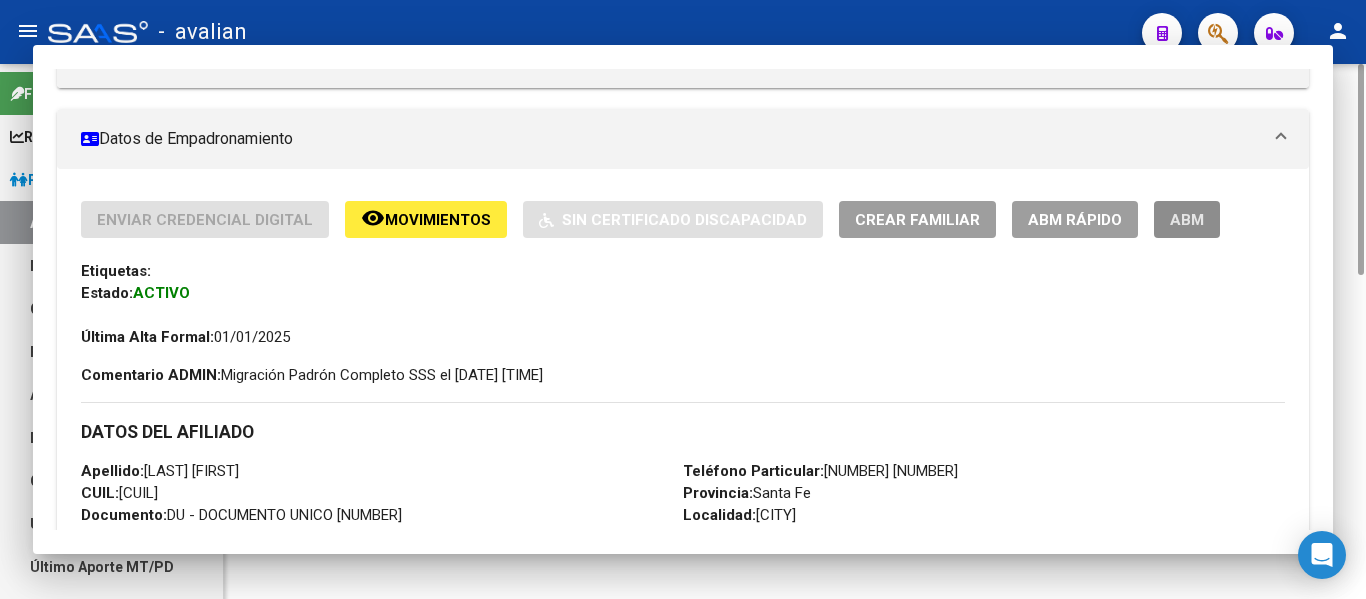 scroll, scrollTop: 0, scrollLeft: 0, axis: both 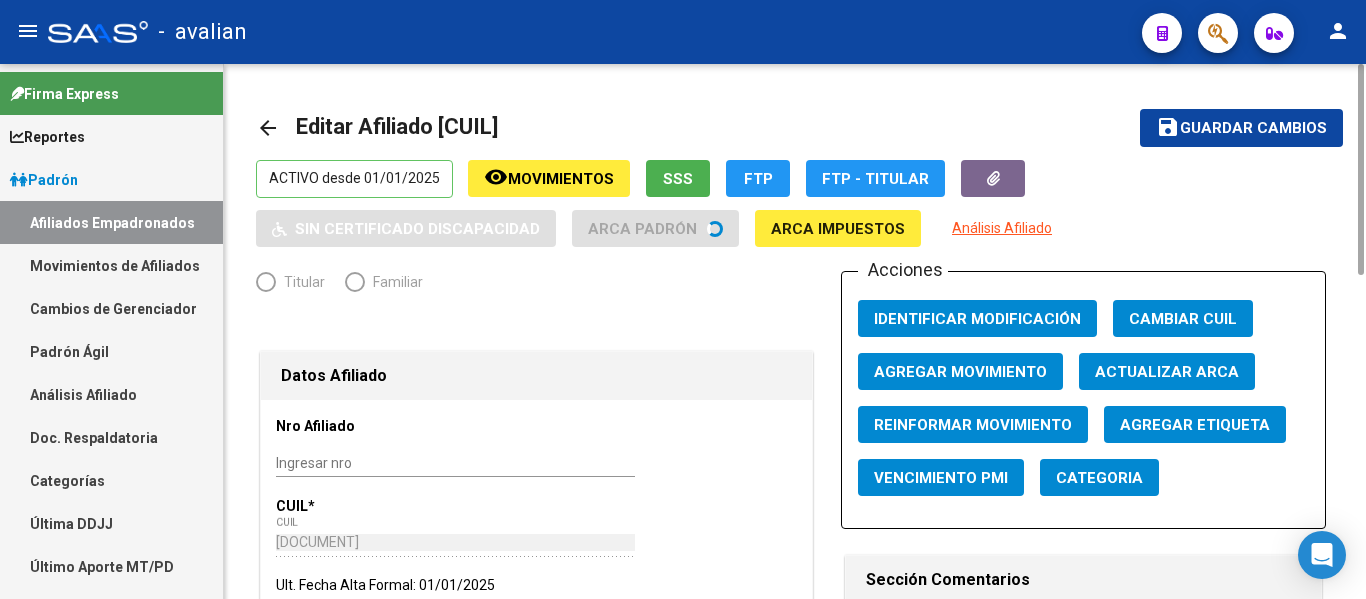 radio on "true" 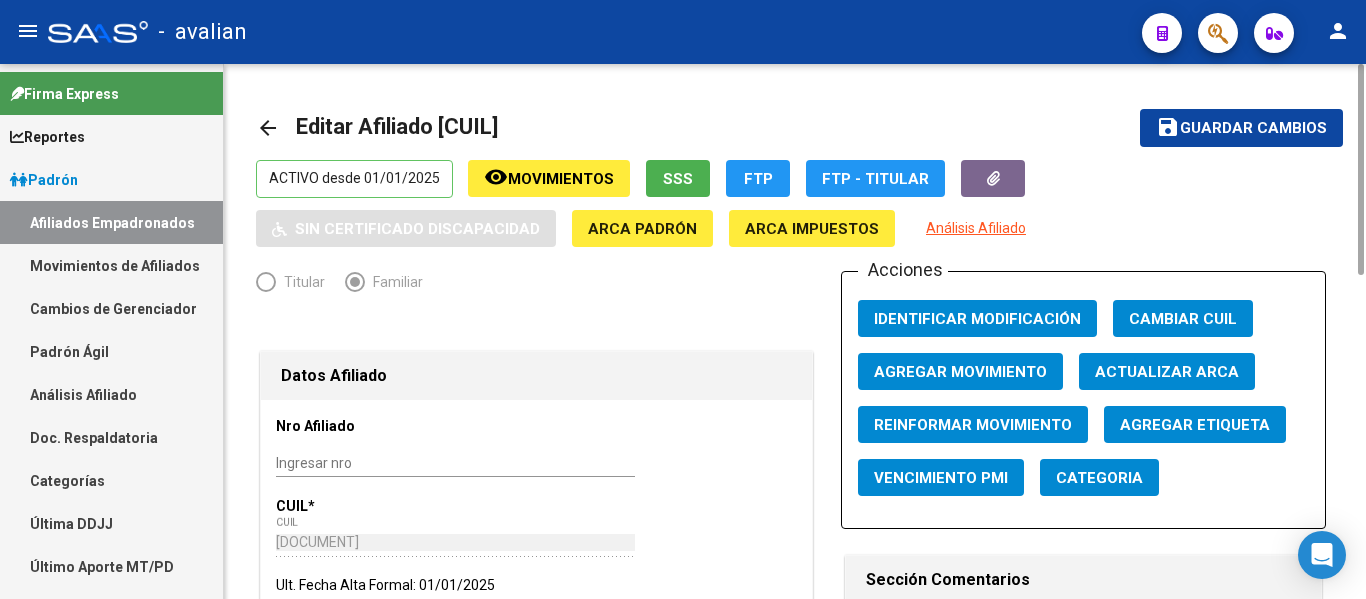 scroll, scrollTop: 400, scrollLeft: 0, axis: vertical 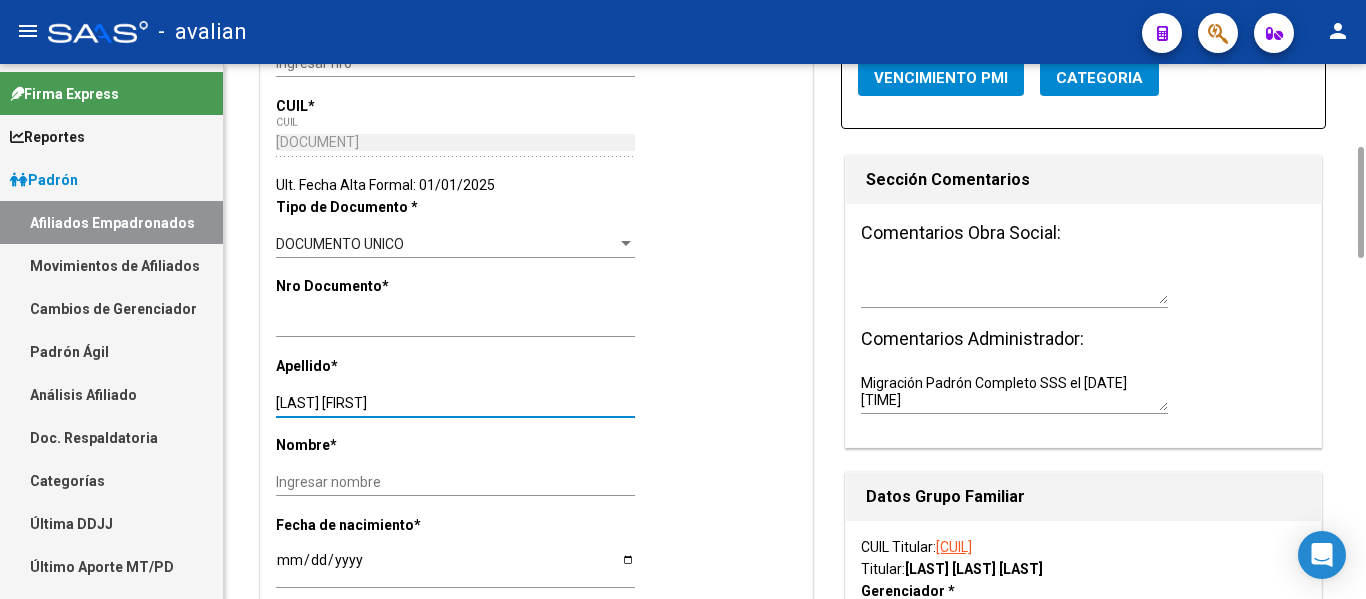 drag, startPoint x: 322, startPoint y: 398, endPoint x: 585, endPoint y: 399, distance: 263.0019 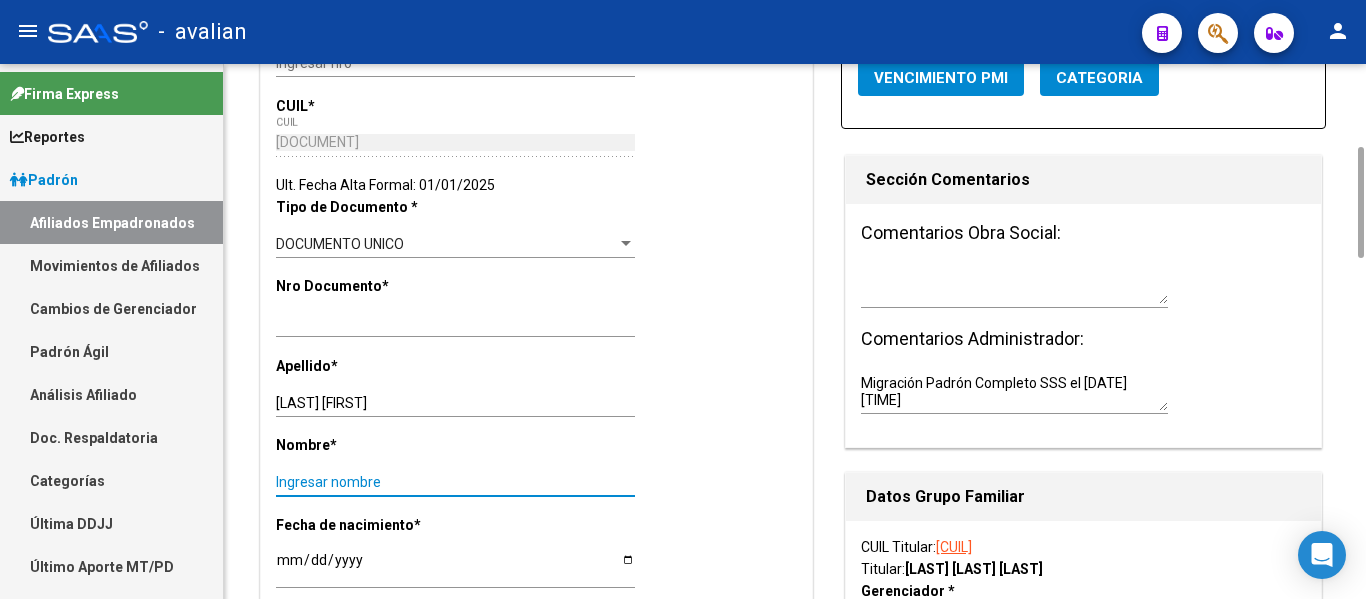 click on "Ingresar nombre" at bounding box center [455, 482] 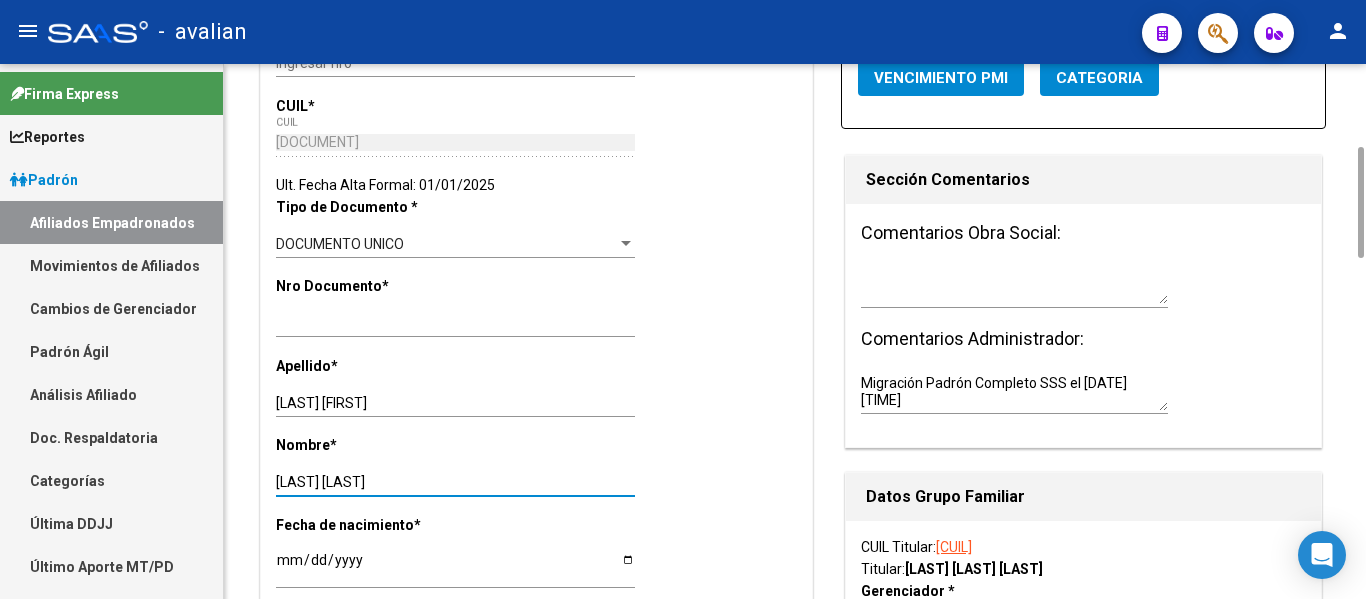 type on "[LAST] [LAST]" 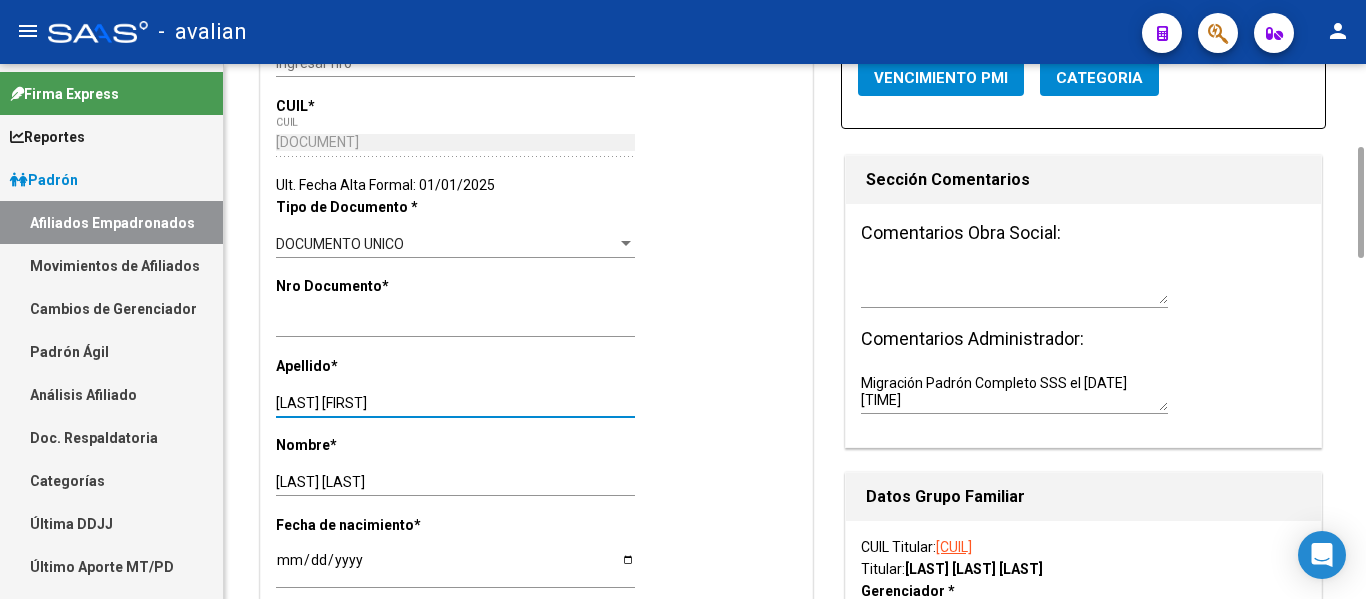 drag, startPoint x: 323, startPoint y: 398, endPoint x: 1084, endPoint y: 412, distance: 761.1288 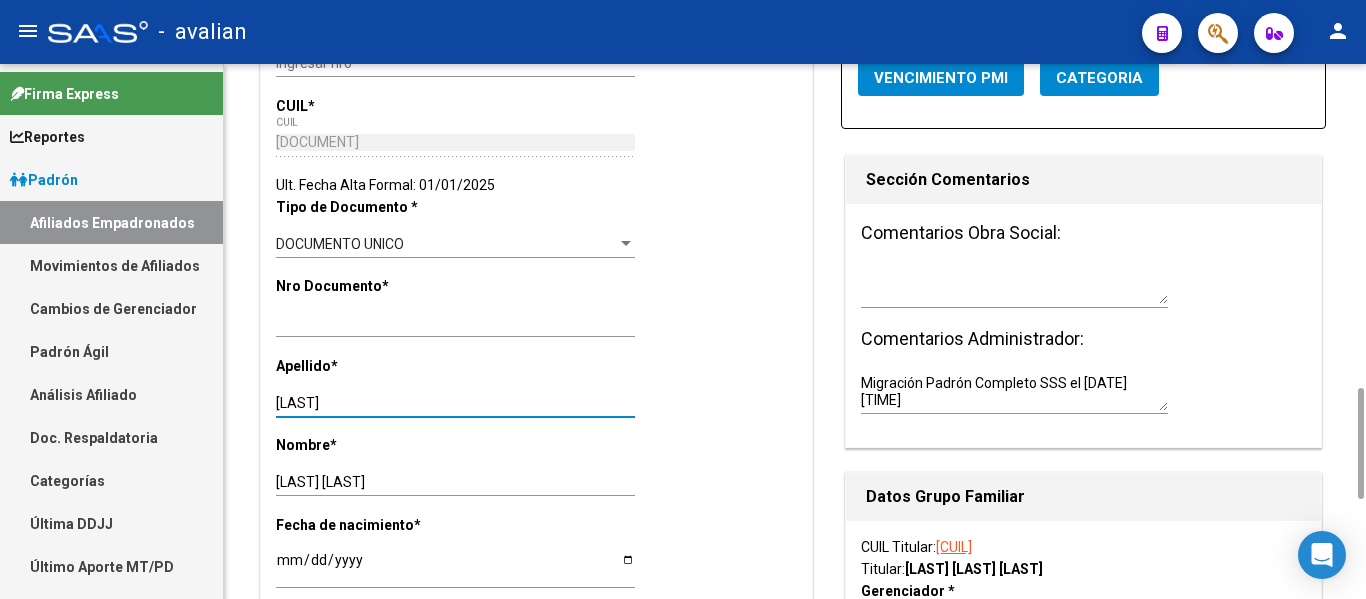 scroll, scrollTop: 1000, scrollLeft: 0, axis: vertical 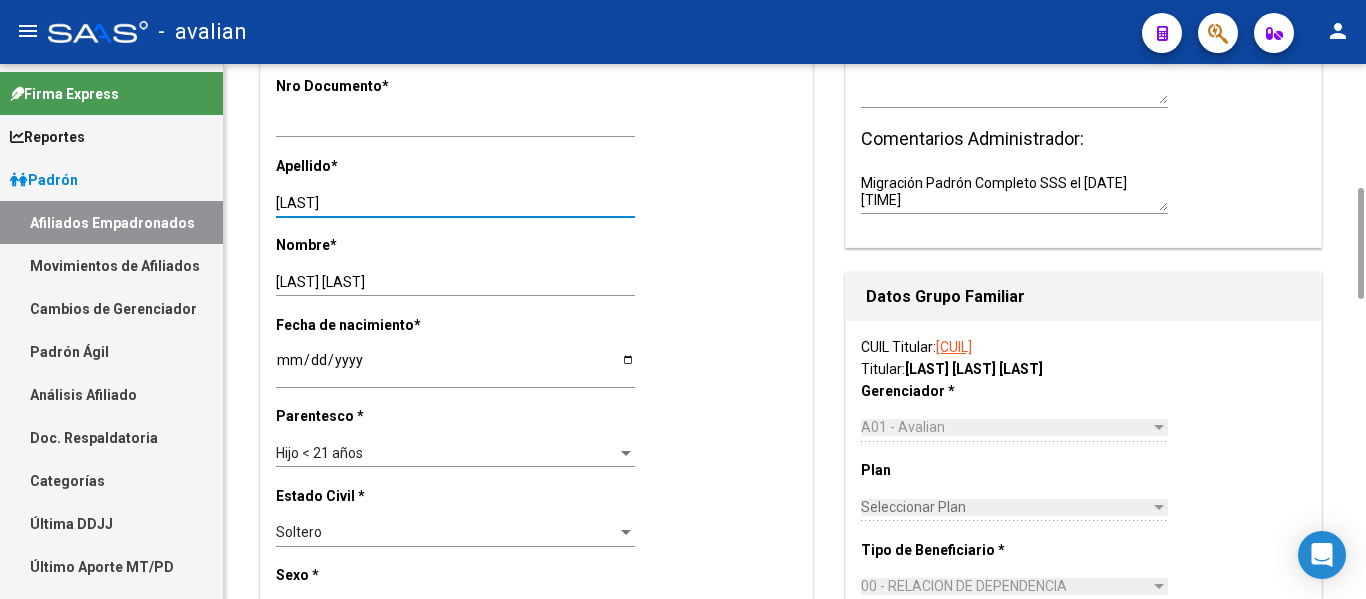 type on "[LAST]" 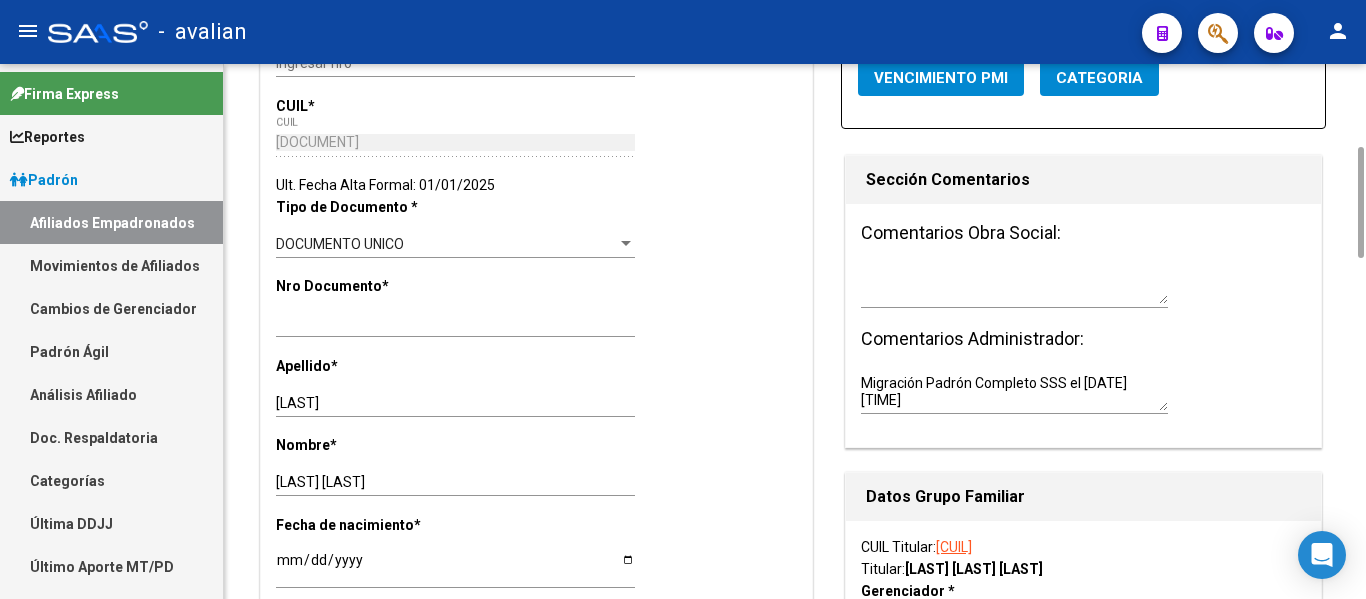 scroll, scrollTop: 600, scrollLeft: 0, axis: vertical 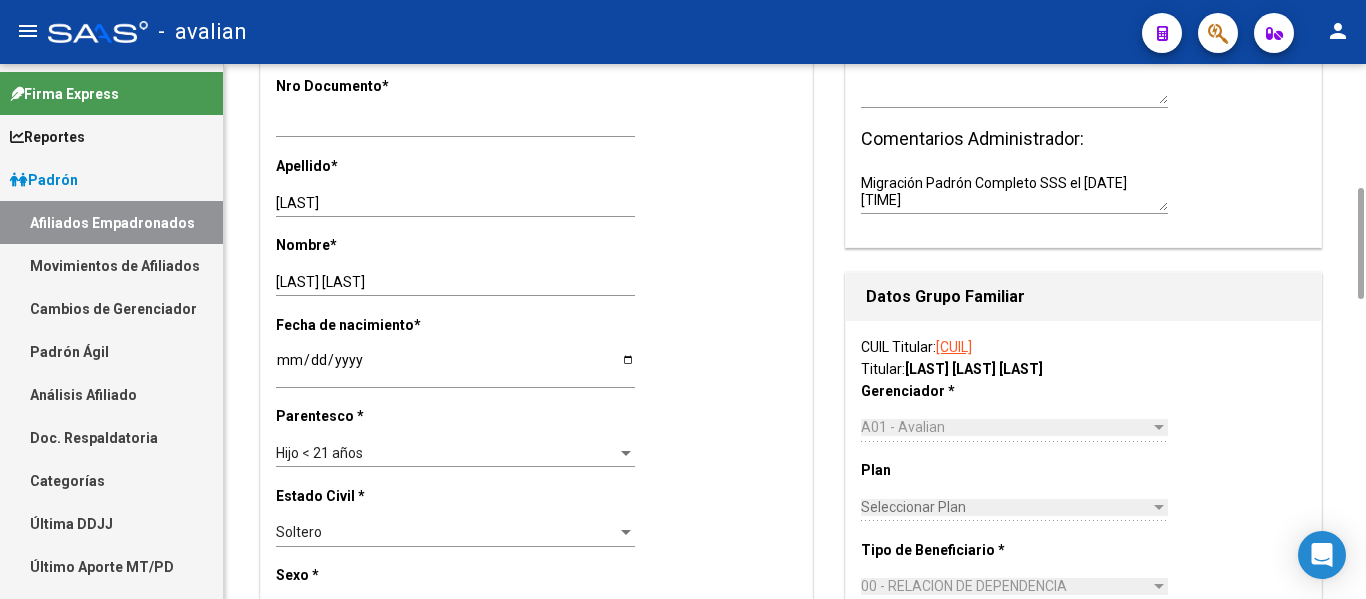 click on "Hijo < 21 años" at bounding box center (446, 453) 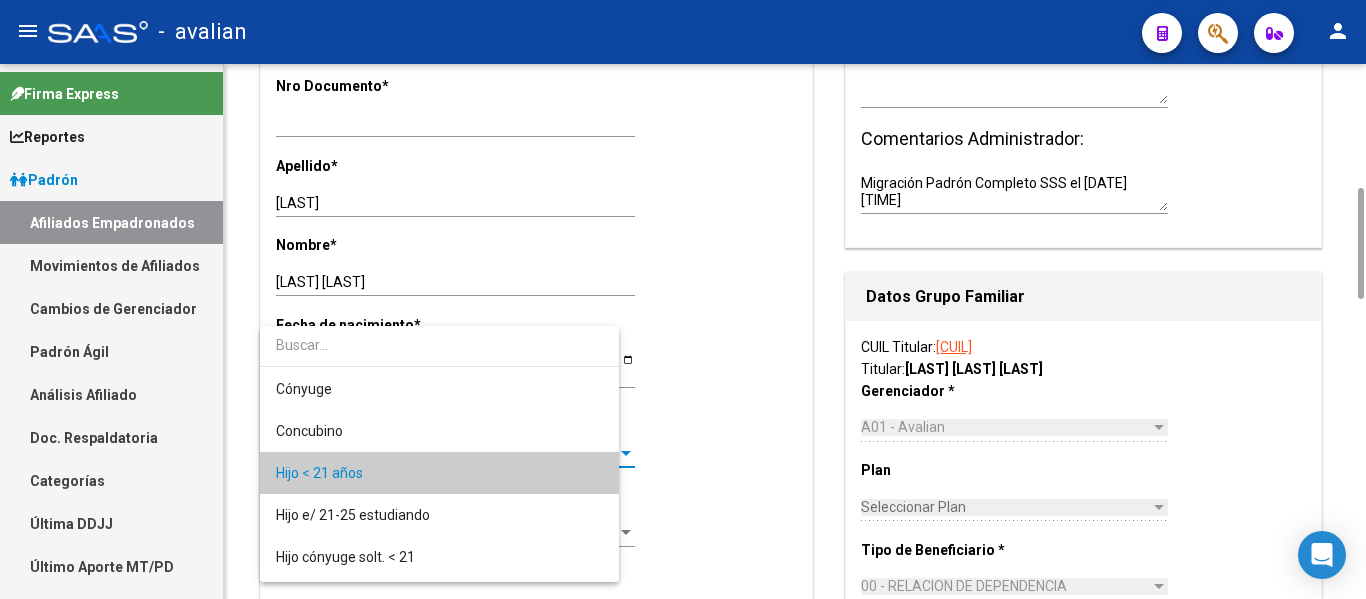 scroll, scrollTop: 19, scrollLeft: 0, axis: vertical 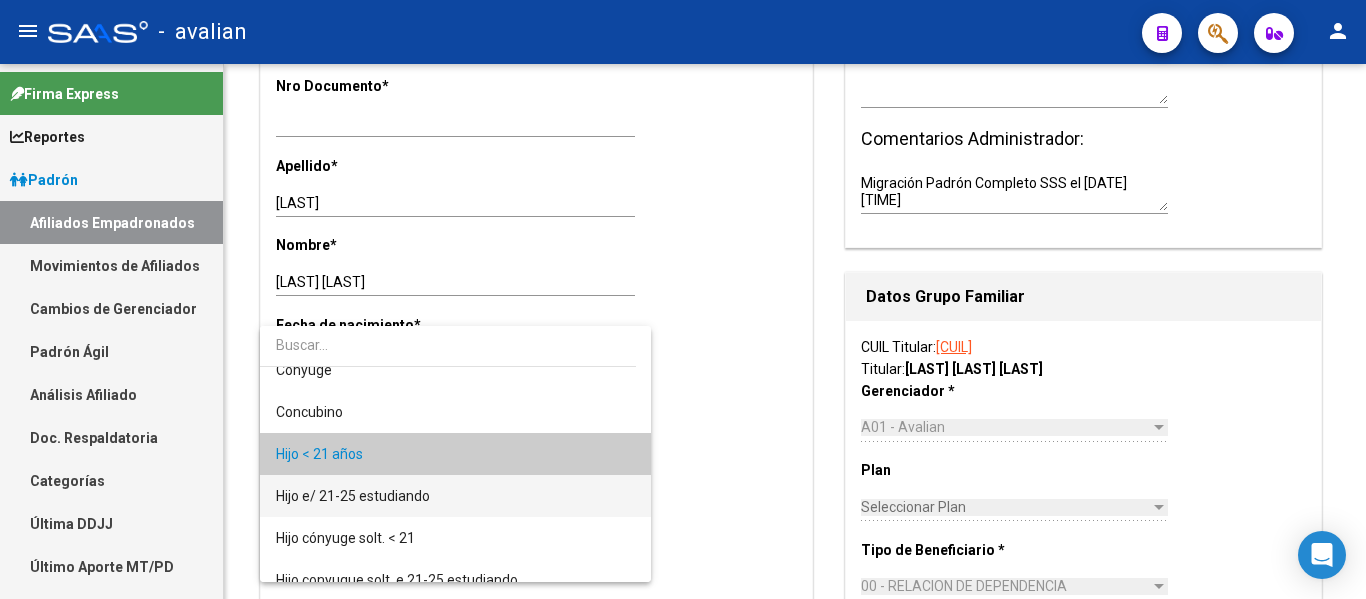 click on "Hijo e/ 21-25 estudiando" at bounding box center [455, 496] 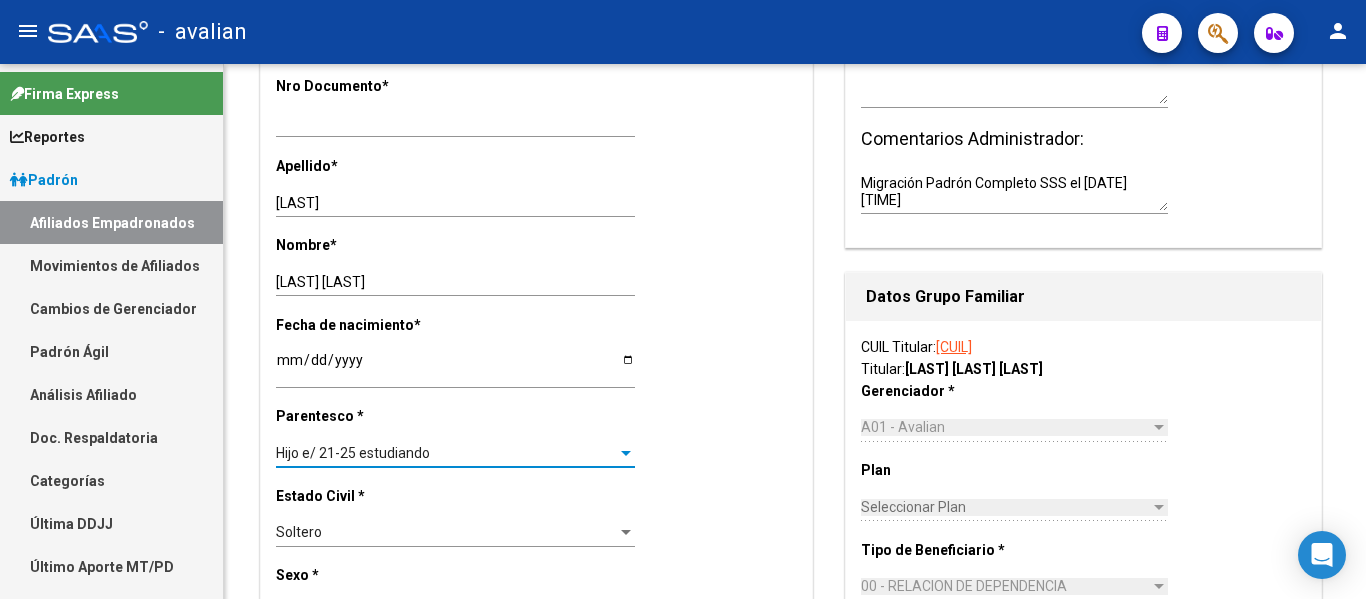 scroll, scrollTop: 0, scrollLeft: 0, axis: both 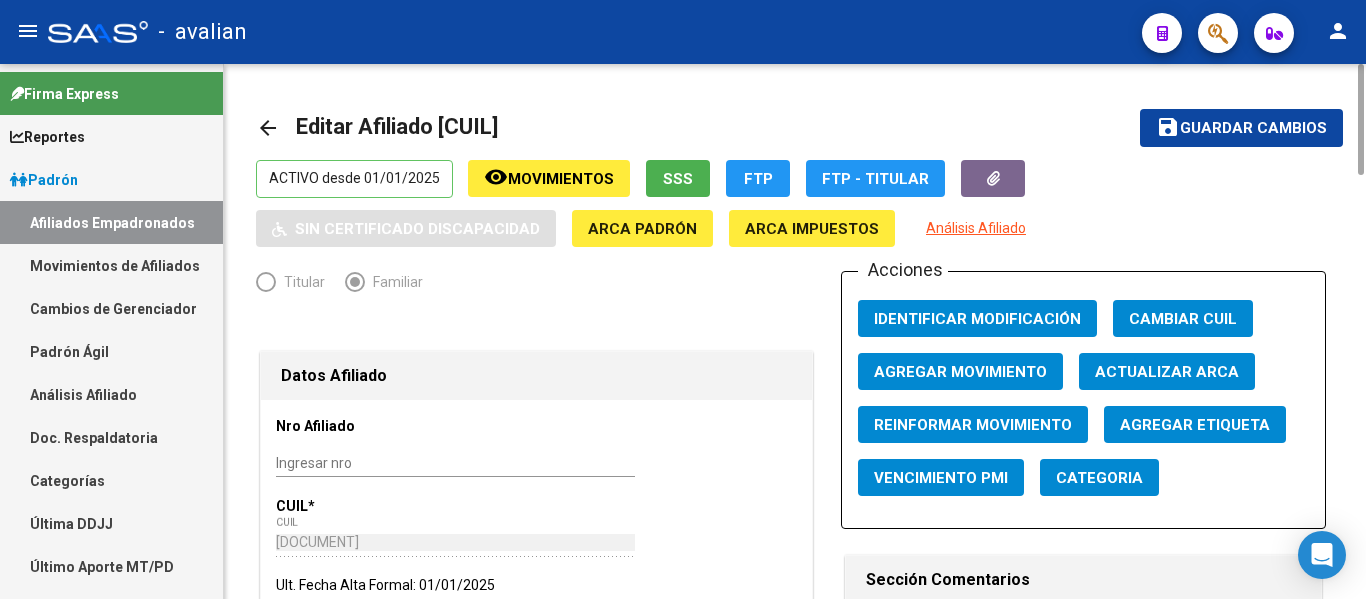 click on "save Guardar cambios" 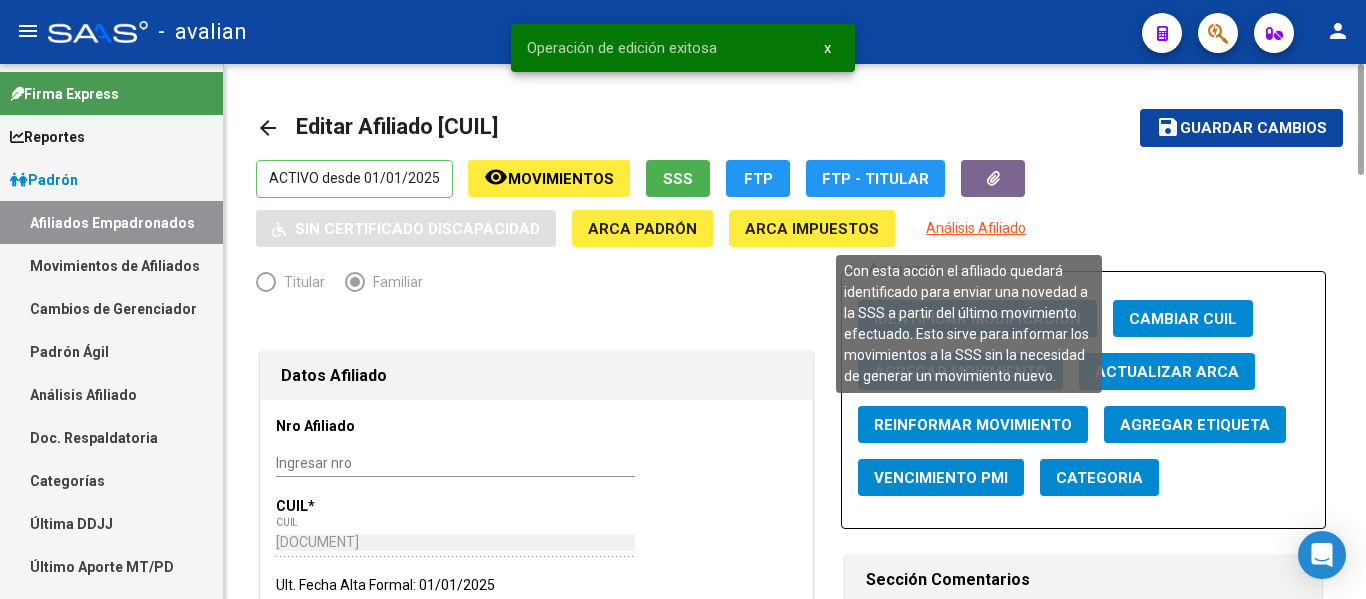 click on "Reinformar Movimiento" 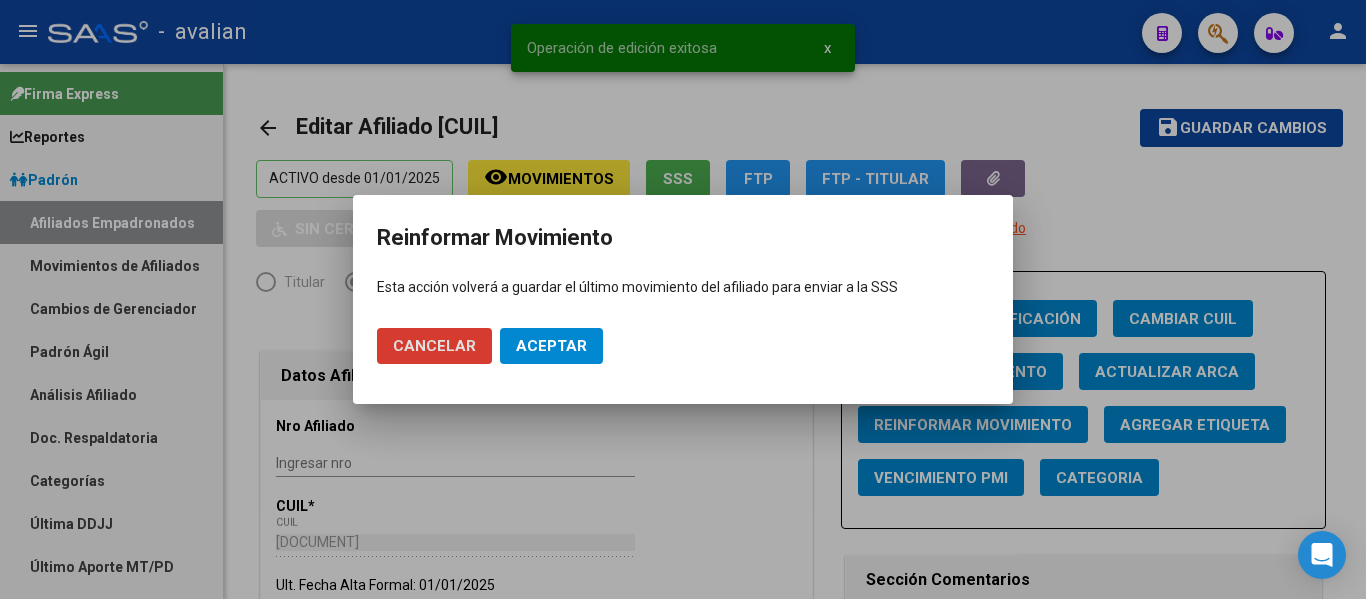 click on "Aceptar" at bounding box center [551, 346] 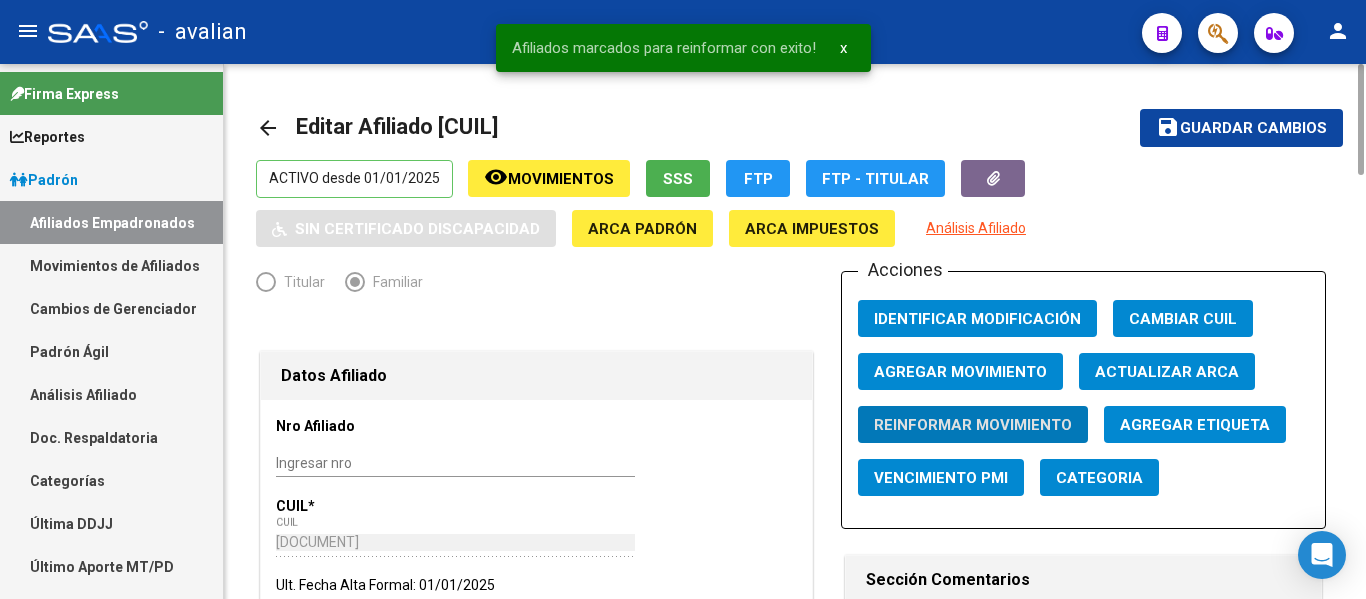 click on "arrow_back" 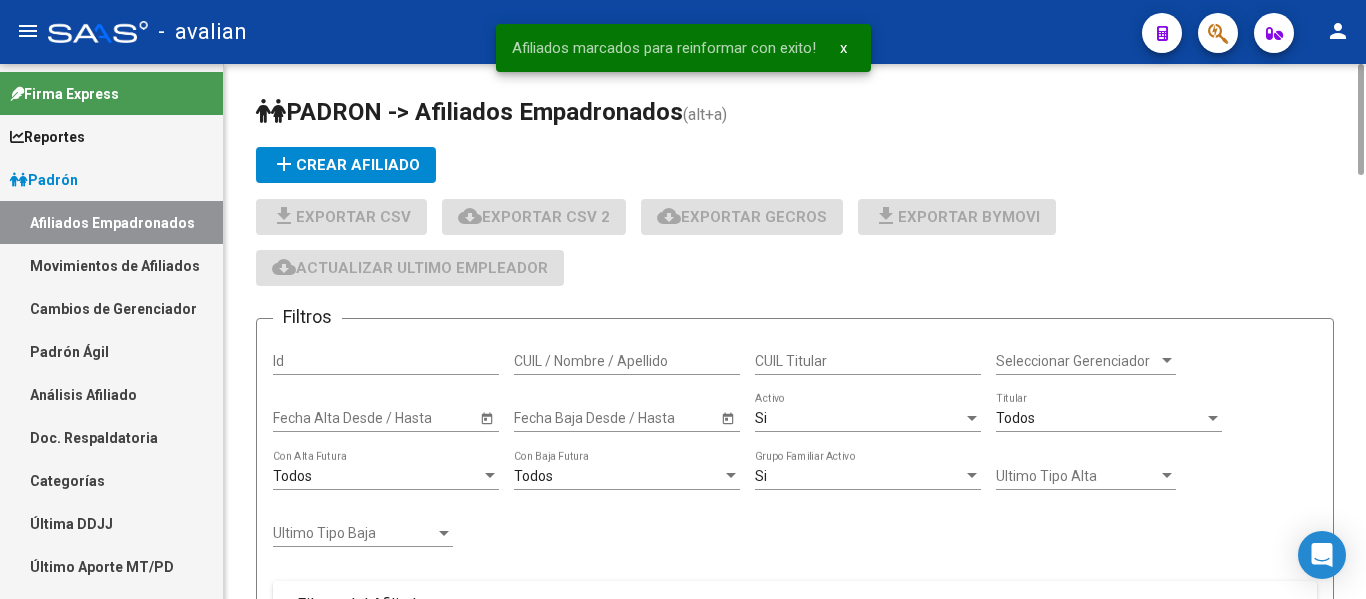 click on "CUIL / Nombre / Apellido" 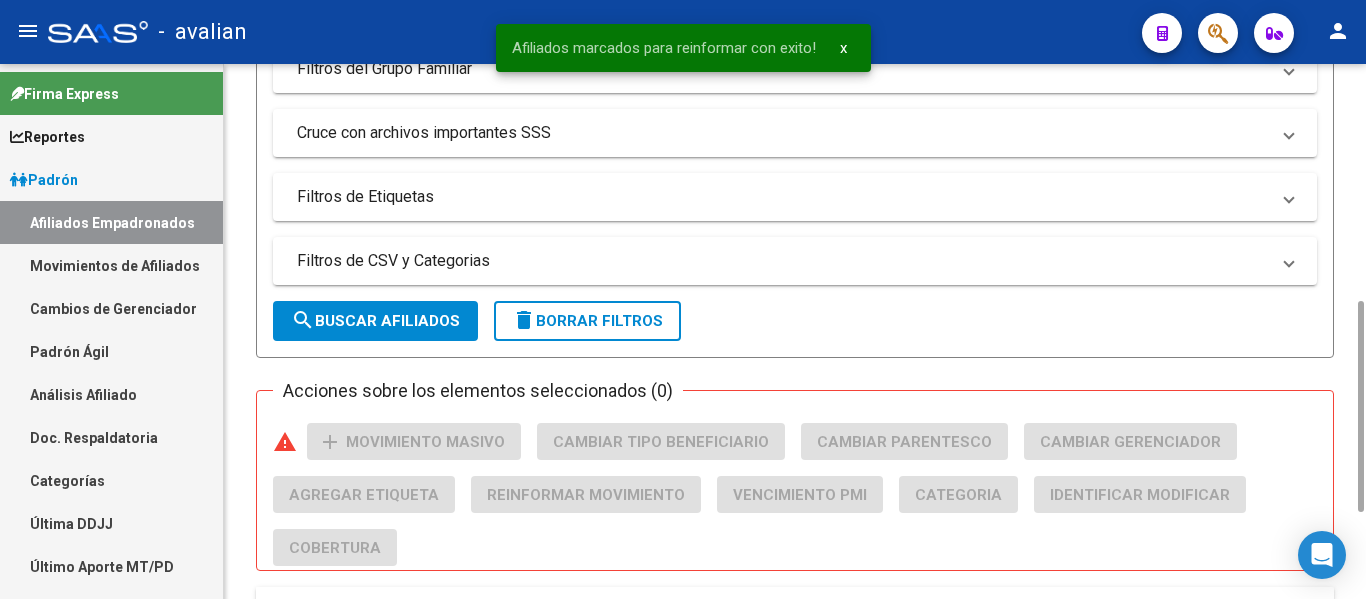 scroll, scrollTop: 800, scrollLeft: 0, axis: vertical 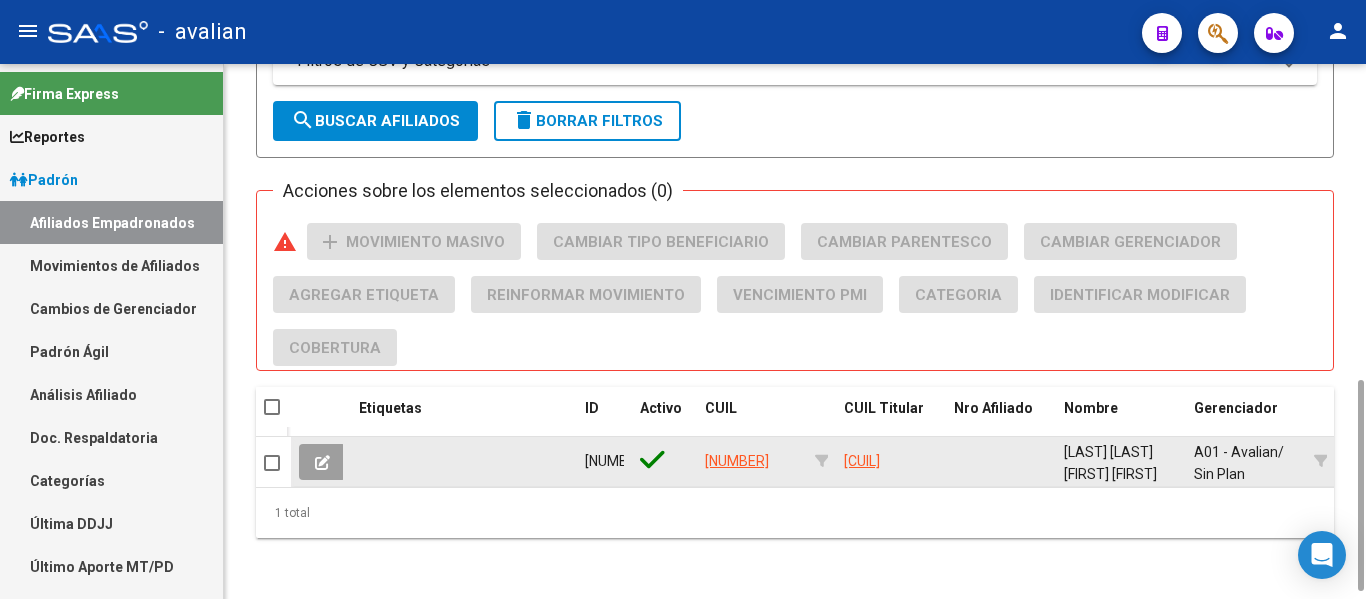 type on "[NUMBER]" 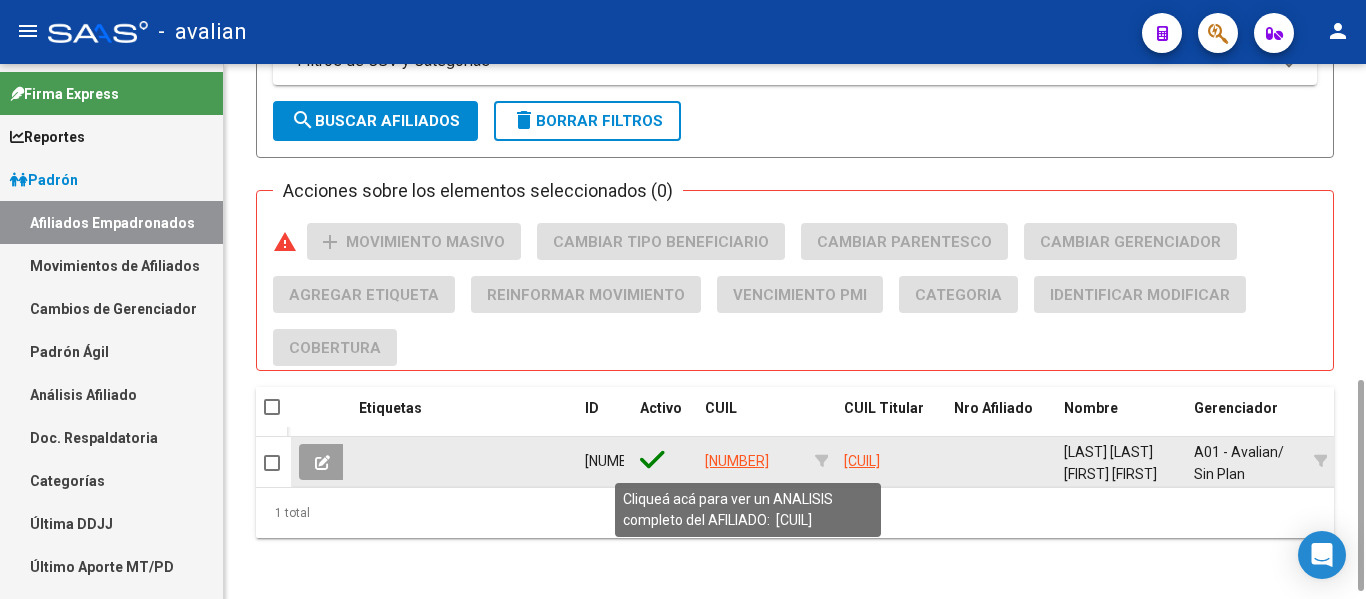 click on "[NUMBER]" 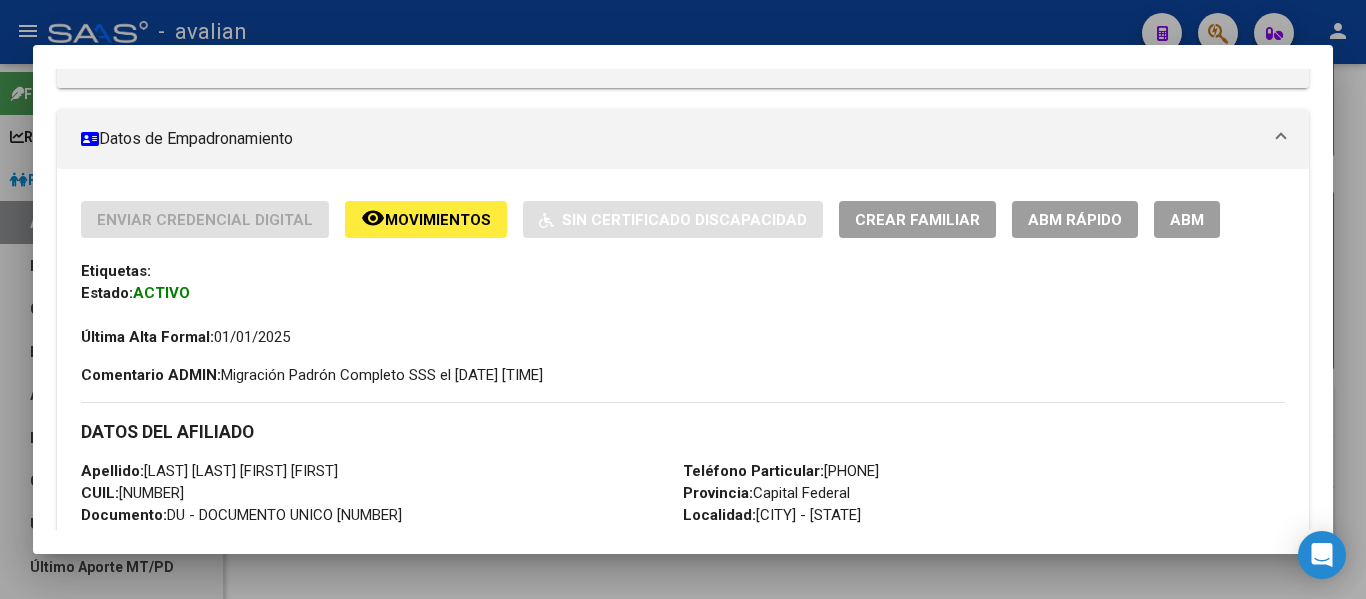scroll, scrollTop: 400, scrollLeft: 0, axis: vertical 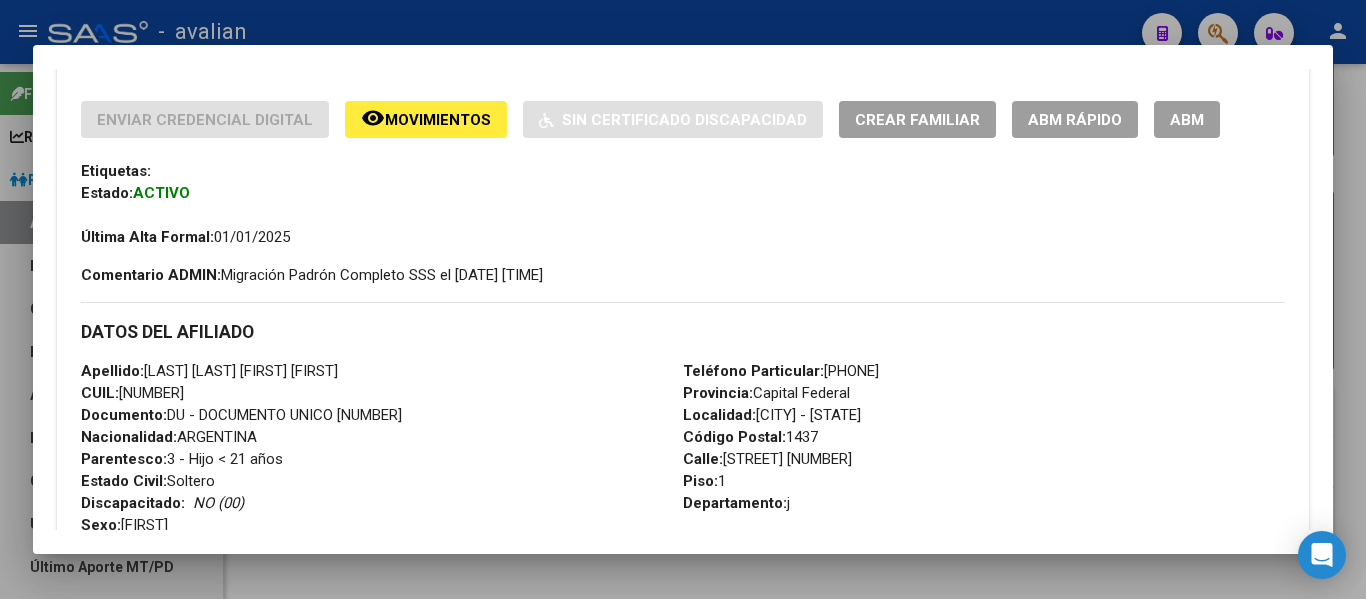 click on "ABM" at bounding box center (1187, 119) 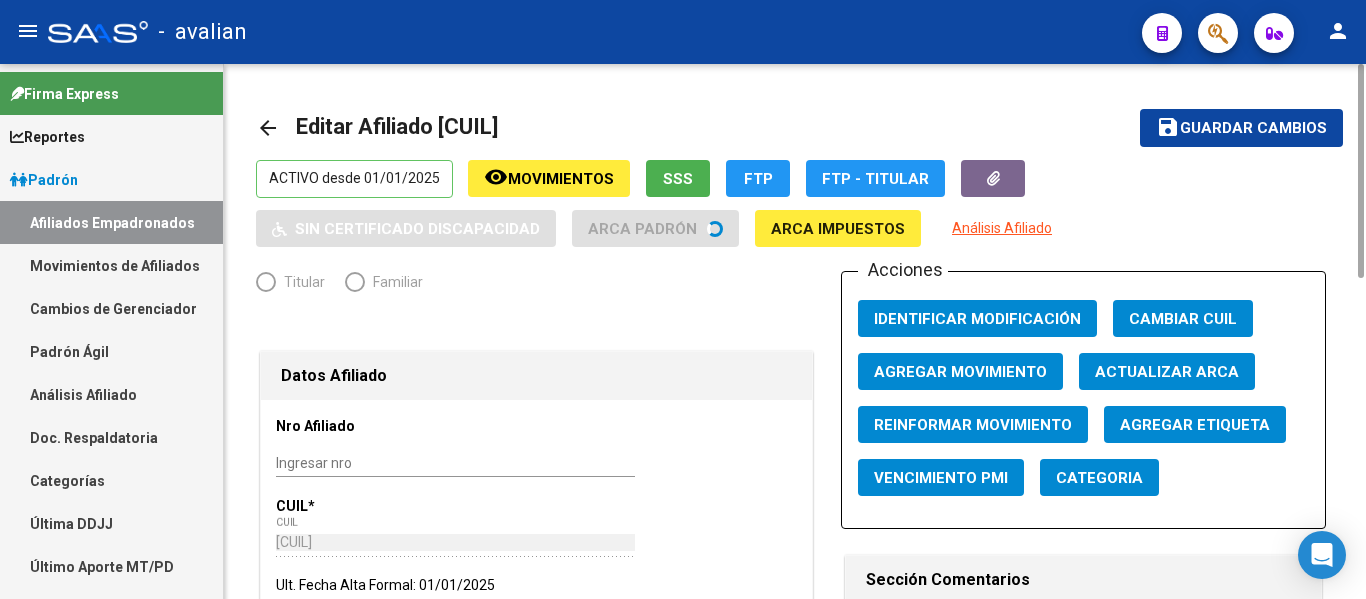 radio on "true" 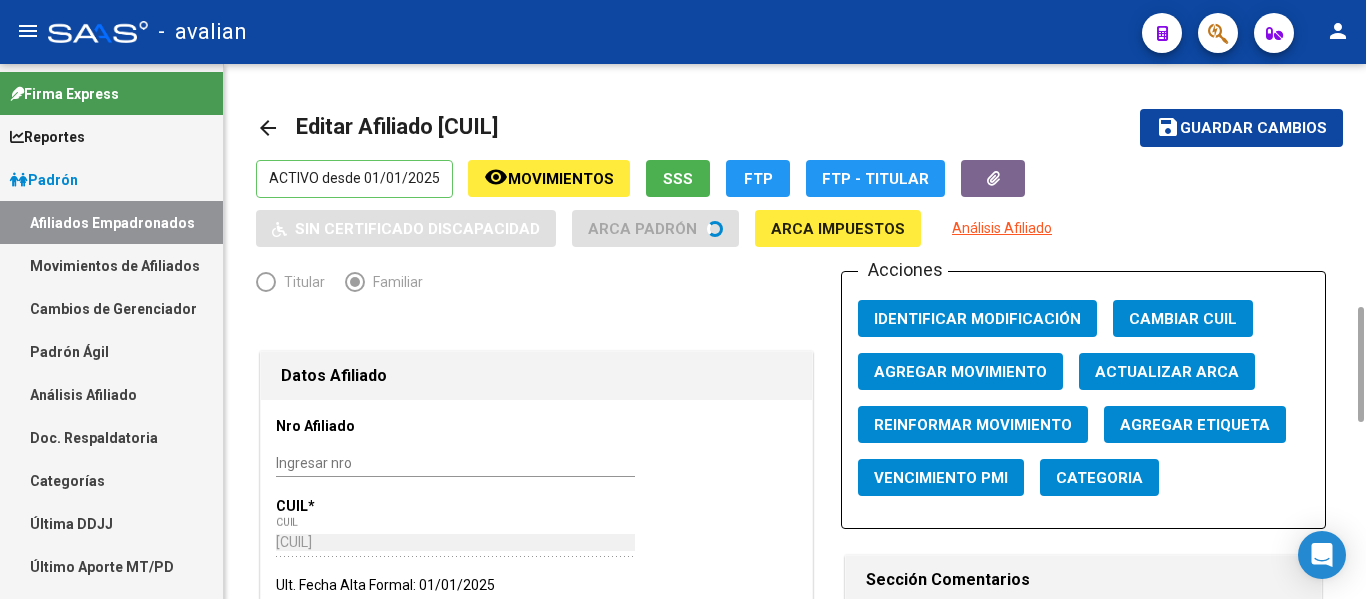 scroll, scrollTop: 400, scrollLeft: 0, axis: vertical 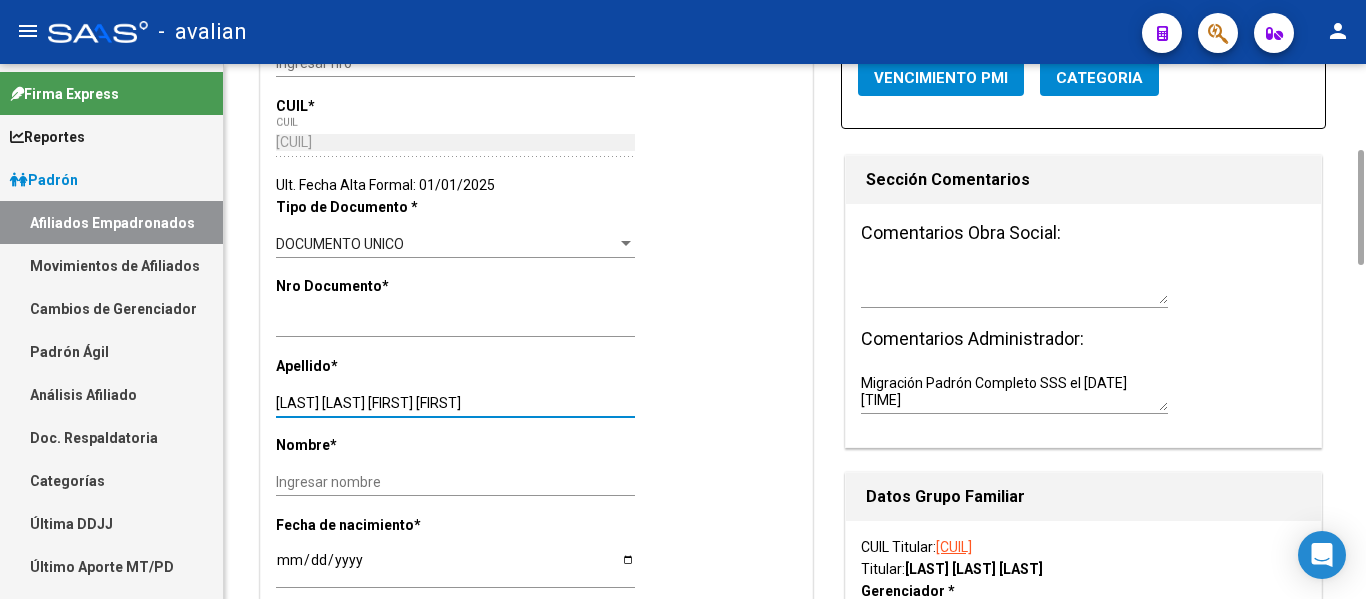 drag, startPoint x: 370, startPoint y: 398, endPoint x: 501, endPoint y: 400, distance: 131.01526 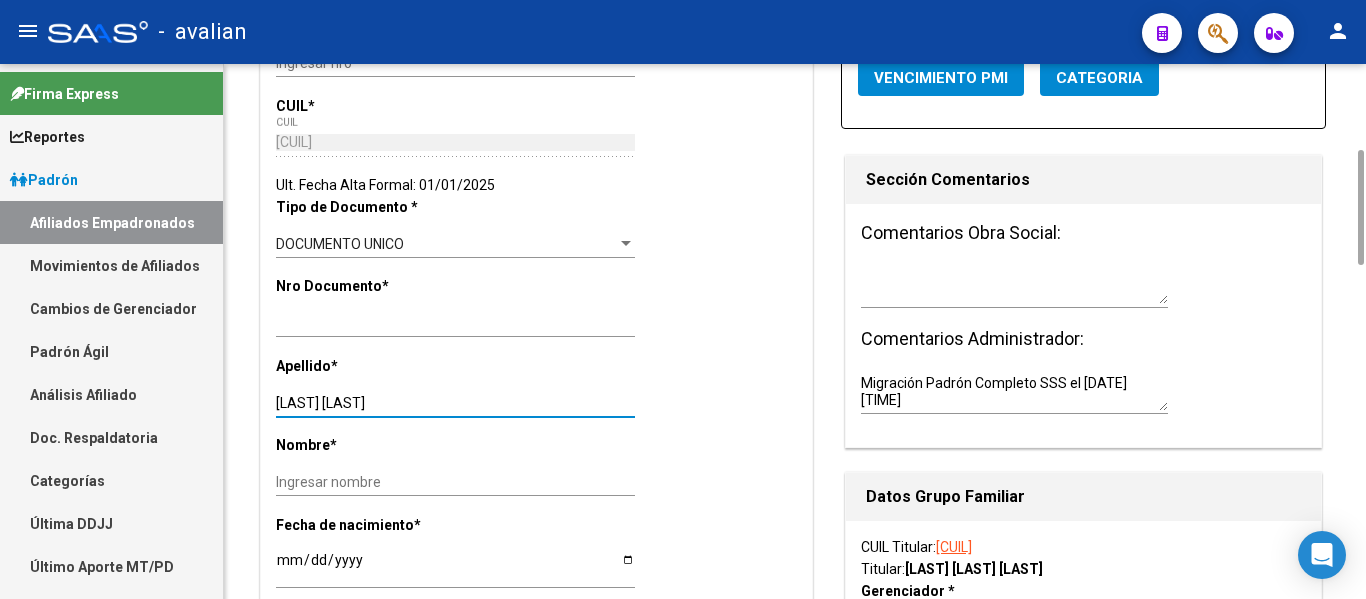 type on "[LAST] [LAST]" 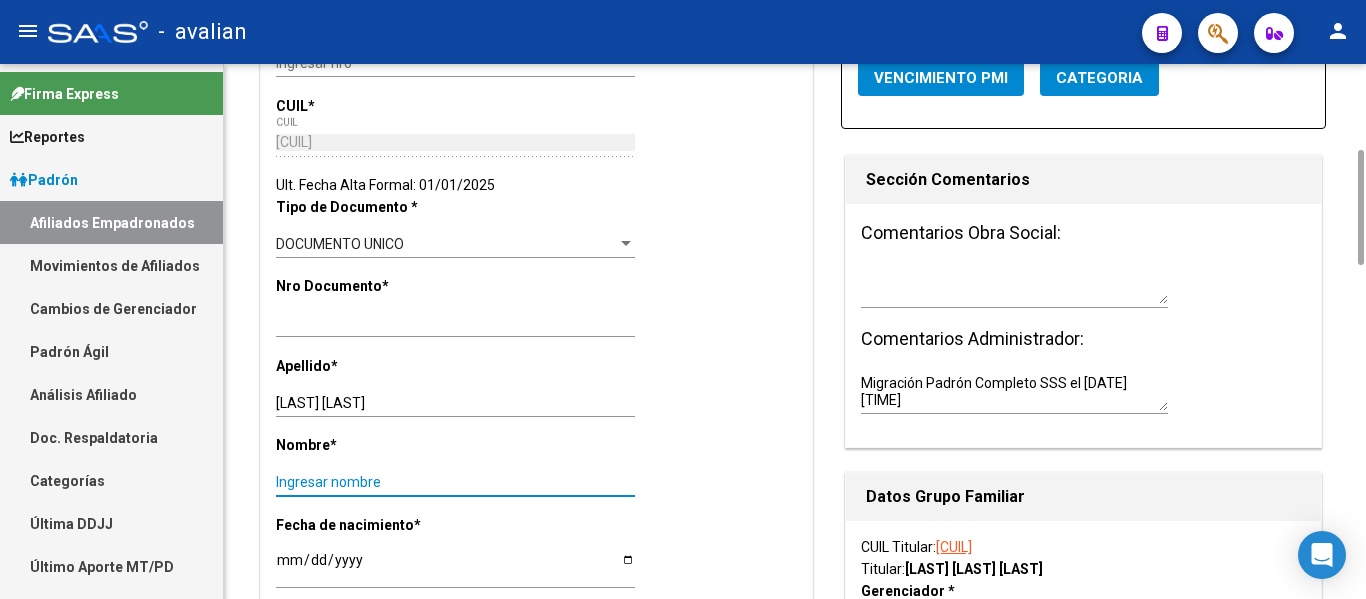 paste on "[FIRST] [MIDDLE]" 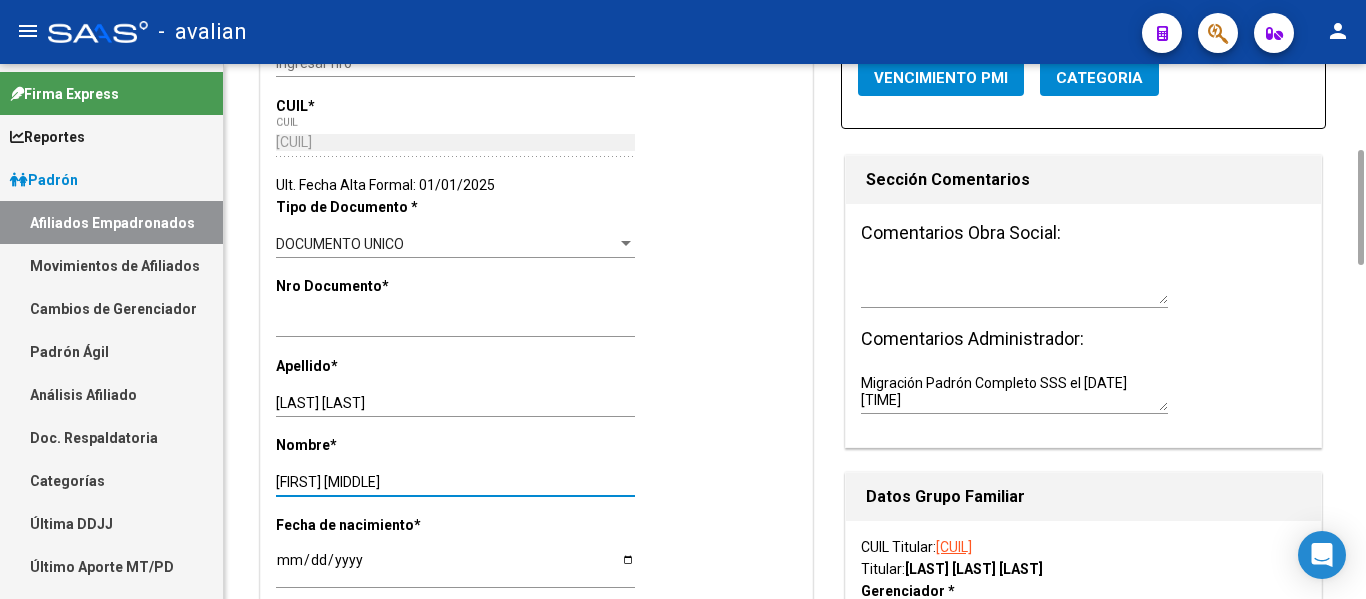 type on "[FIRST] [MIDDLE]" 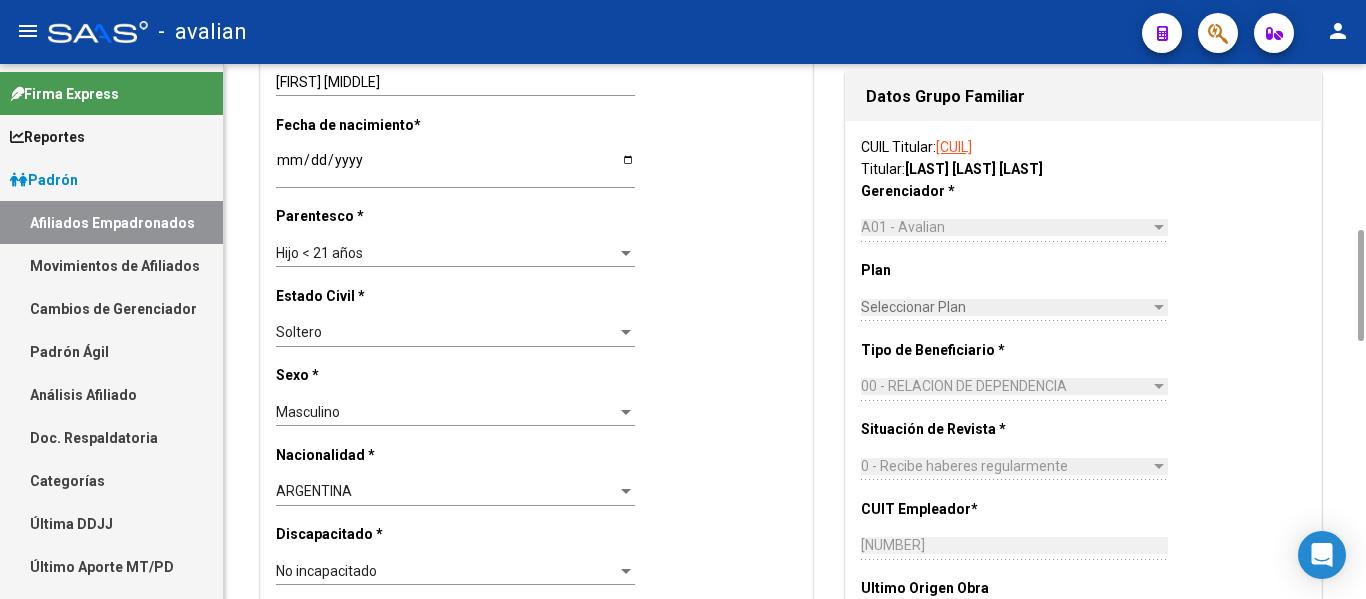 click on "Nro Afiliado    Ingresar nro  CUIL  *   [NUMBER] CUIL  ARCA Padrón  Ult. Fecha Alta Formal: [DATE]  Tipo de Documento * DOCUMENTO UNICO Seleccionar tipo Nro Documento  *   [NUMBER] Ingresar nro  Apellido  *   [LAST] Ingresar apellido  Nombre  *   [FIRST] Ingresar nombre  Fecha de nacimiento  *   [DATE] Ingresar fecha   Parentesco * Hijo < 21 años Seleccionar parentesco  Estado Civil * Soltero Seleccionar tipo  Sexo * Masculino Seleccionar sexo  Nacionalidad * ARGENTINA Seleccionar tipo  Discapacitado * No incapacitado Seleccionar tipo Vencimiento Certificado Estudio    Ingresar fecha   Tipo domicilio * Domicilio Completo Seleccionar tipo domicilio  Provincia * Capital Federal Seleccionar provincia Localidad  *   CAPITAL FEDERAL - DE Ingresar el nombre  Codigo Postal  *   [POSTAL_CODE] Ingresar el codigo  Calle  *   [STREET] Ingresar calle  Numero  *   [NUMBER] Ingresar nro  Piso    Ingresar piso  Departamento    j Ingresar depto  Teléfono celular    Ingresar tel  Teléfono laboral" 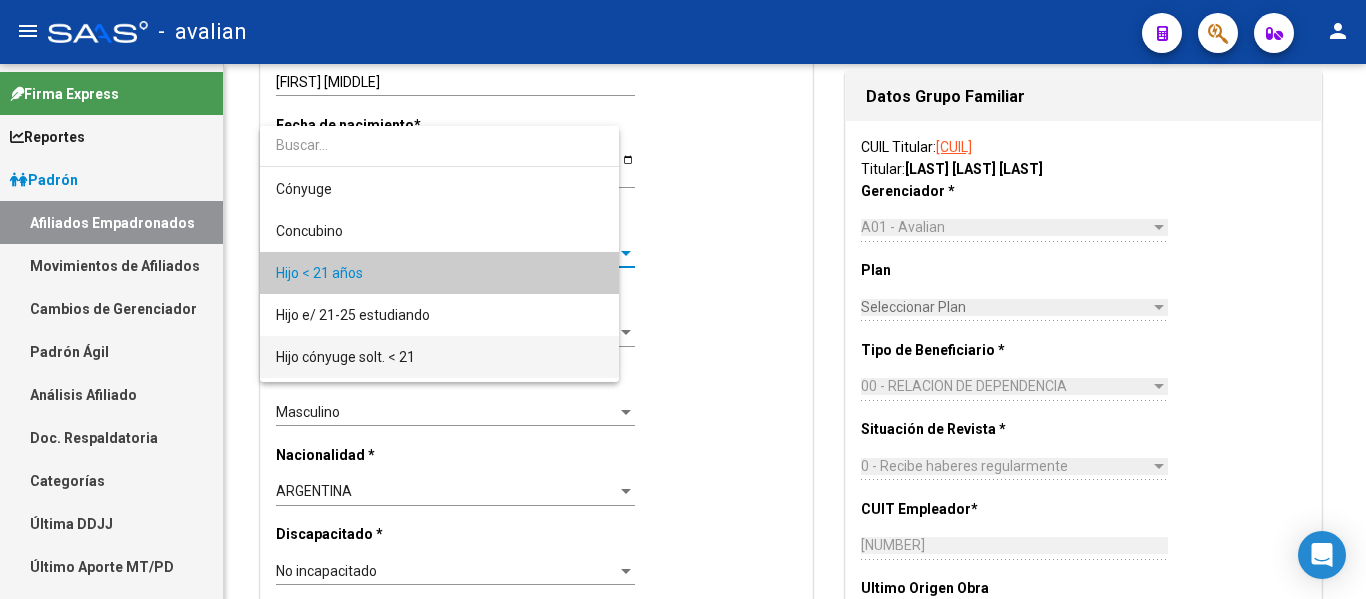 scroll, scrollTop: 19, scrollLeft: 0, axis: vertical 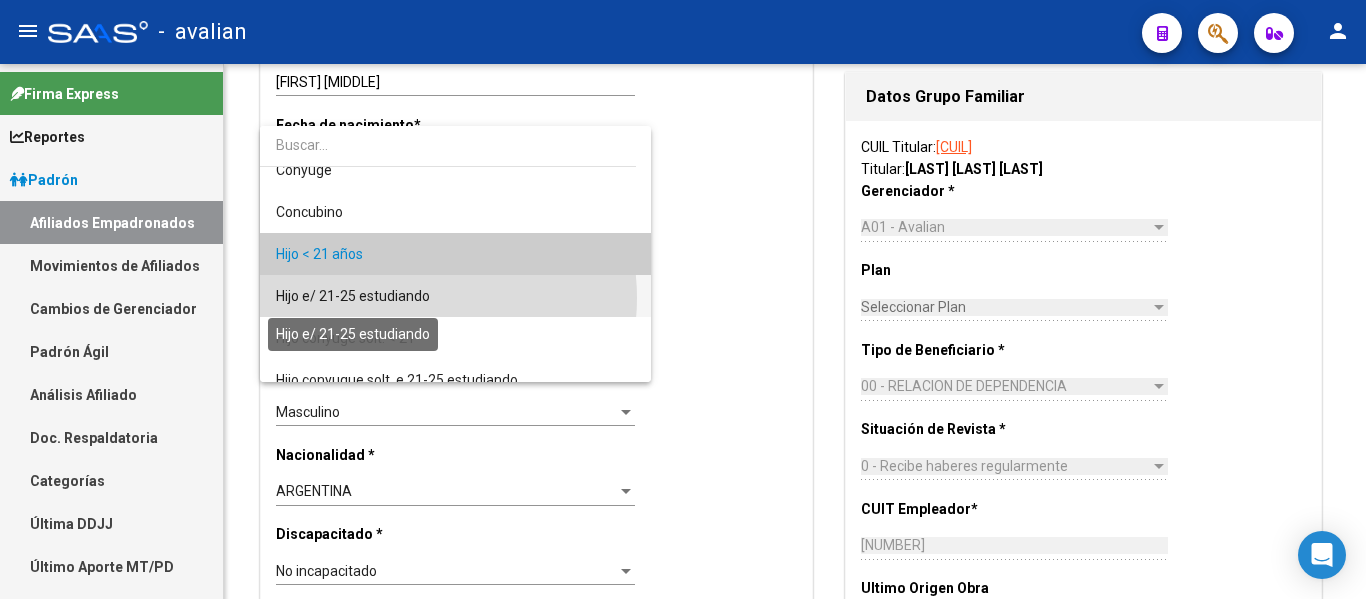 click on "Hijo e/ 21-25 estudiando" at bounding box center [353, 296] 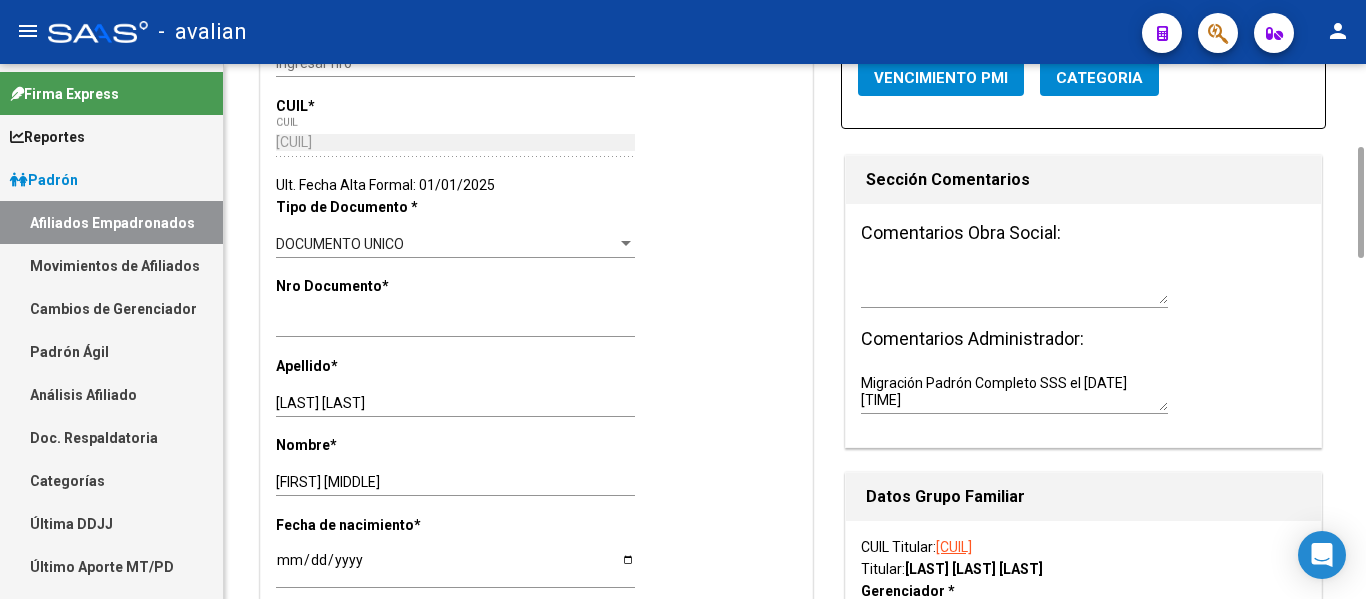 scroll, scrollTop: 0, scrollLeft: 0, axis: both 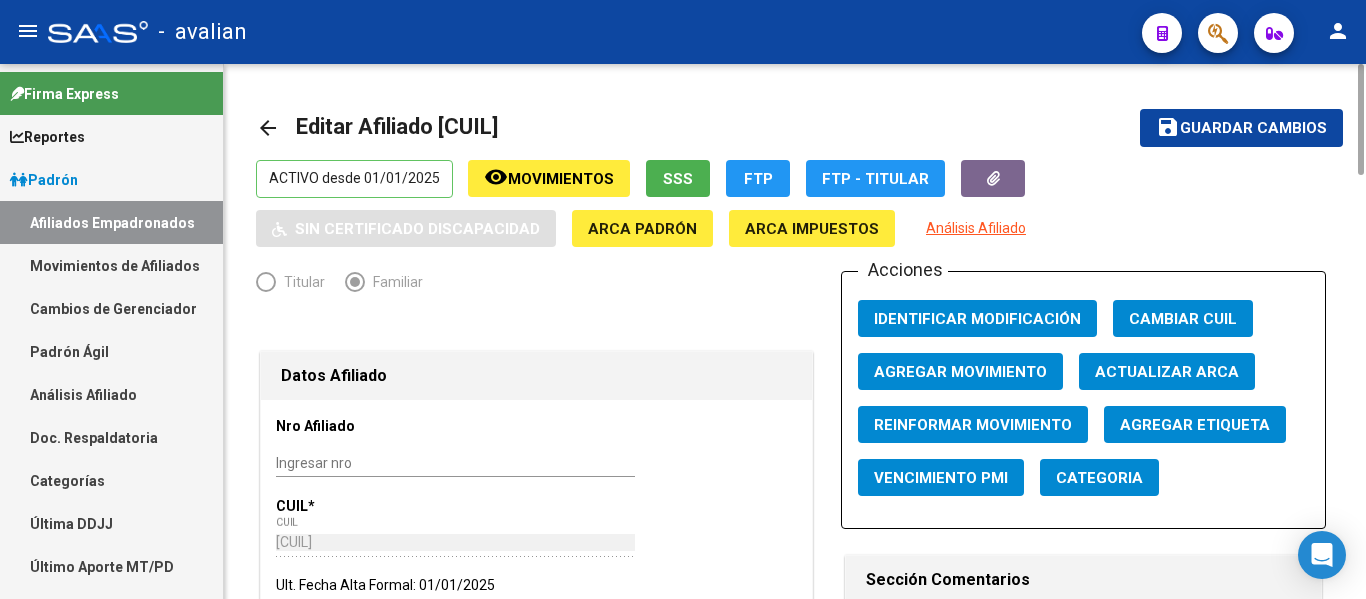 click on "save" 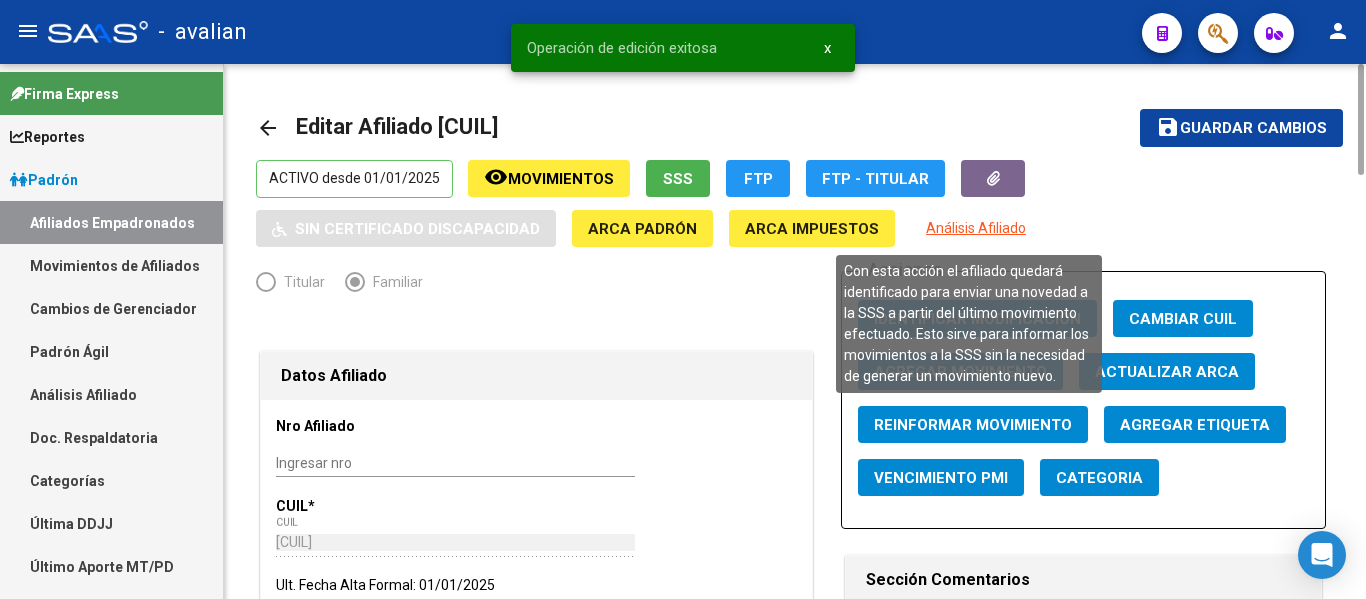 click on "Reinformar Movimiento" 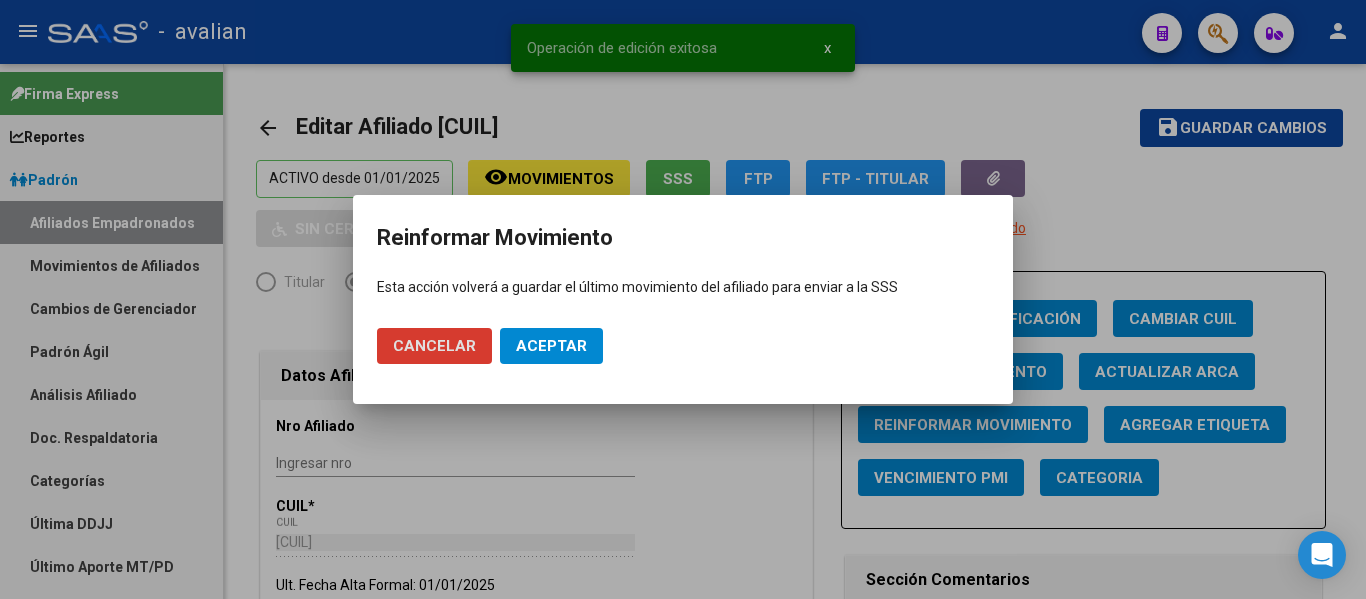 click on "Aceptar" at bounding box center (551, 346) 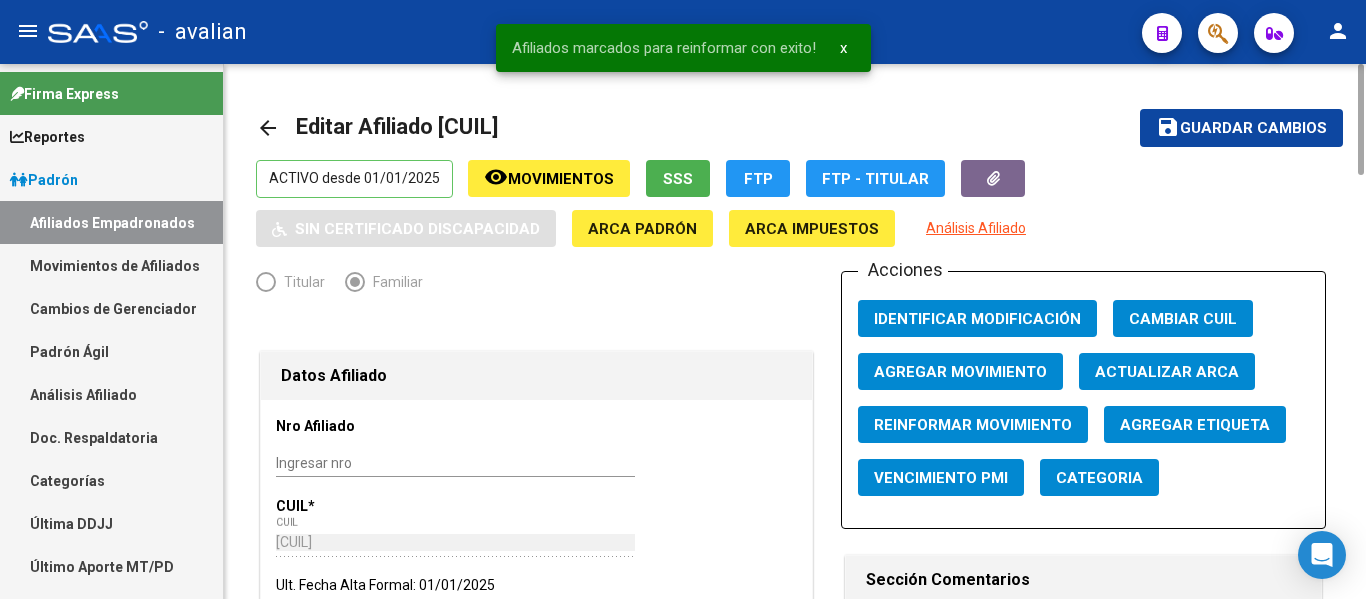 click on "arrow_back" 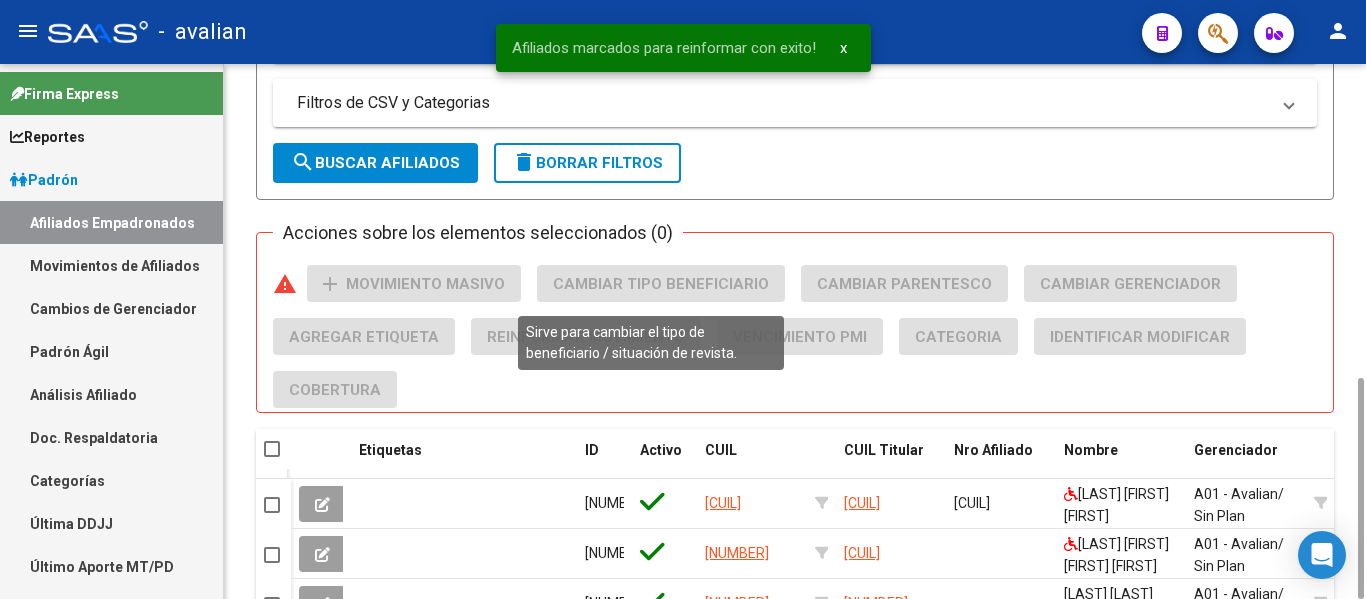 scroll, scrollTop: 158, scrollLeft: 0, axis: vertical 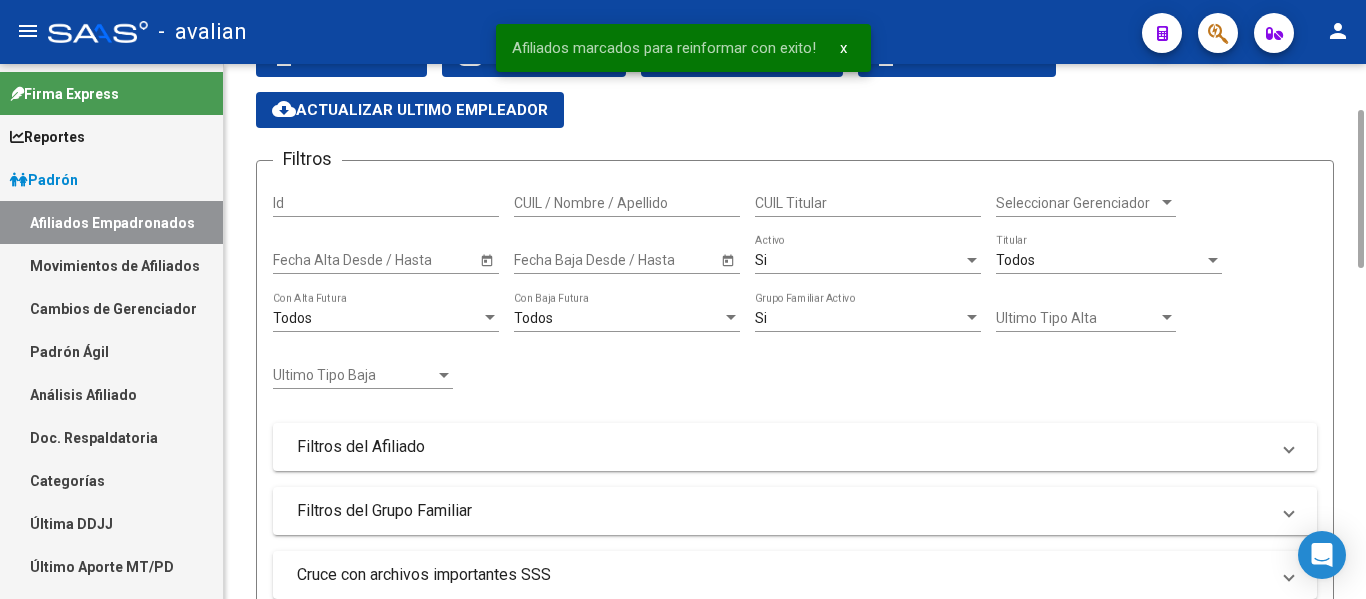 click on "CUIL / Nombre / Apellido" at bounding box center [627, 203] 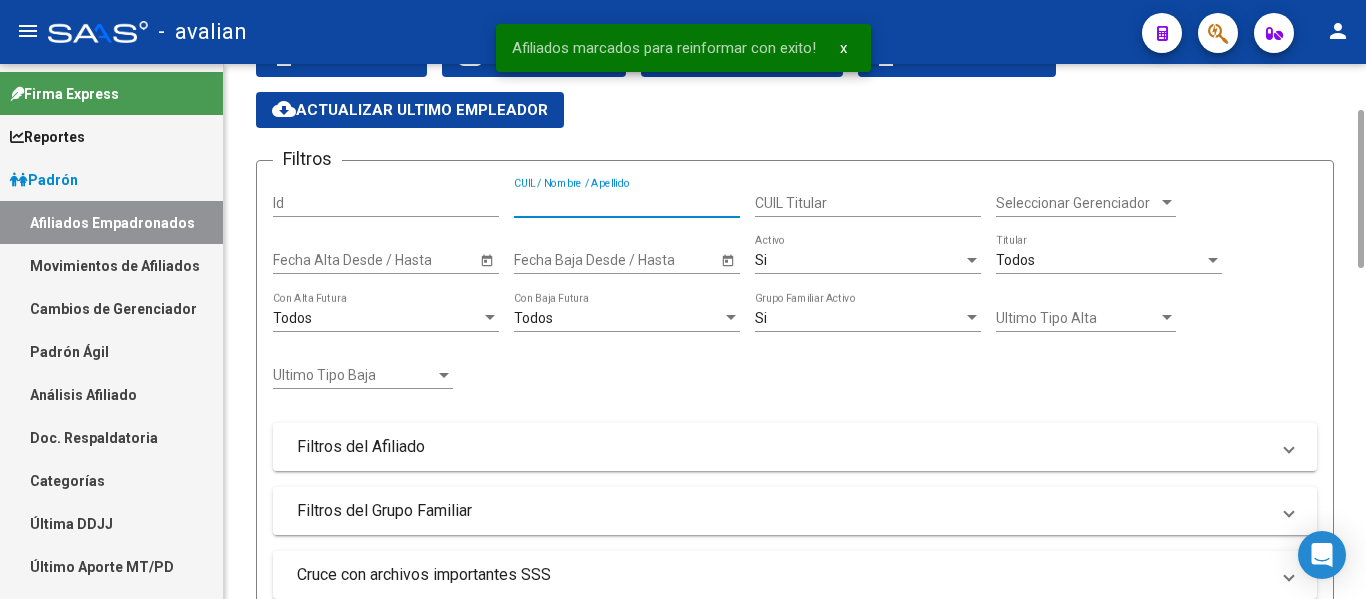 paste on "[FIRST] [MIDDLE]" 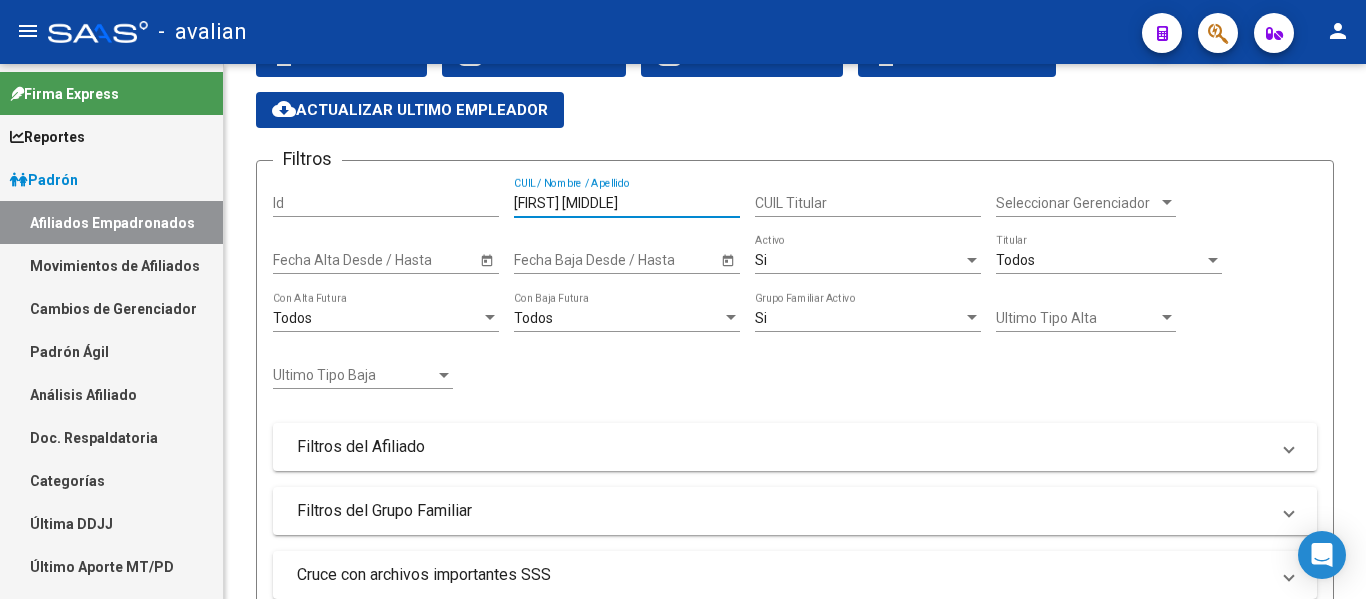 drag, startPoint x: 637, startPoint y: 205, endPoint x: 0, endPoint y: 52, distance: 655.11676 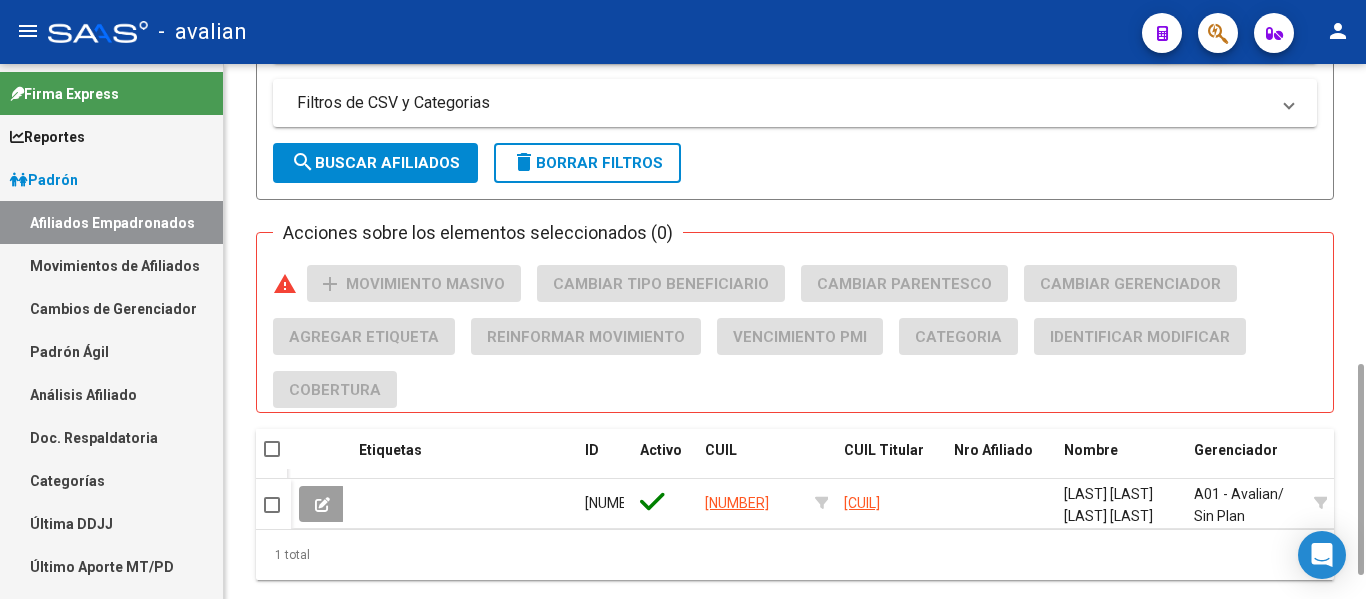 scroll, scrollTop: 818, scrollLeft: 0, axis: vertical 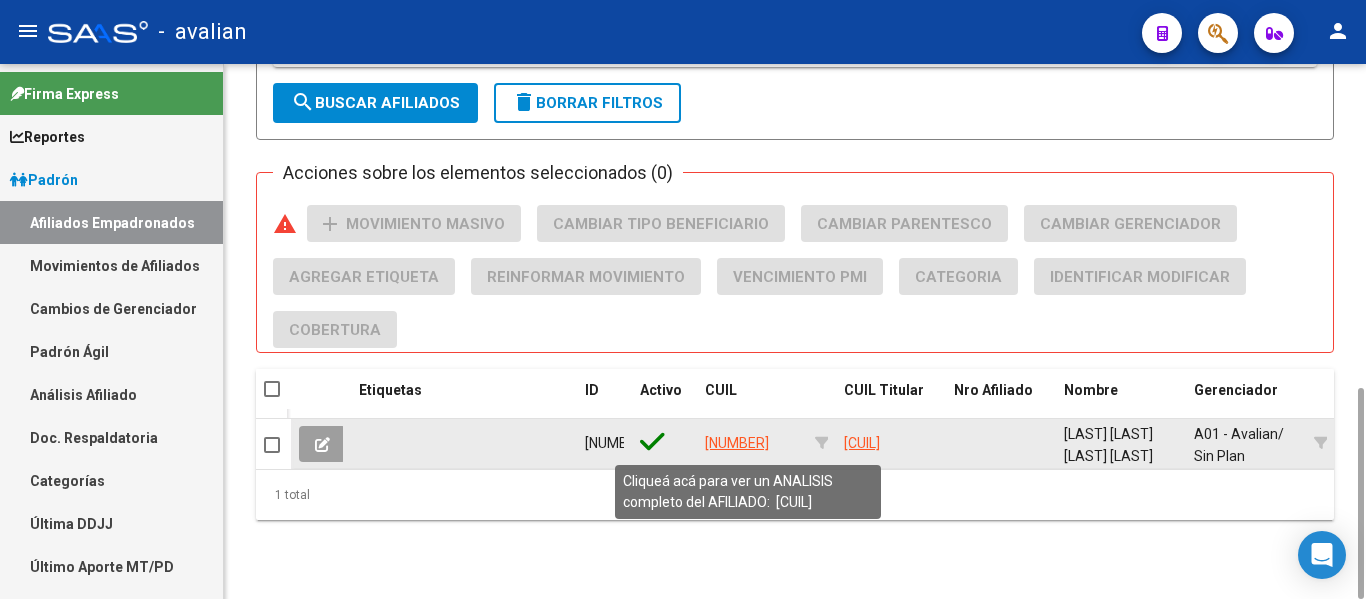 click on "[NUMBER]" 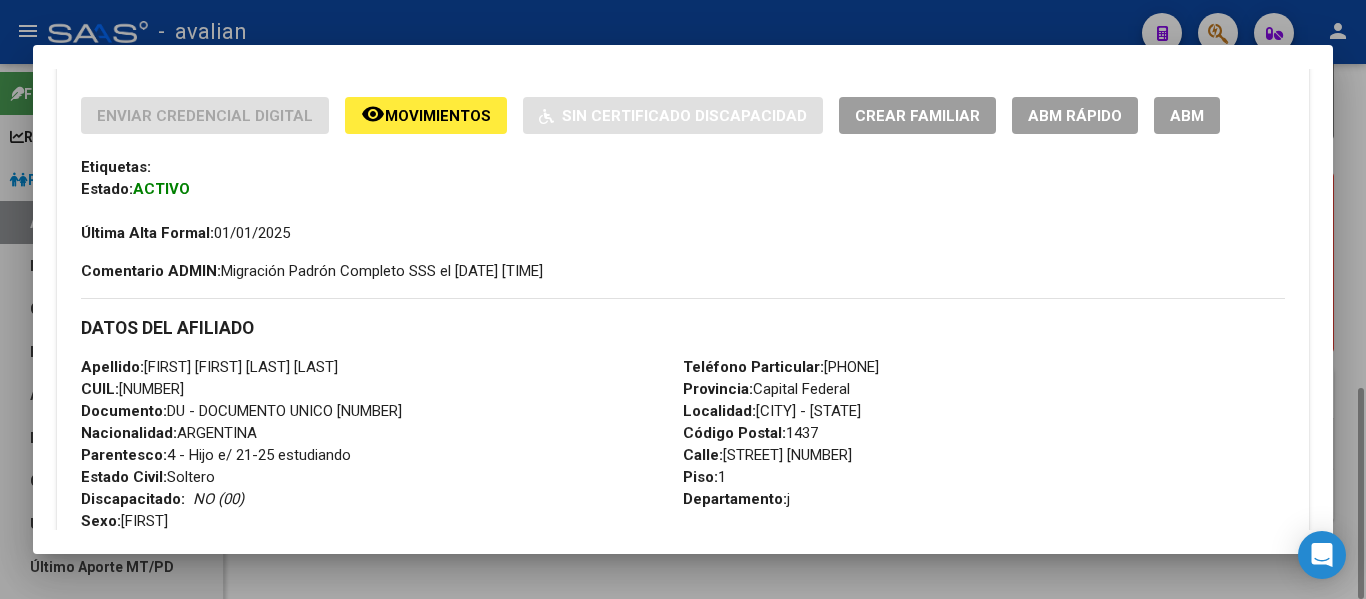 scroll, scrollTop: 500, scrollLeft: 0, axis: vertical 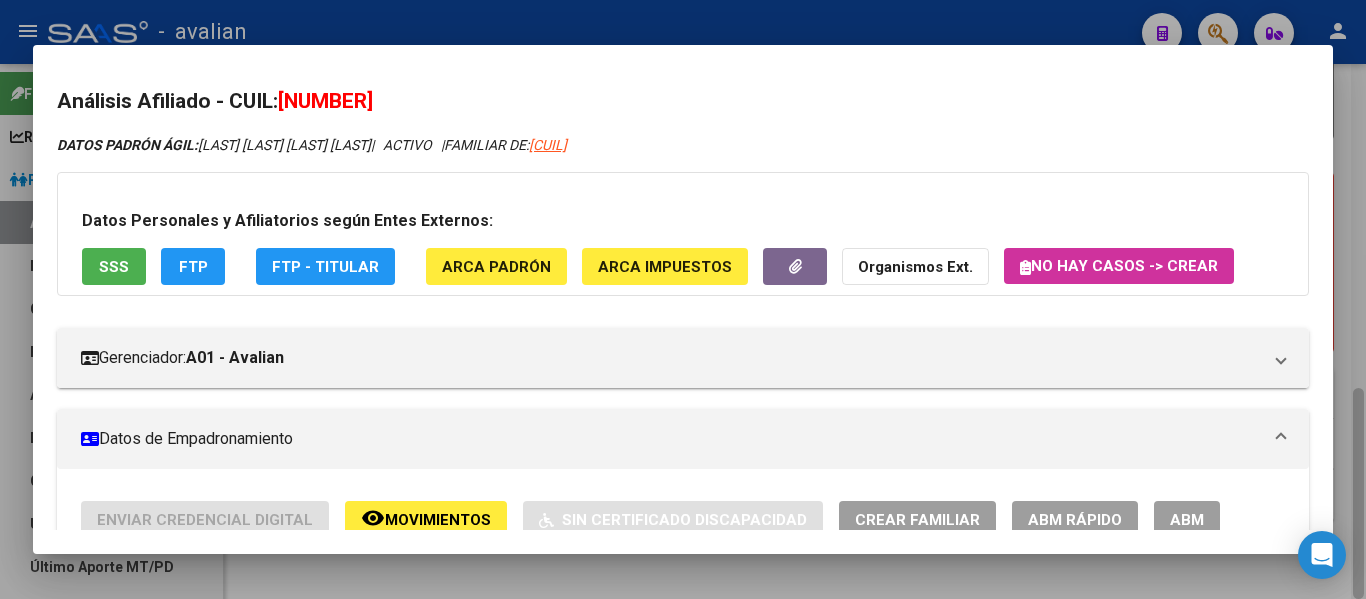 click at bounding box center [683, 299] 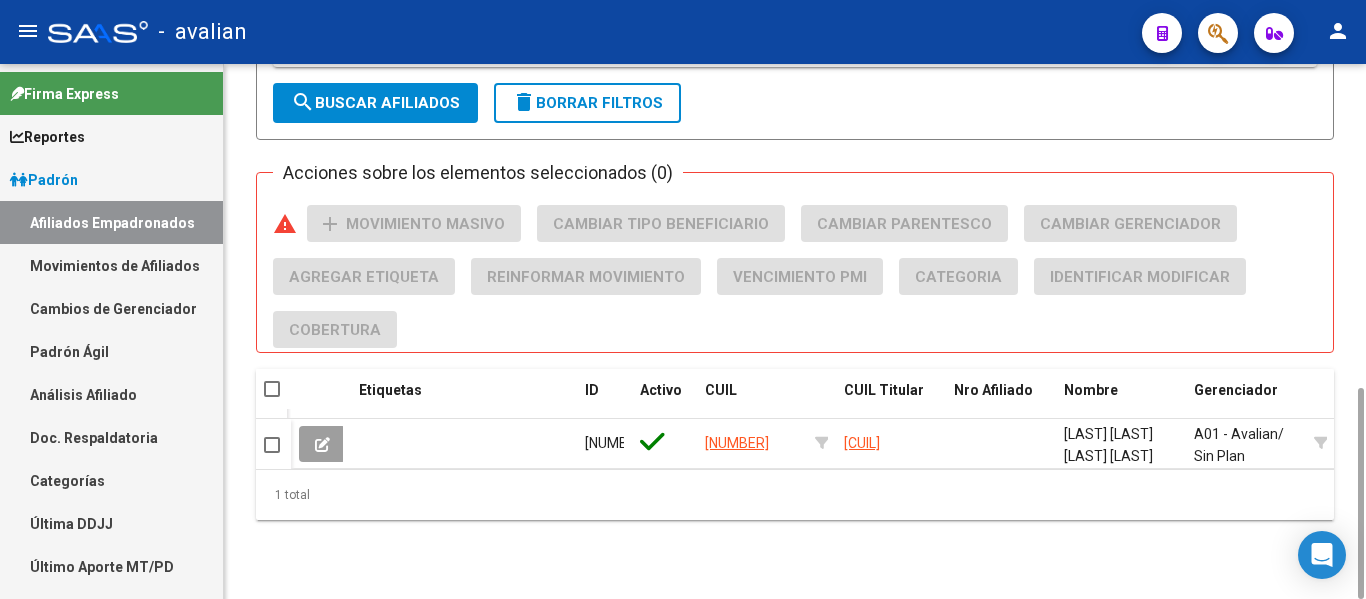 scroll, scrollTop: 0, scrollLeft: 0, axis: both 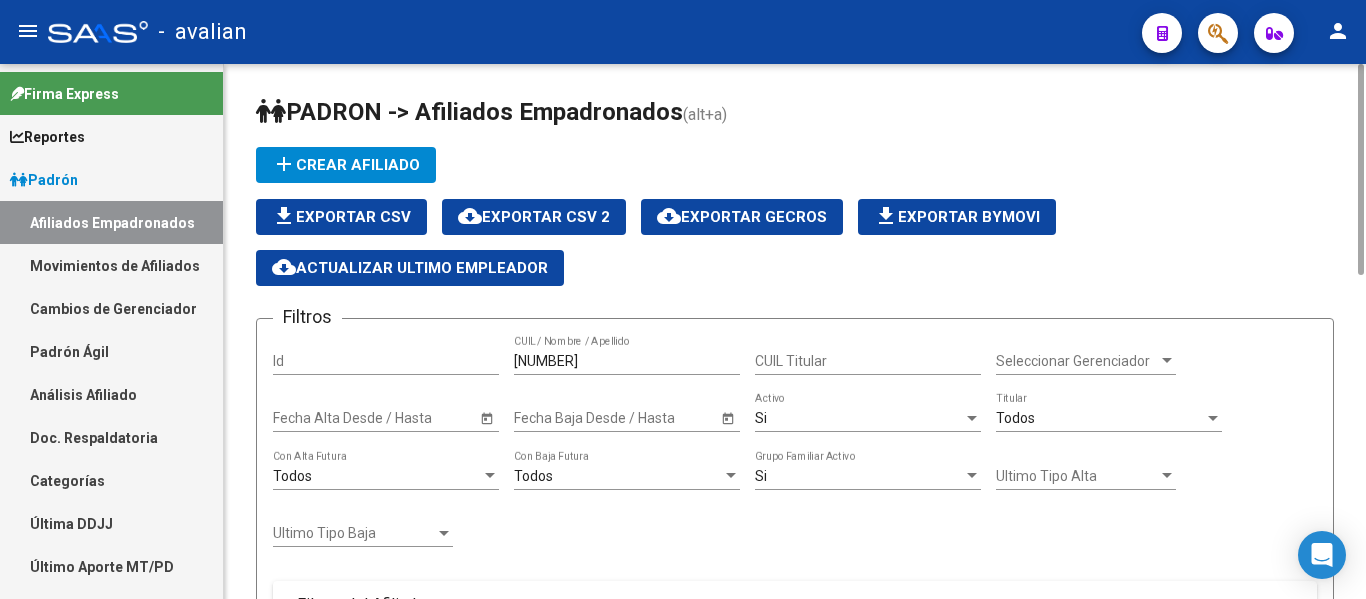 click on "[NUMBER]" at bounding box center [627, 361] 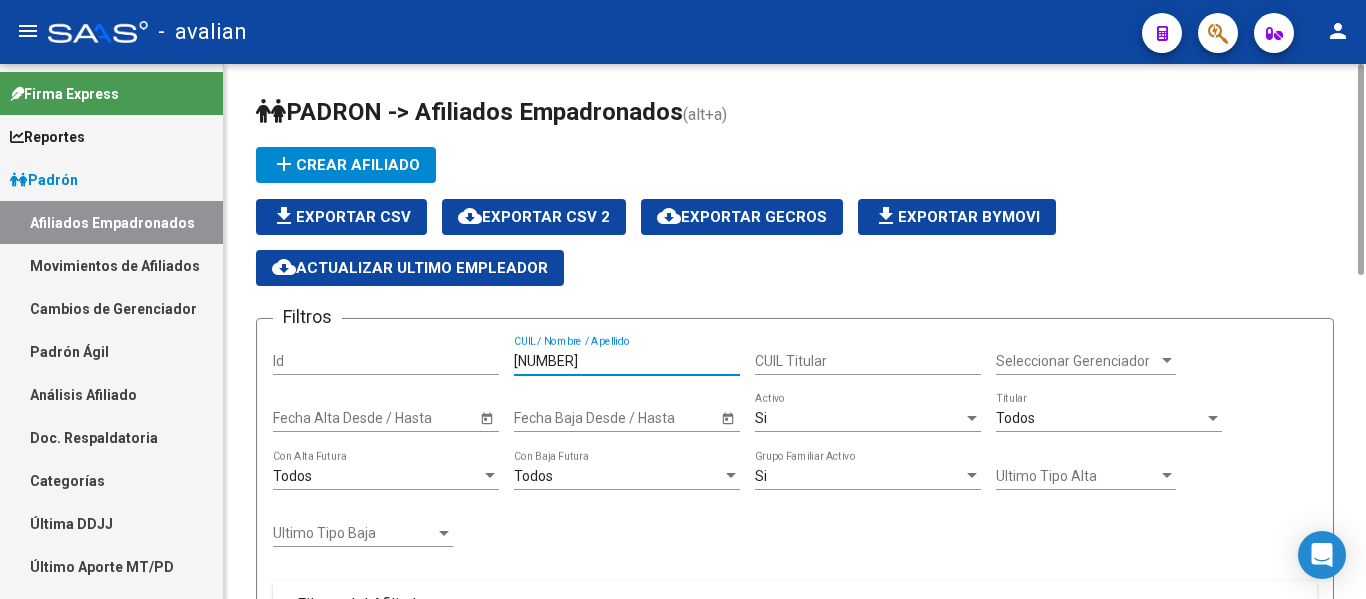 drag, startPoint x: 221, startPoint y: 336, endPoint x: 160, endPoint y: 332, distance: 61.13101 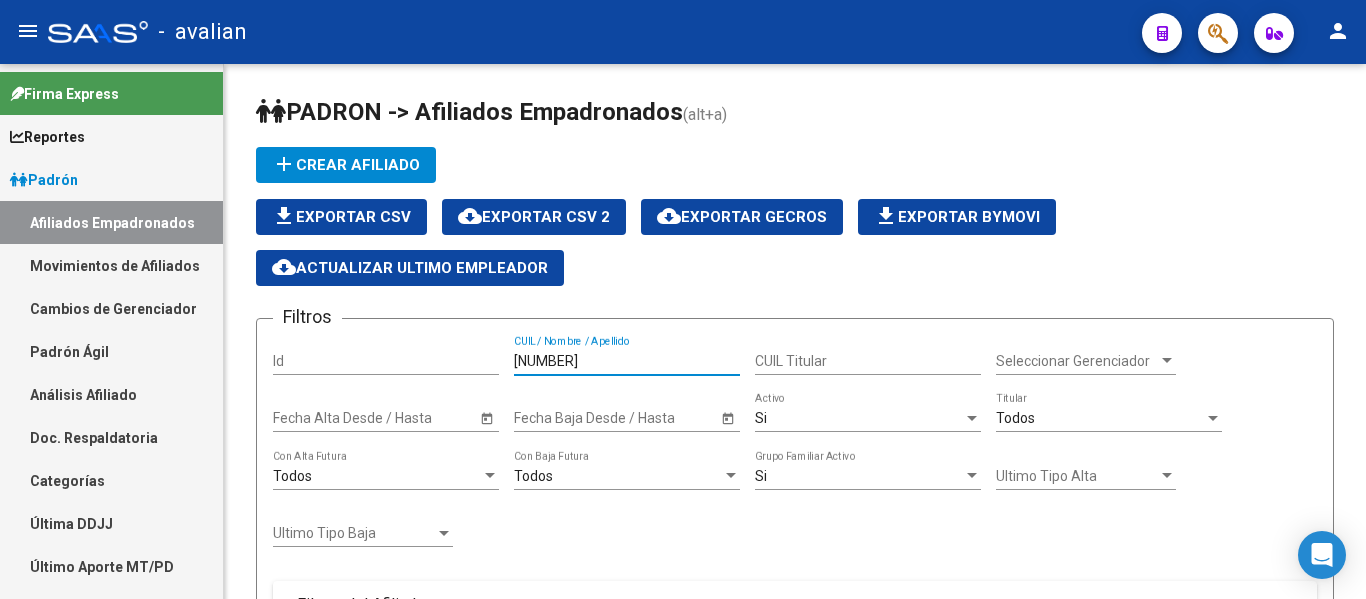 paste on "[POSTAL_CODE]" 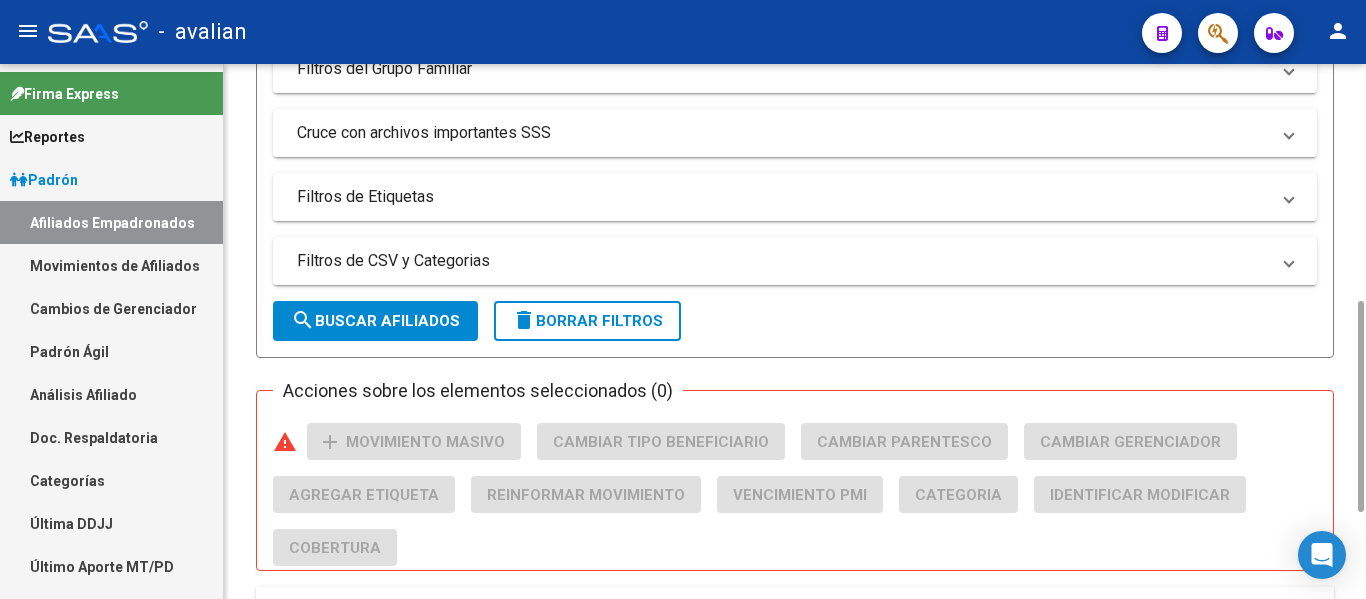 scroll, scrollTop: 800, scrollLeft: 0, axis: vertical 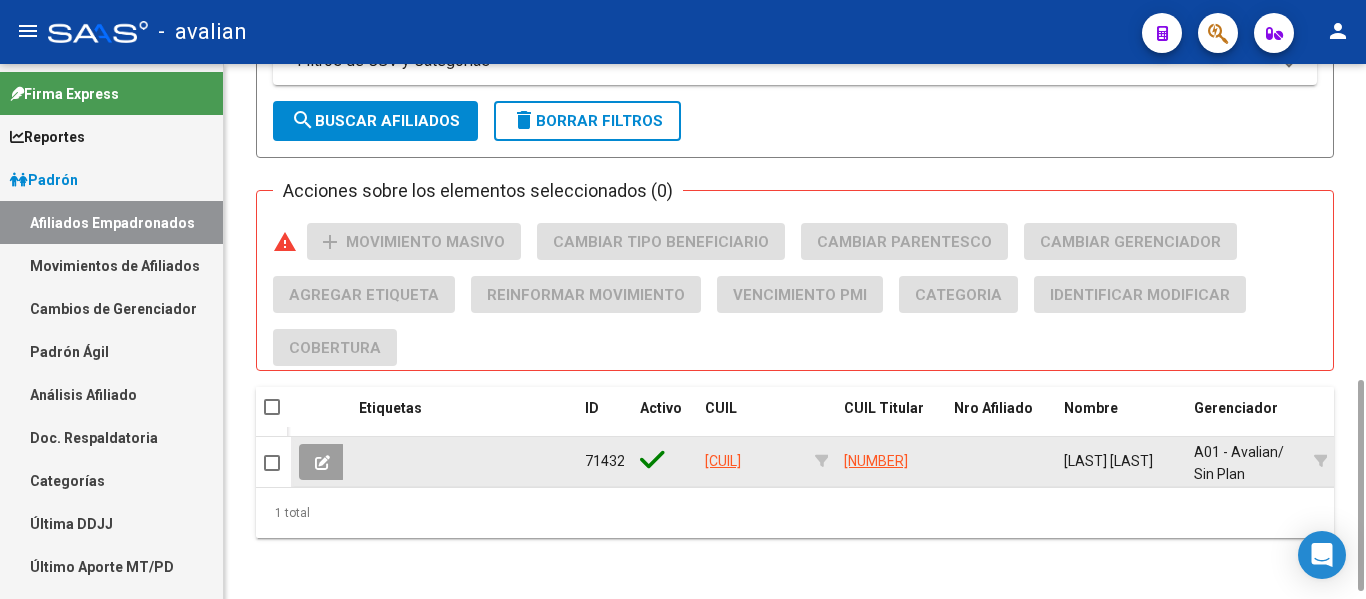 type on "[CUIL]" 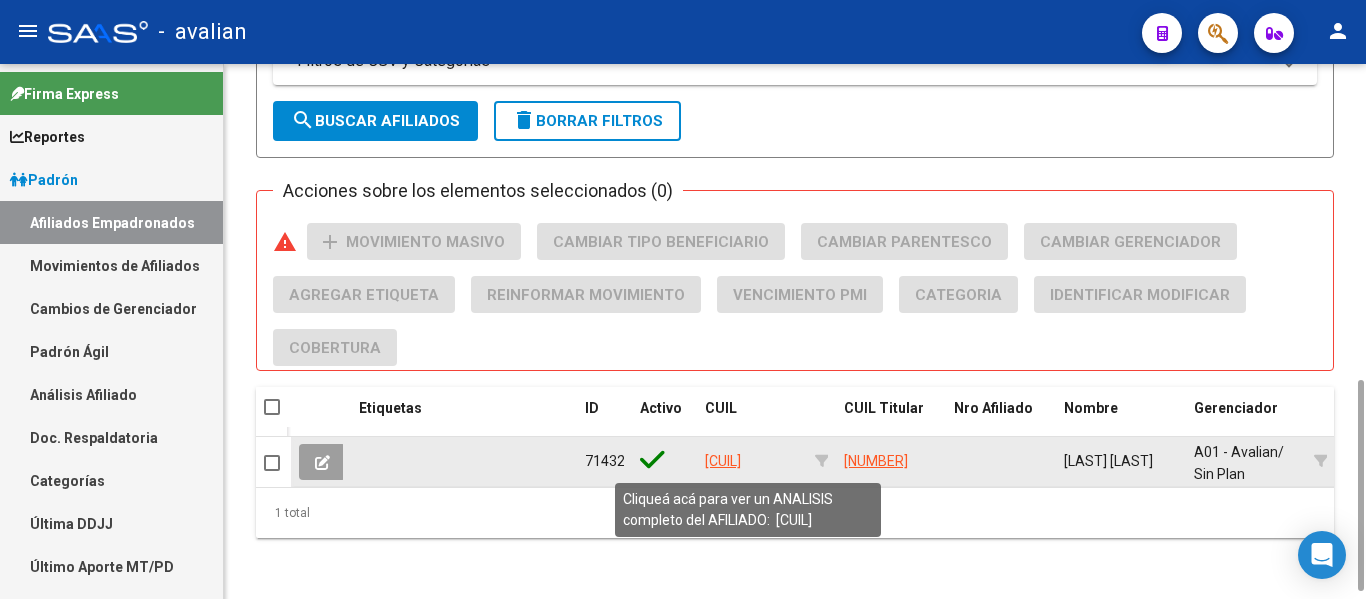 click on "[CUIL]" 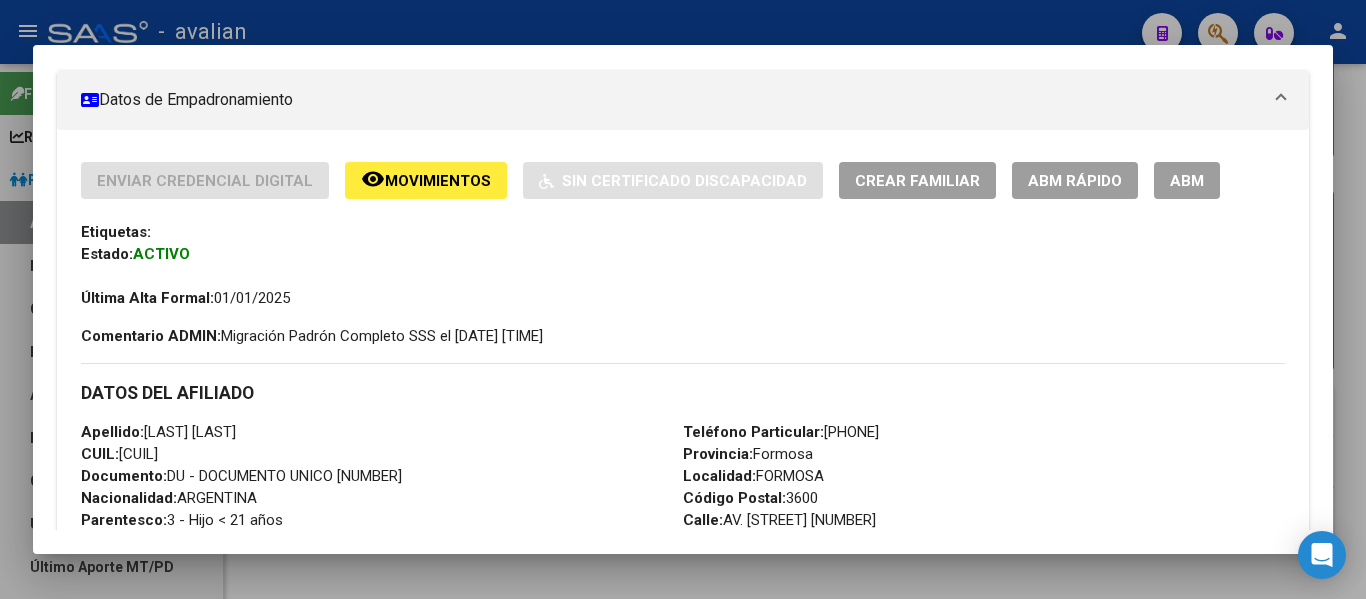 scroll, scrollTop: 300, scrollLeft: 0, axis: vertical 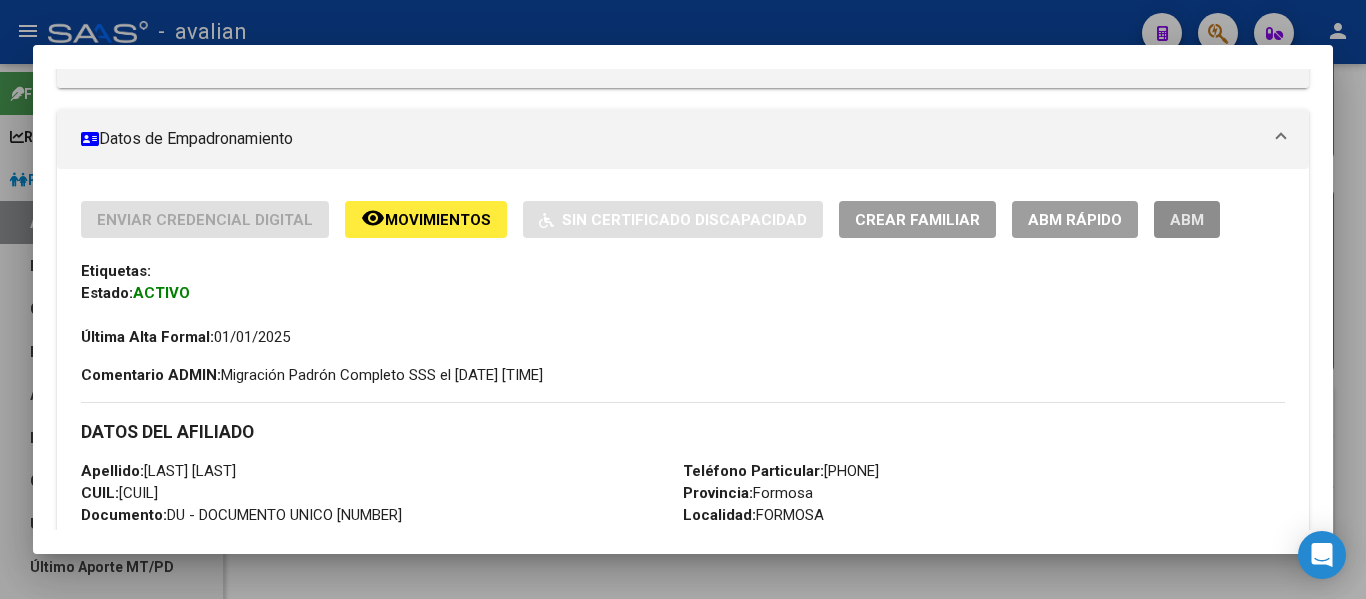 click on "ABM" at bounding box center [1187, 220] 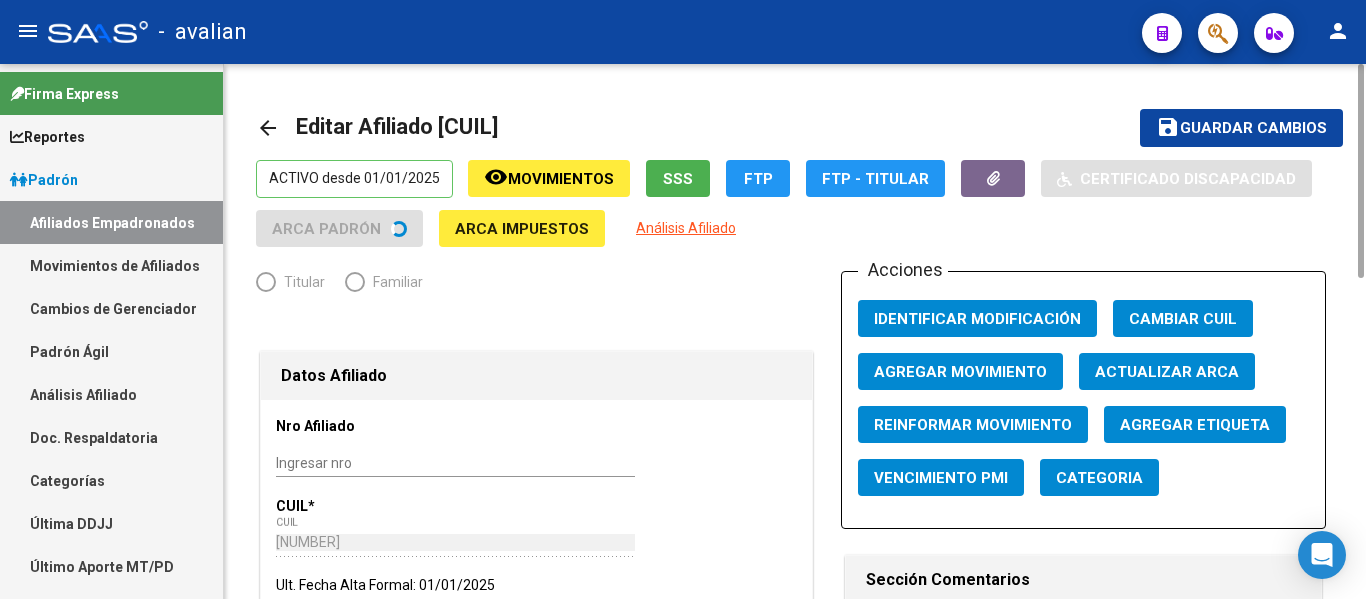 radio on "true" 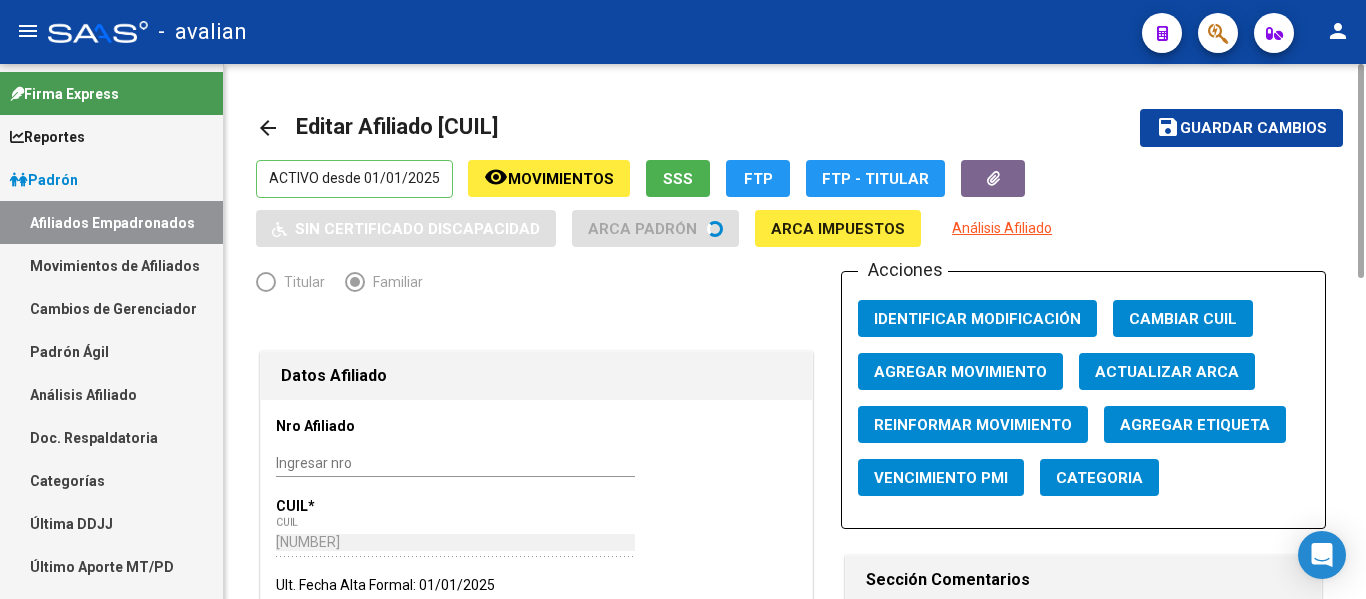 scroll, scrollTop: 400, scrollLeft: 0, axis: vertical 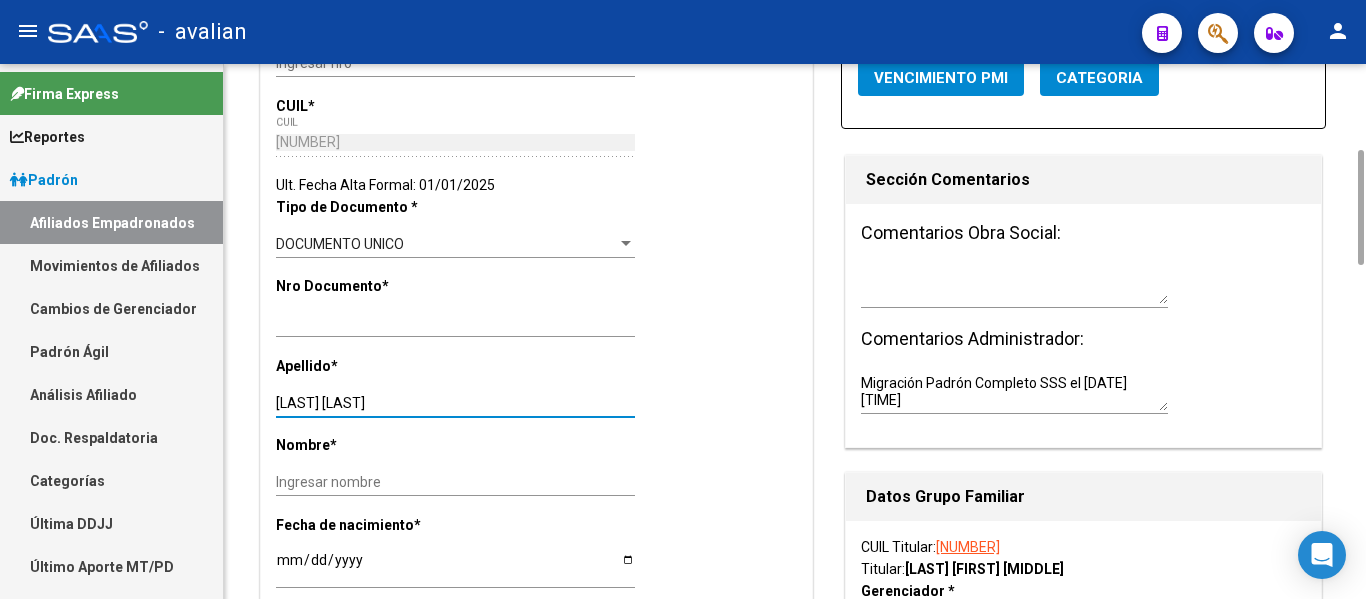 drag, startPoint x: 330, startPoint y: 401, endPoint x: 468, endPoint y: 401, distance: 138 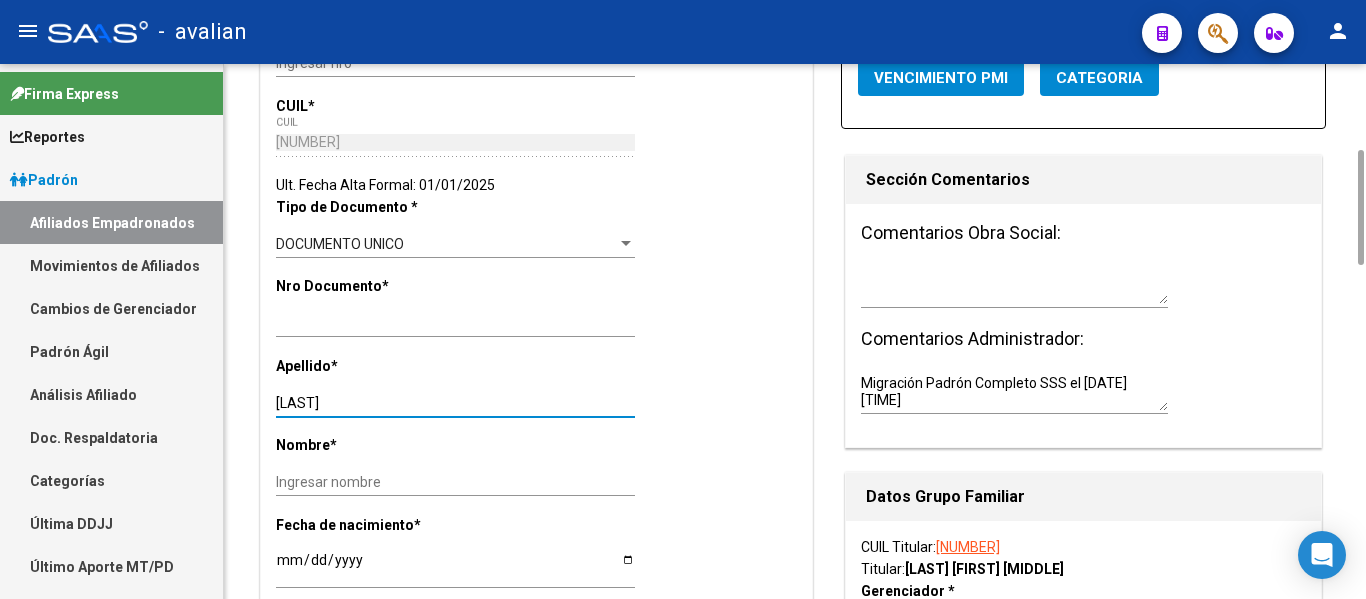 type on "[LAST]" 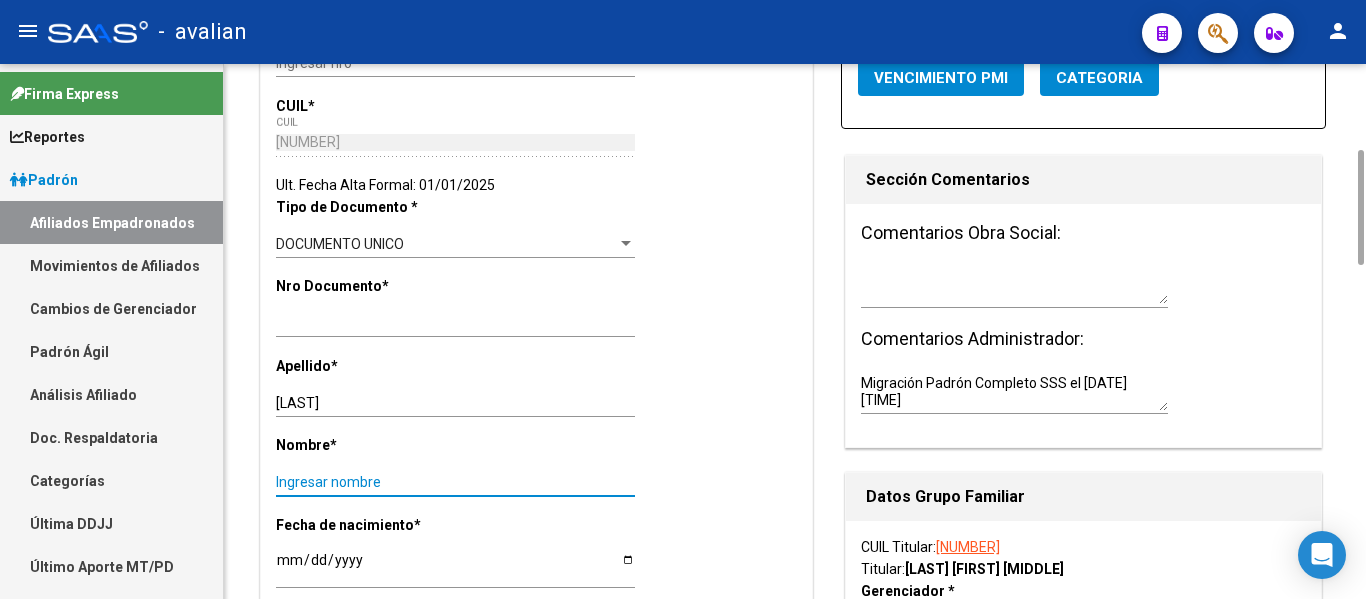 click on "Ingresar nombre" at bounding box center [455, 482] 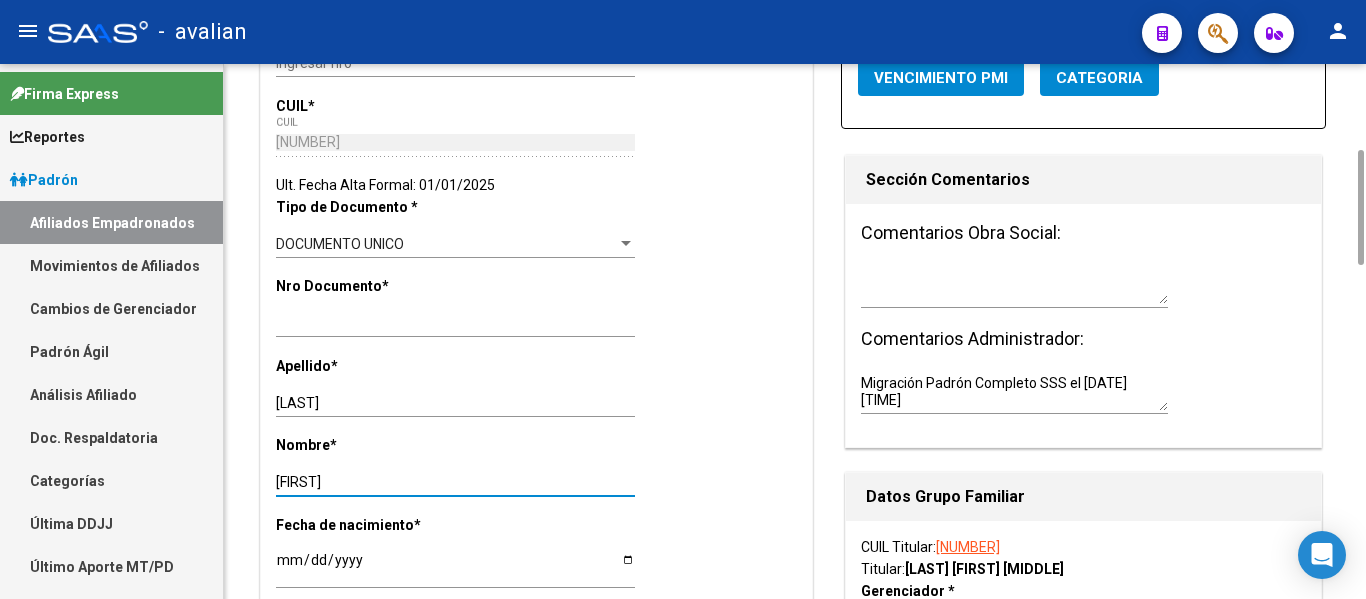 type on "[FIRST]" 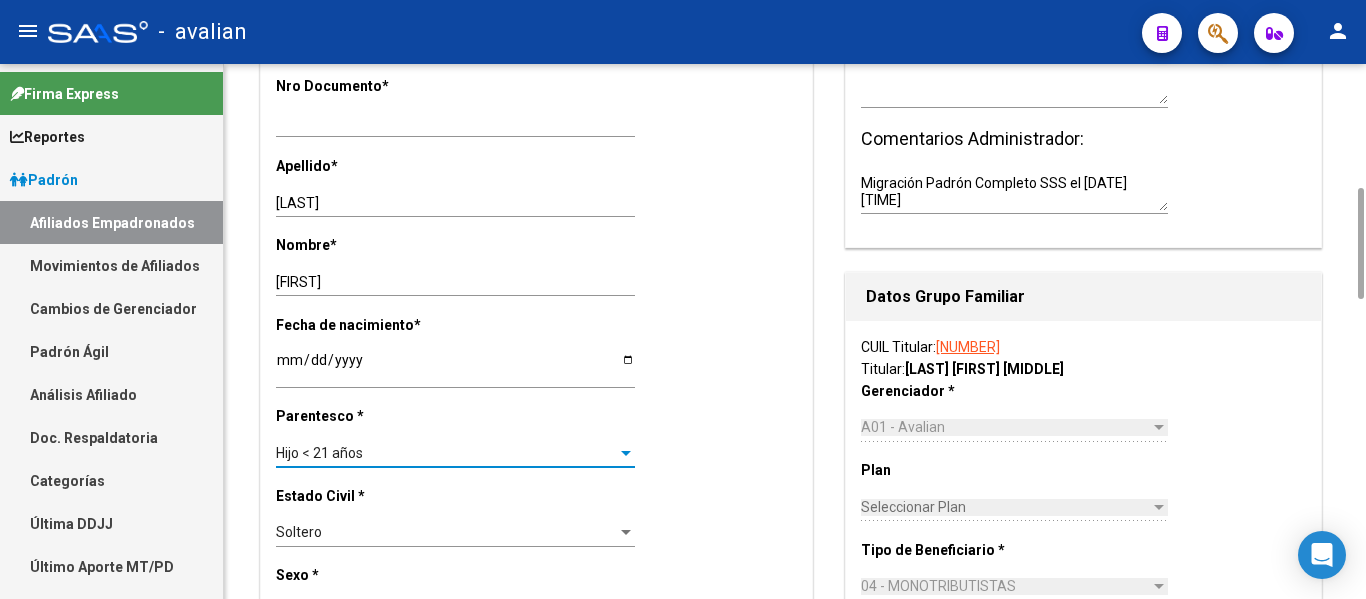 click on "Hijo < 21 años" at bounding box center [319, 453] 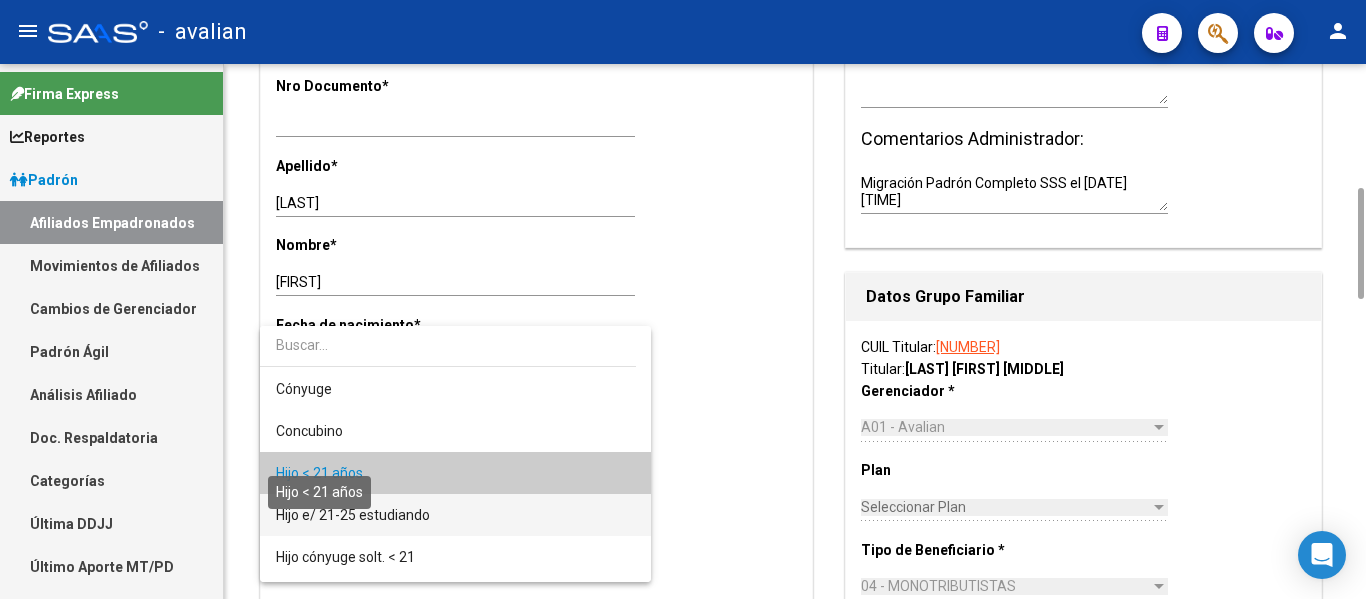 scroll, scrollTop: 19, scrollLeft: 0, axis: vertical 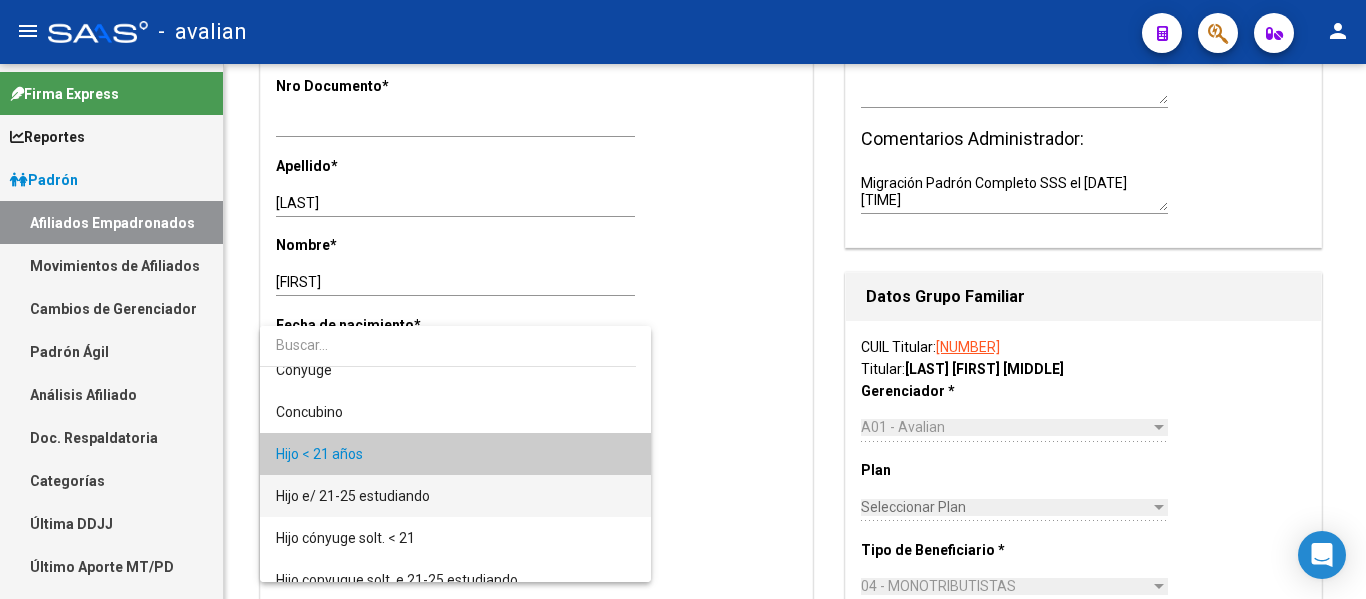 click on "Hijo e/ 21-25 estudiando" at bounding box center [353, 496] 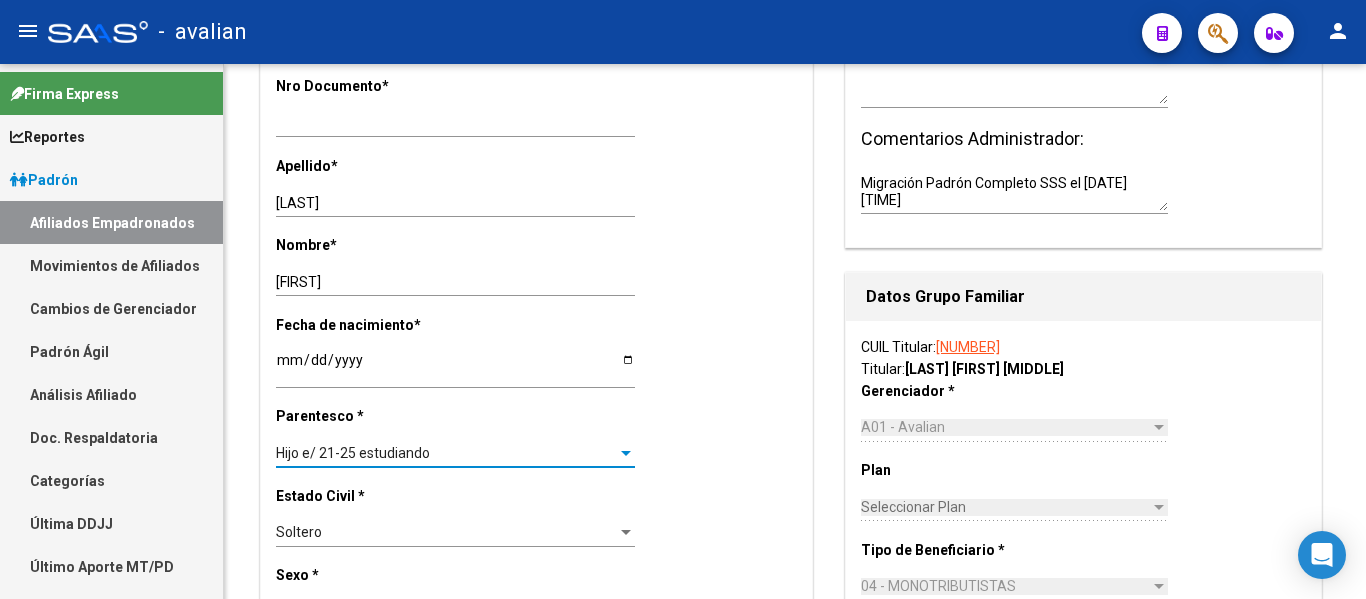 scroll, scrollTop: 0, scrollLeft: 0, axis: both 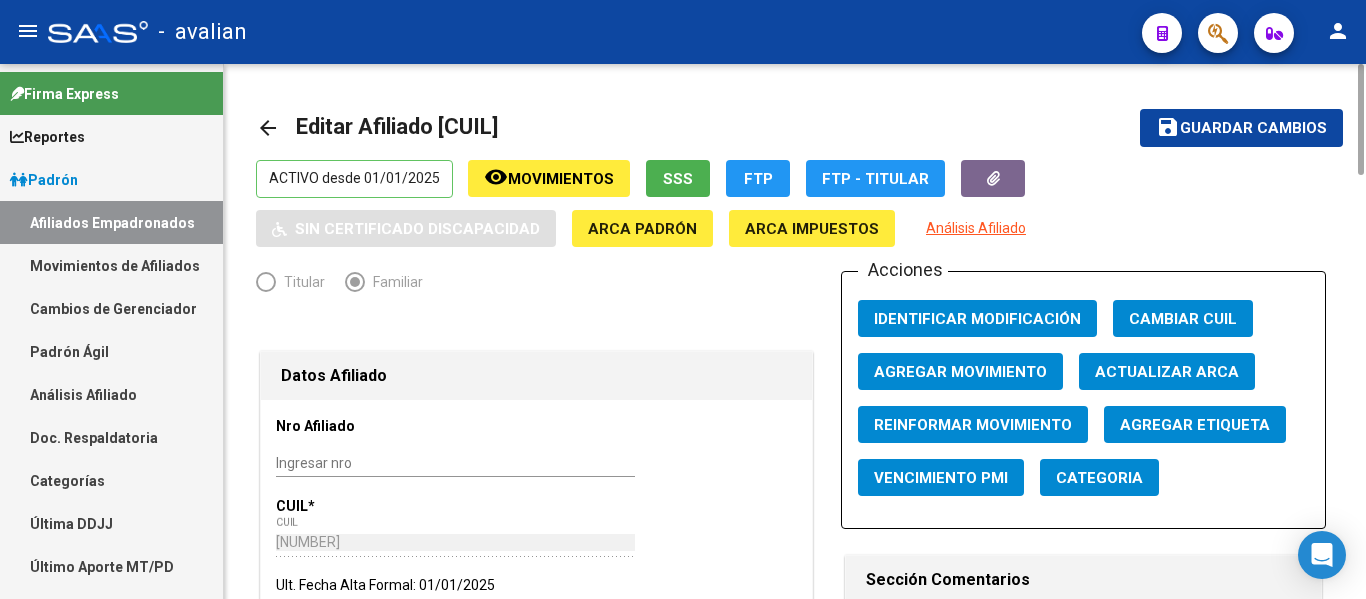 click on "save Guardar cambios" 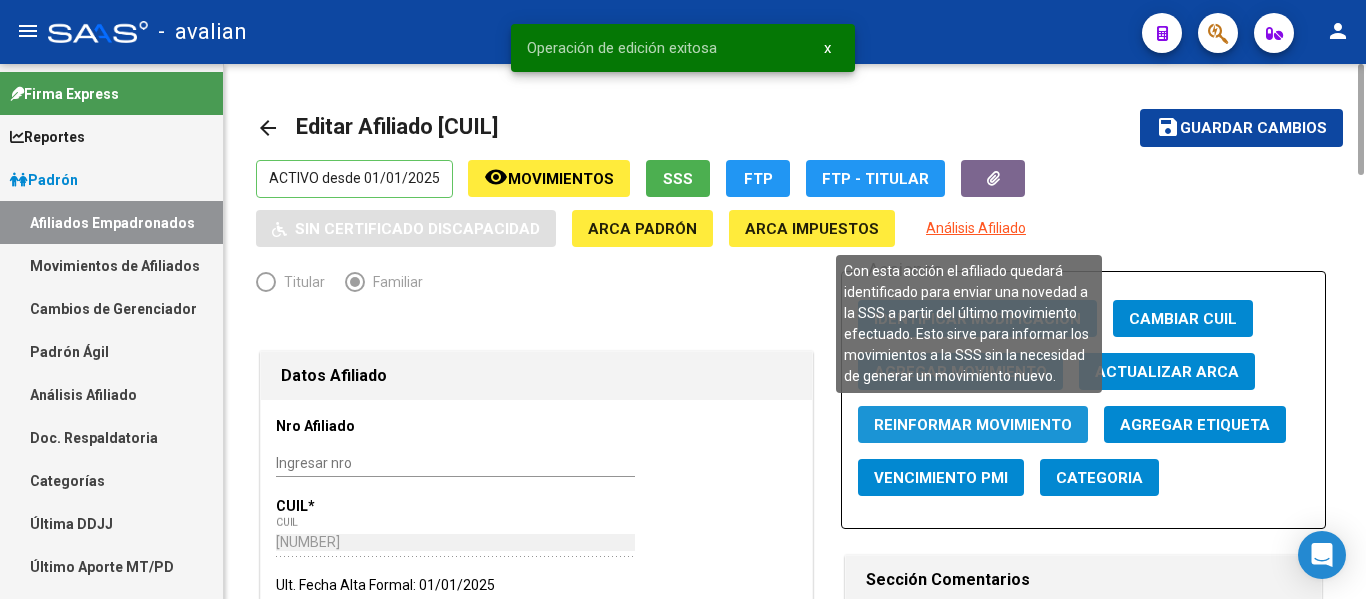 click on "Reinformar Movimiento" 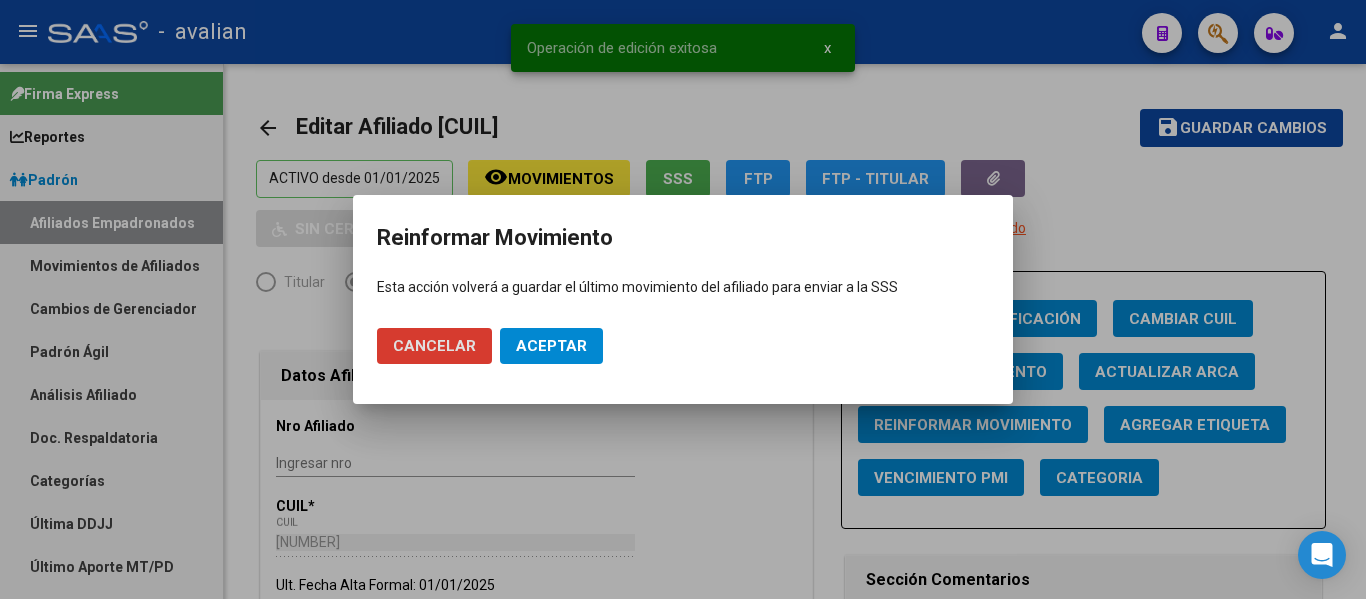 click on "Aceptar" at bounding box center (551, 346) 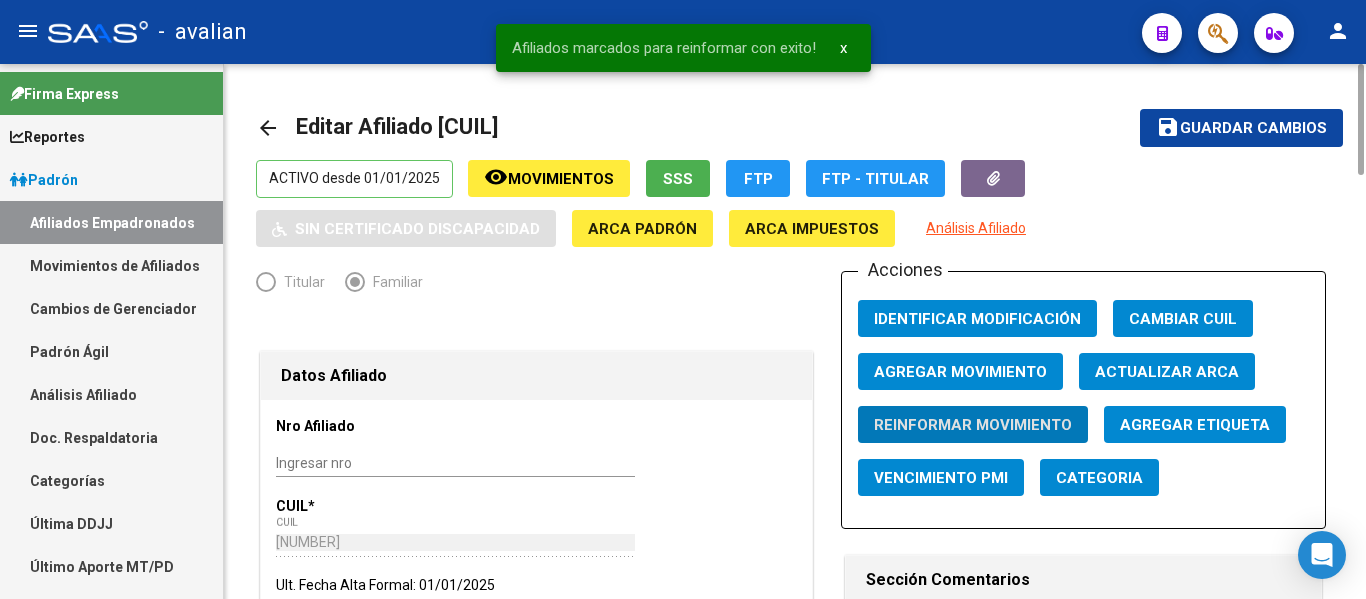 click on "arrow_back" 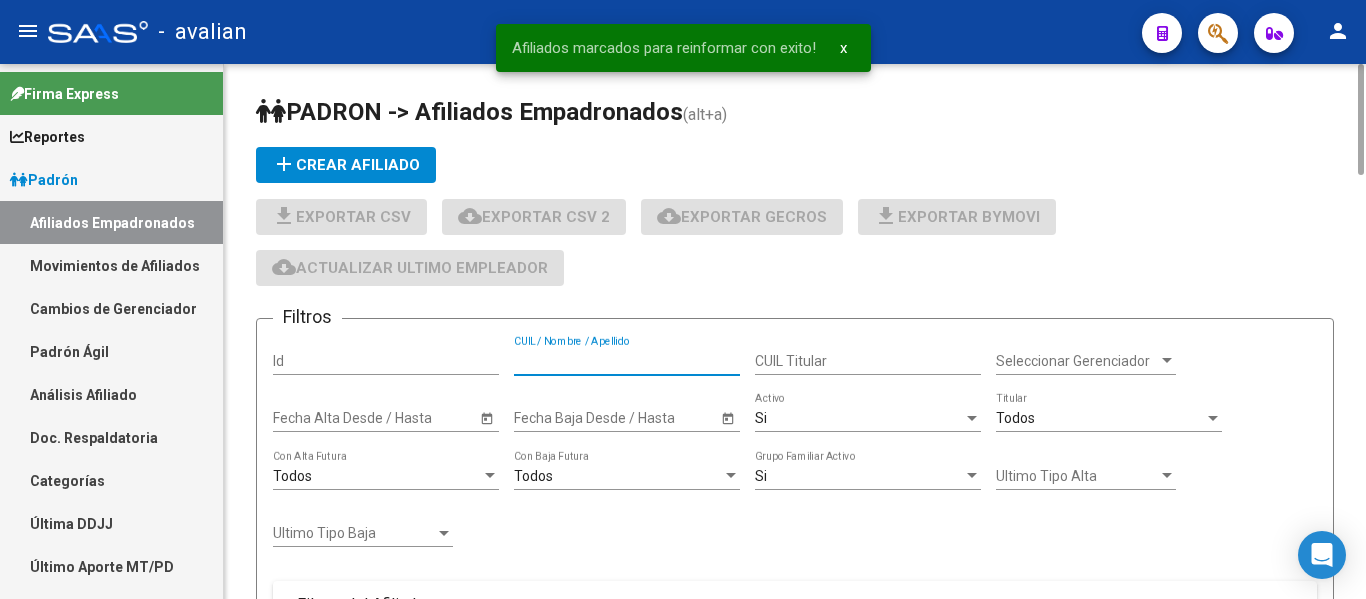 click on "CUIL / Nombre / Apellido" at bounding box center (627, 361) 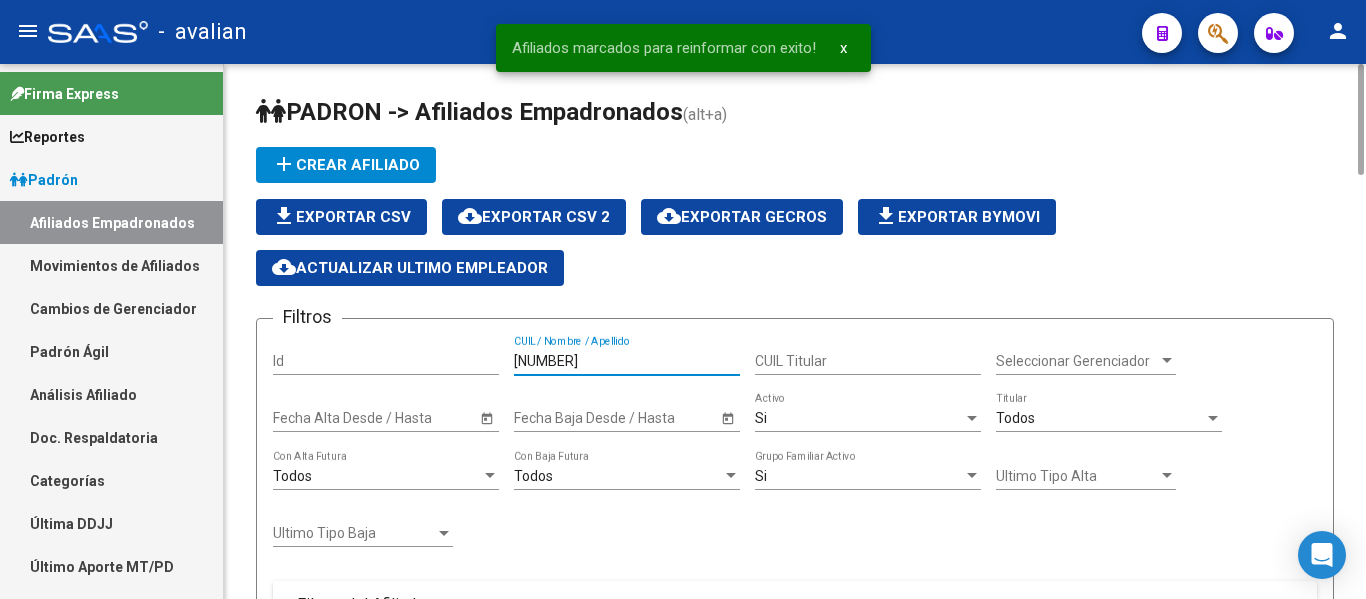 scroll, scrollTop: 800, scrollLeft: 0, axis: vertical 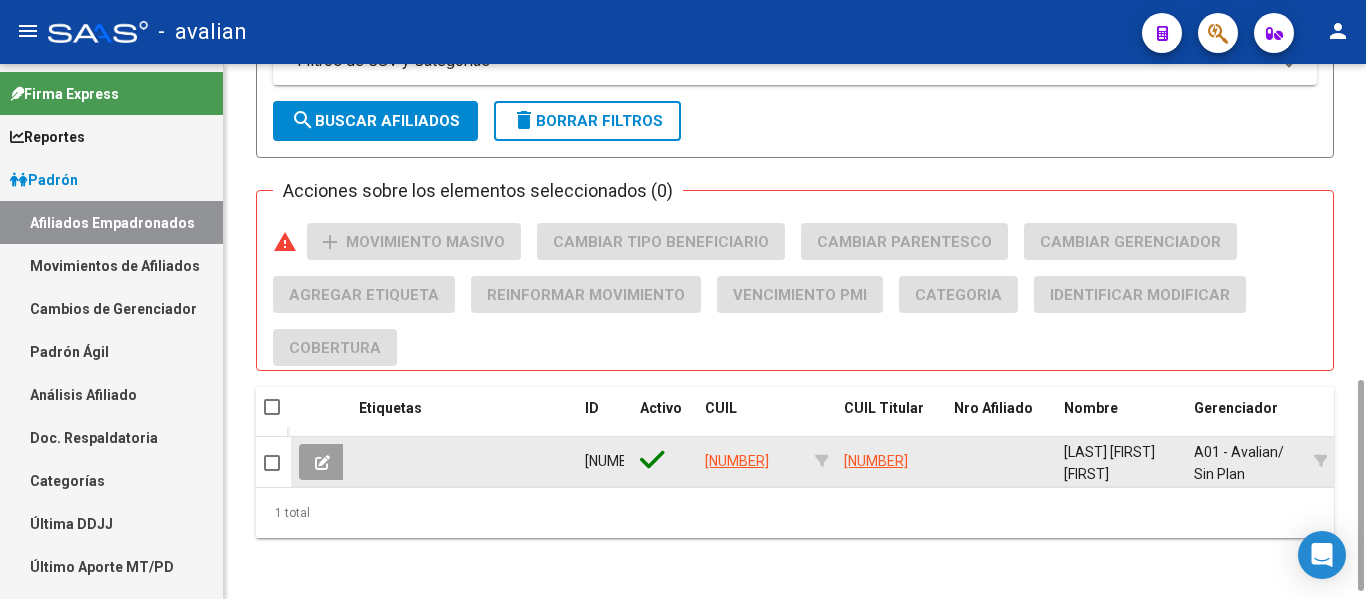 type on "[NUMBER]" 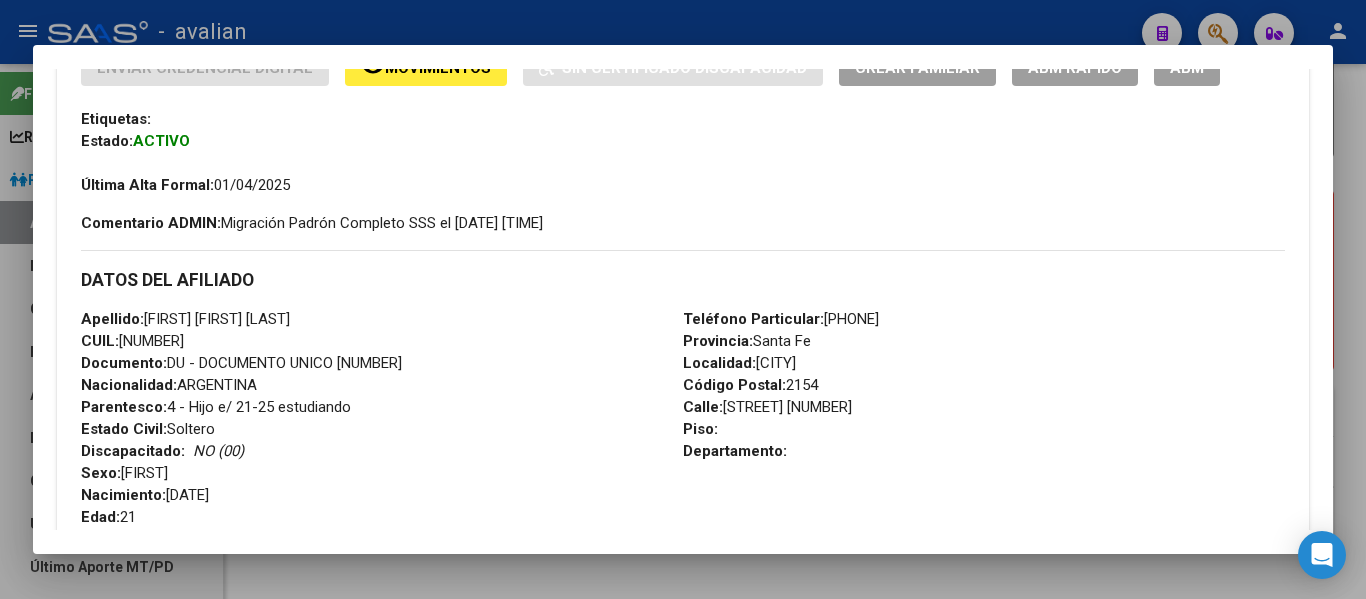 scroll, scrollTop: 500, scrollLeft: 0, axis: vertical 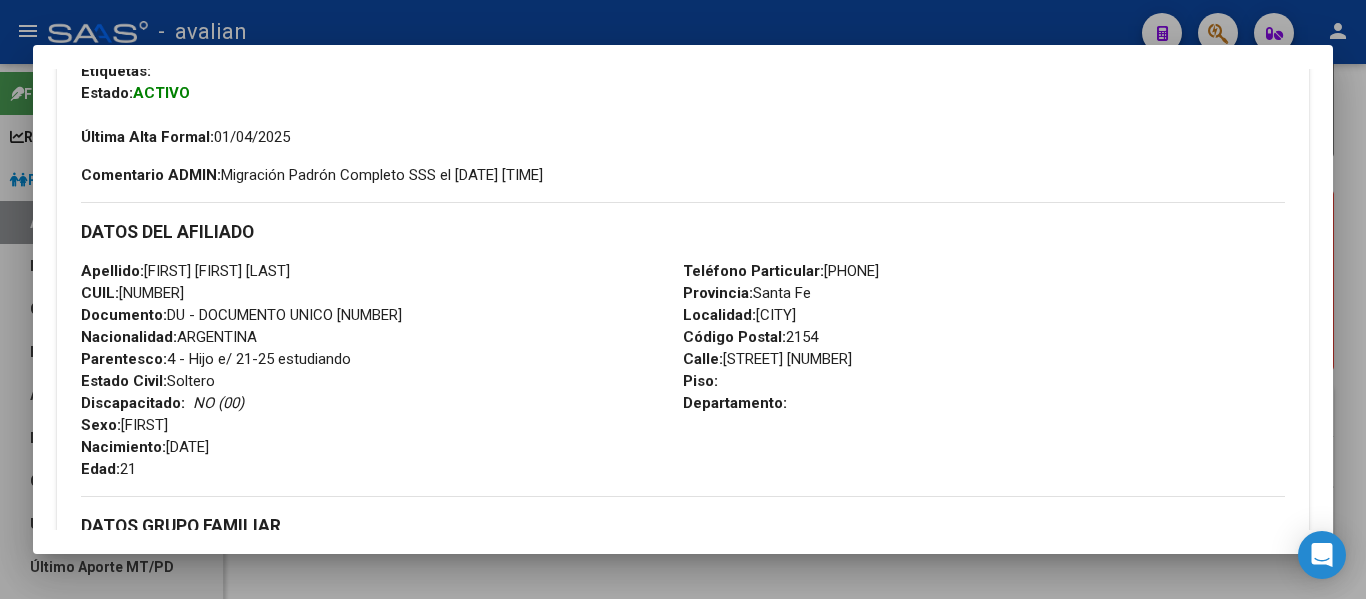 click at bounding box center (683, 299) 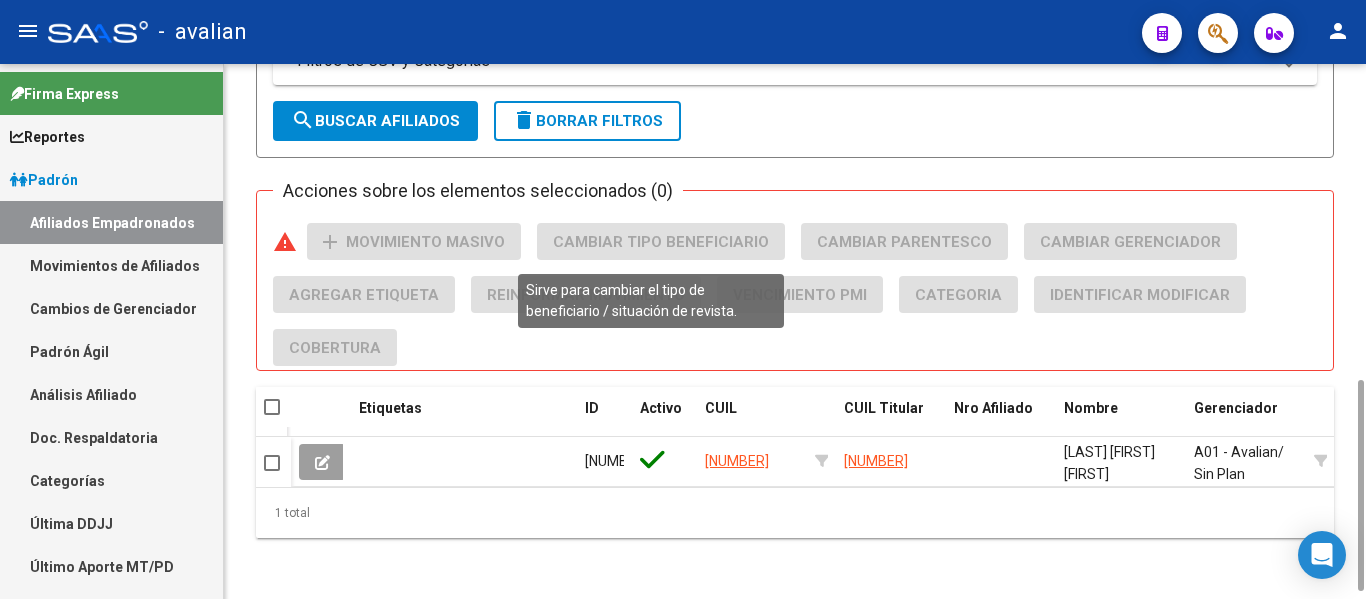 scroll, scrollTop: 200, scrollLeft: 0, axis: vertical 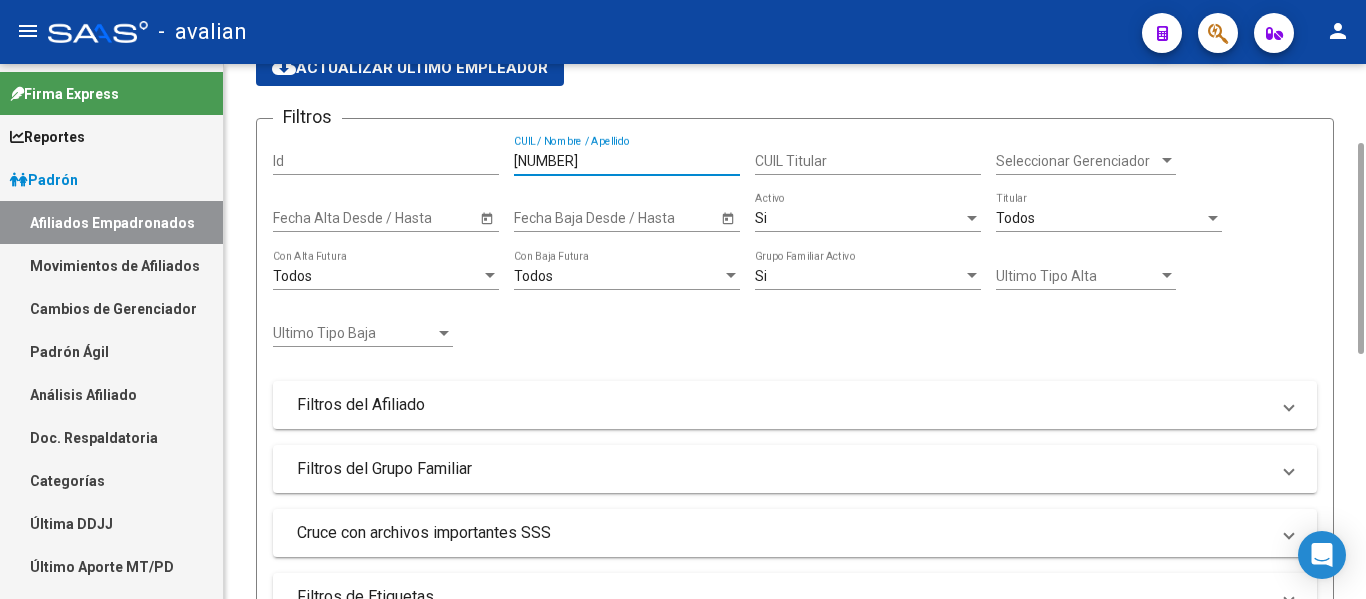 click on "[NUMBER]" at bounding box center (627, 161) 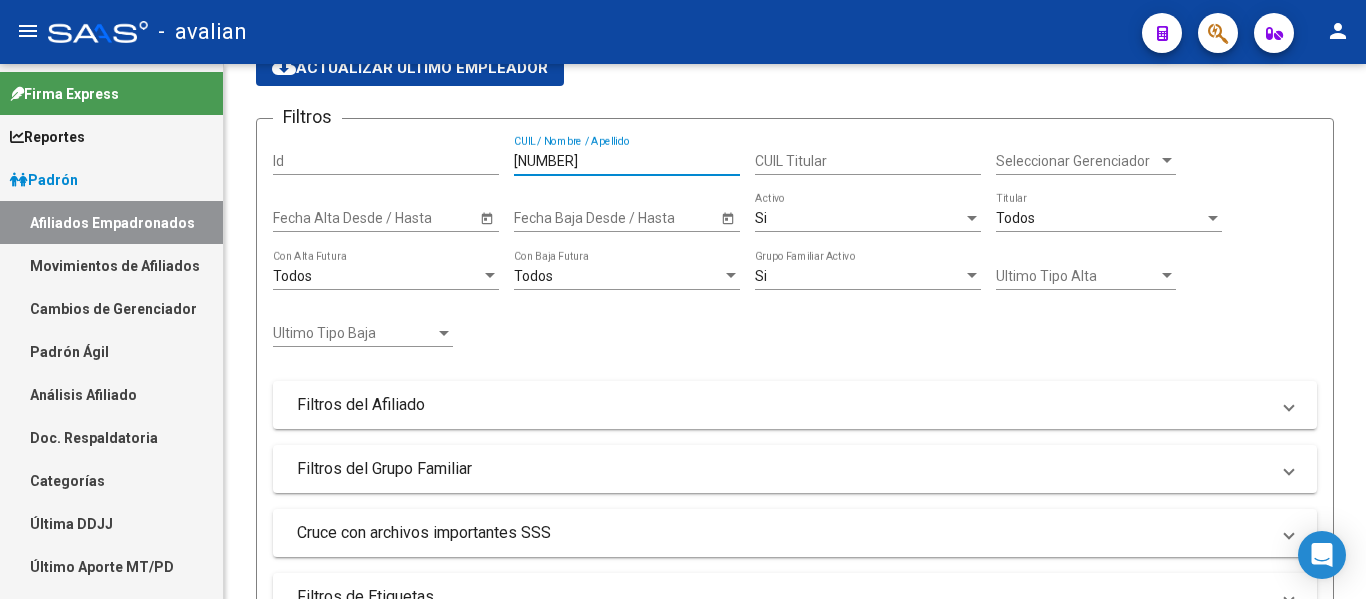 paste on "[NUMBER]" 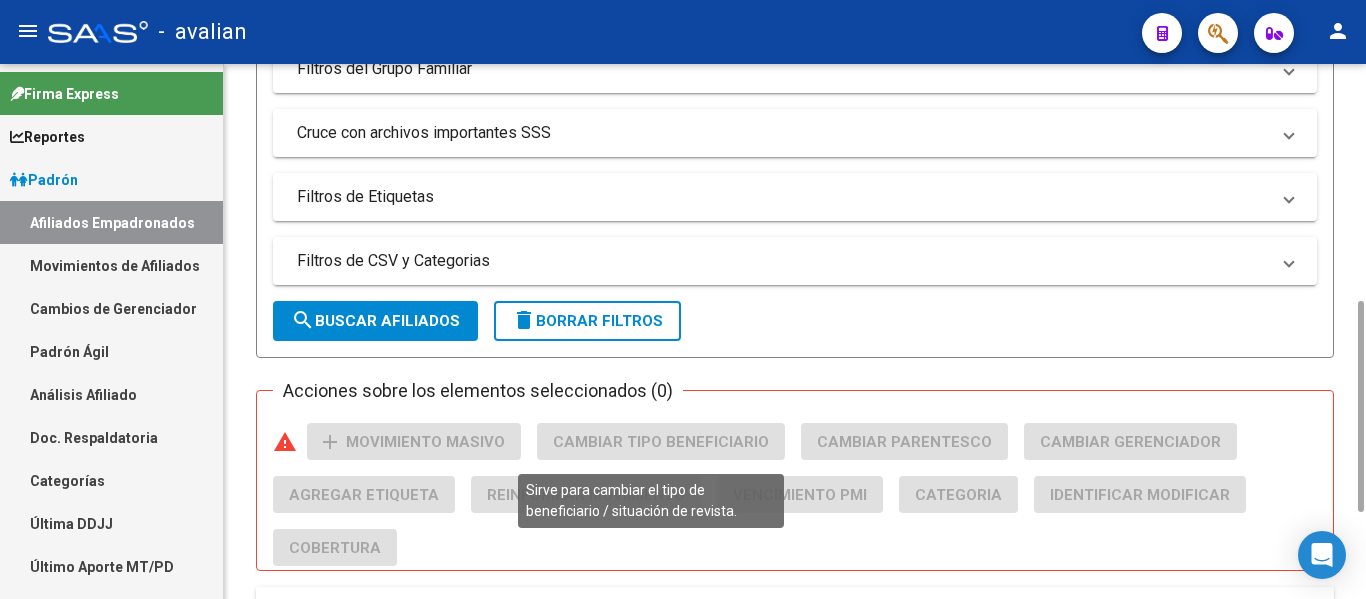 scroll, scrollTop: 800, scrollLeft: 0, axis: vertical 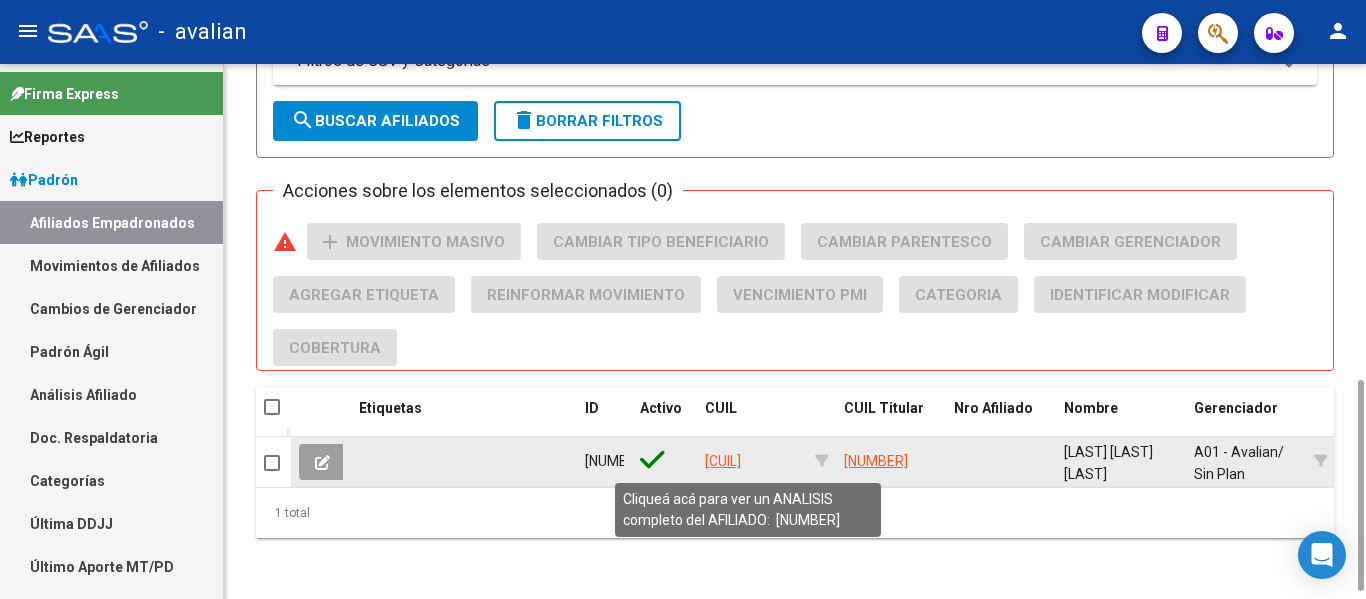 type on "[CUIL]" 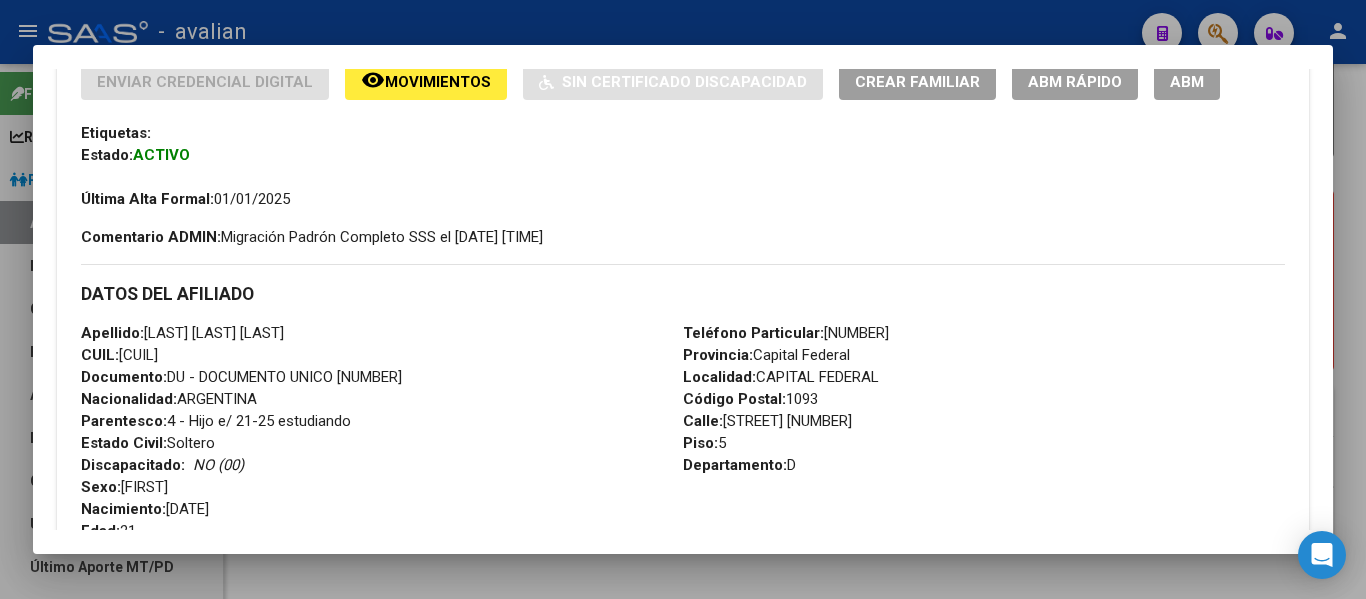 scroll, scrollTop: 500, scrollLeft: 0, axis: vertical 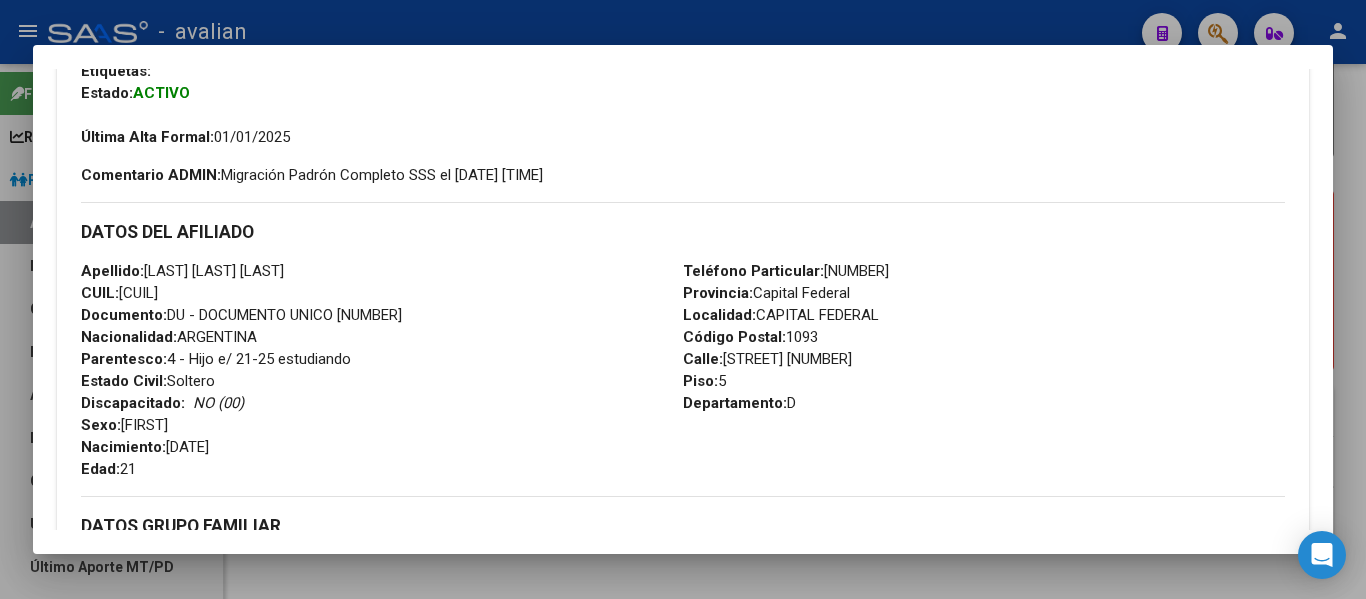 click at bounding box center (683, 299) 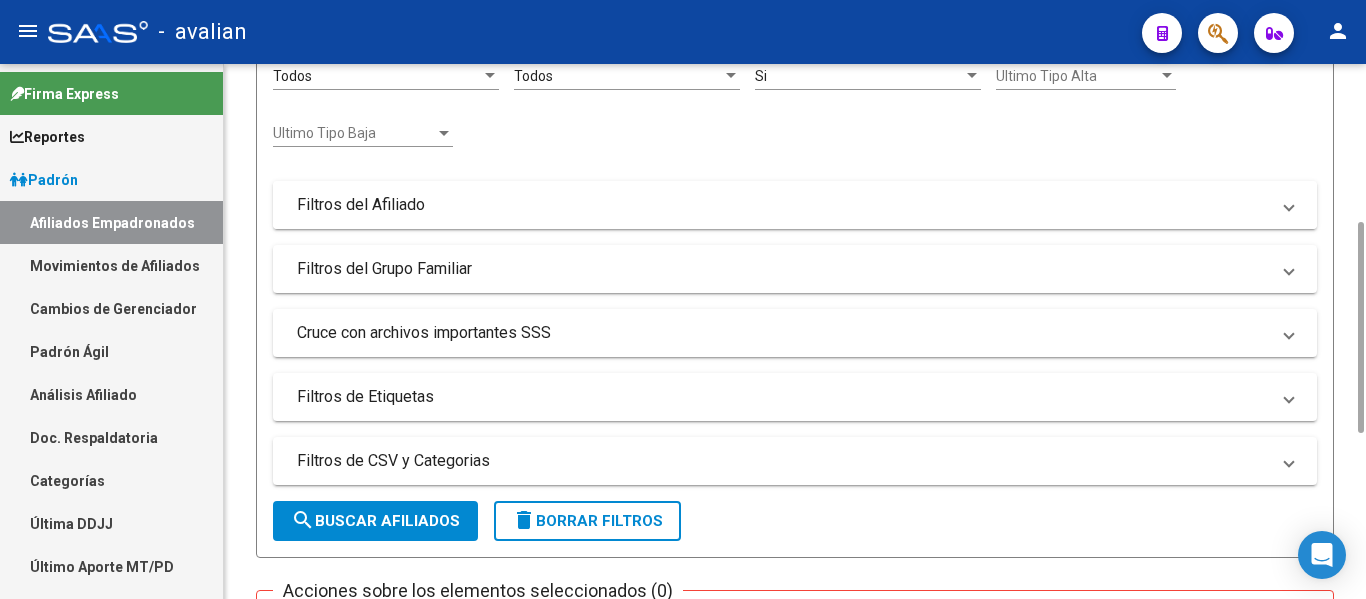 scroll, scrollTop: 200, scrollLeft: 0, axis: vertical 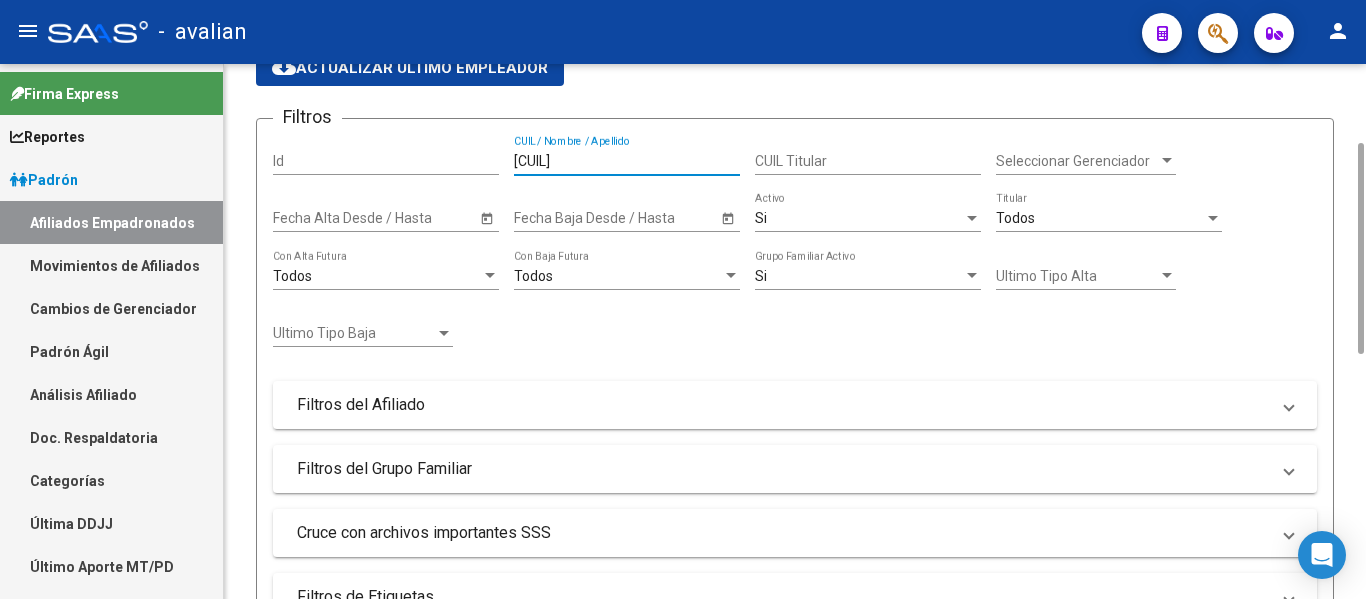 click on "[CUIL]" at bounding box center [627, 161] 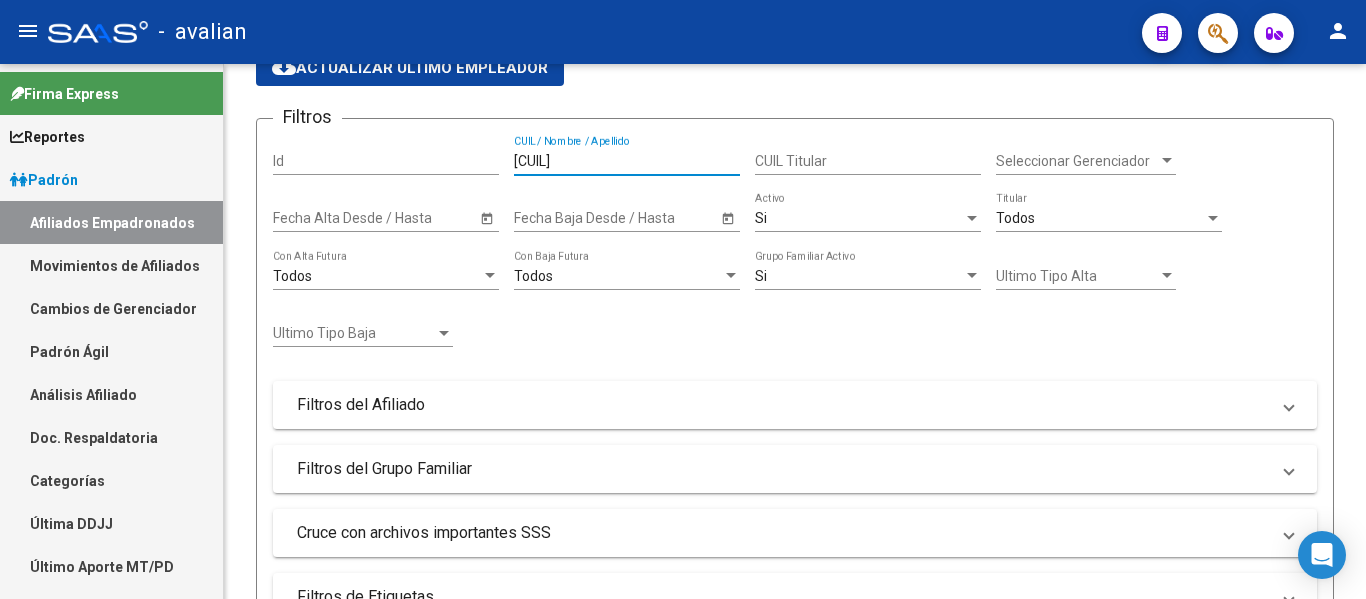 paste on "[NUMBER]" 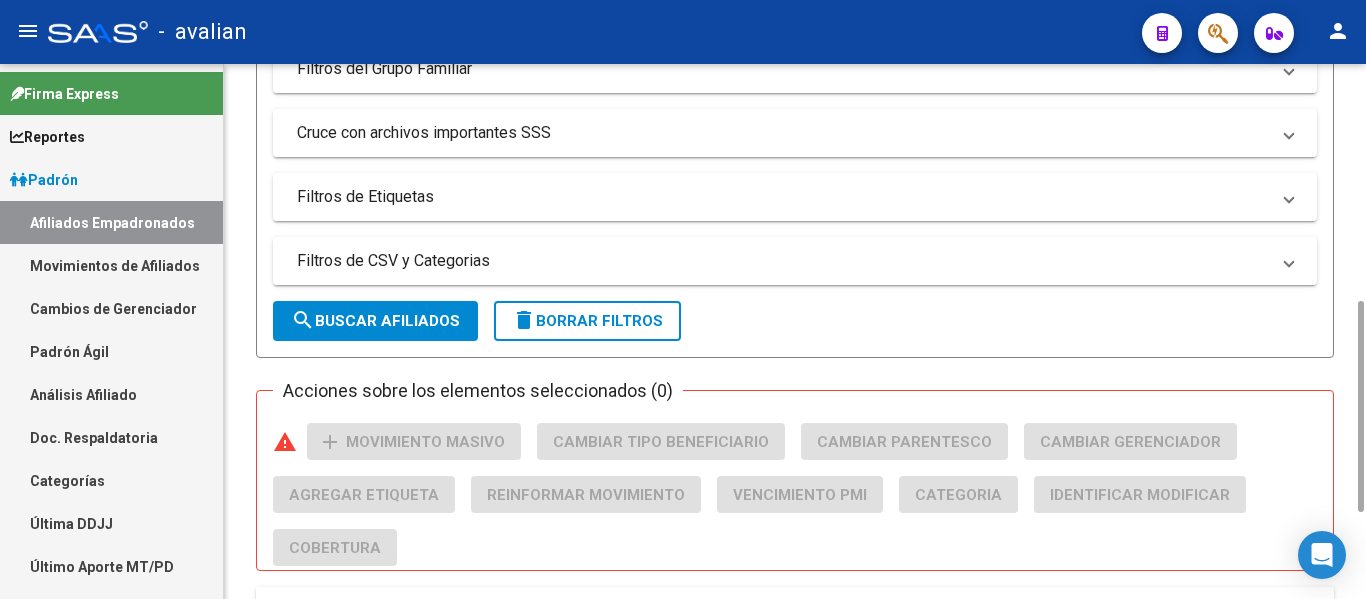 scroll, scrollTop: 800, scrollLeft: 0, axis: vertical 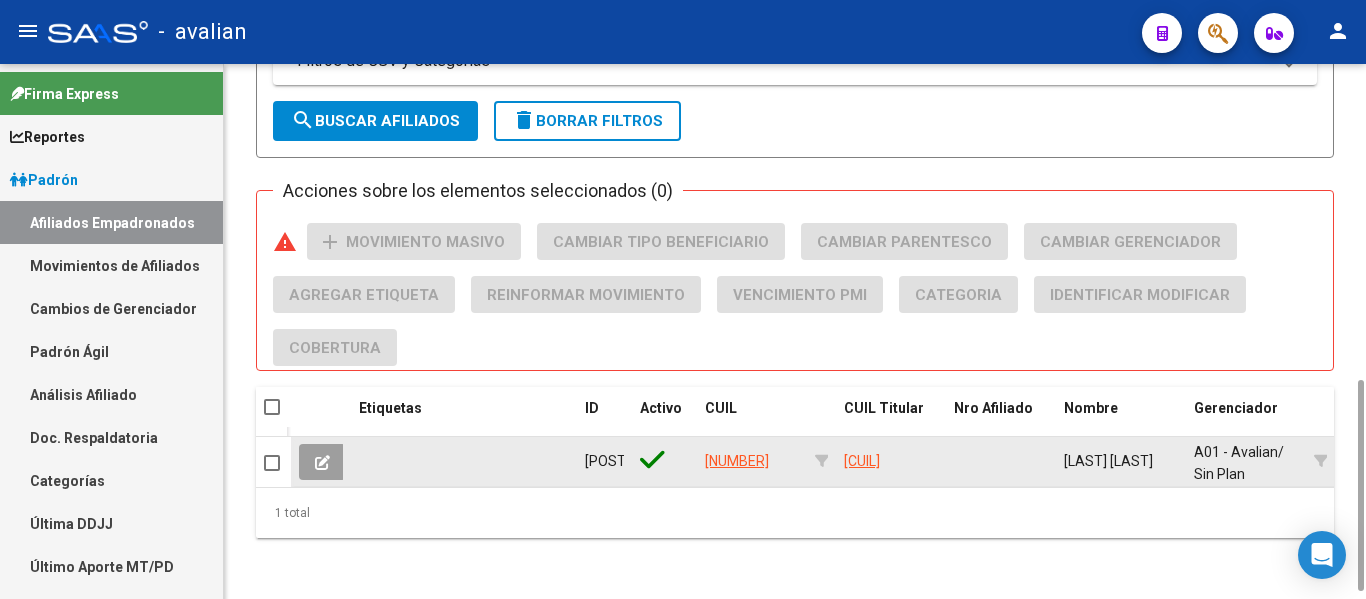type on "[NUMBER]" 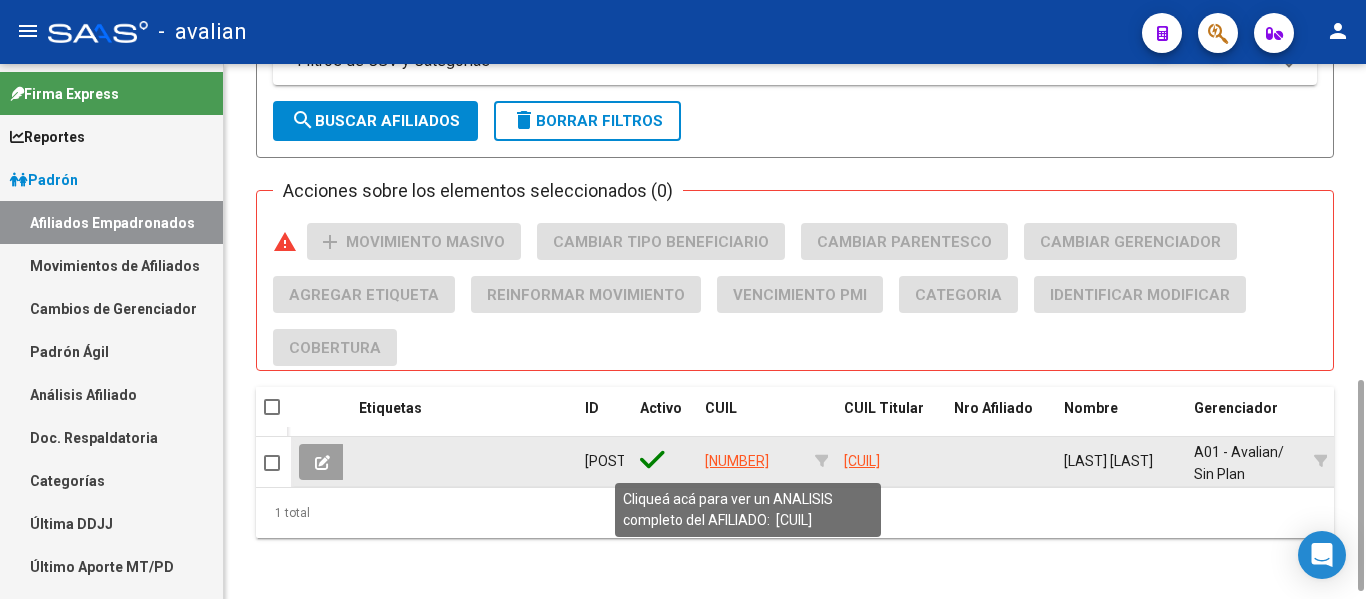 click on "[NUMBER]" 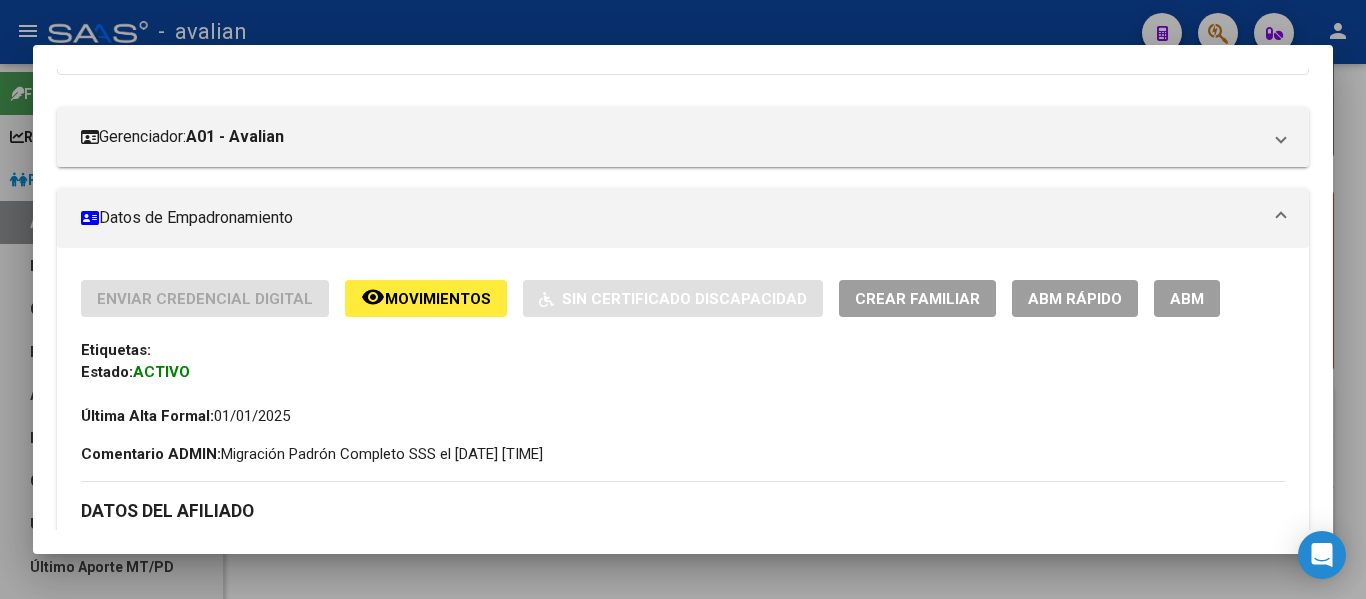 scroll, scrollTop: 200, scrollLeft: 0, axis: vertical 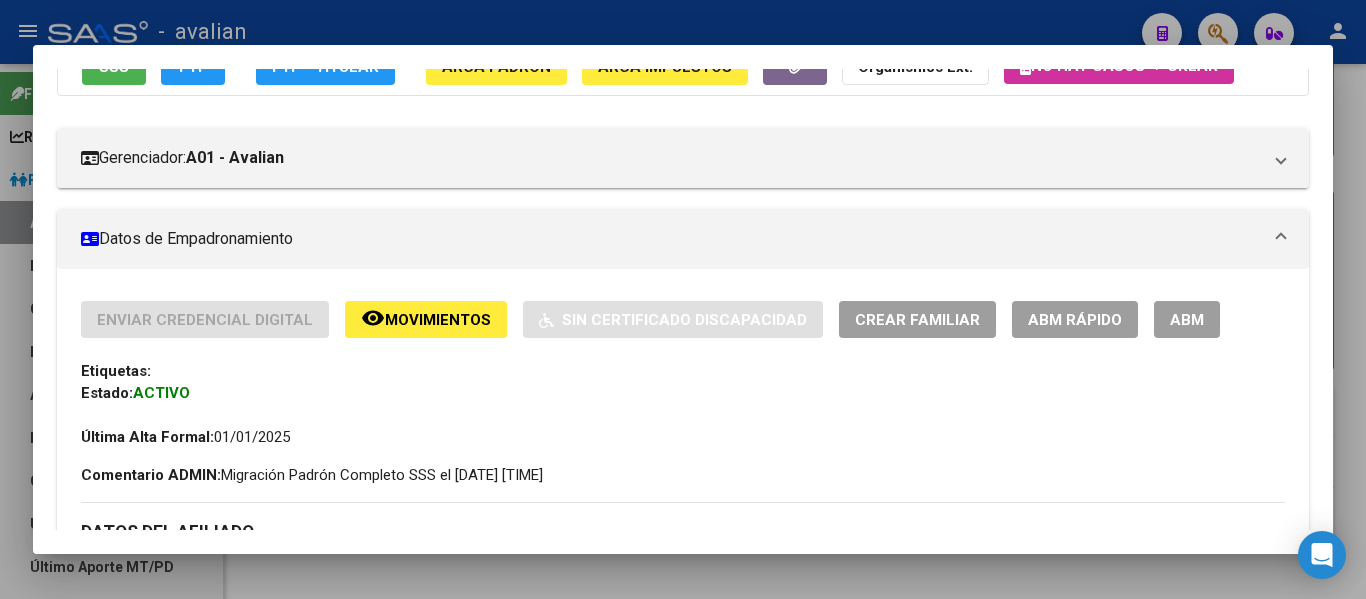 click on "ABM" at bounding box center (1187, 319) 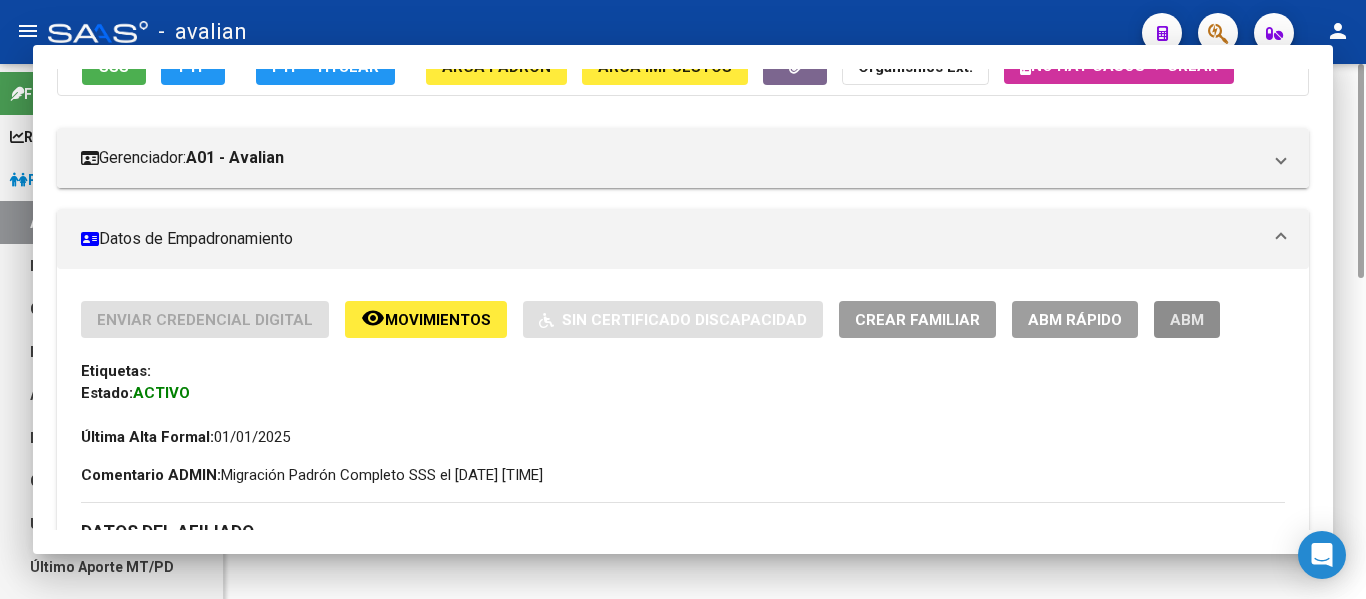 scroll, scrollTop: 0, scrollLeft: 0, axis: both 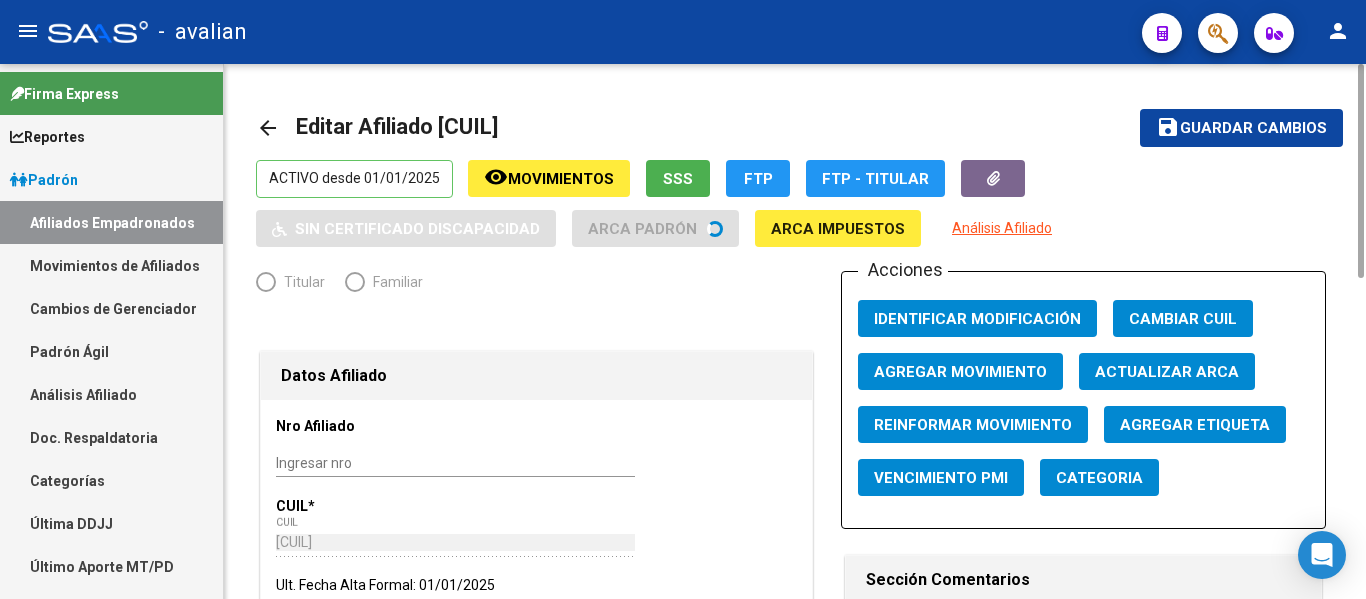 radio on "true" 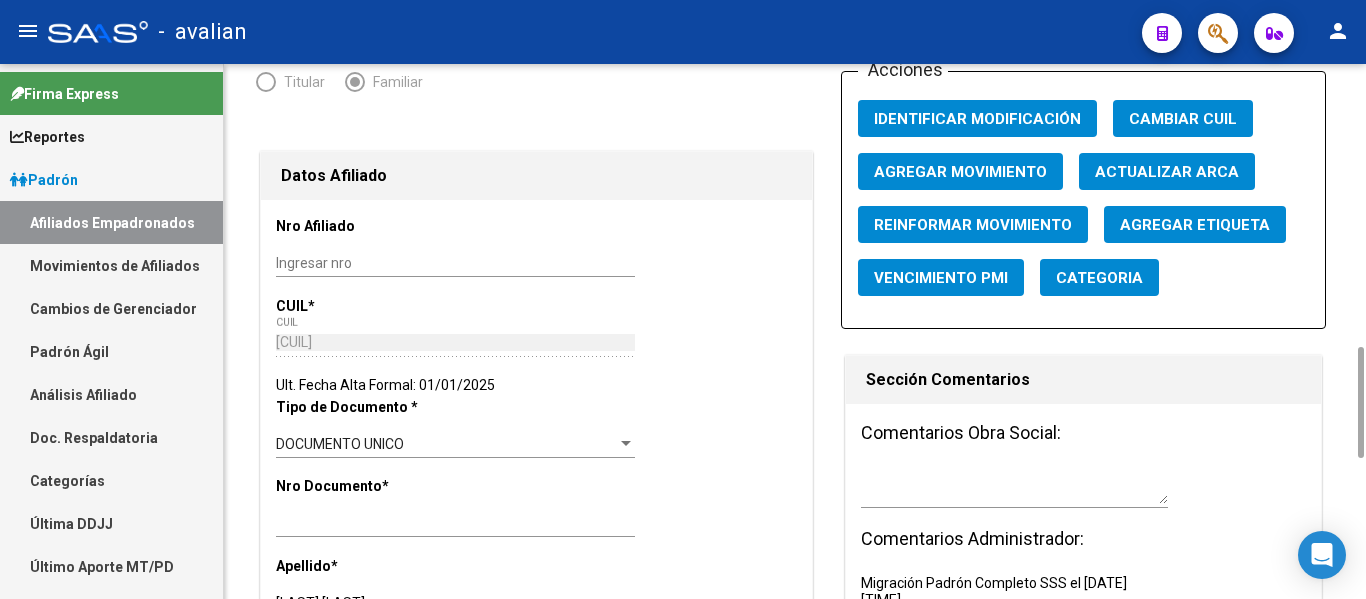 scroll, scrollTop: 400, scrollLeft: 0, axis: vertical 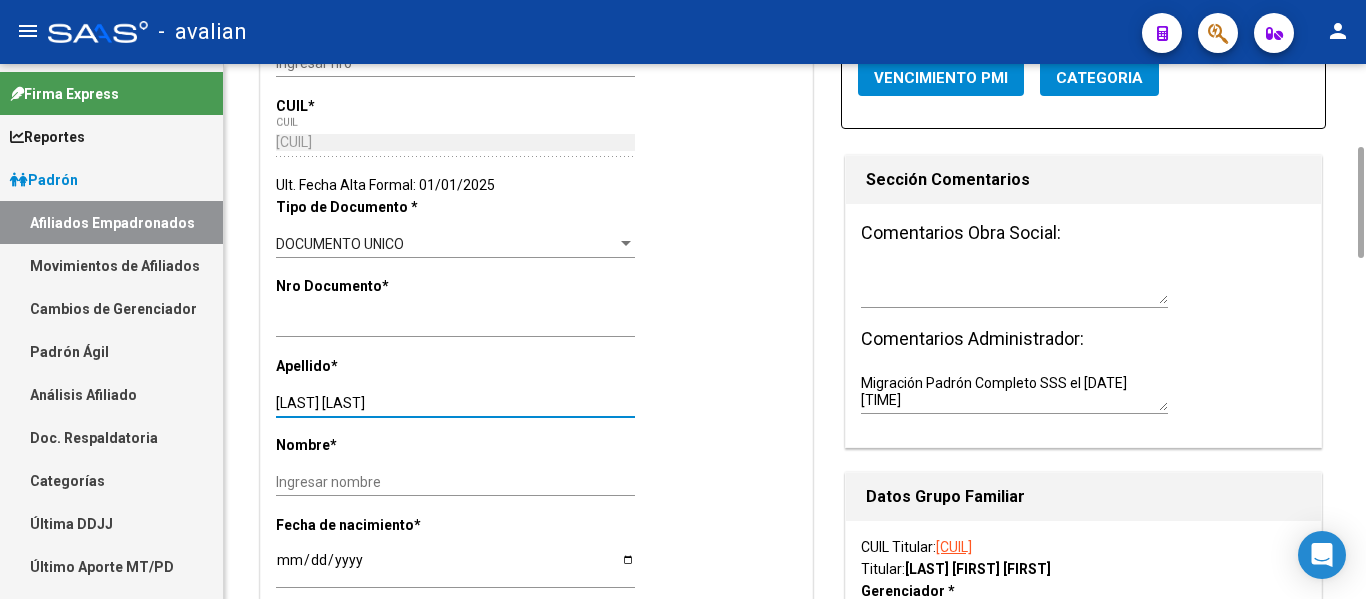 drag, startPoint x: 324, startPoint y: 406, endPoint x: 457, endPoint y: 405, distance: 133.00375 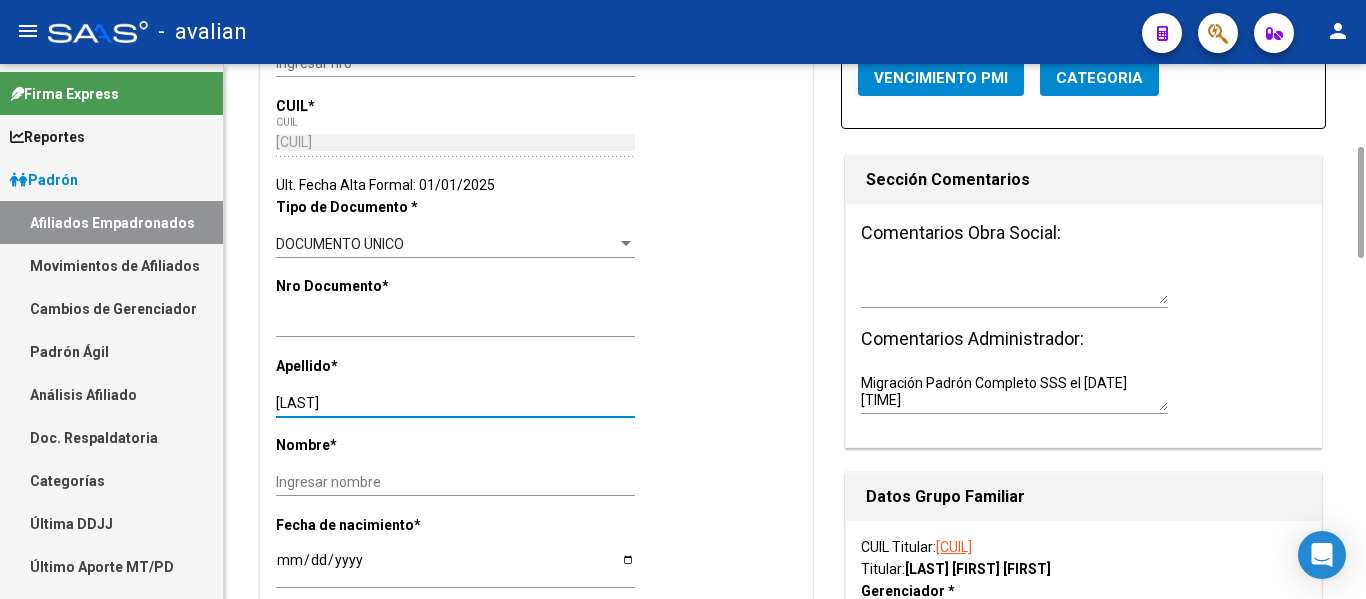 type on "[LAST]" 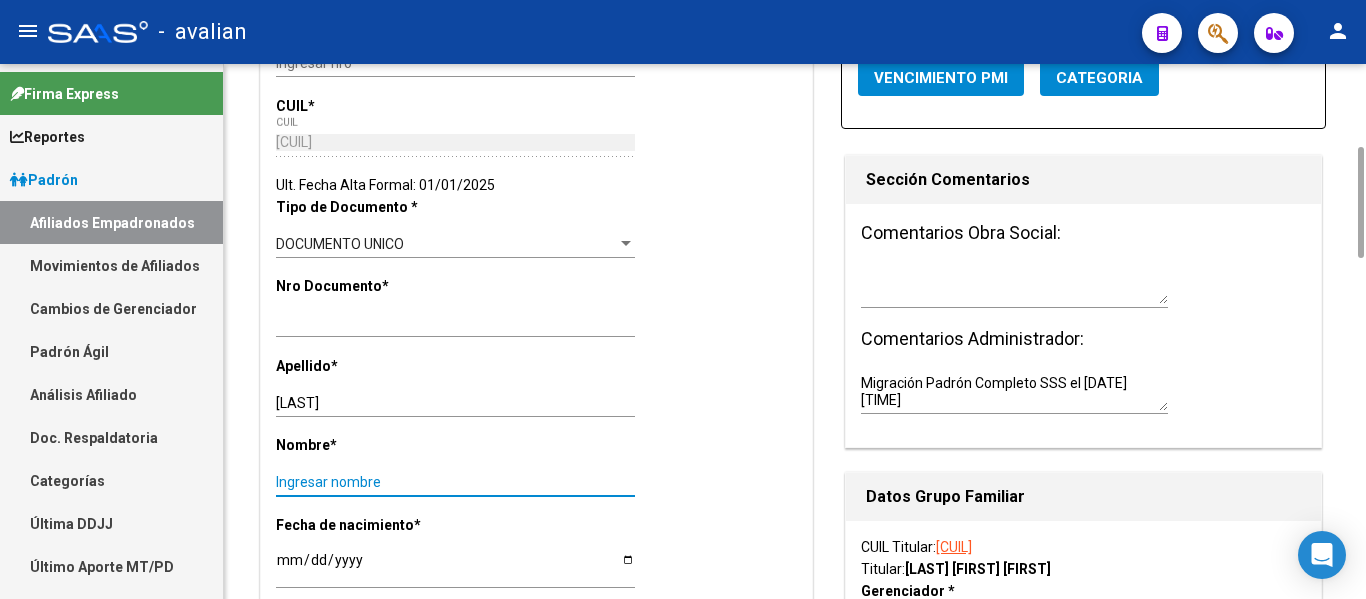 paste on "[LAST] [LAST]" 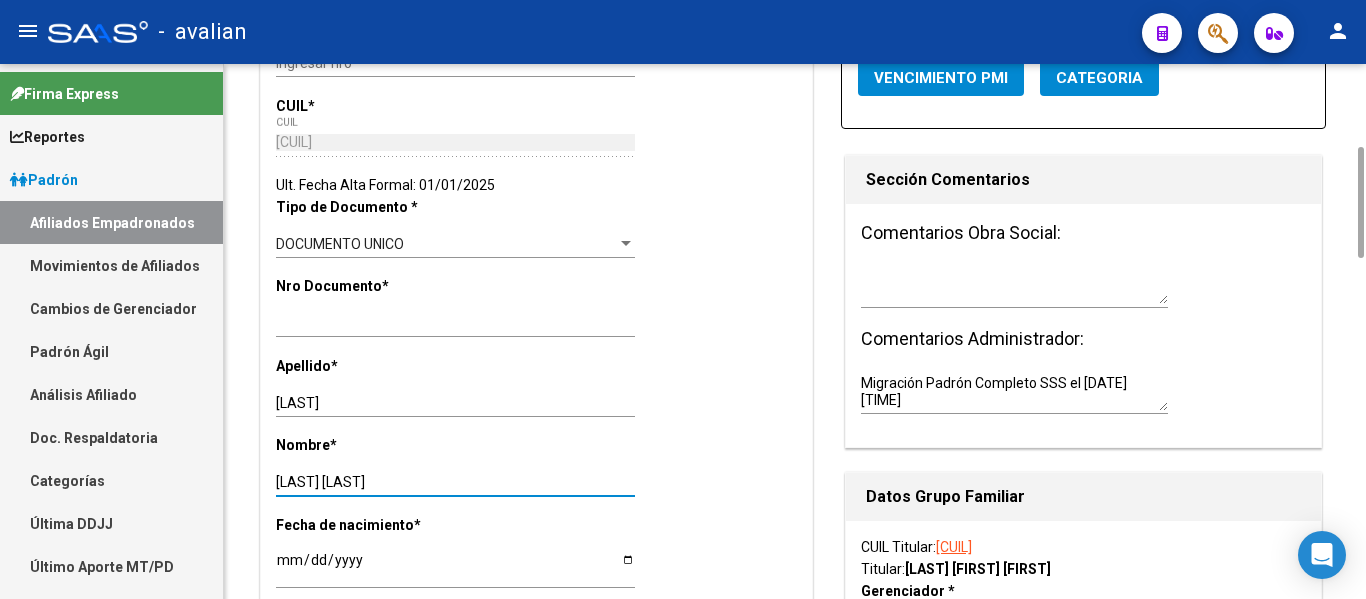 scroll, scrollTop: 600, scrollLeft: 0, axis: vertical 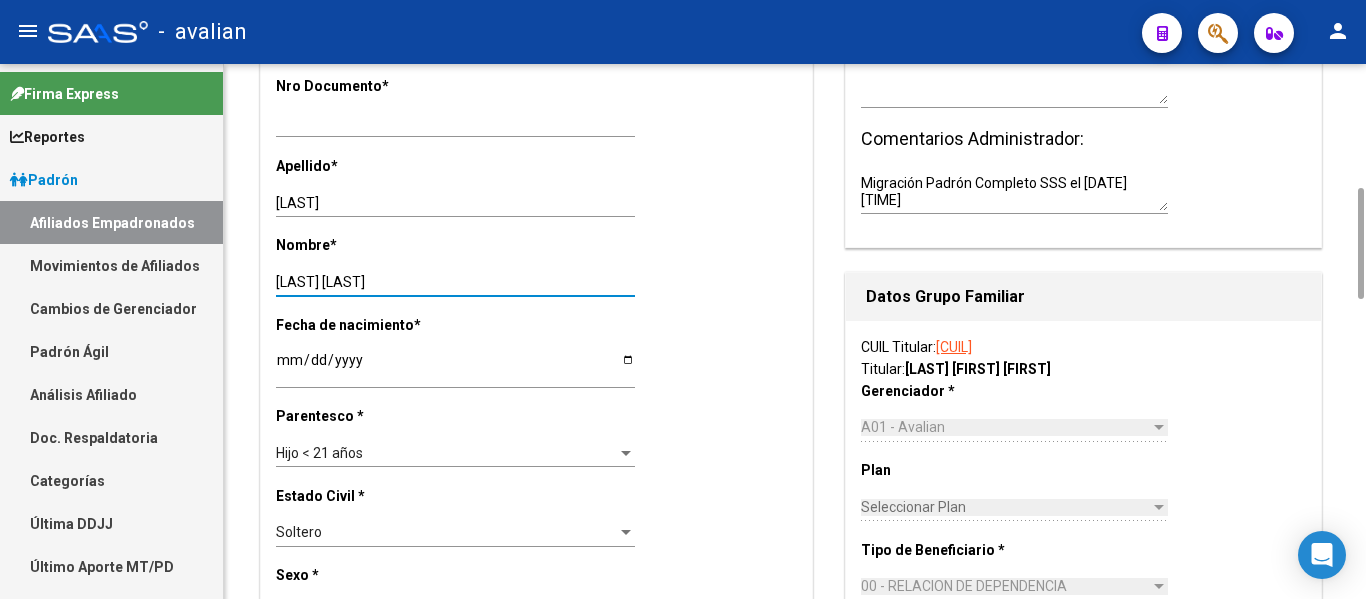type on "[LAST] [LAST]" 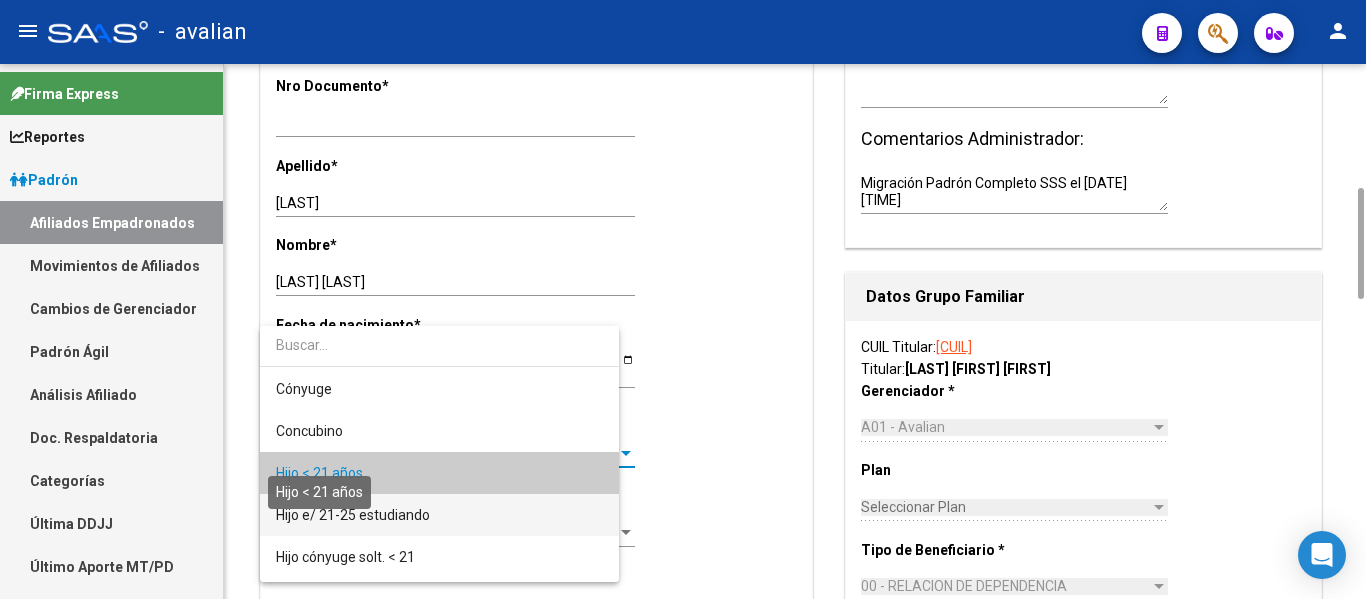 scroll, scrollTop: 19, scrollLeft: 0, axis: vertical 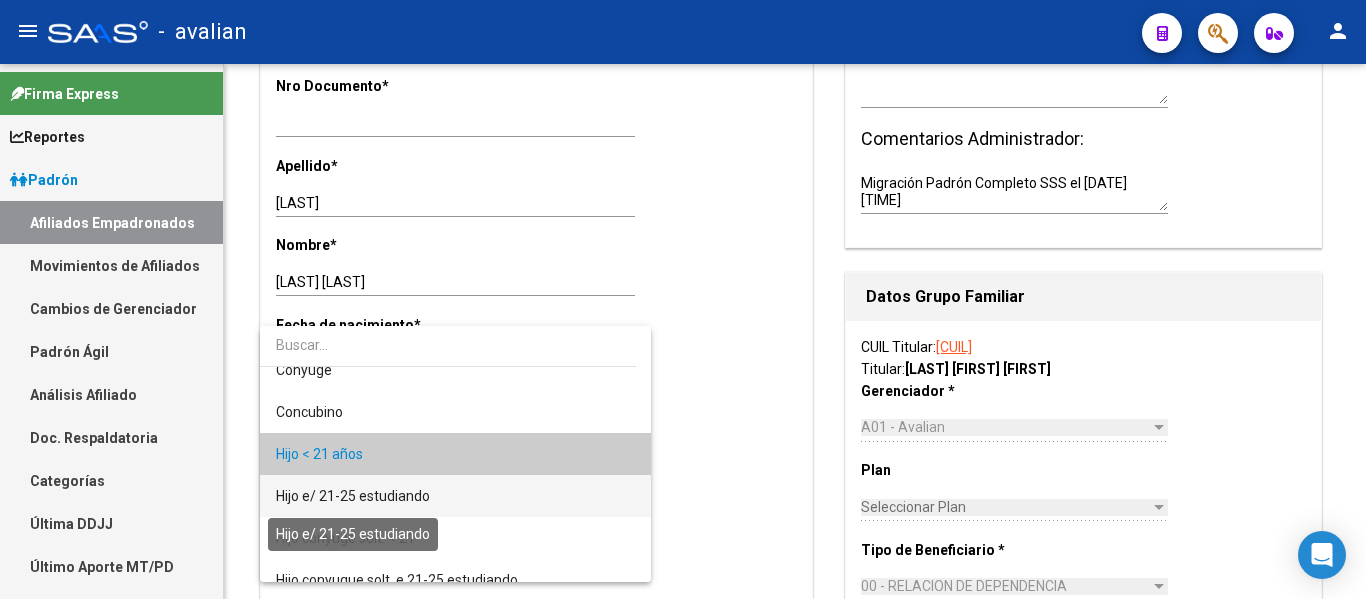 click on "Hijo e/ 21-25 estudiando" at bounding box center [353, 496] 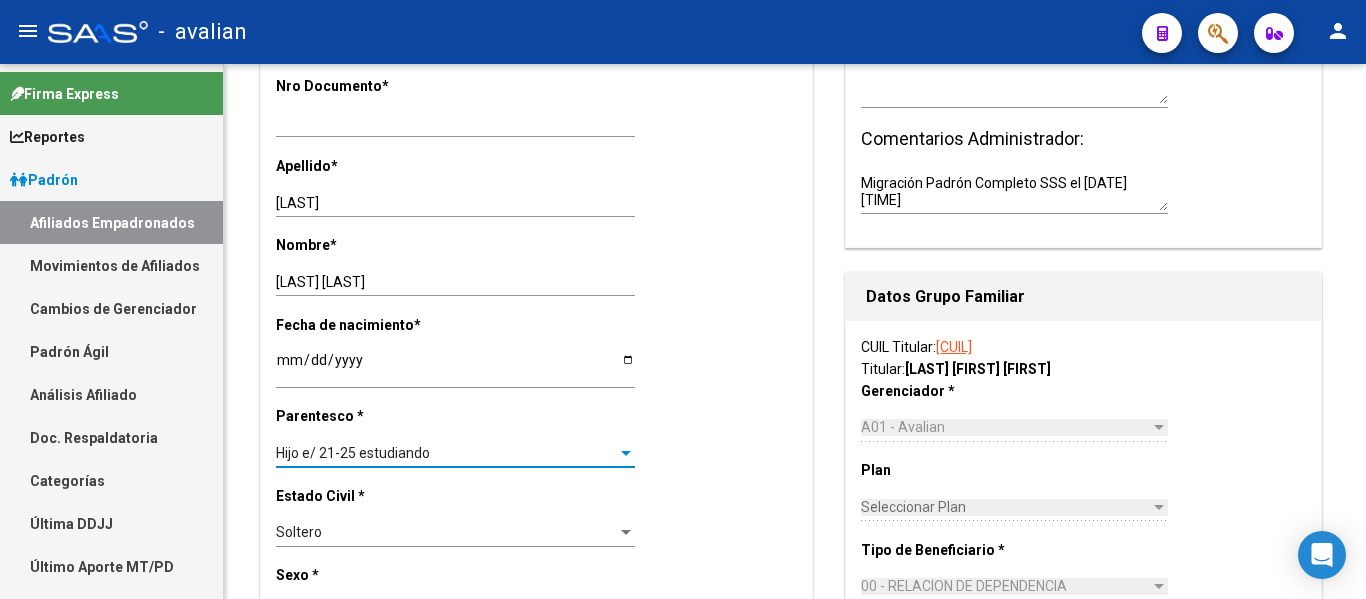 scroll, scrollTop: 0, scrollLeft: 0, axis: both 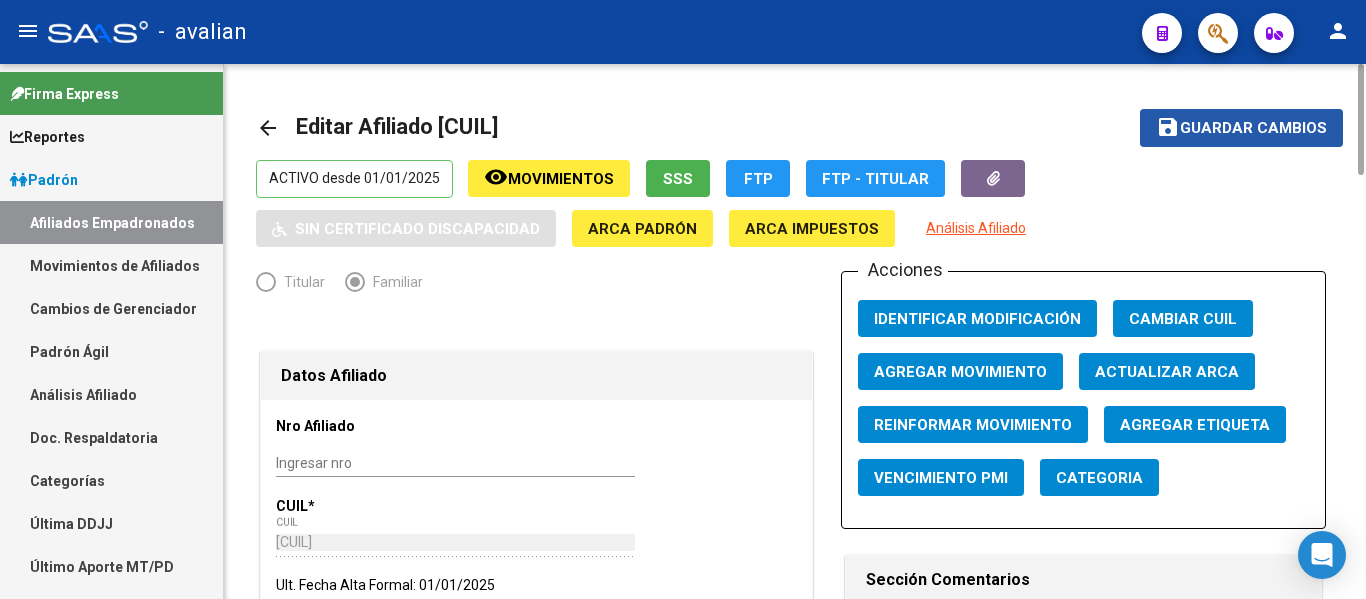click on "save Guardar cambios" 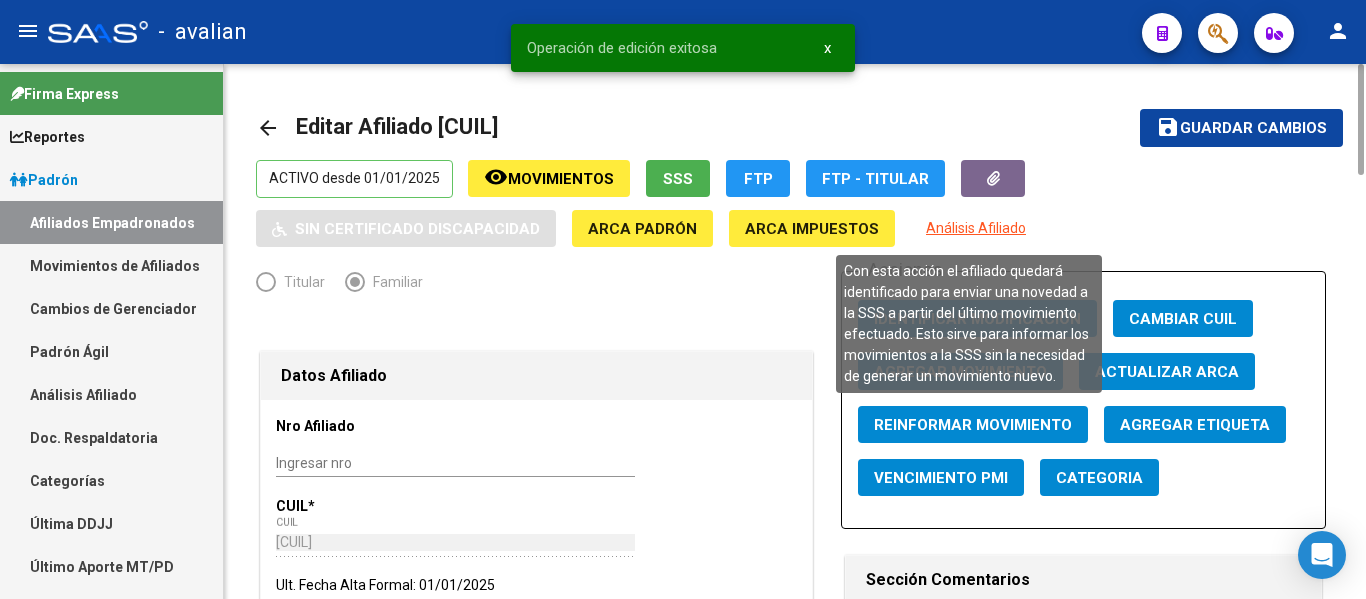 click on "Reinformar Movimiento" 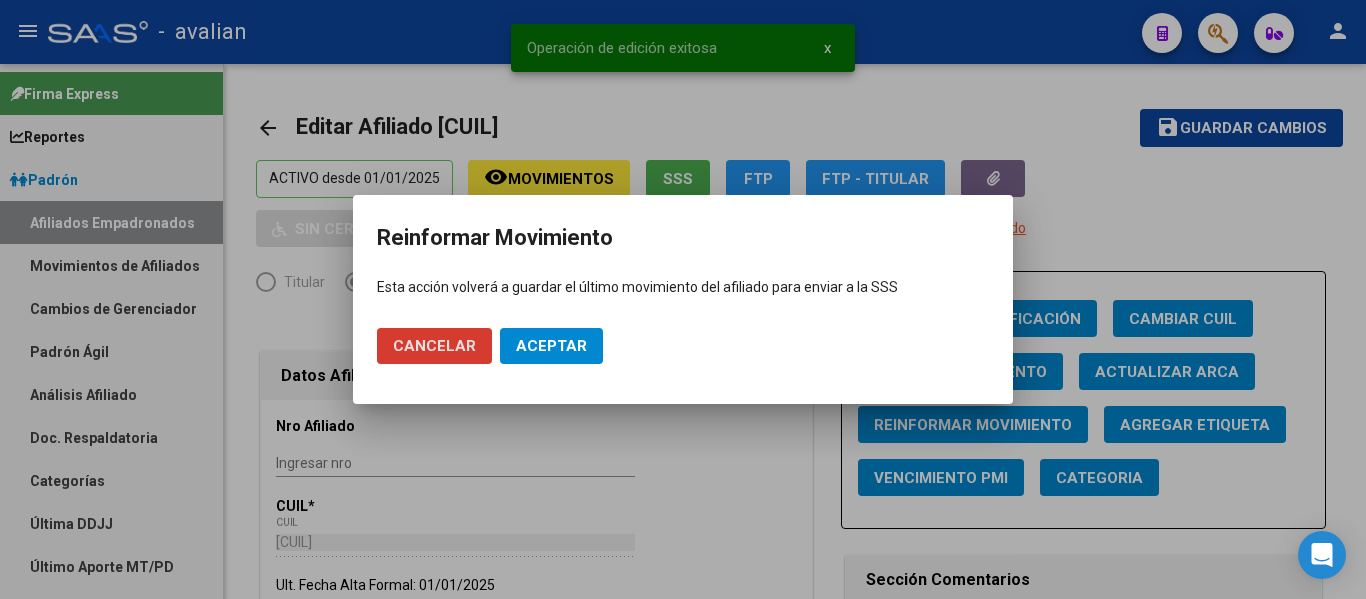click on "Aceptar" at bounding box center (551, 346) 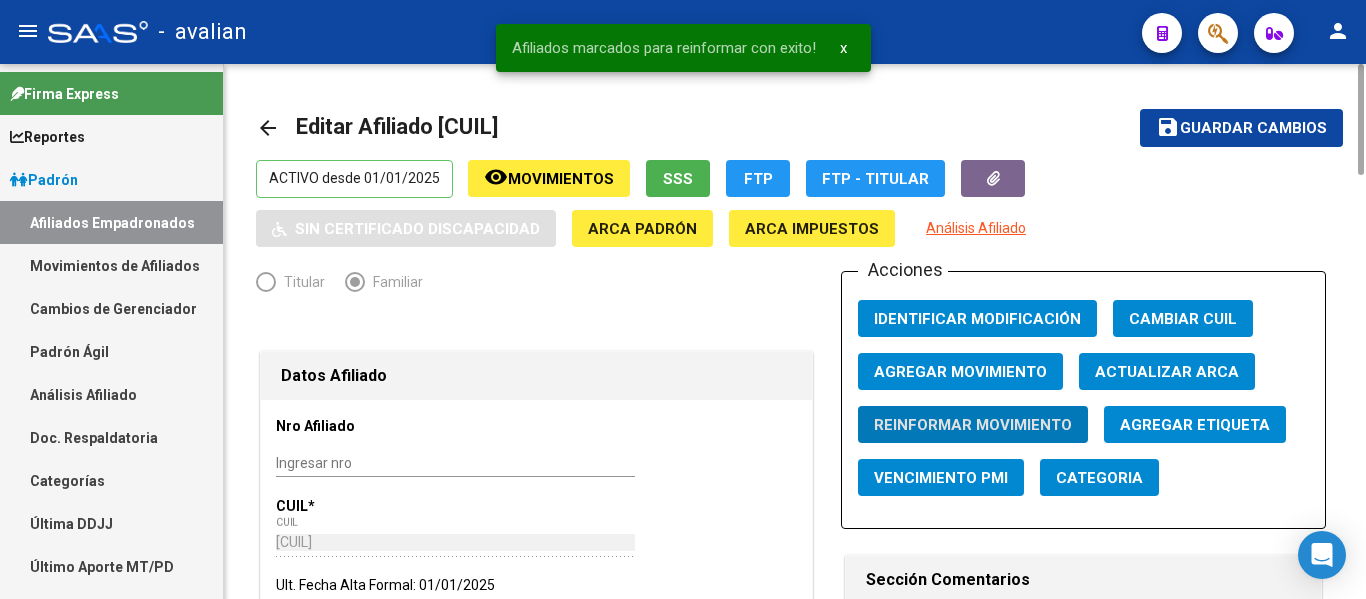 click on "arrow_back" 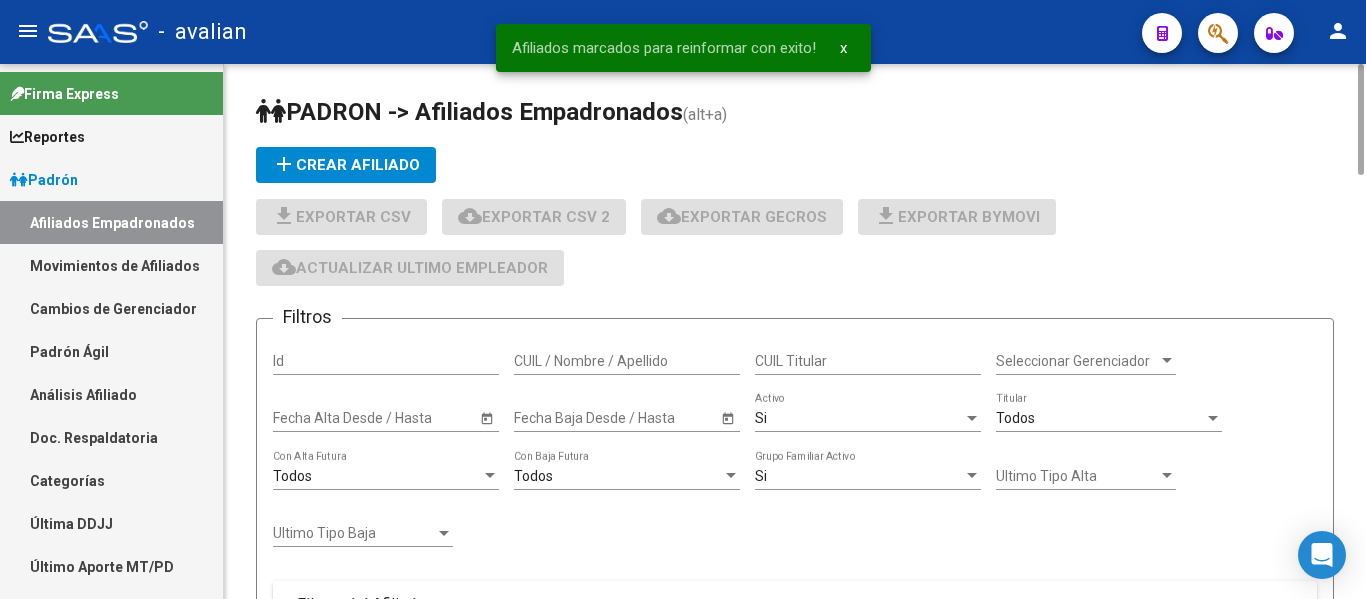 click on "CUIL / Nombre / Apellido" at bounding box center (627, 361) 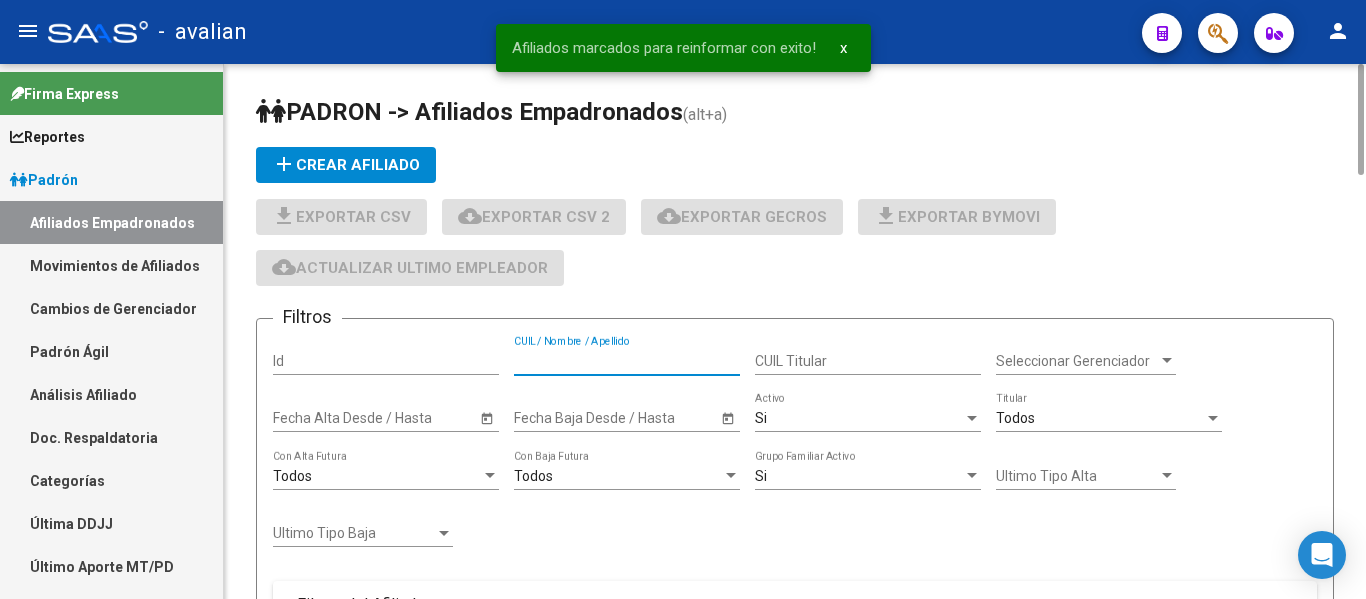 paste on "[NUMBER]" 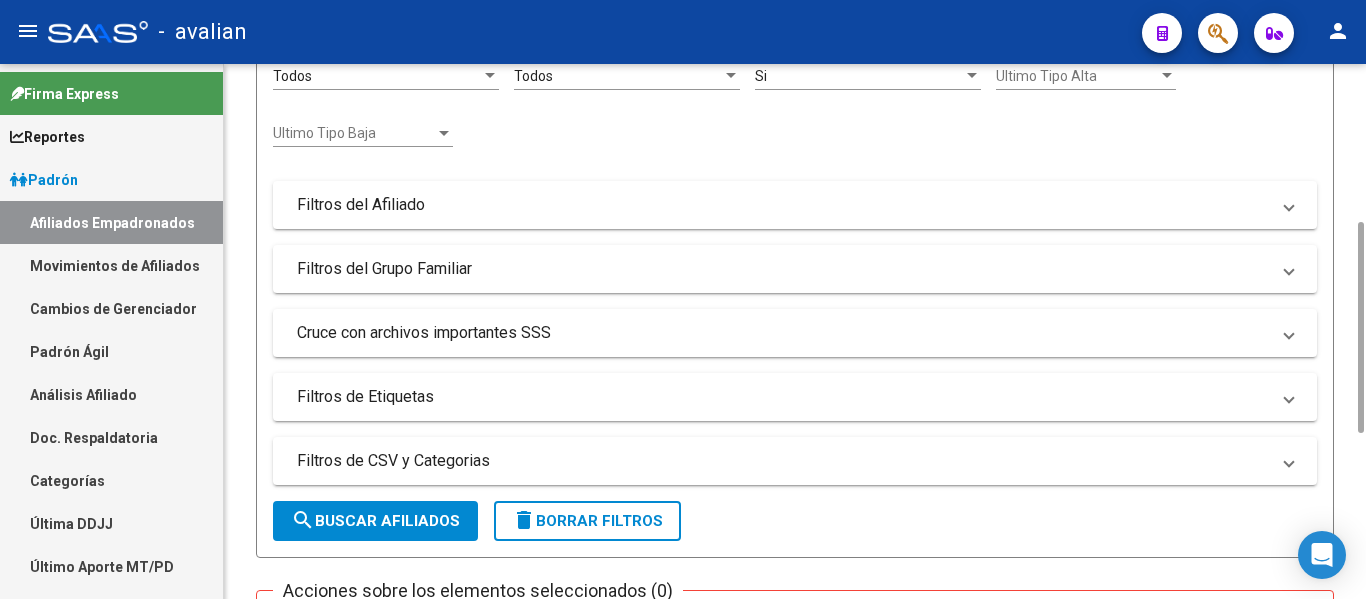 scroll, scrollTop: 800, scrollLeft: 0, axis: vertical 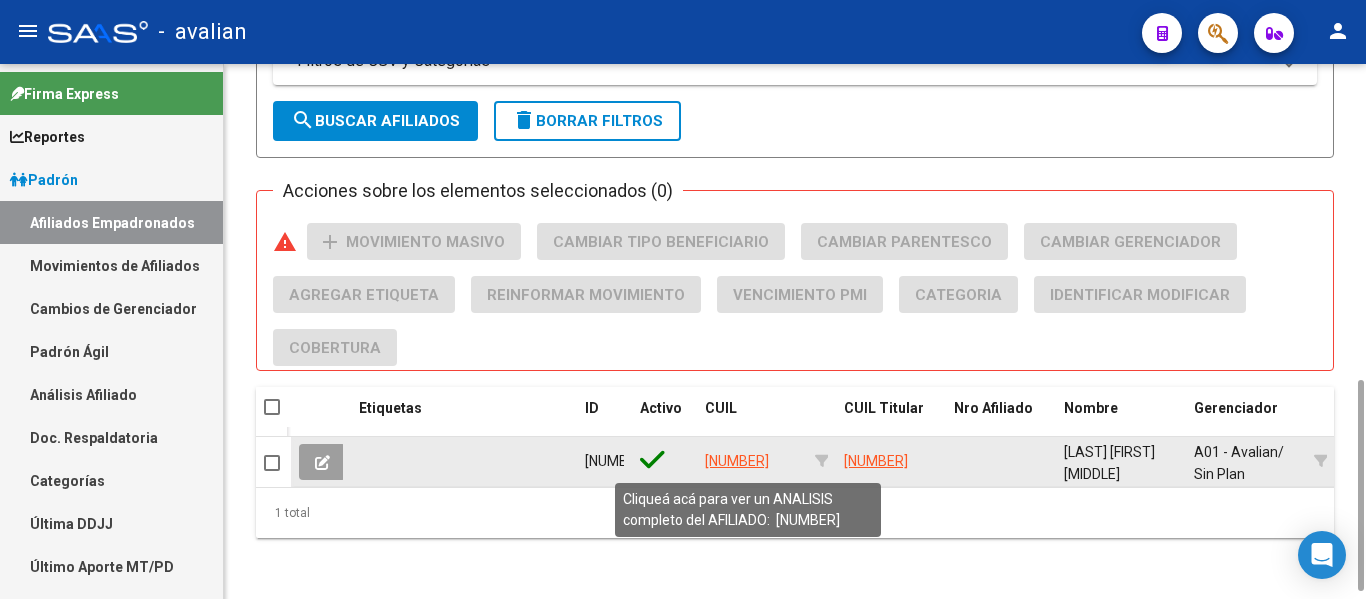 type on "[NUMBER]" 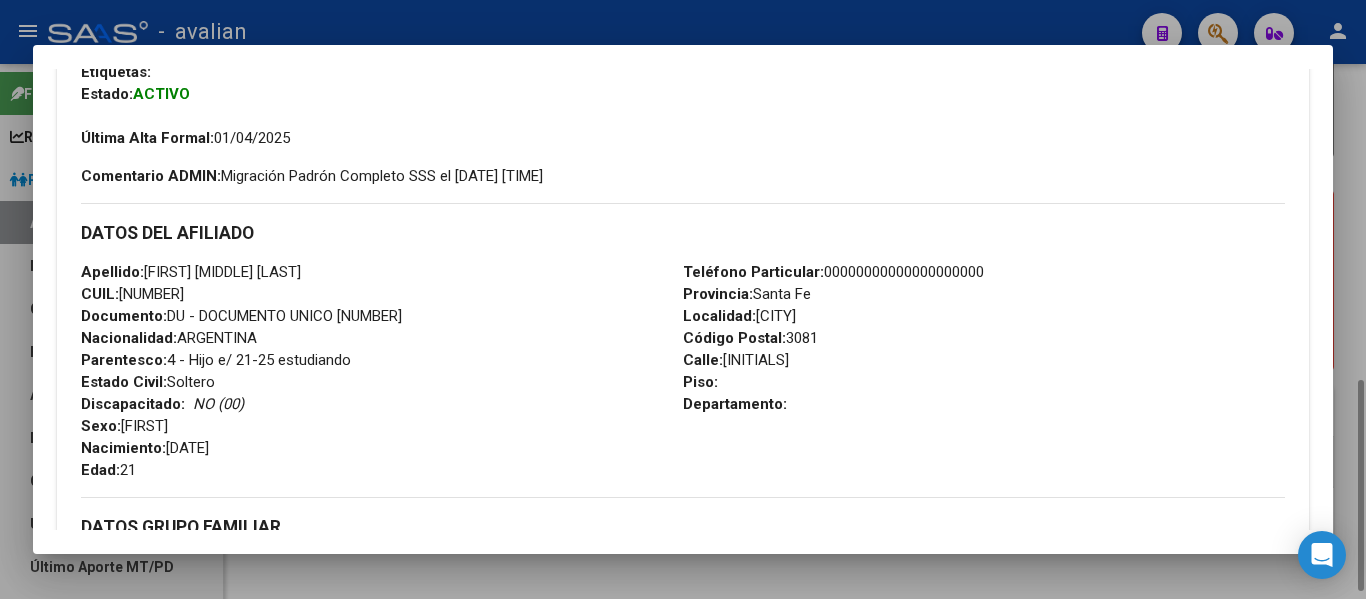 scroll, scrollTop: 500, scrollLeft: 0, axis: vertical 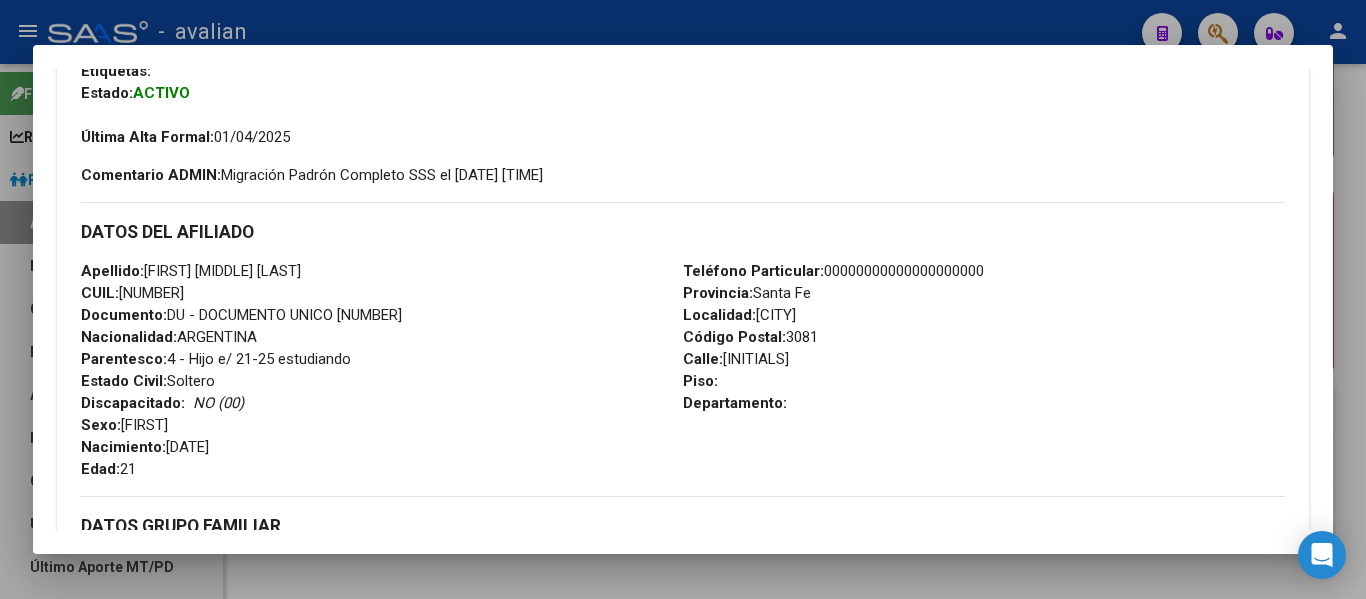 click at bounding box center (683, 299) 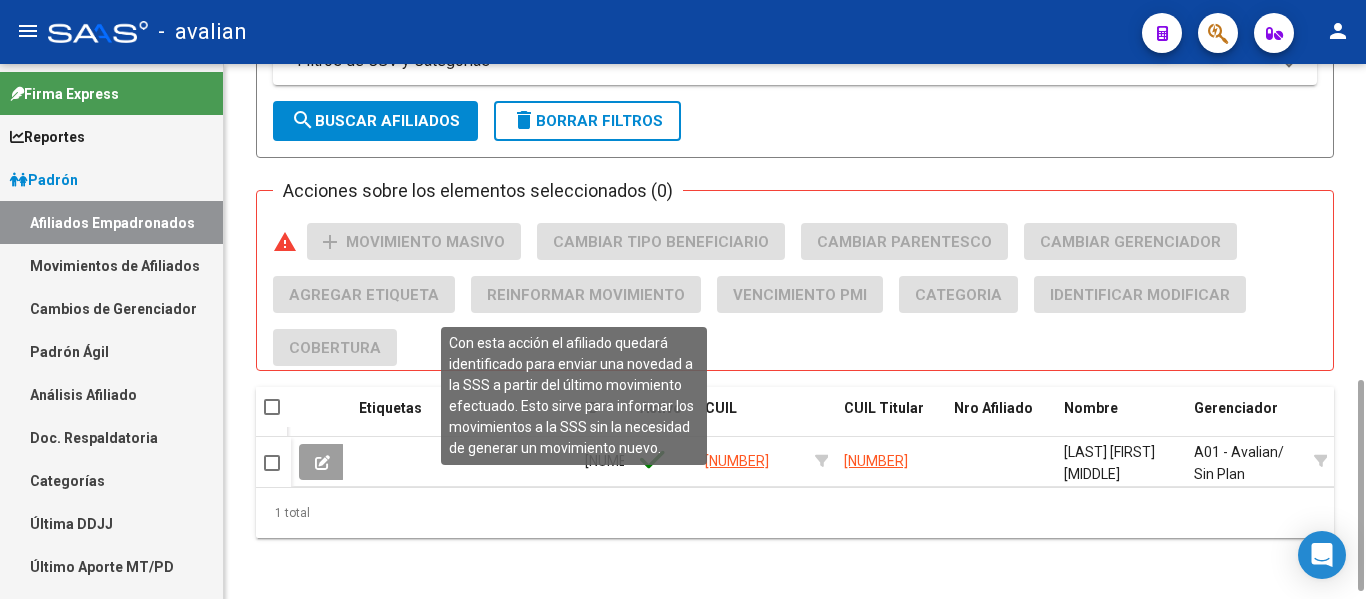 scroll, scrollTop: 200, scrollLeft: 0, axis: vertical 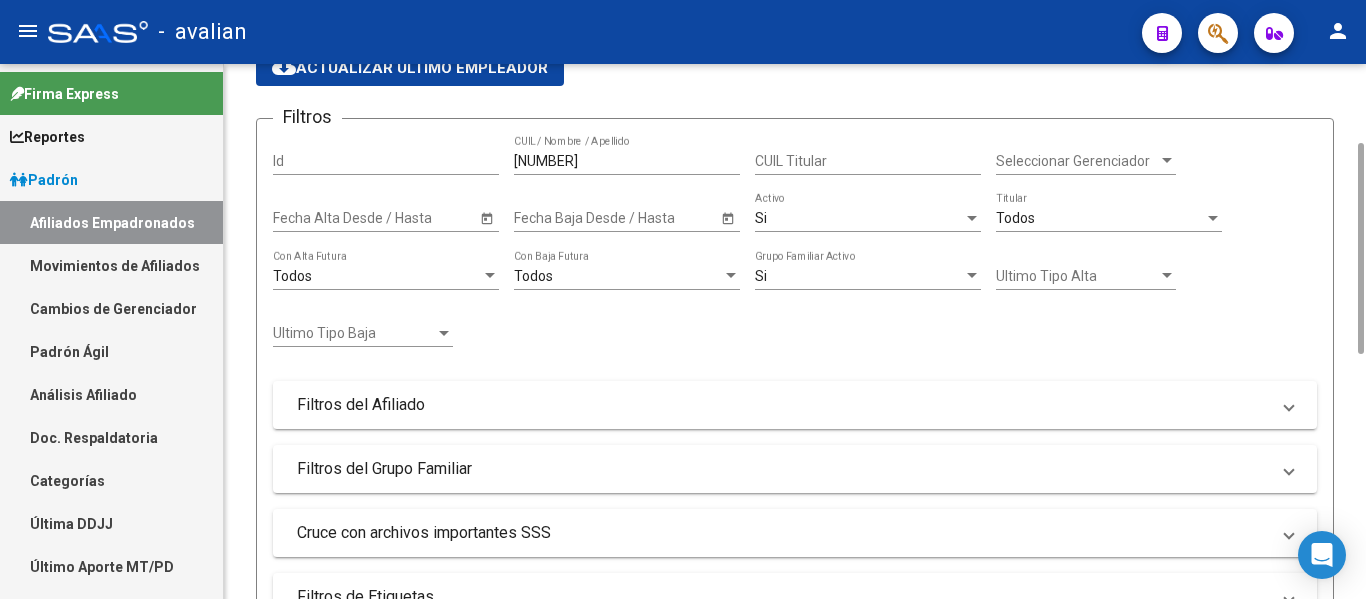 click on "[NUMBER]" at bounding box center (627, 161) 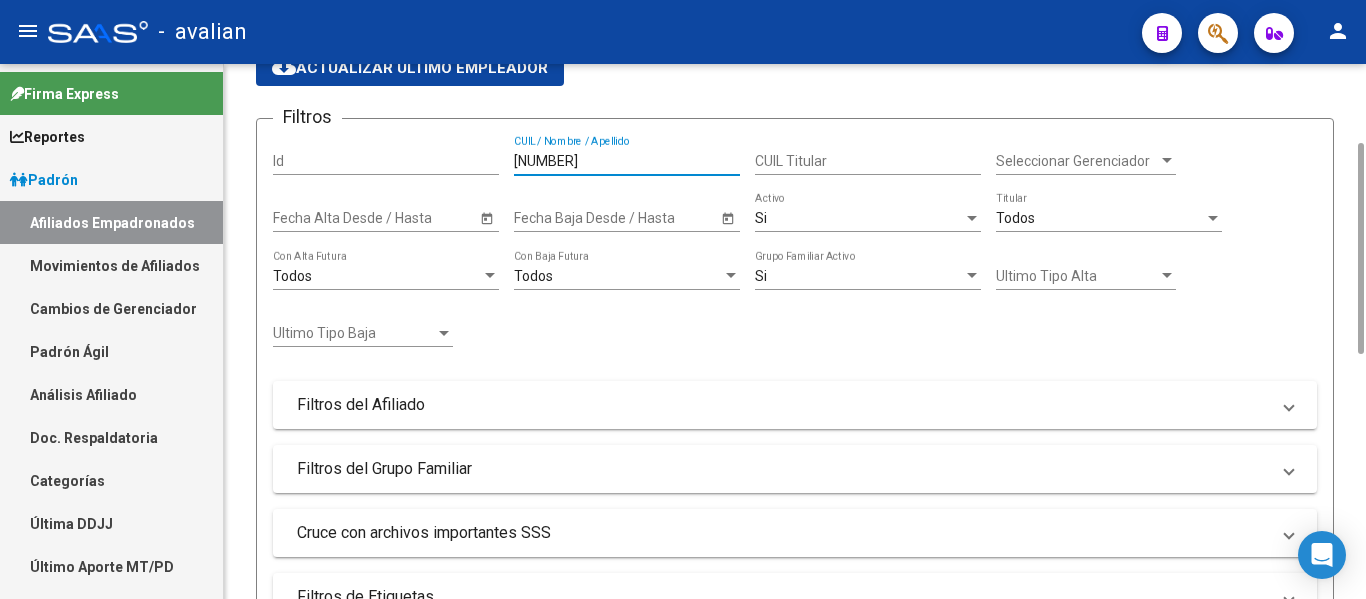 click on "[NUMBER]" at bounding box center (627, 161) 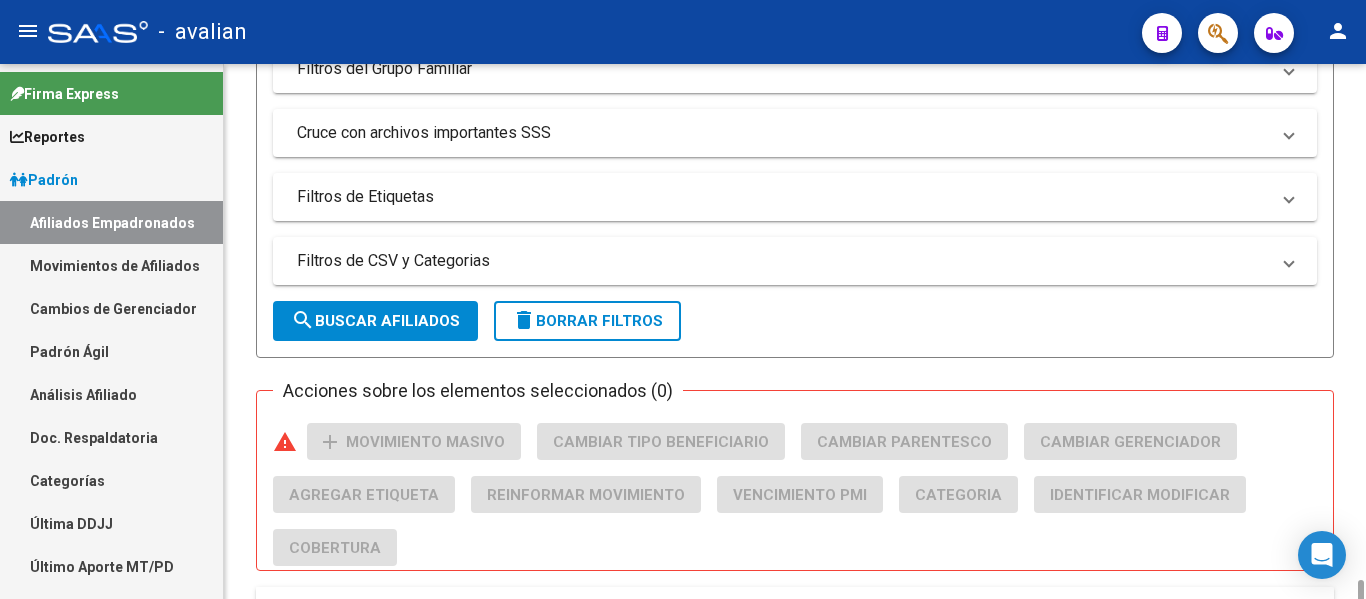 scroll, scrollTop: 800, scrollLeft: 0, axis: vertical 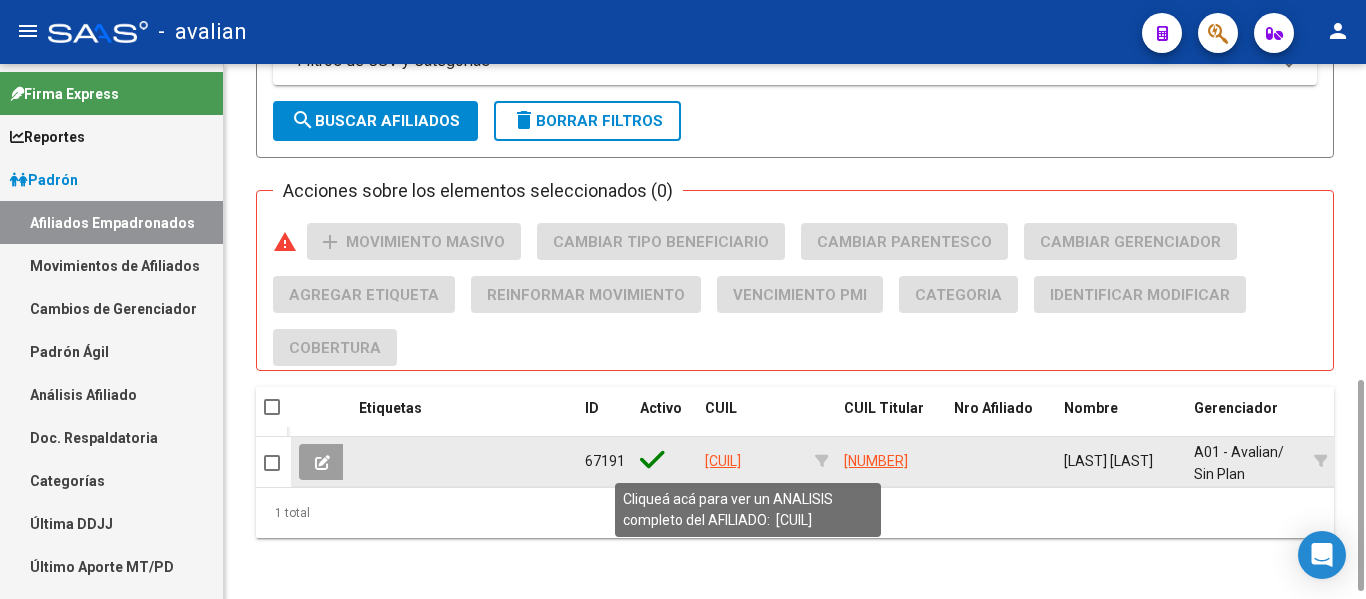 type on "[CUIL]" 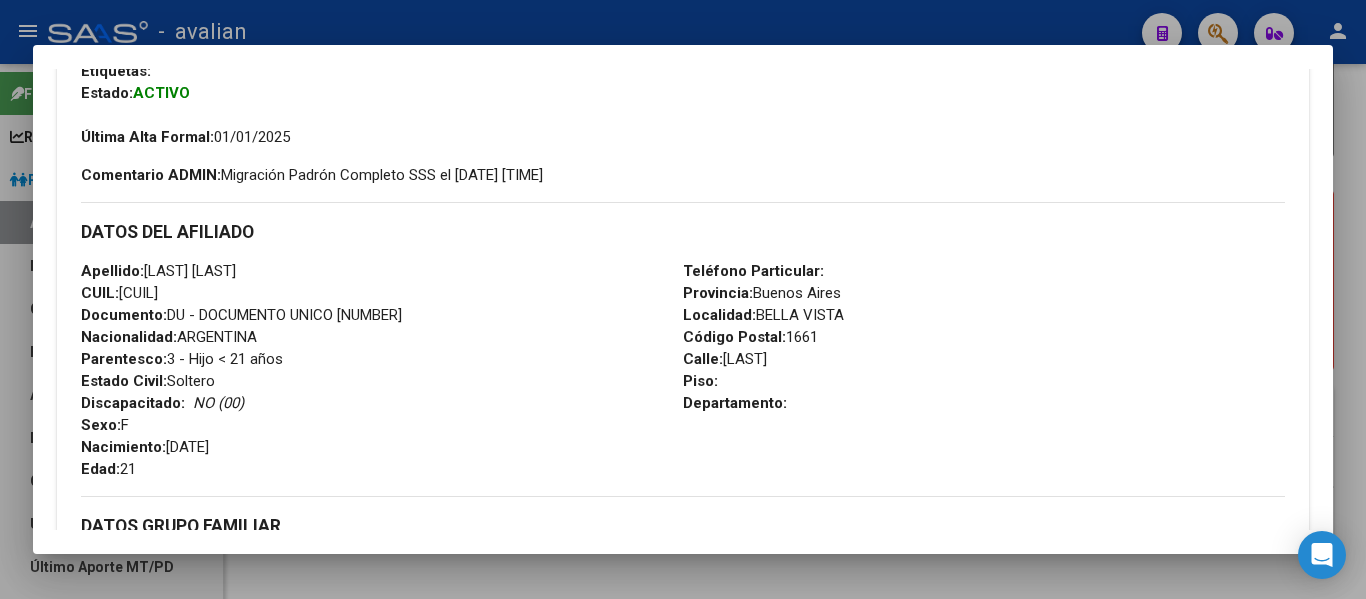 scroll, scrollTop: 0, scrollLeft: 0, axis: both 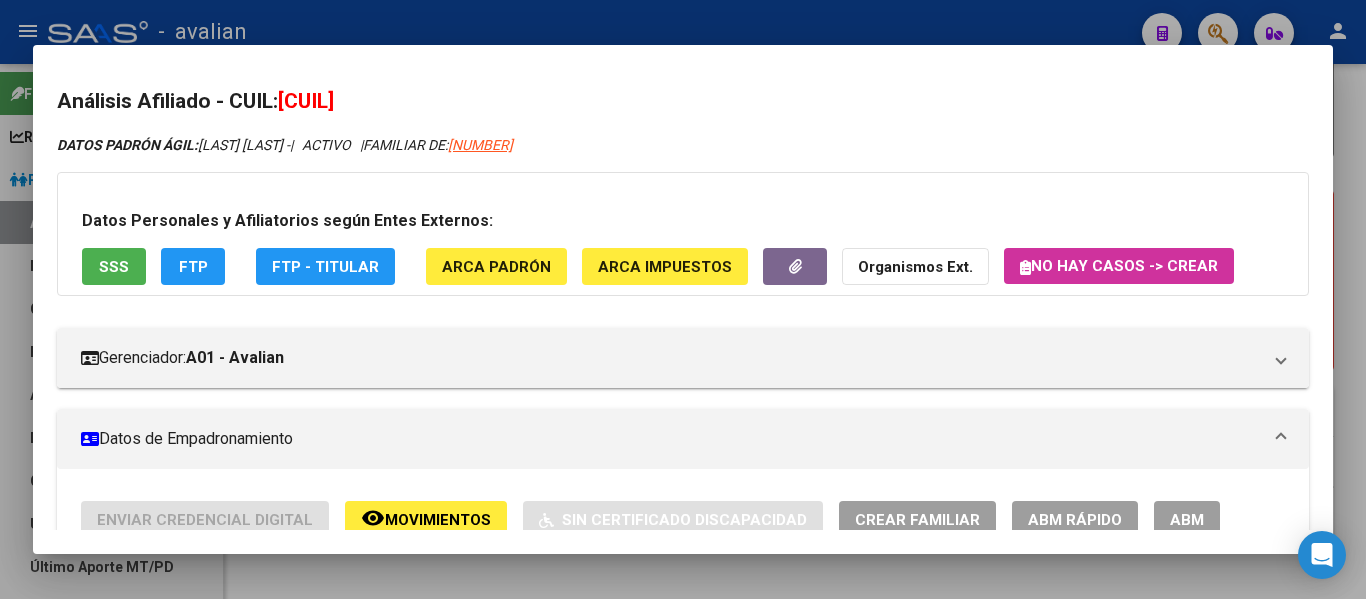 click on "ABM" at bounding box center (1187, 519) 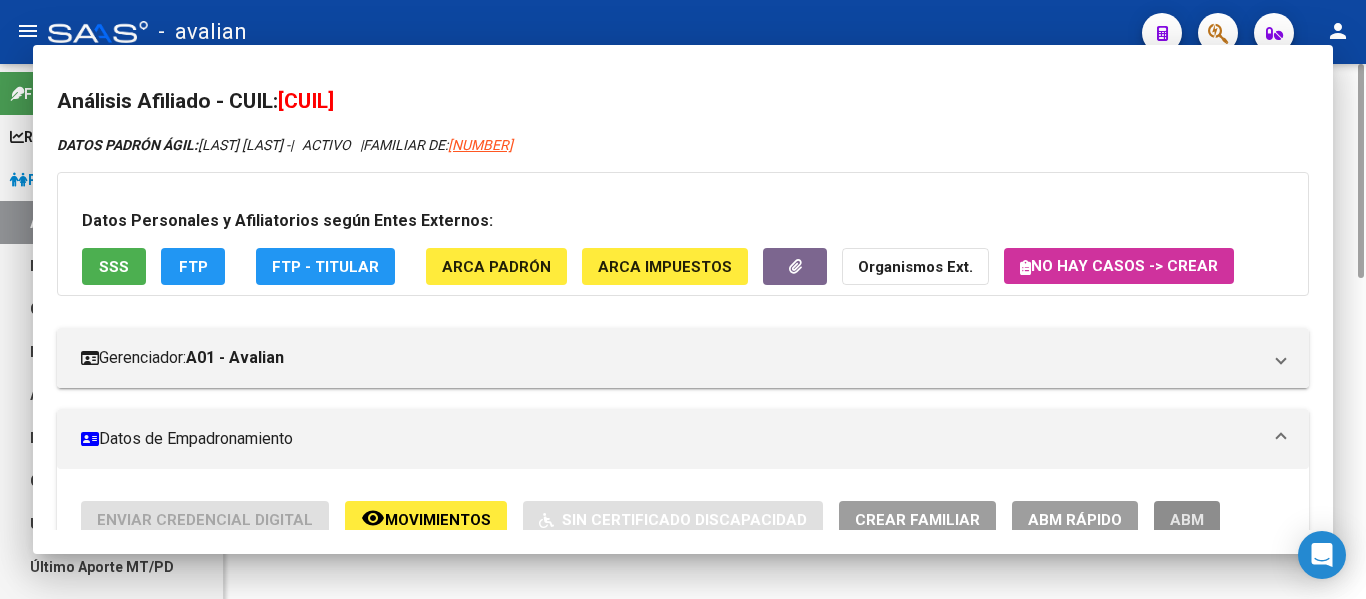 scroll, scrollTop: 0, scrollLeft: 0, axis: both 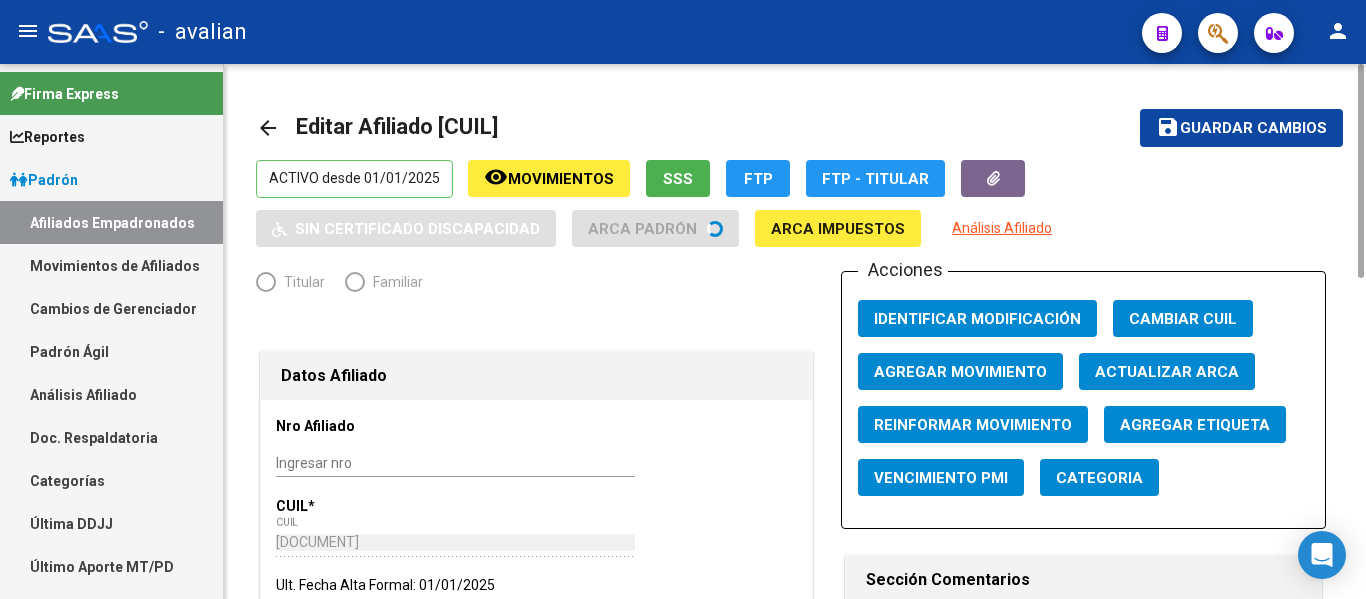 radio on "true" 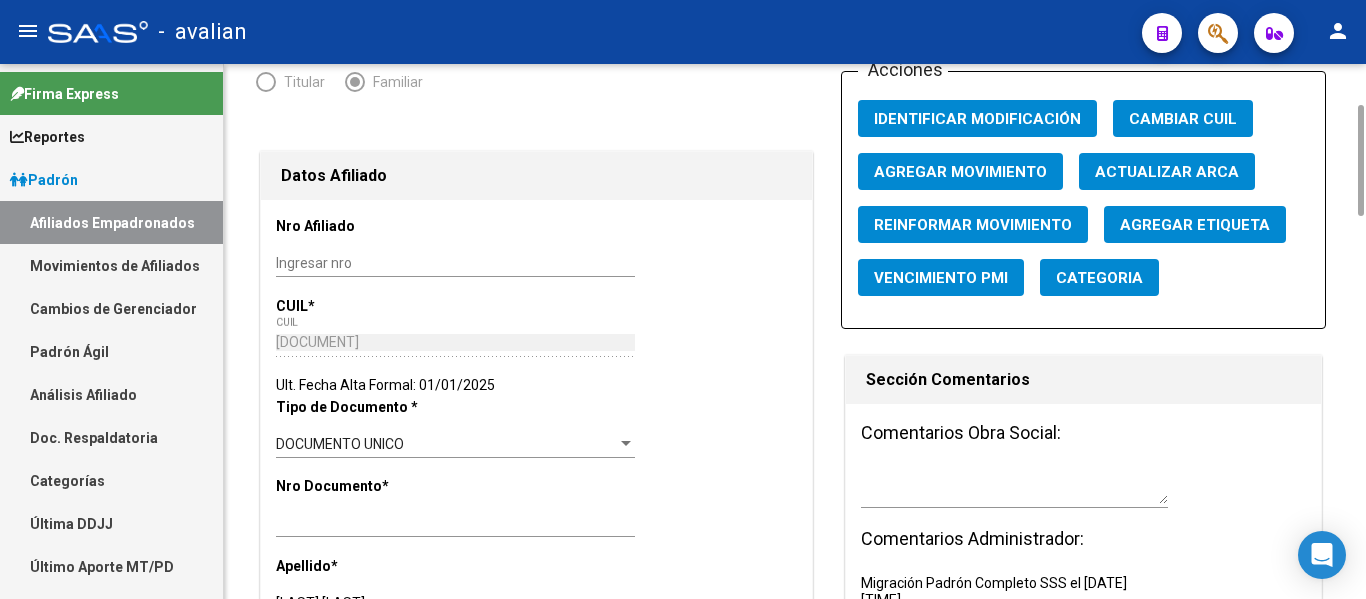 scroll, scrollTop: 600, scrollLeft: 0, axis: vertical 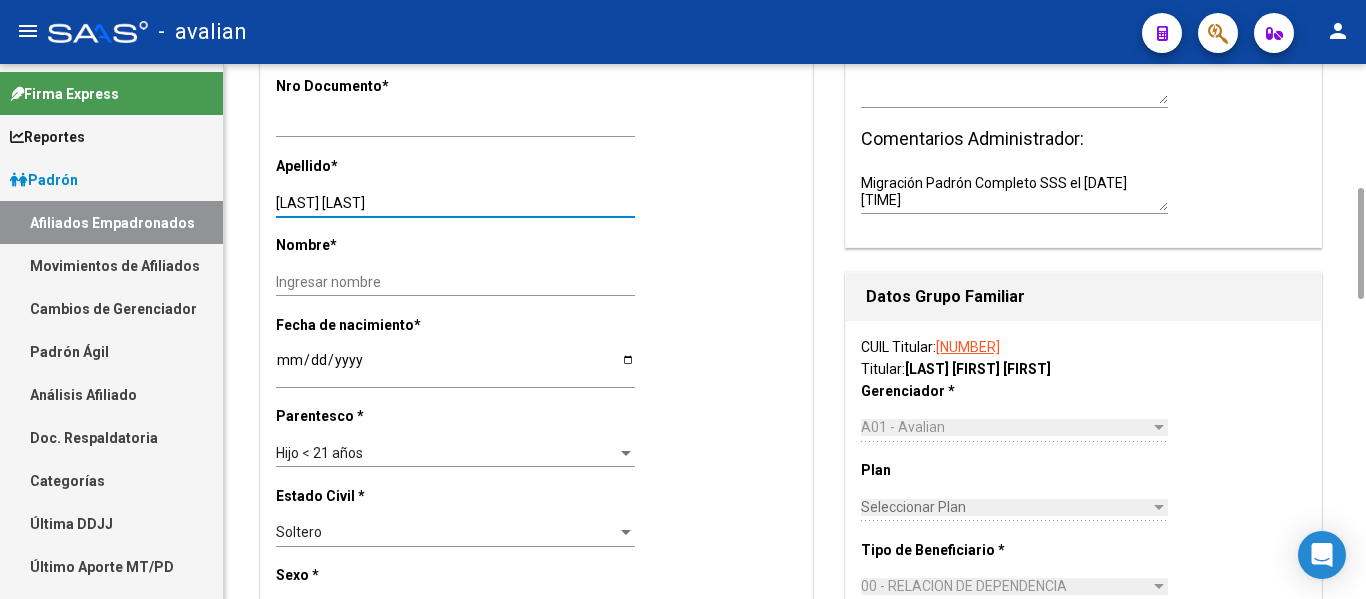 drag, startPoint x: 362, startPoint y: 205, endPoint x: 544, endPoint y: 208, distance: 182.02472 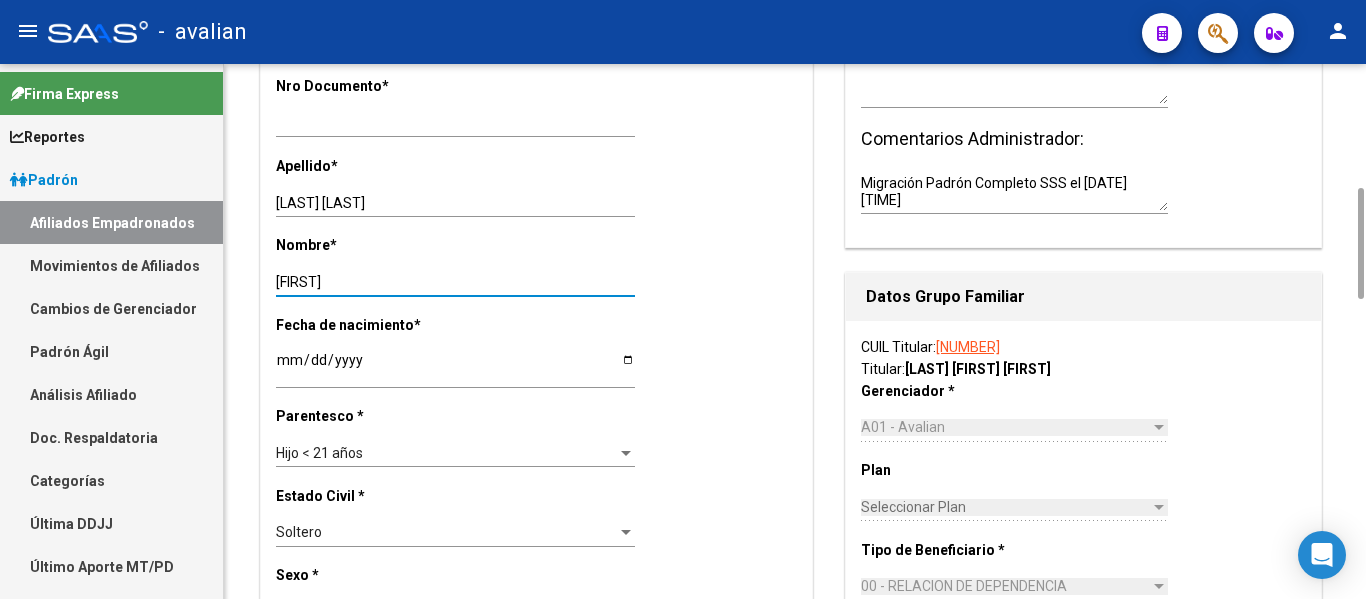 type on "[FIRST]" 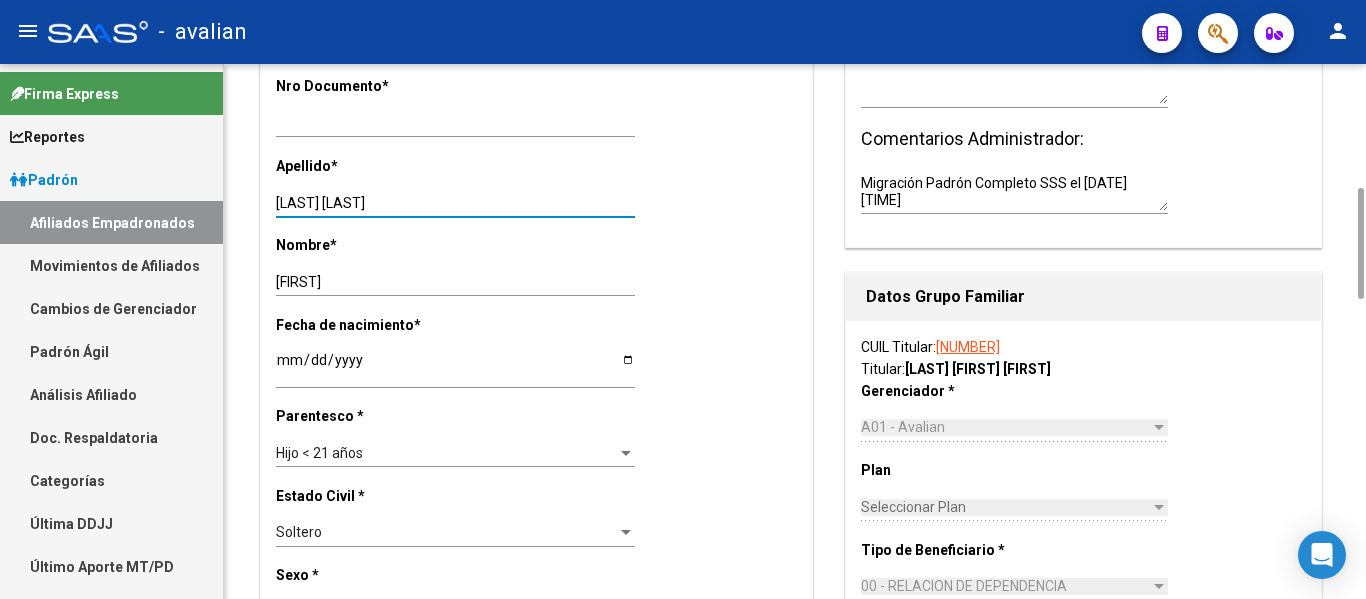 drag, startPoint x: 369, startPoint y: 196, endPoint x: 876, endPoint y: 225, distance: 507.8287 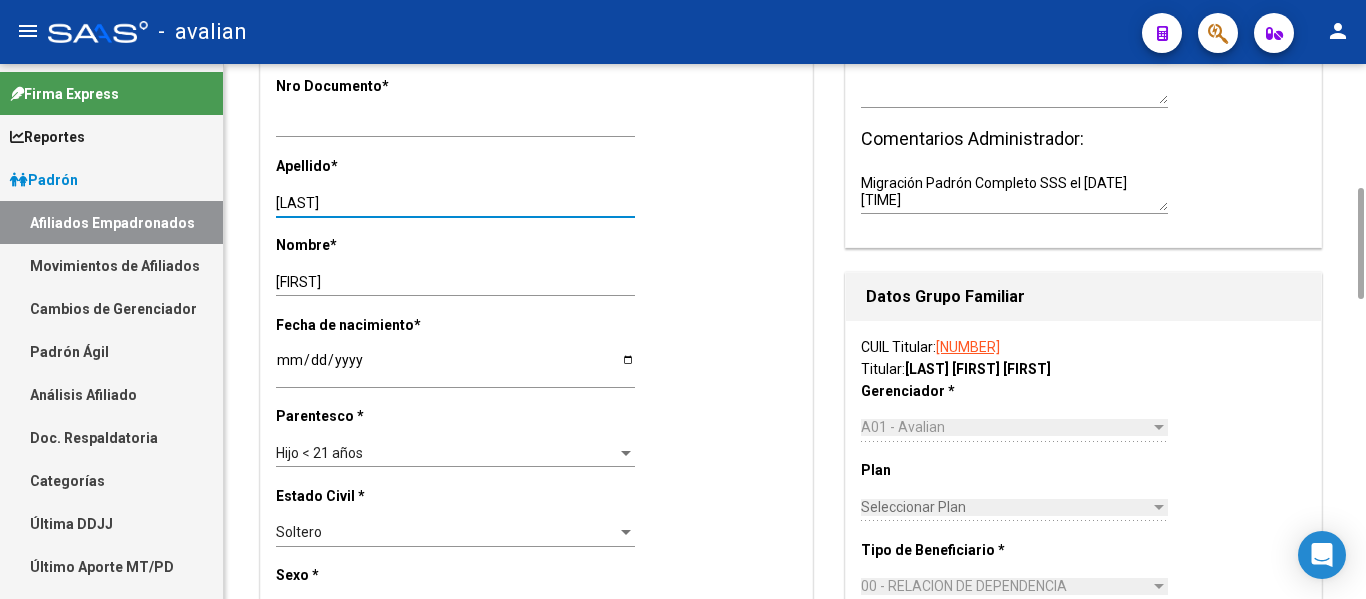 type on "[LAST]" 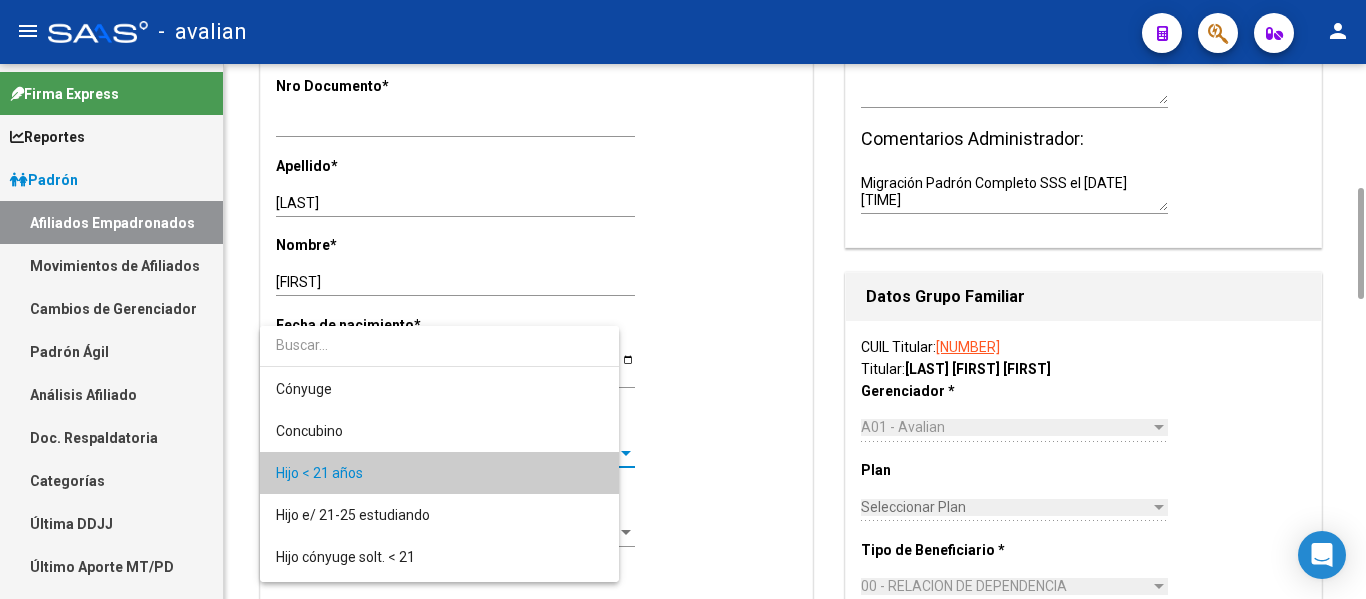 scroll, scrollTop: 19, scrollLeft: 0, axis: vertical 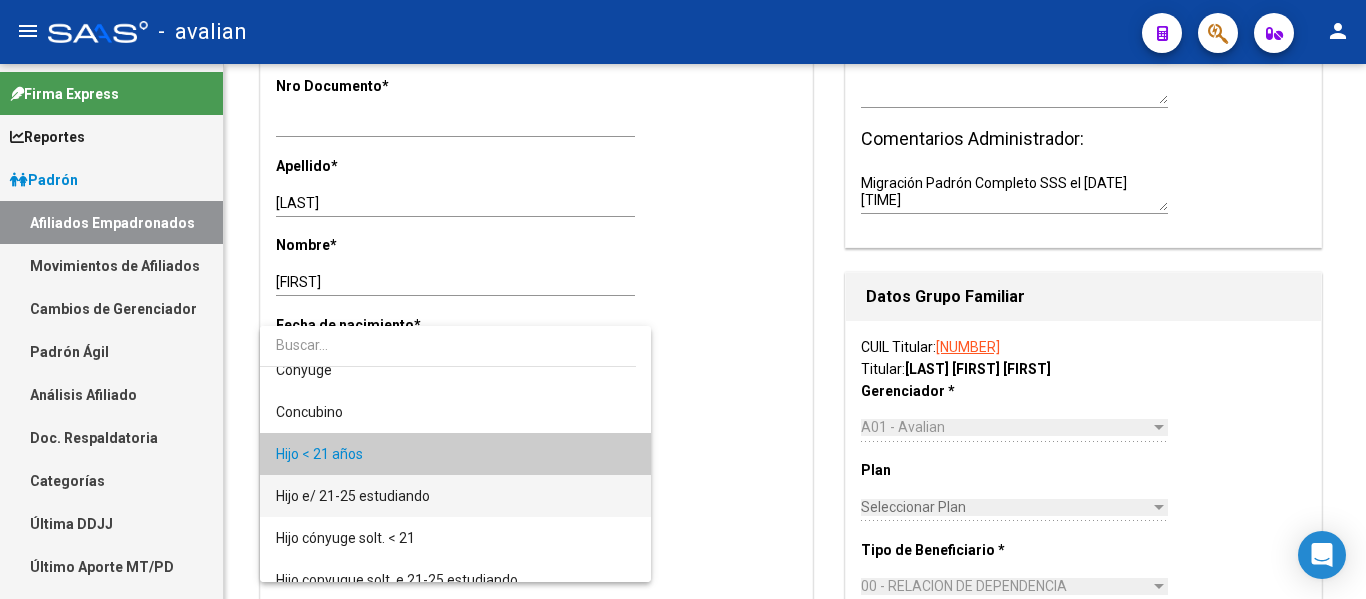 click on "Hijo e/ 21-25 estudiando" at bounding box center (455, 496) 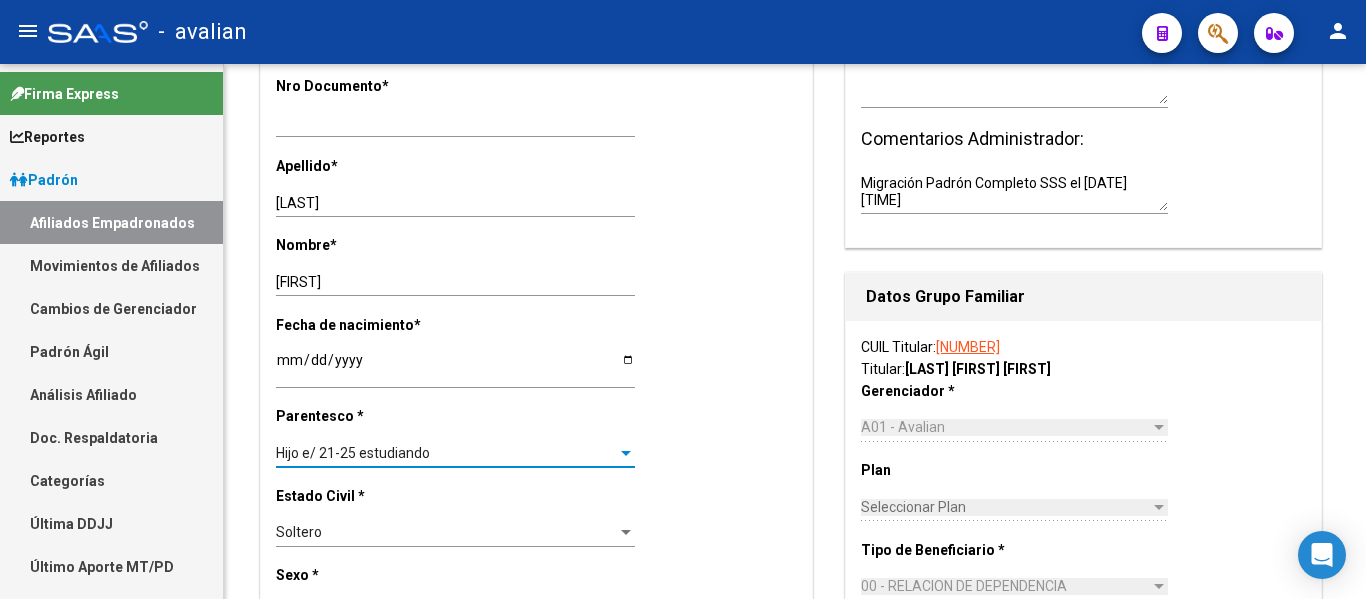 scroll, scrollTop: 0, scrollLeft: 0, axis: both 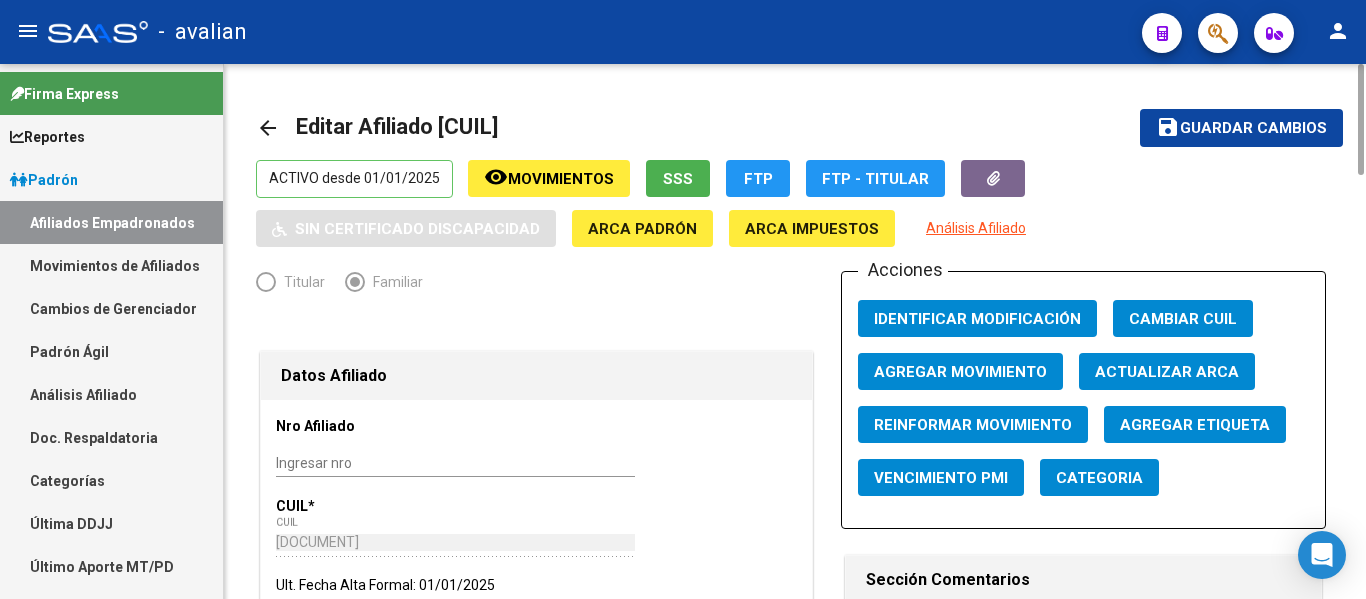 click on "save" 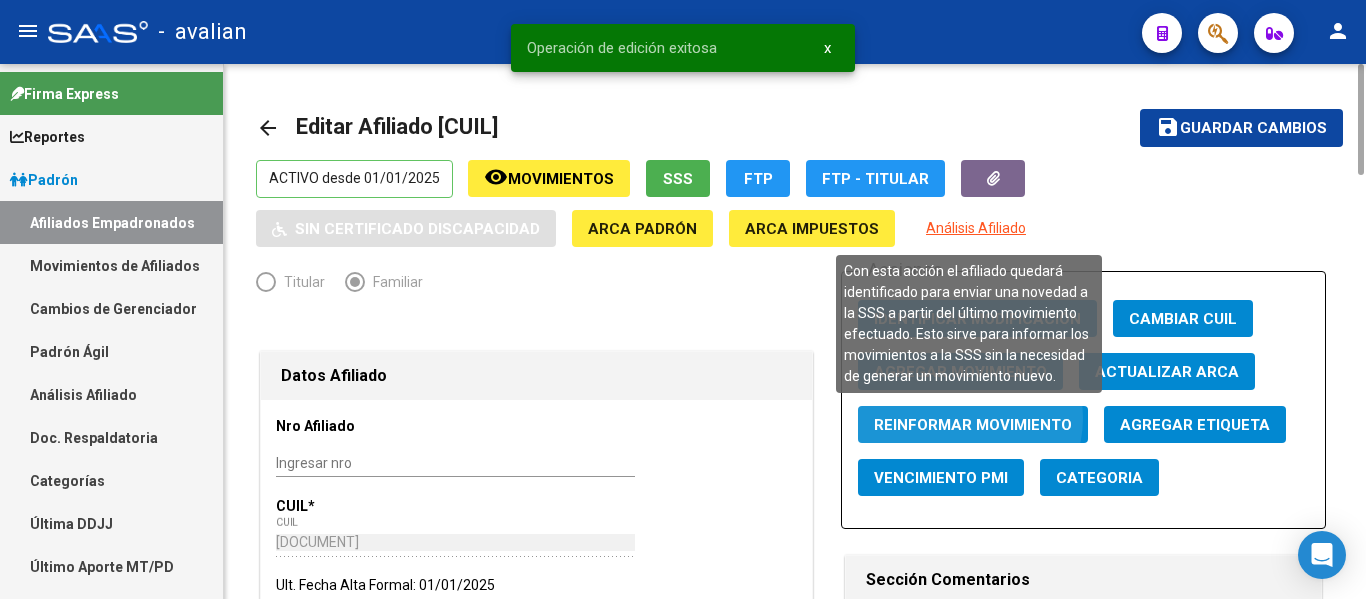 click on "Reinformar Movimiento" 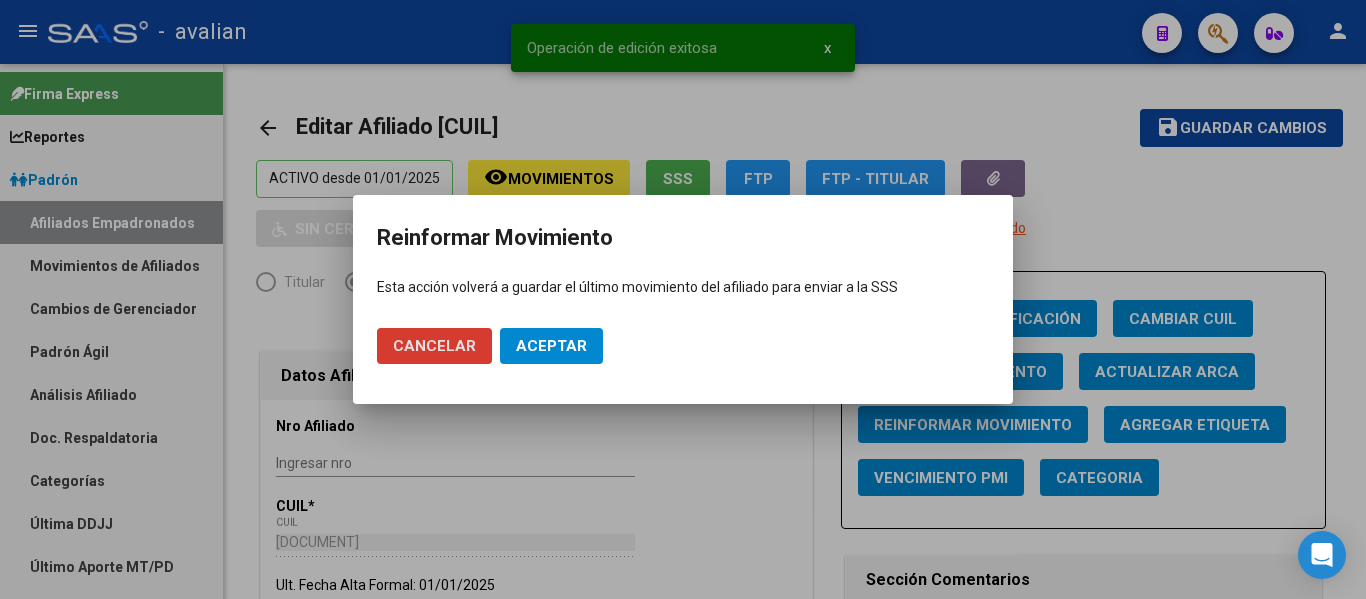 click on "Aceptar" at bounding box center (551, 346) 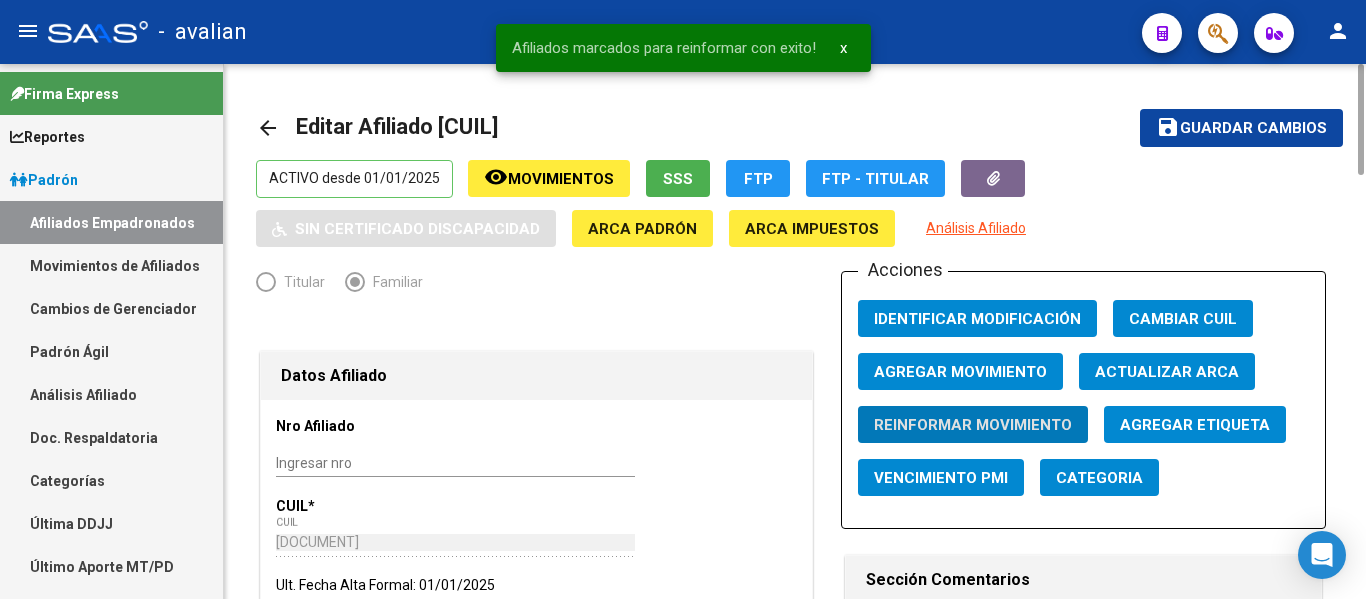 click on "arrow_back" 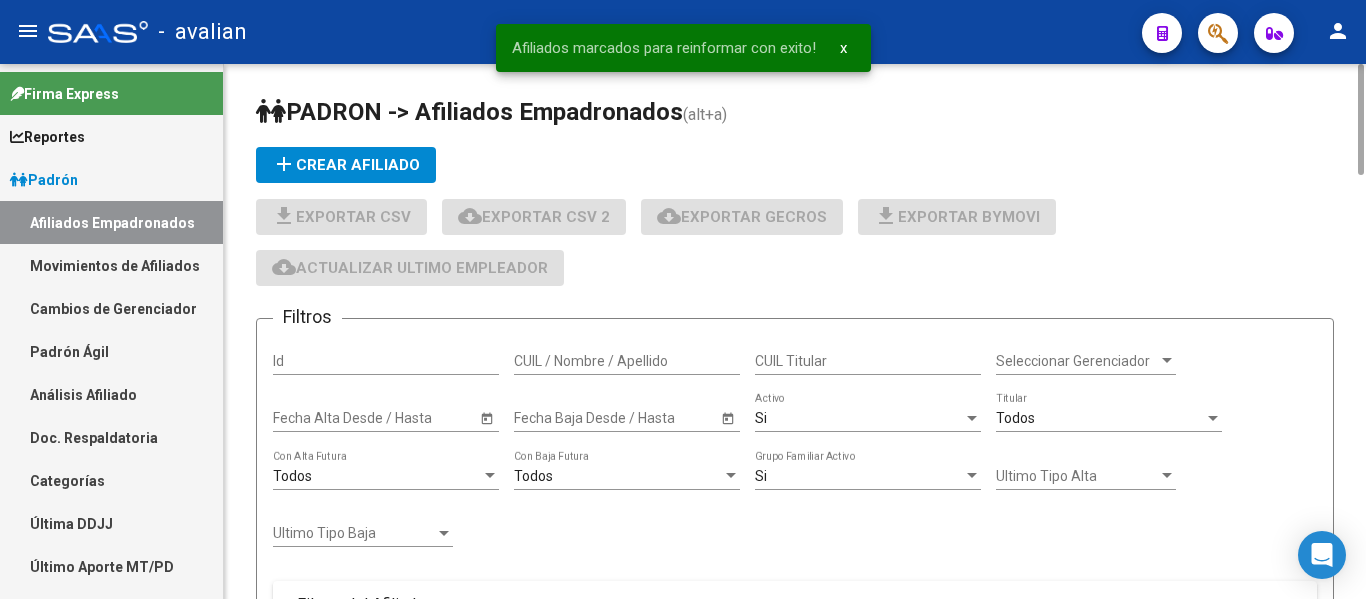 click on "CUIL / Nombre / Apellido" at bounding box center (627, 361) 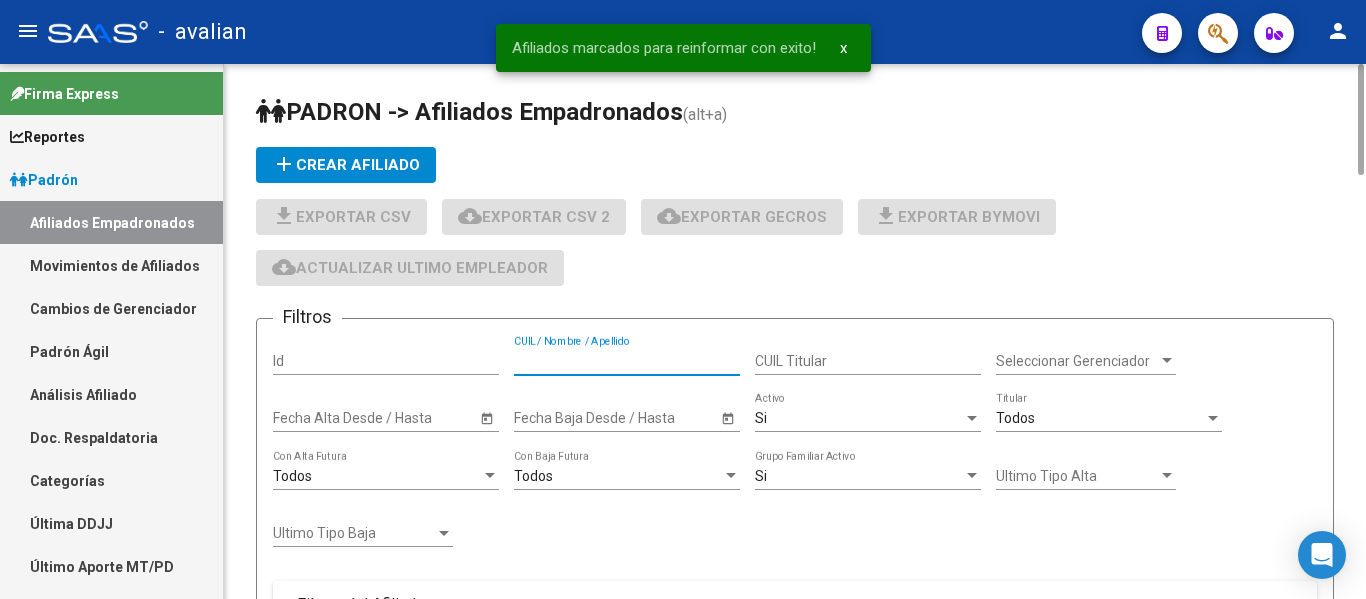 paste on "[CUIL]" 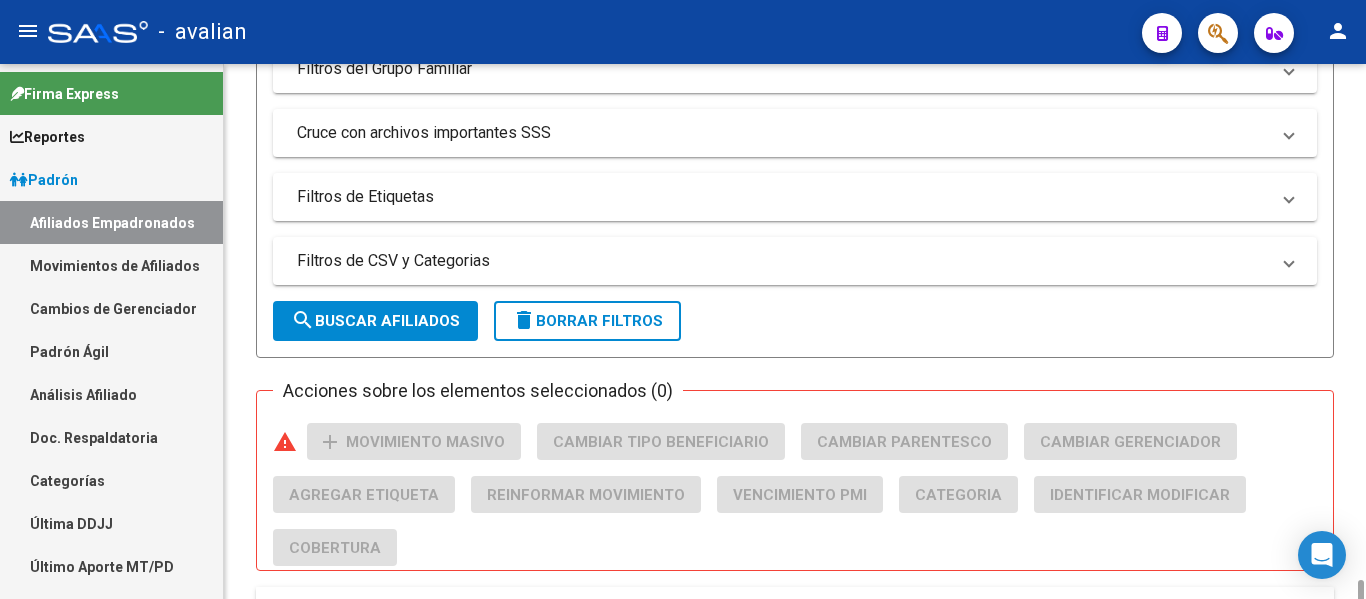 scroll, scrollTop: 800, scrollLeft: 0, axis: vertical 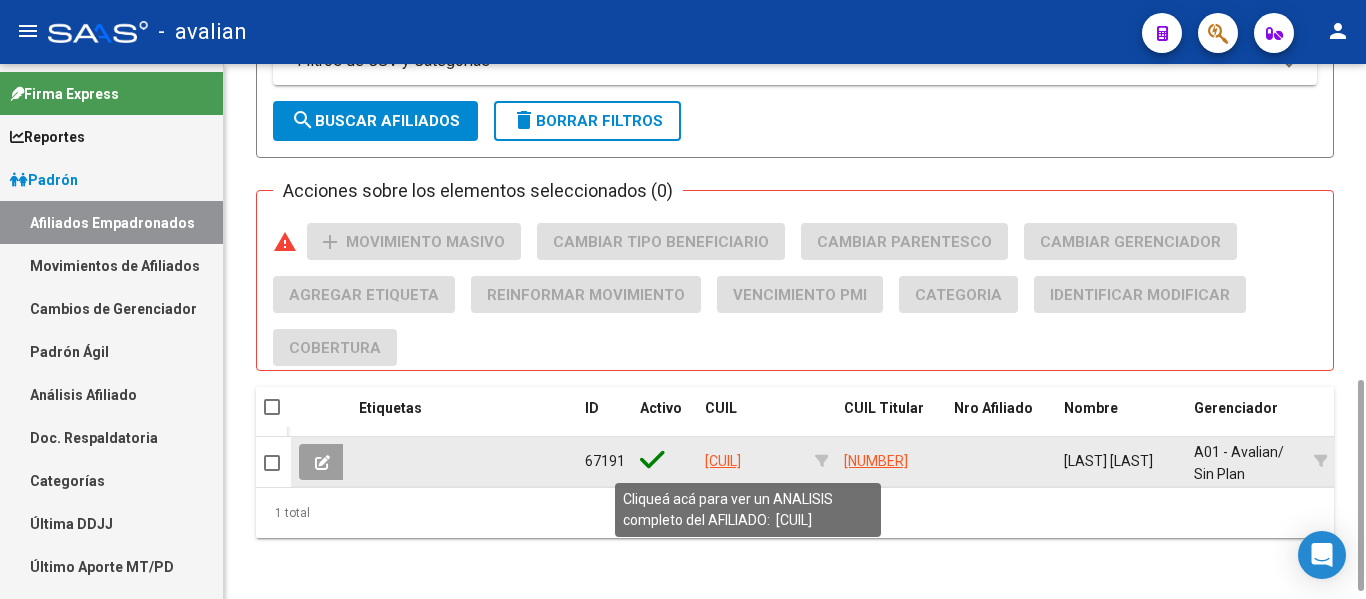 click on "[CUIL]" 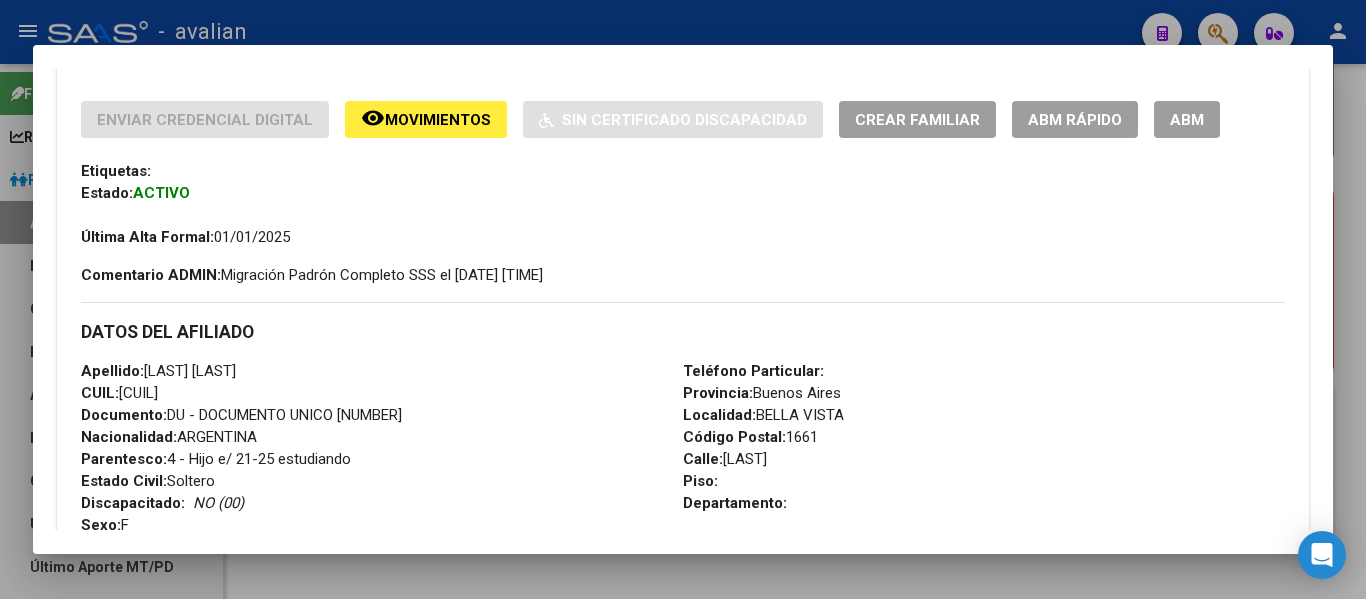 scroll, scrollTop: 500, scrollLeft: 0, axis: vertical 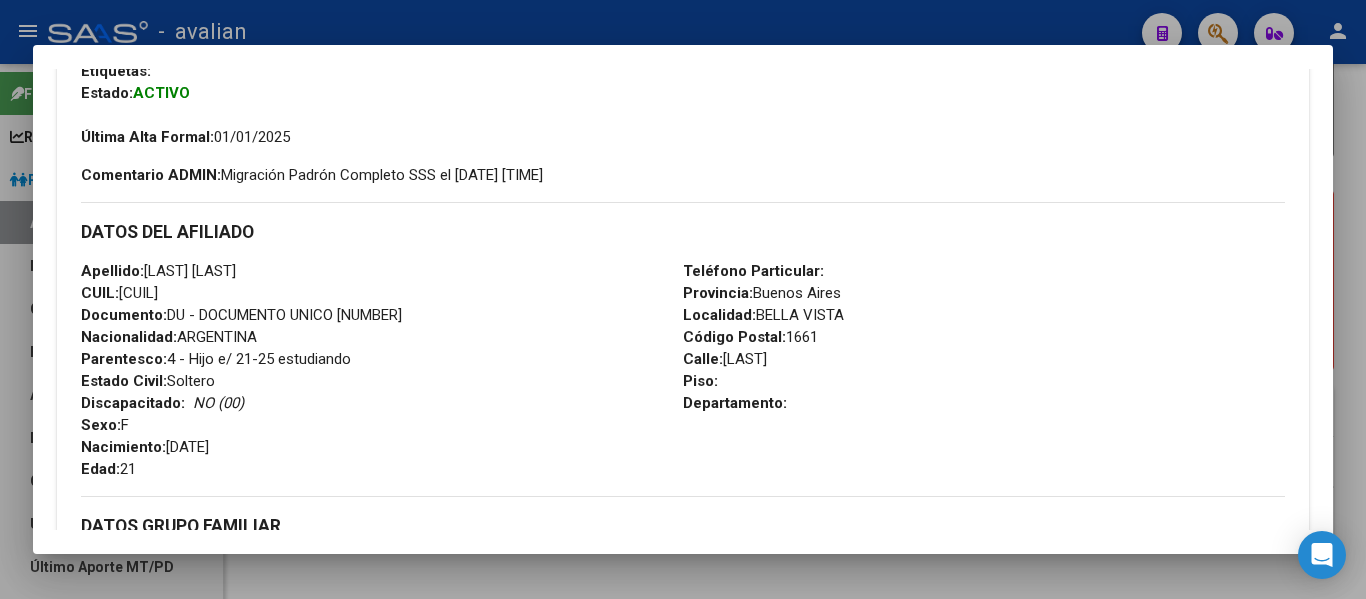 click at bounding box center (683, 299) 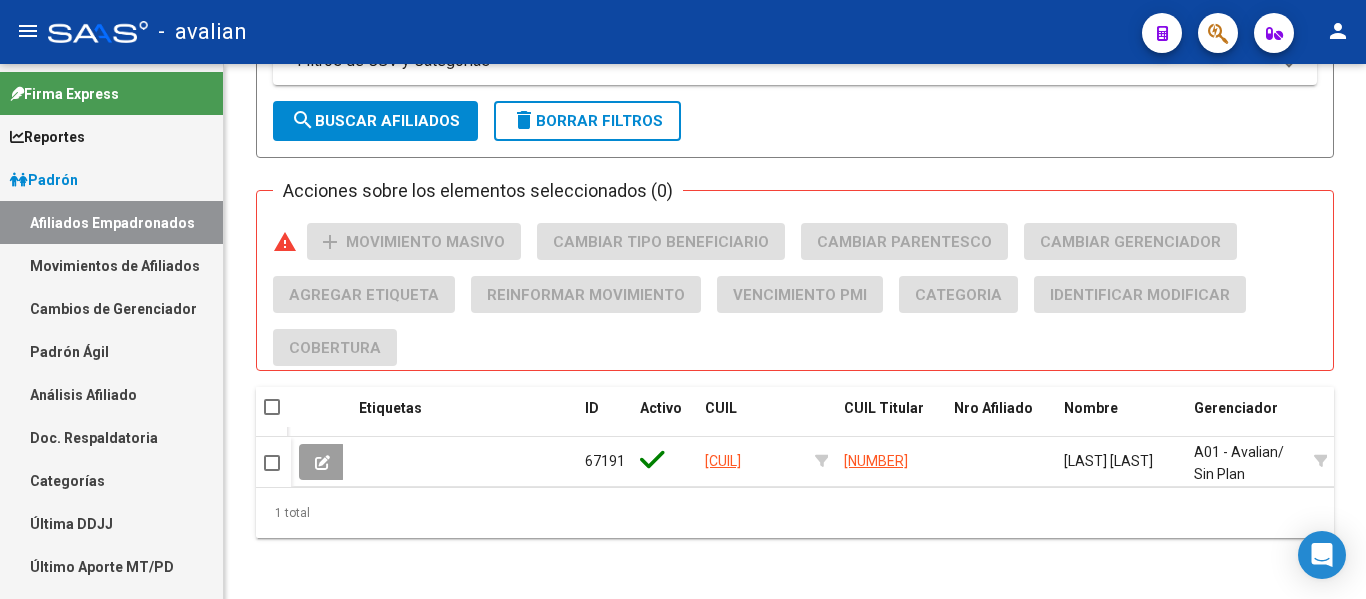scroll, scrollTop: 0, scrollLeft: 0, axis: both 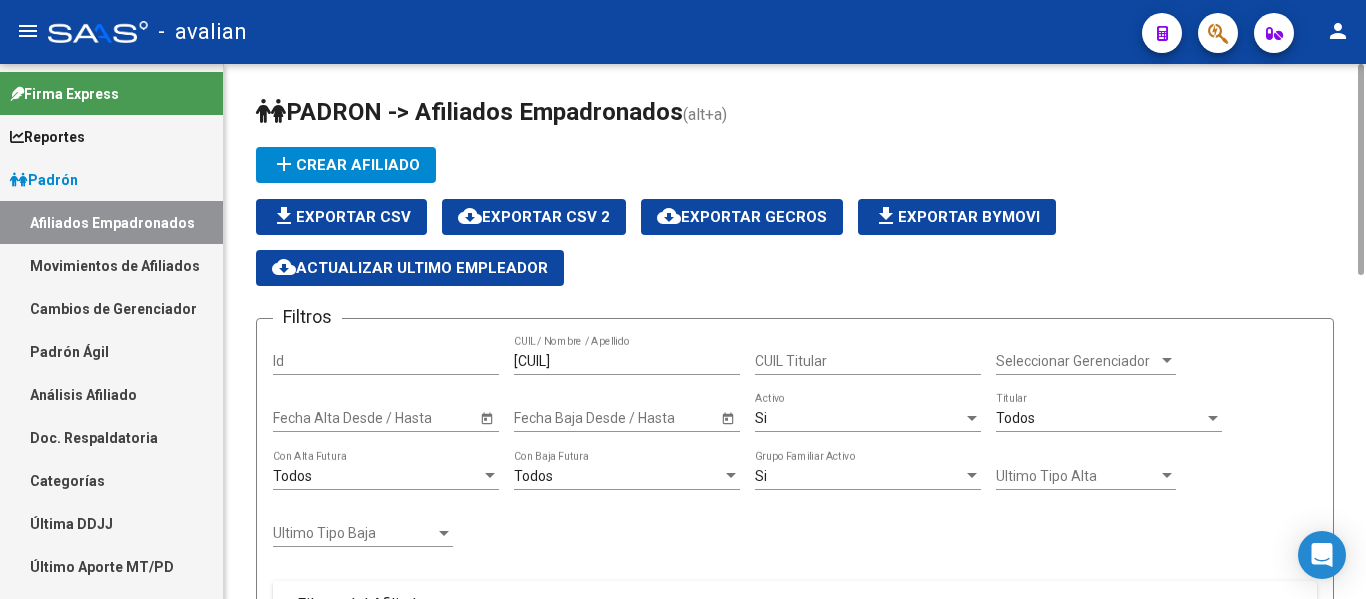 click on "[CUIL] CUIL / Nombre / Apellido" 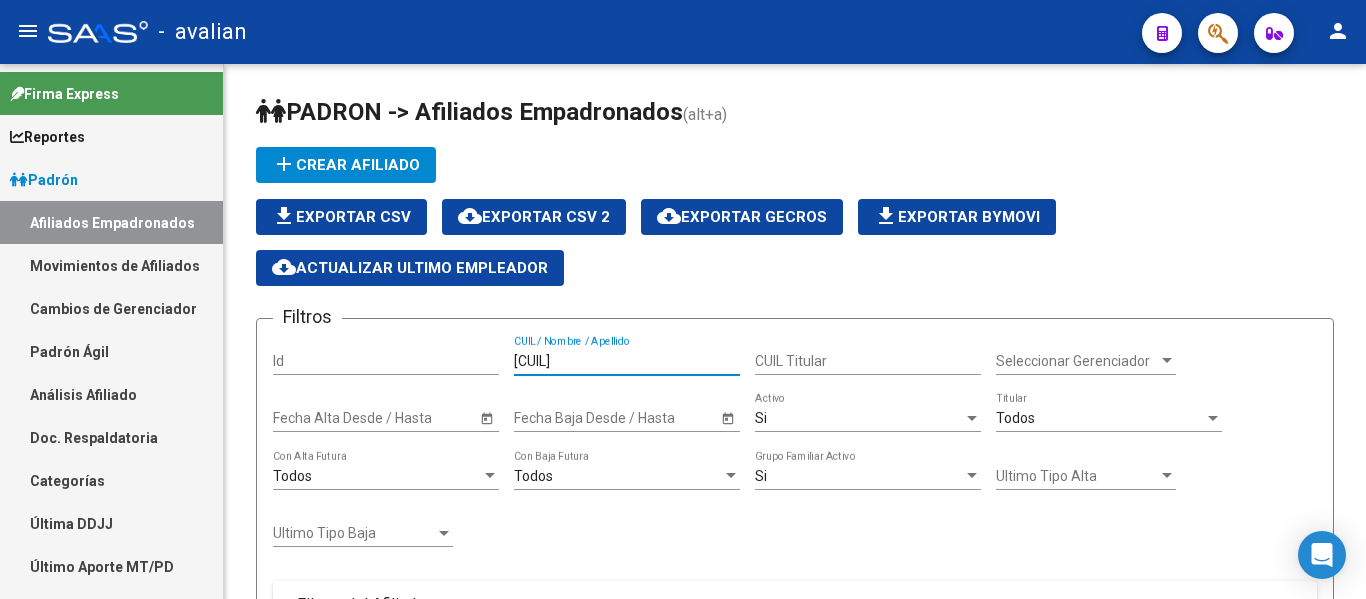drag, startPoint x: 640, startPoint y: 362, endPoint x: 7, endPoint y: 345, distance: 633.2282 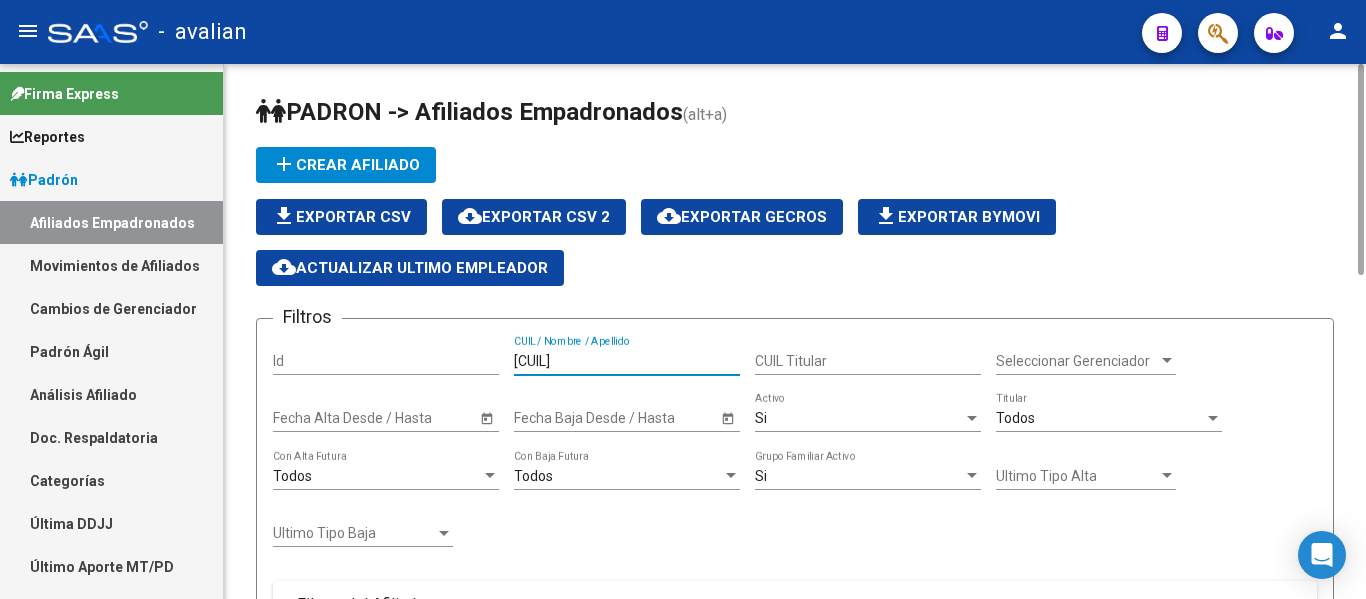 scroll, scrollTop: 818, scrollLeft: 0, axis: vertical 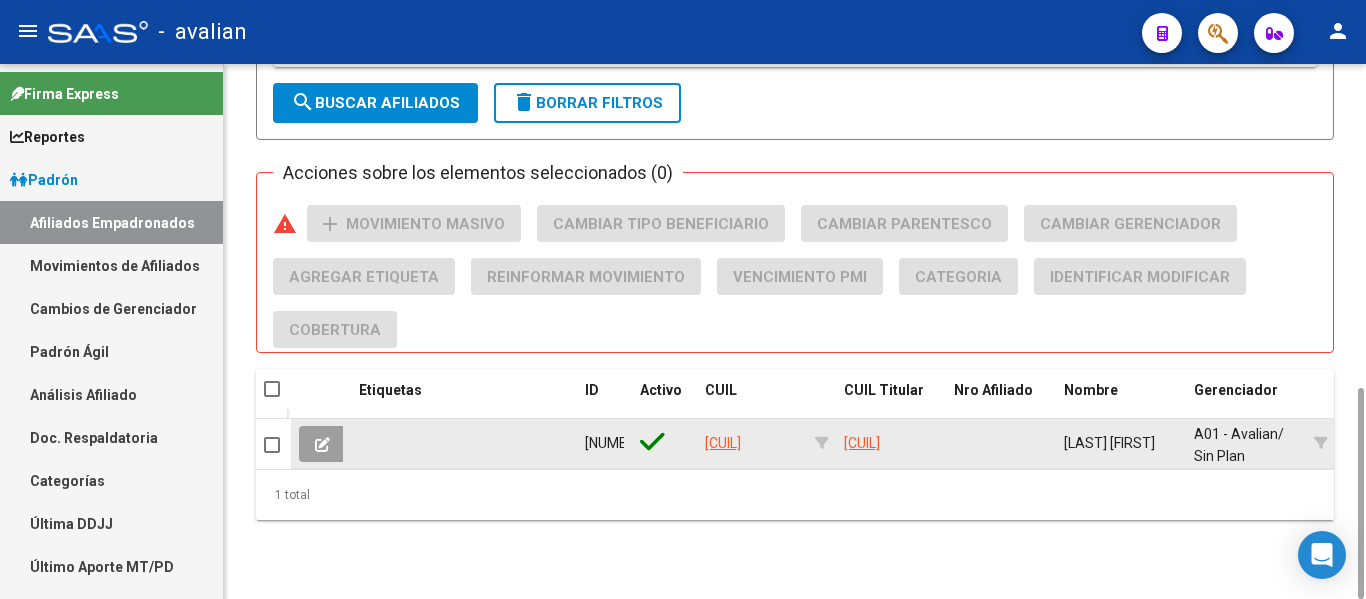 type on "[CUIL]" 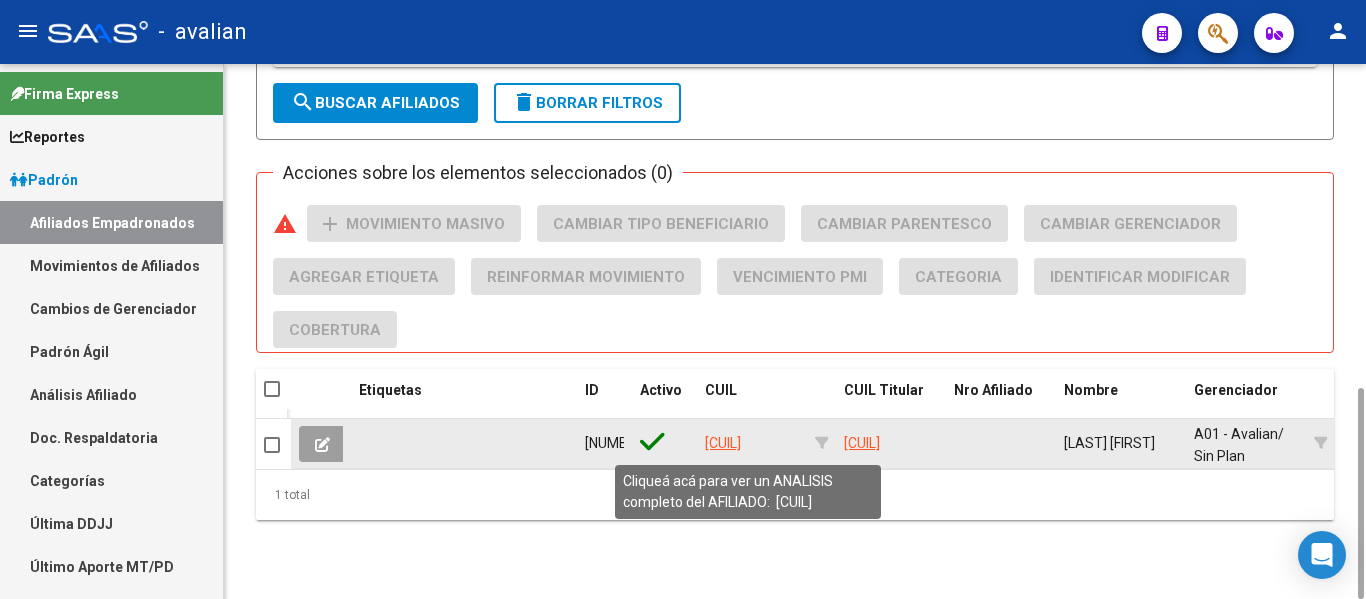 click on "[CUIL]" 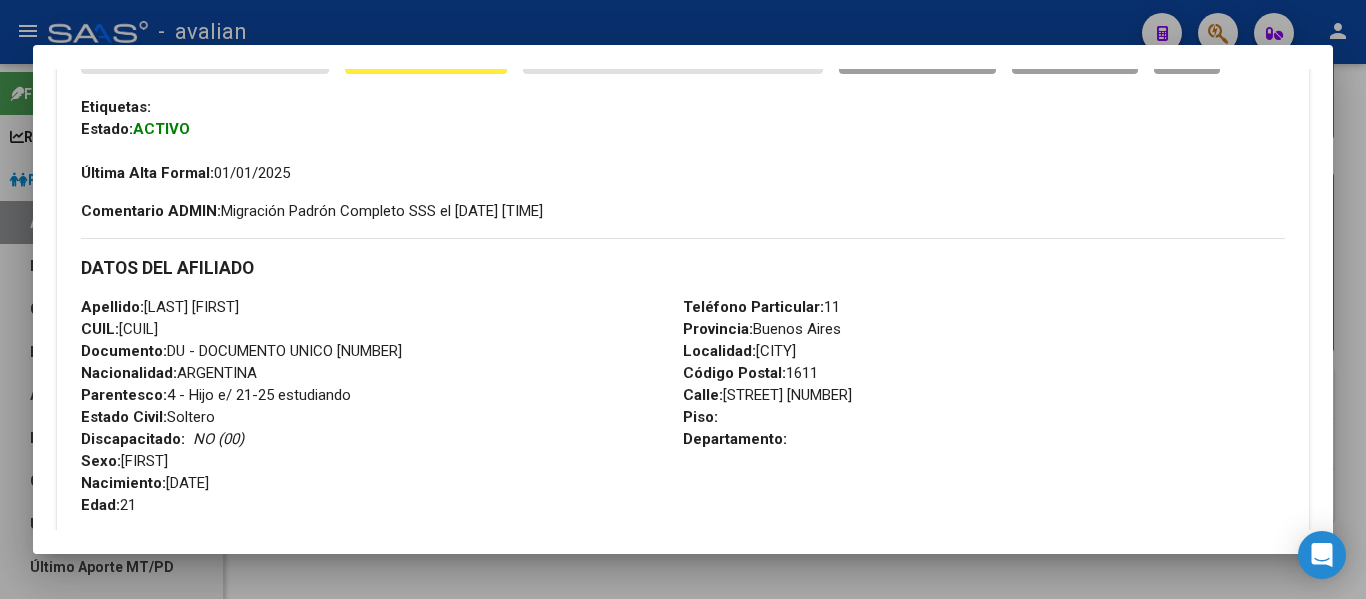 scroll, scrollTop: 500, scrollLeft: 0, axis: vertical 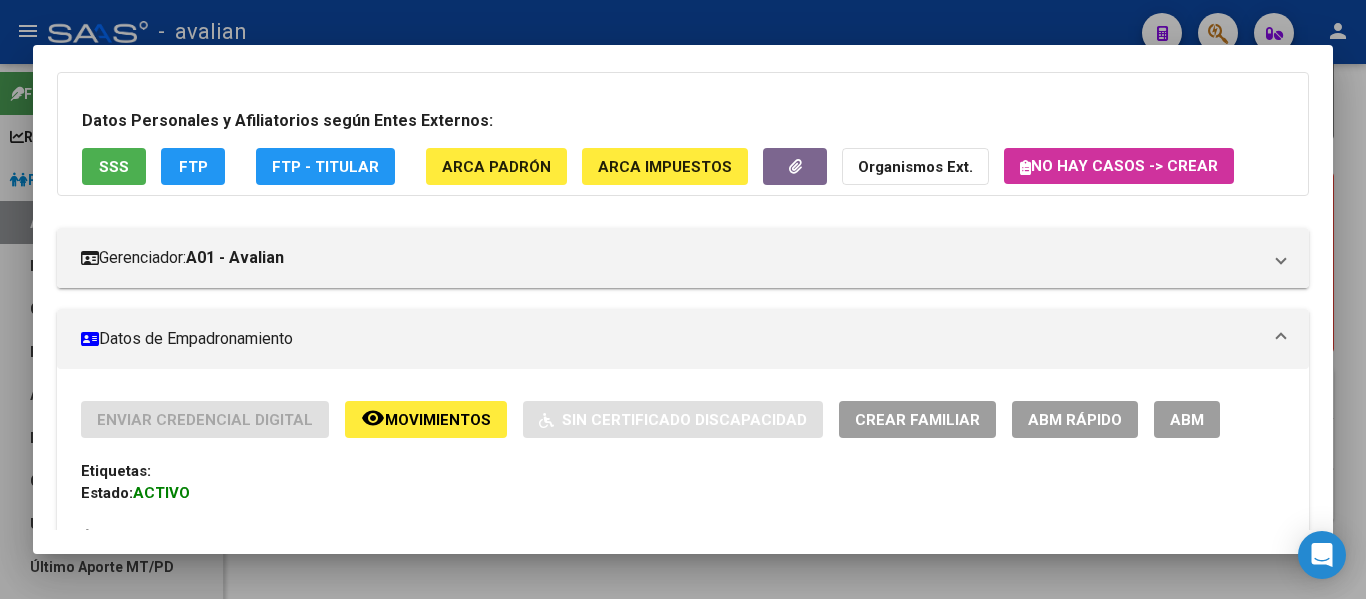 click at bounding box center (683, 299) 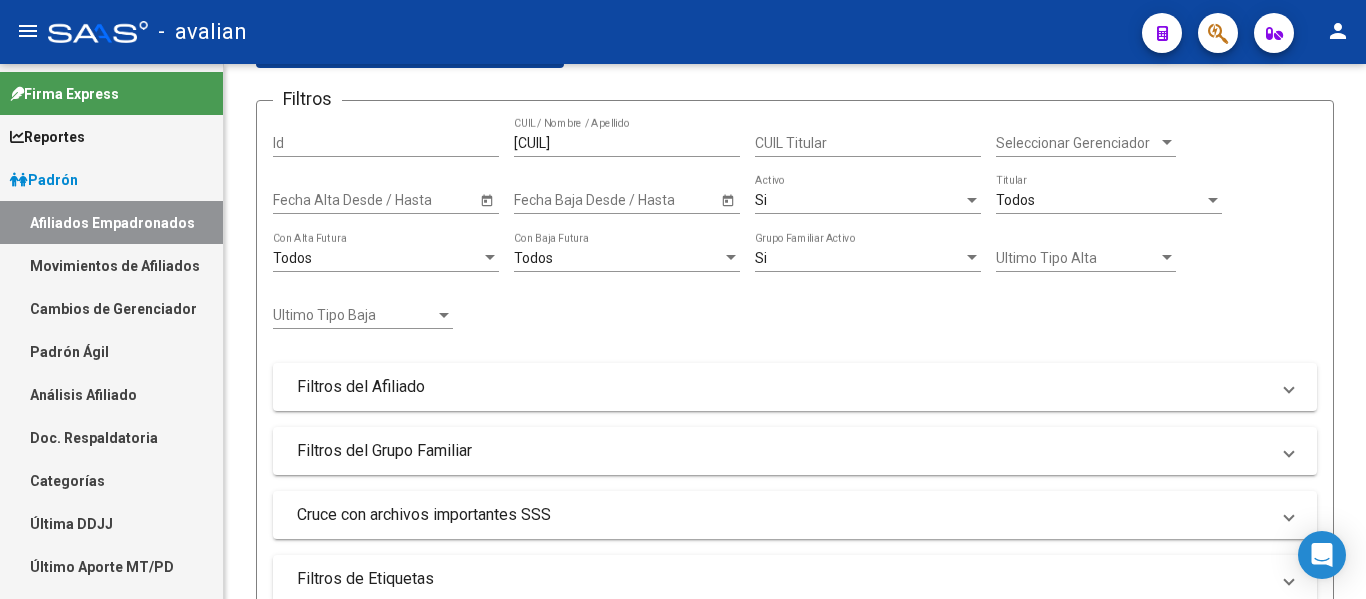 scroll, scrollTop: 0, scrollLeft: 0, axis: both 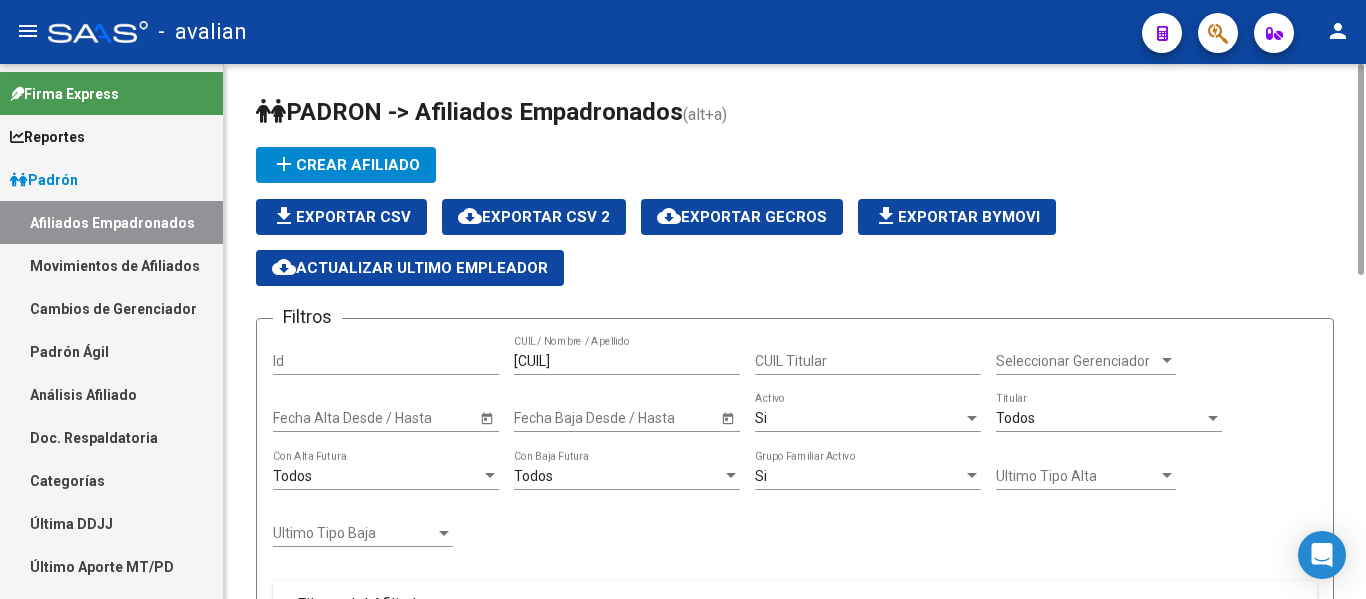 click on "[CUIL]" at bounding box center (627, 361) 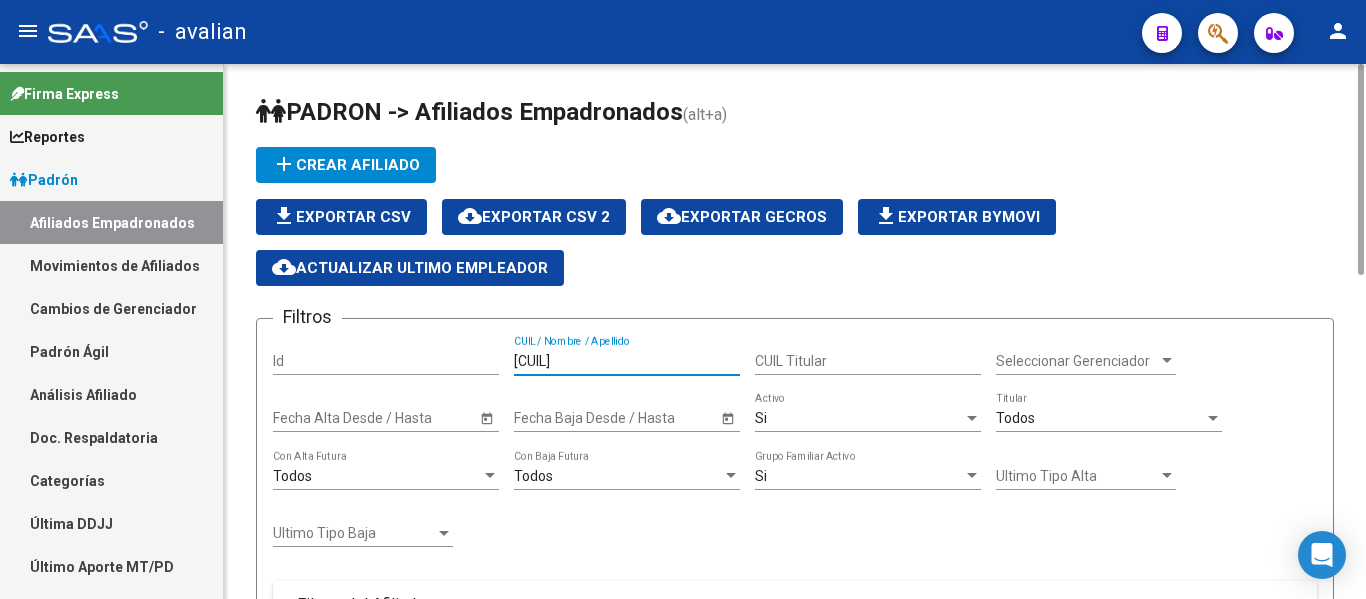 drag, startPoint x: 657, startPoint y: 362, endPoint x: 386, endPoint y: 343, distance: 271.66522 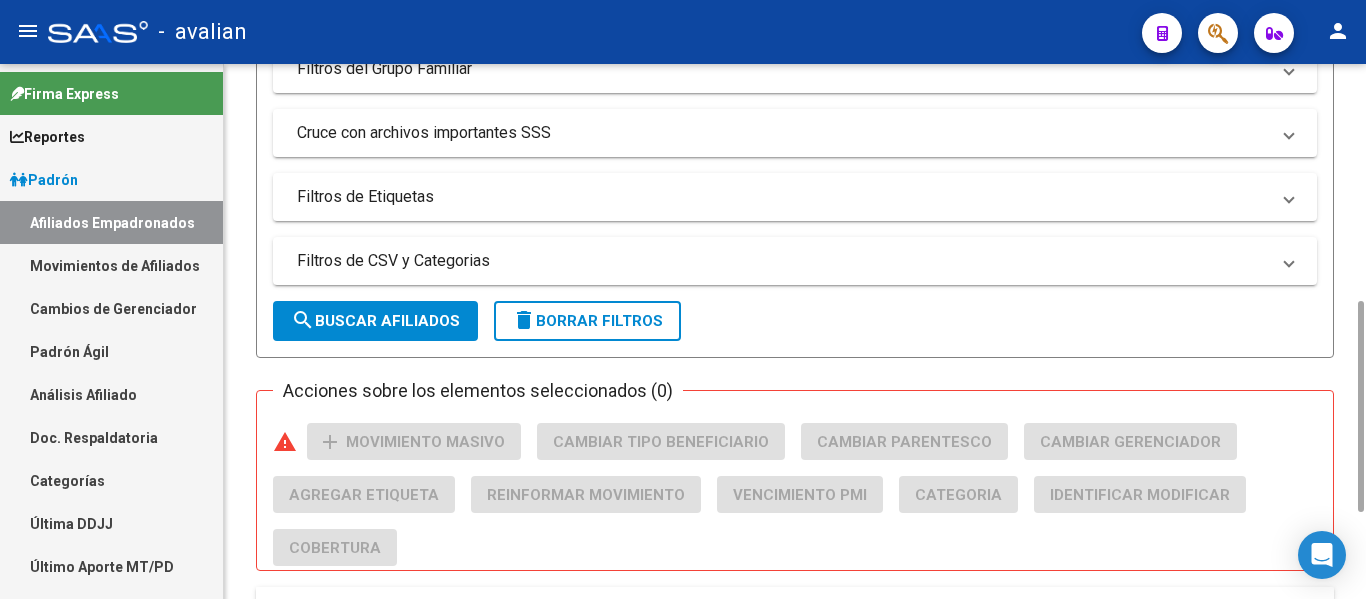 scroll, scrollTop: 800, scrollLeft: 0, axis: vertical 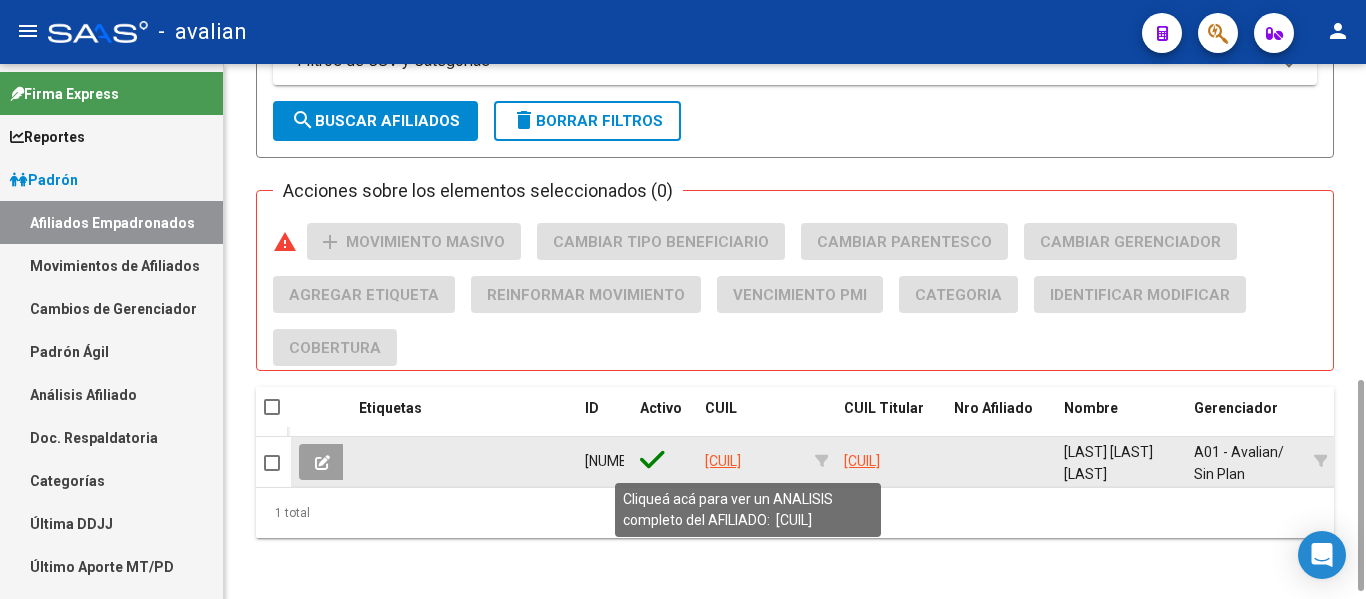 type on "[CUIL]" 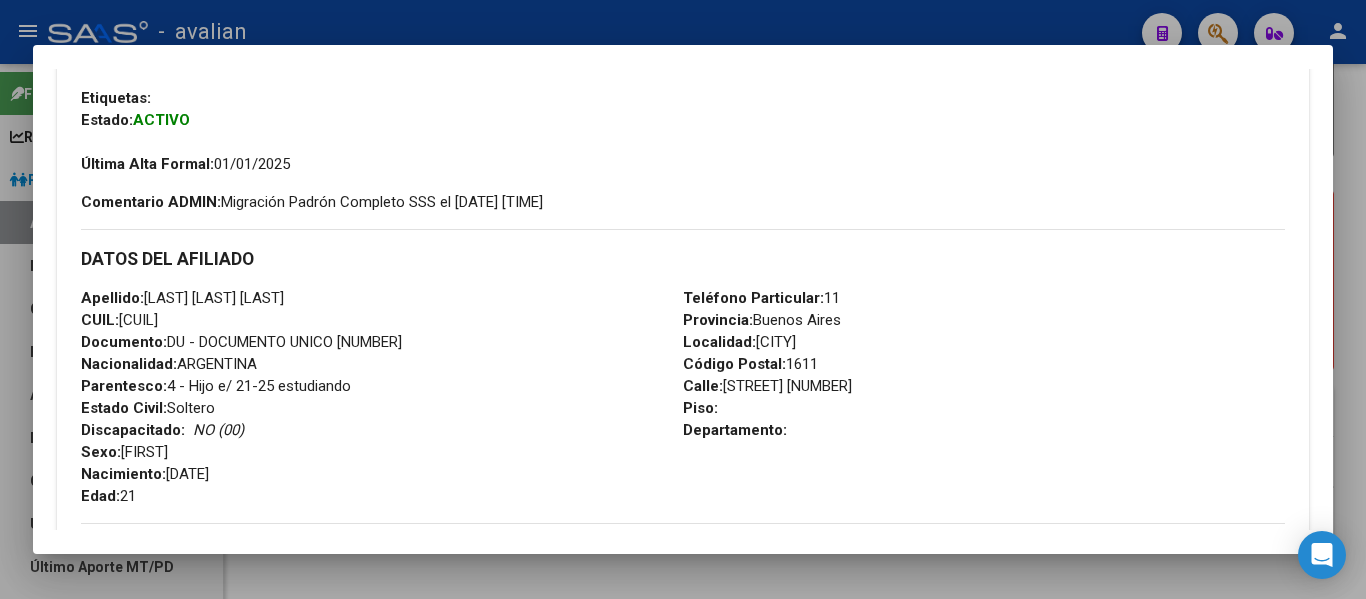 scroll, scrollTop: 500, scrollLeft: 0, axis: vertical 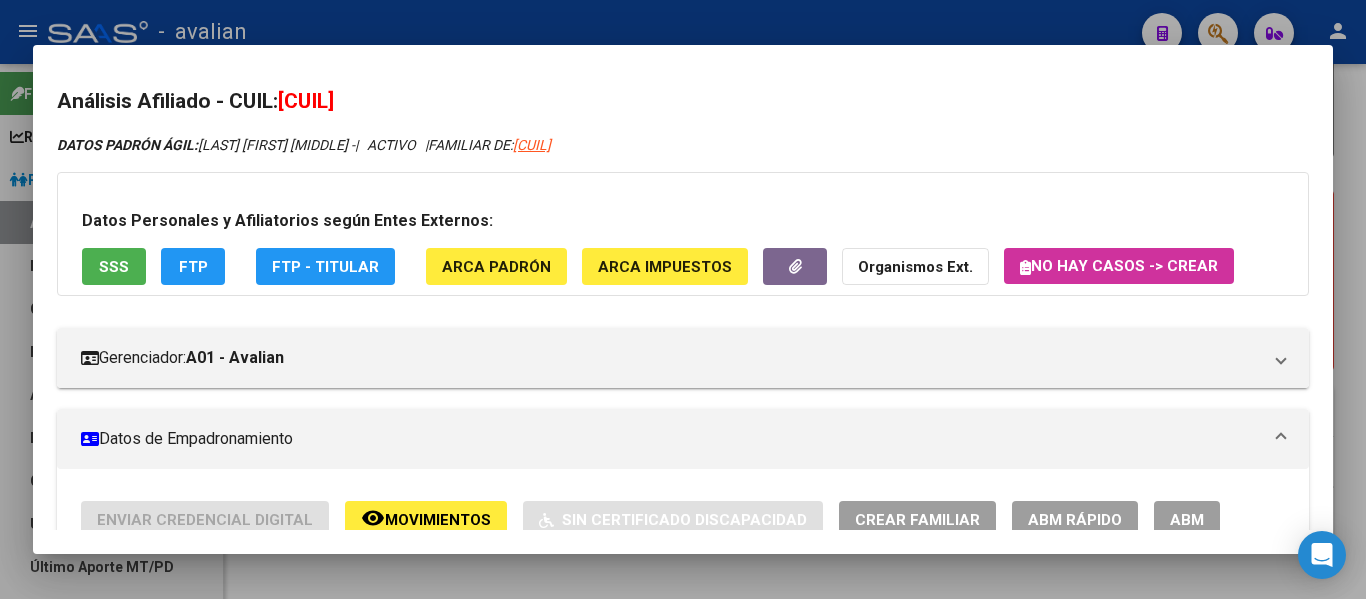drag, startPoint x: 0, startPoint y: 424, endPoint x: 19, endPoint y: 430, distance: 19.924858 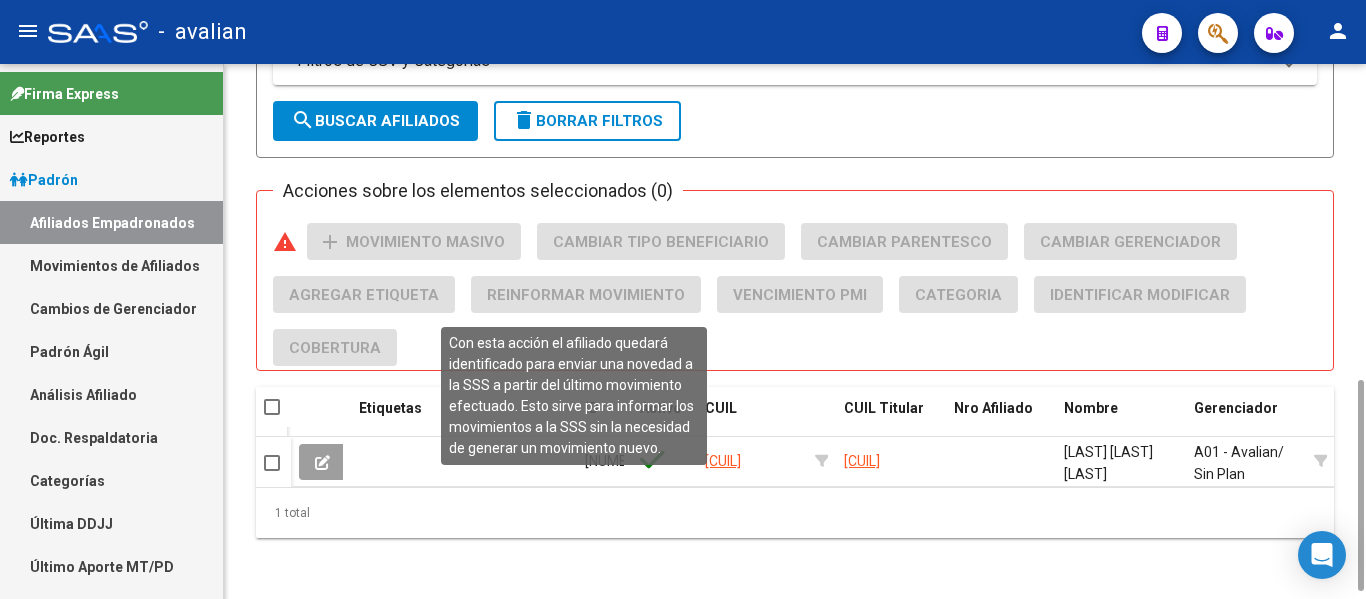 scroll, scrollTop: 0, scrollLeft: 0, axis: both 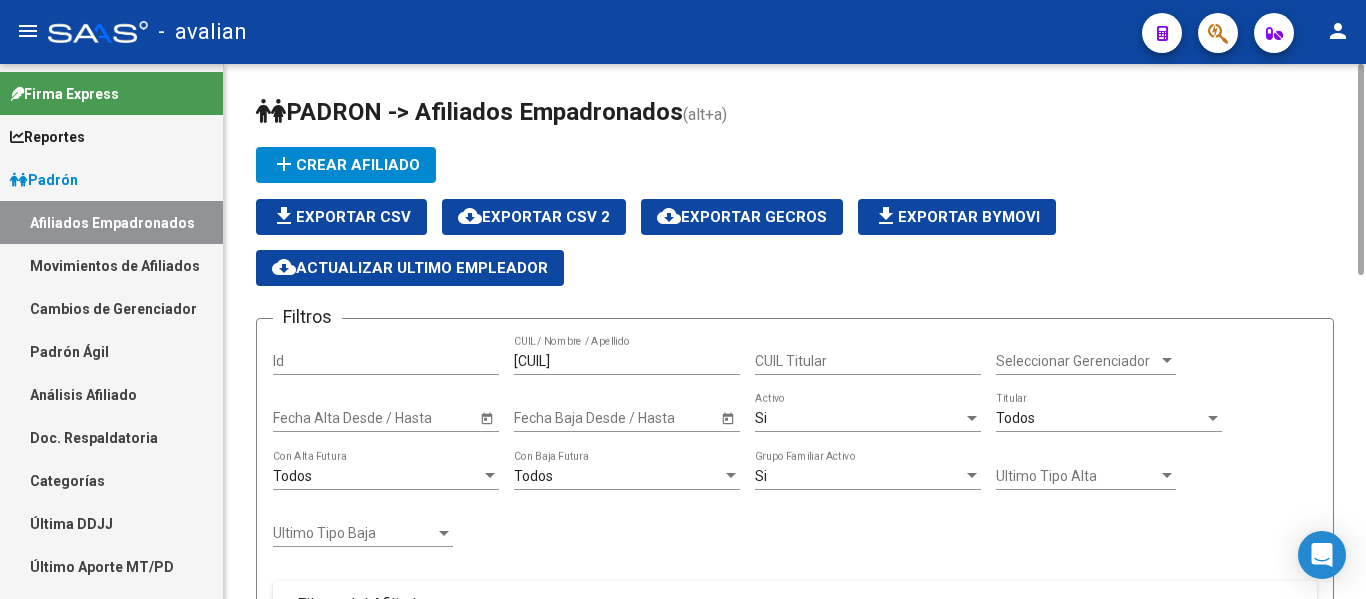click on "[CUIL]" at bounding box center [627, 361] 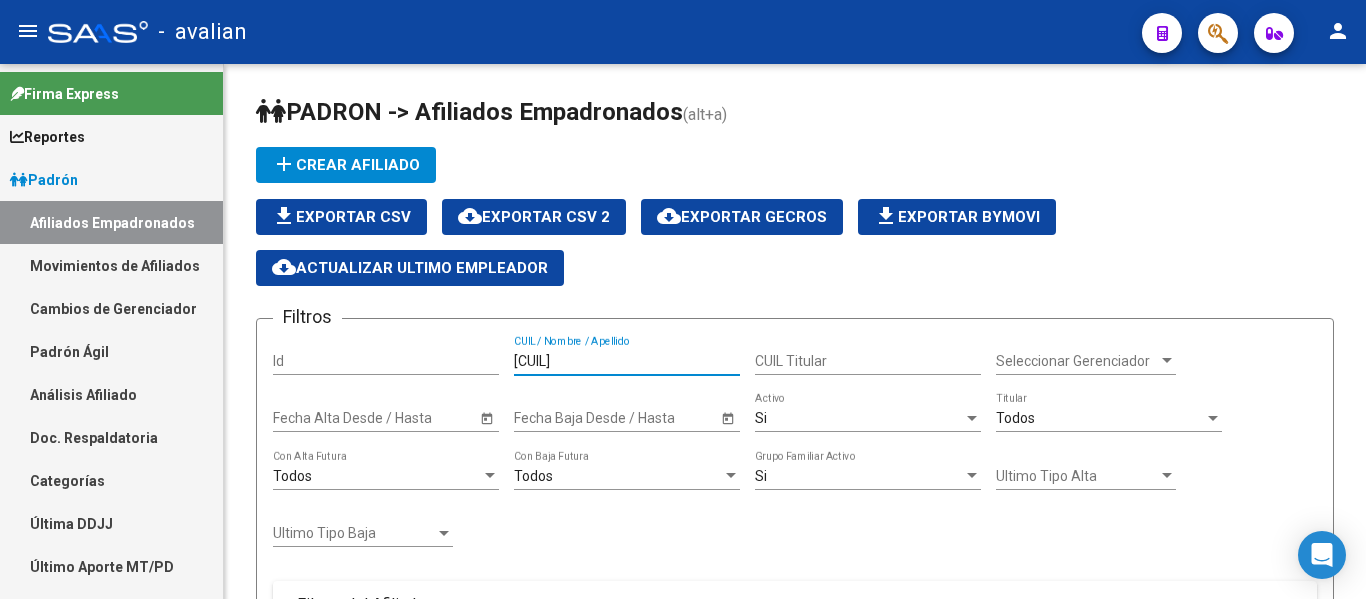 drag, startPoint x: 659, startPoint y: 359, endPoint x: 64, endPoint y: 364, distance: 595.021 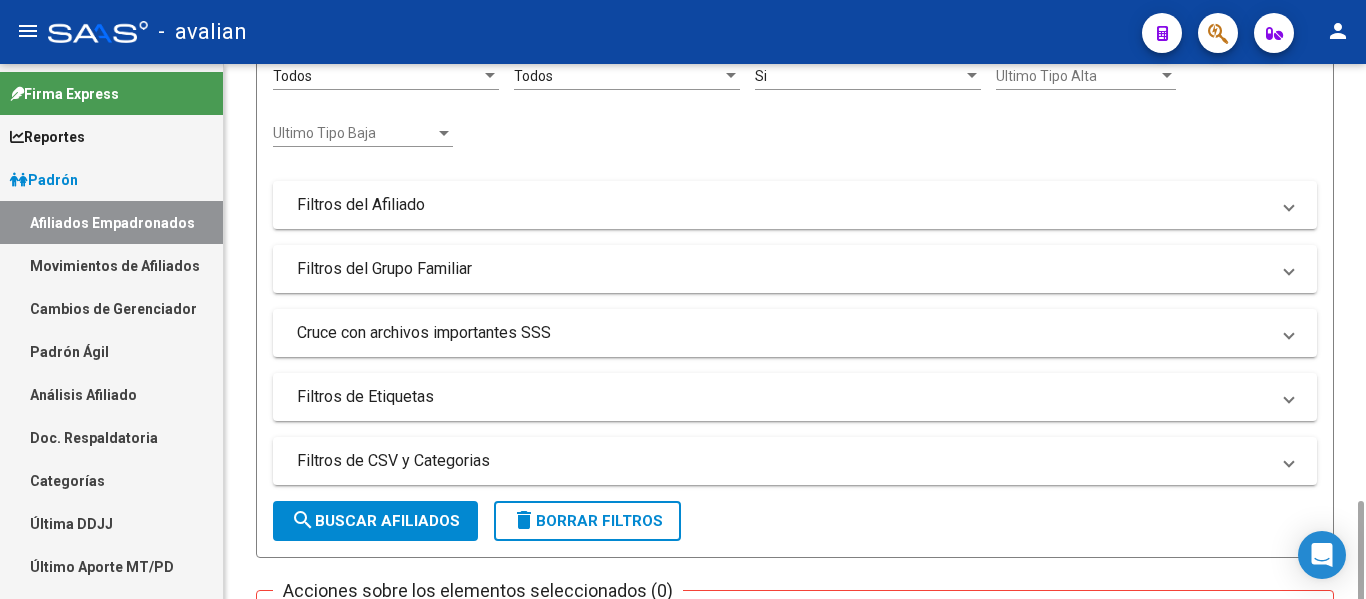 scroll, scrollTop: 800, scrollLeft: 0, axis: vertical 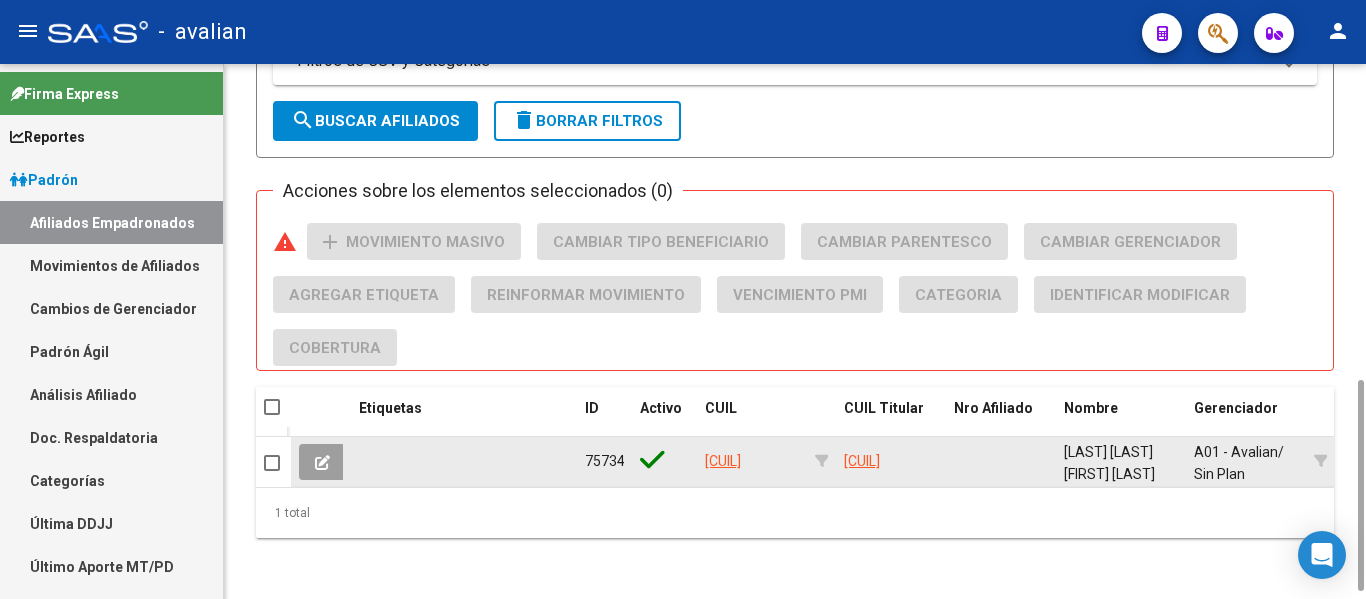 type on "[CUIL]" 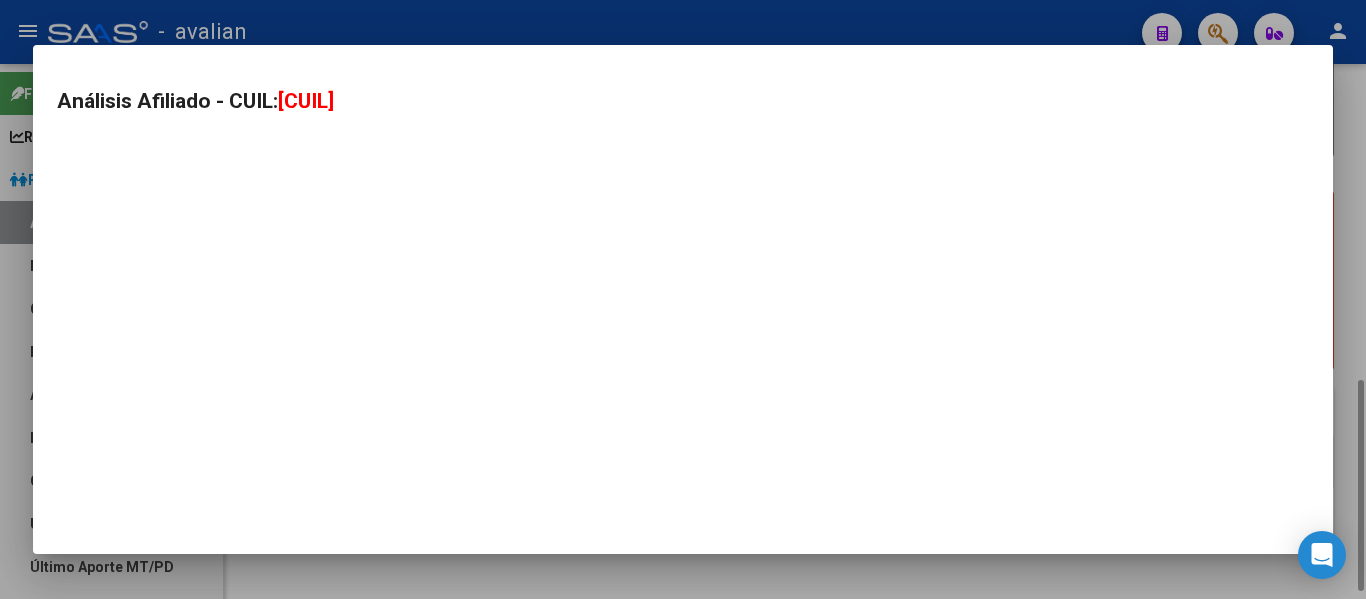 type on "[CUIL]" 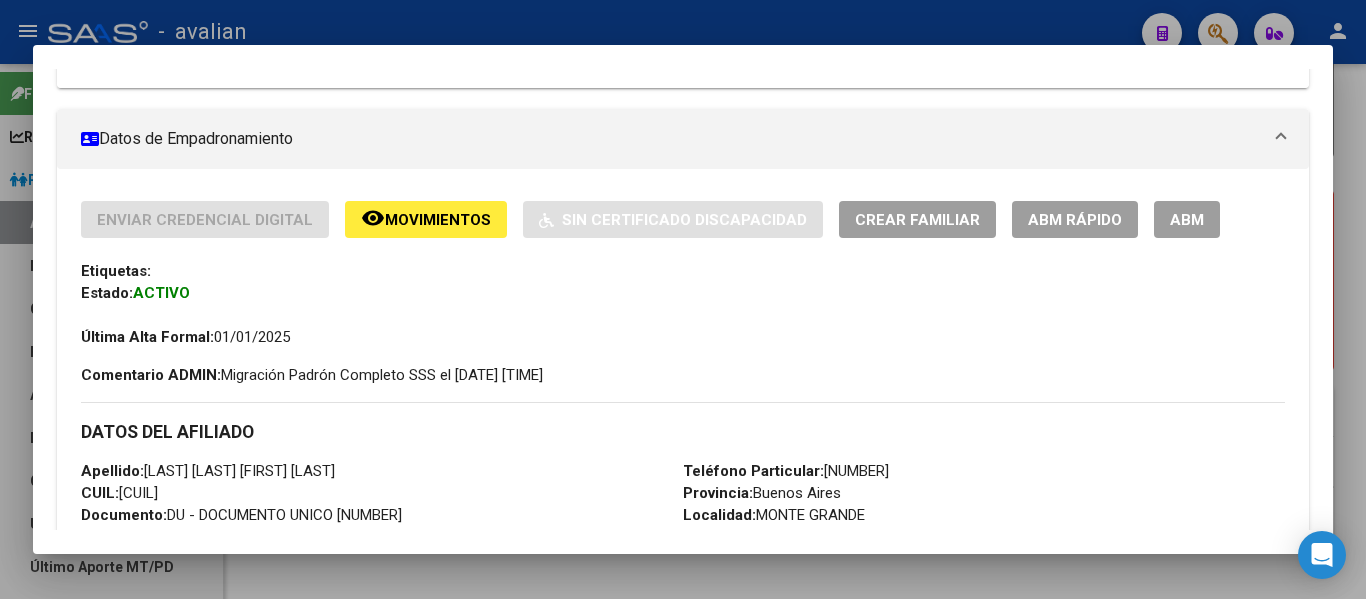 scroll, scrollTop: 400, scrollLeft: 0, axis: vertical 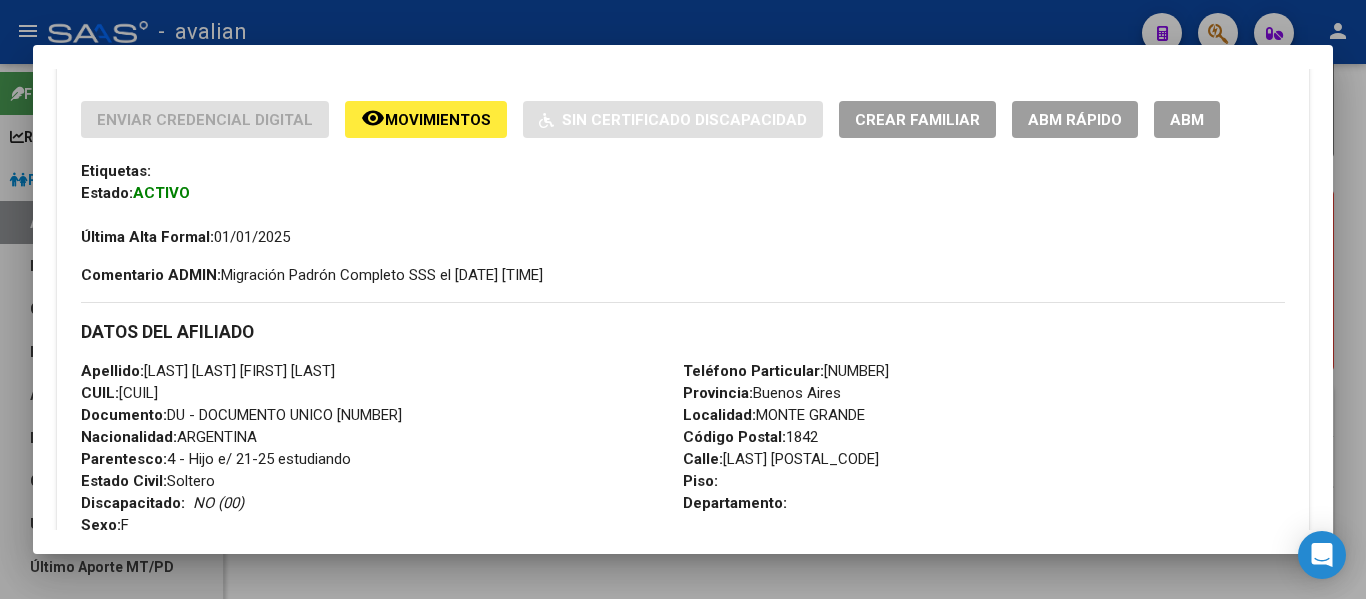 click at bounding box center [683, 299] 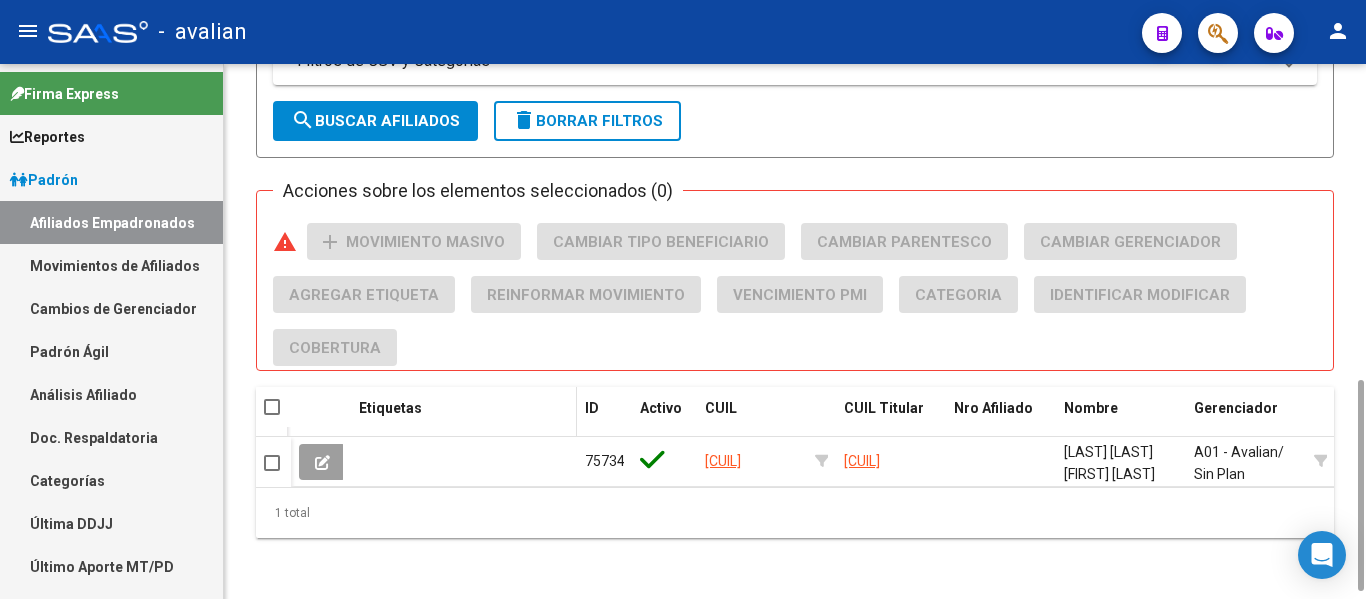 scroll, scrollTop: 200, scrollLeft: 0, axis: vertical 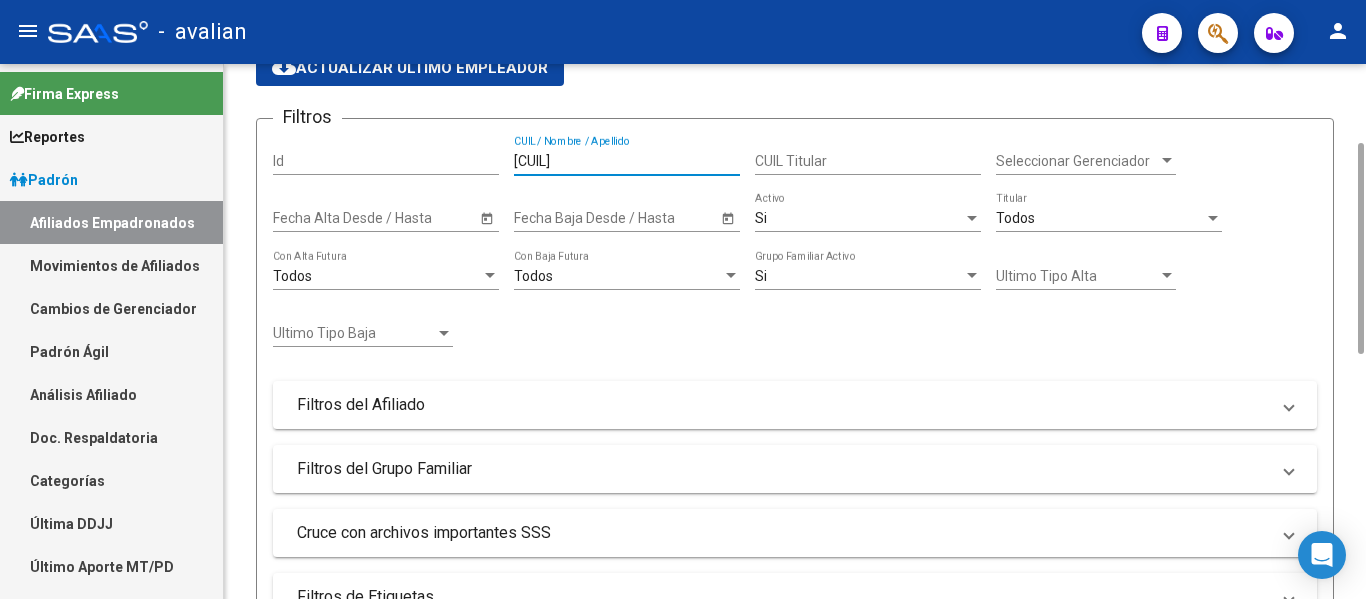 click on "[CUIL]" at bounding box center (627, 161) 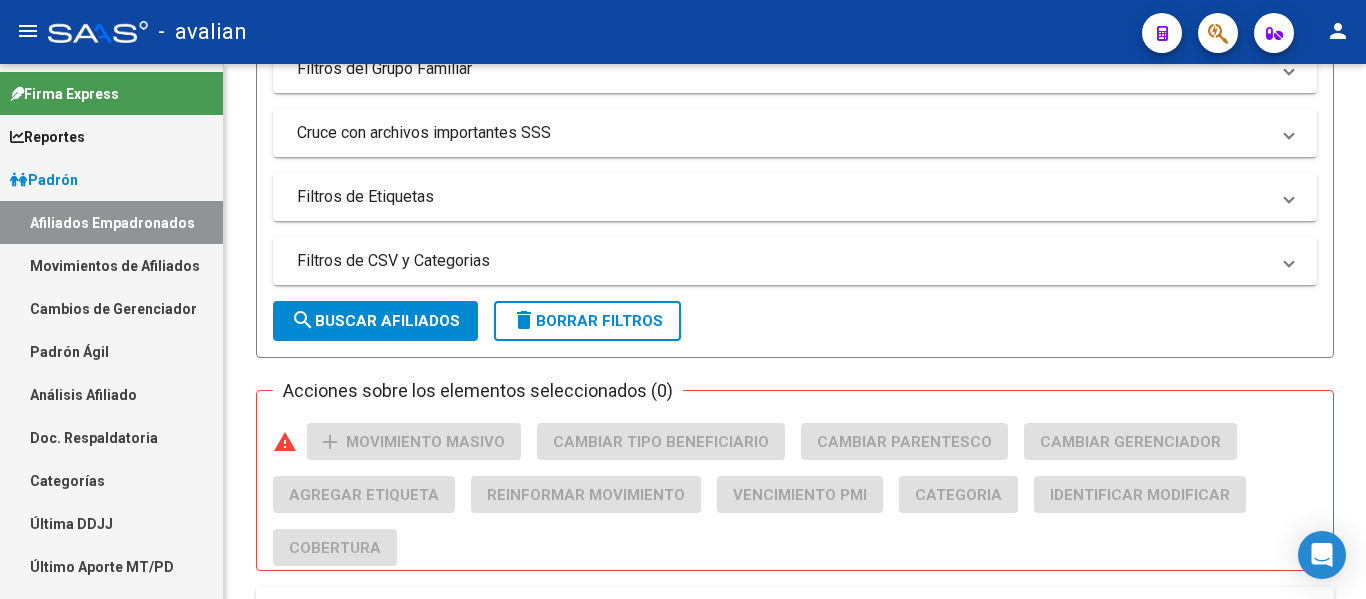 scroll, scrollTop: 818, scrollLeft: 0, axis: vertical 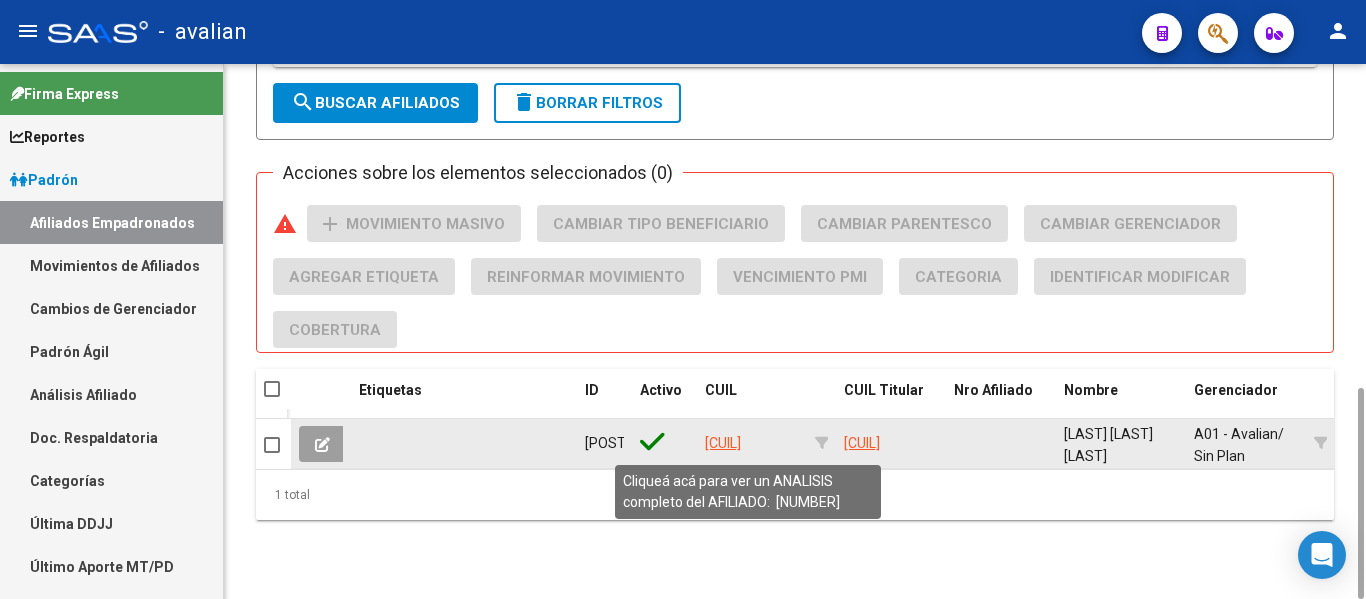 type on "[CUIL]" 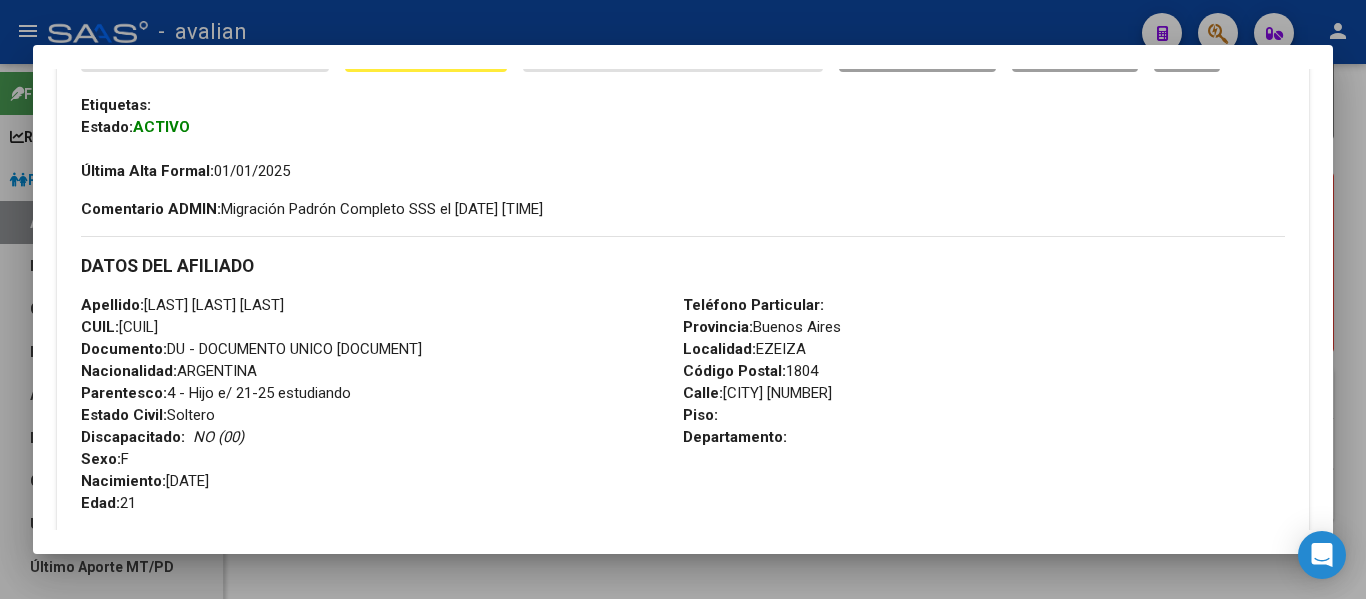scroll, scrollTop: 500, scrollLeft: 0, axis: vertical 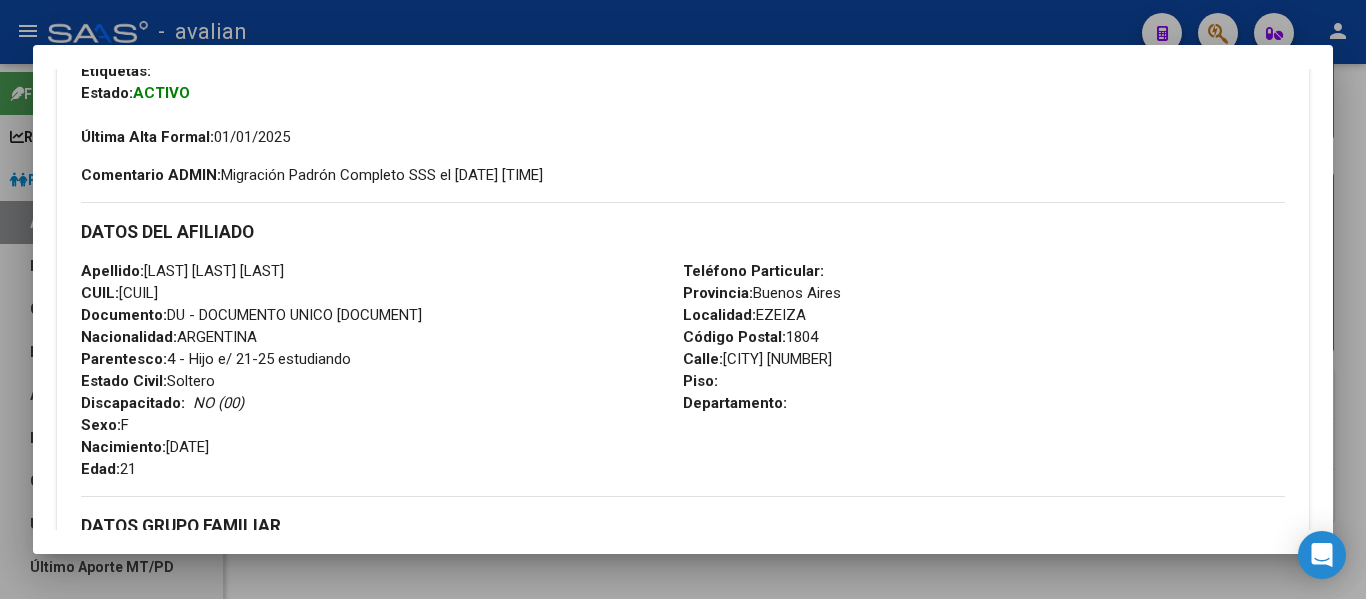 click at bounding box center (683, 299) 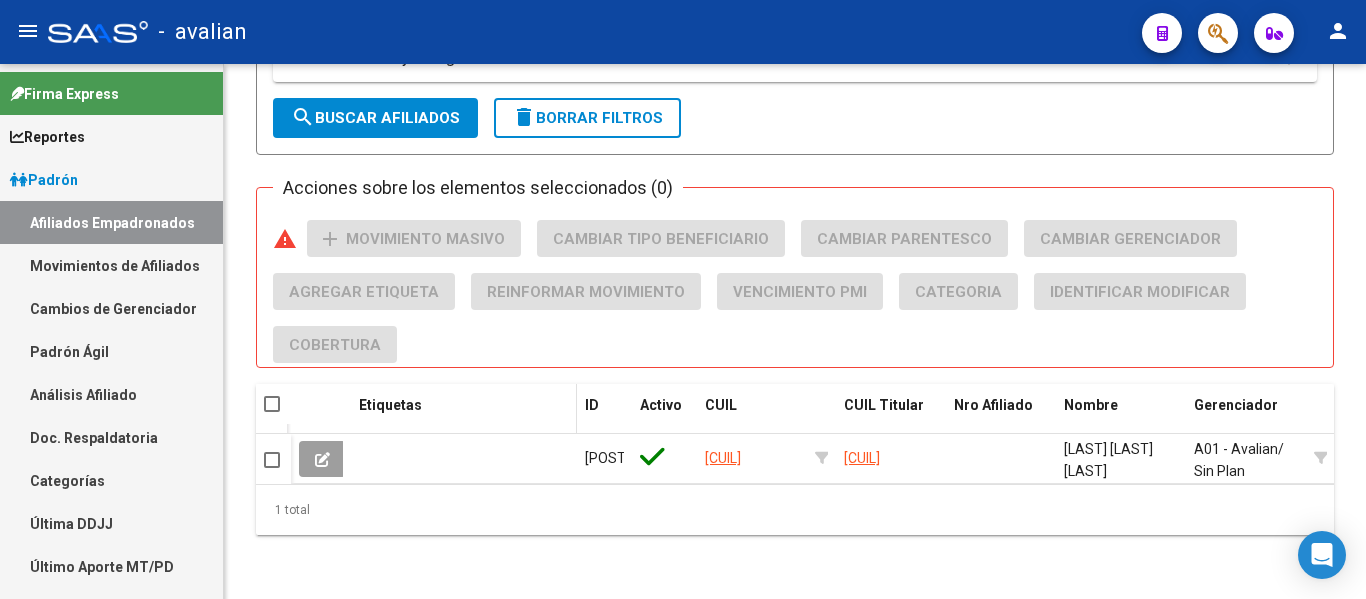 scroll, scrollTop: 0, scrollLeft: 0, axis: both 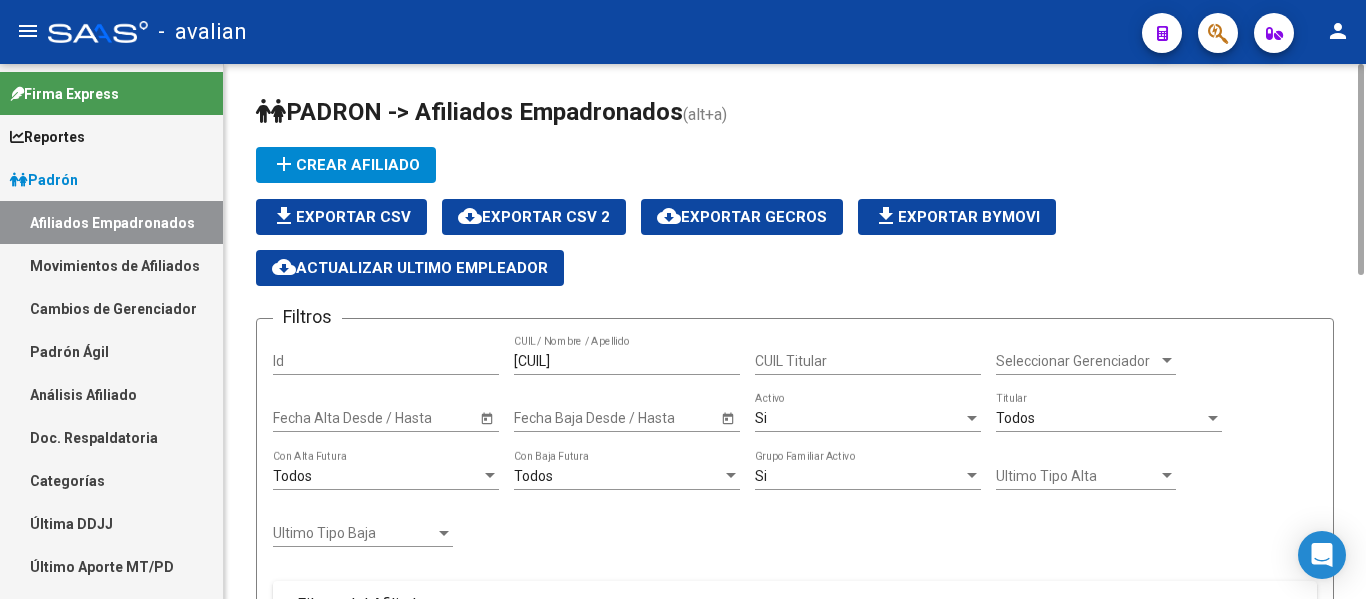 click on "[CUIL]" at bounding box center [627, 361] 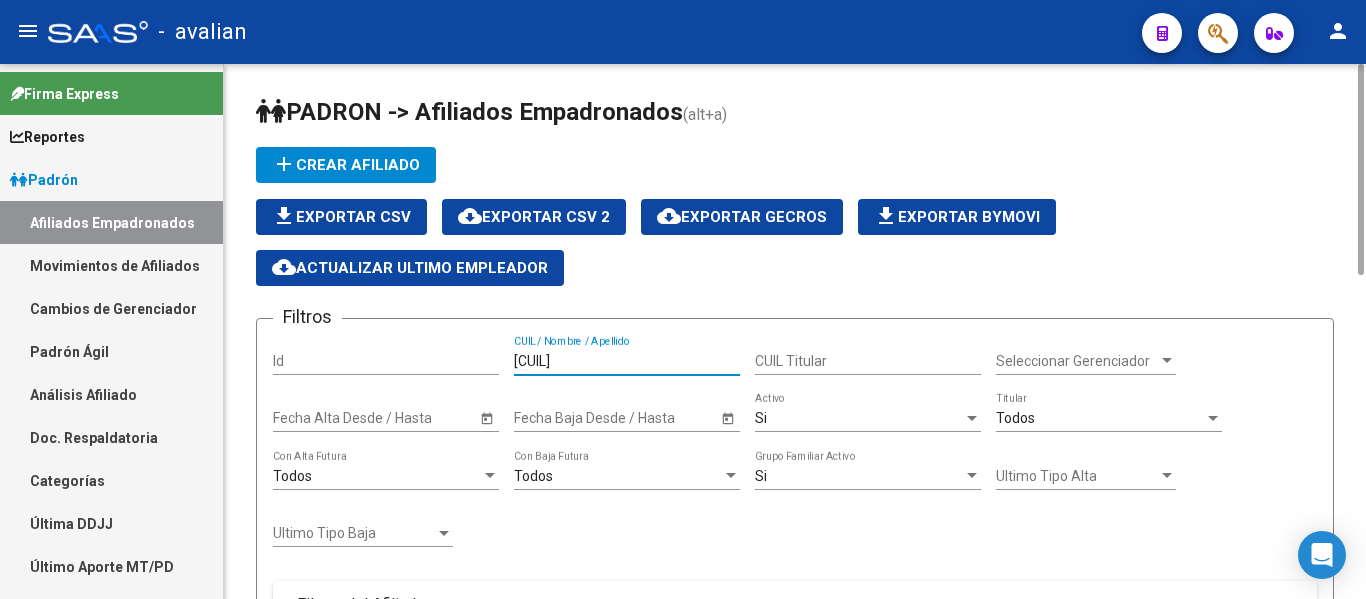 drag, startPoint x: 513, startPoint y: 352, endPoint x: 281, endPoint y: 330, distance: 233.04077 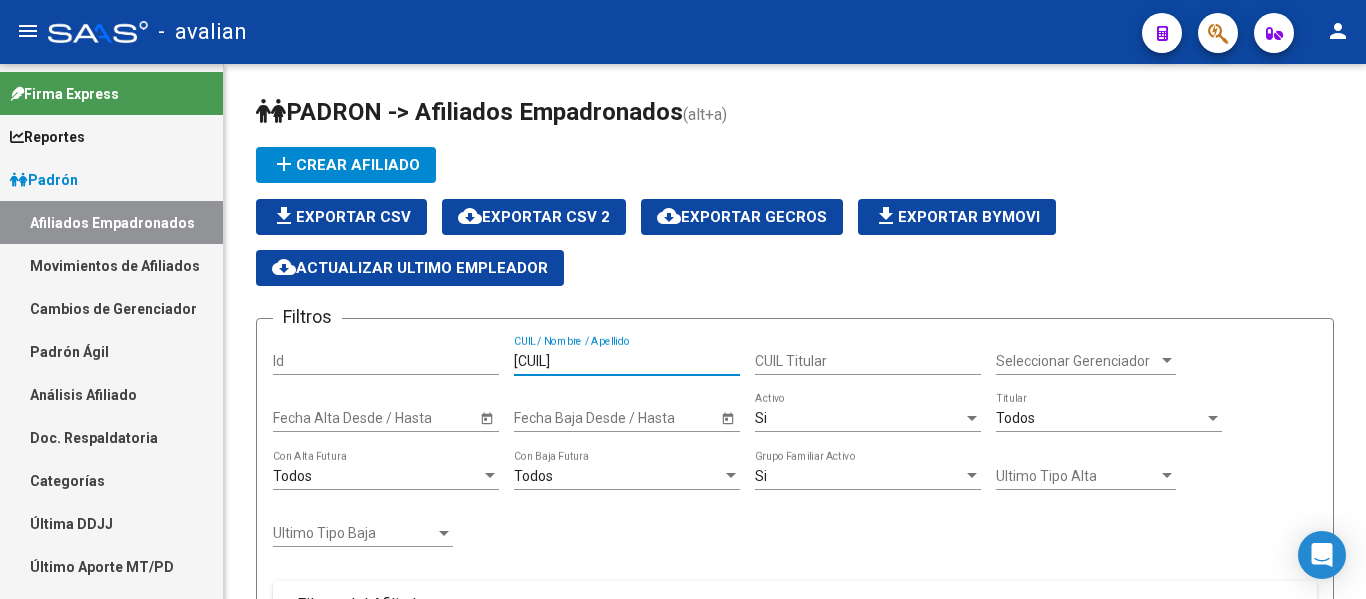 paste on "[NUMBER]" 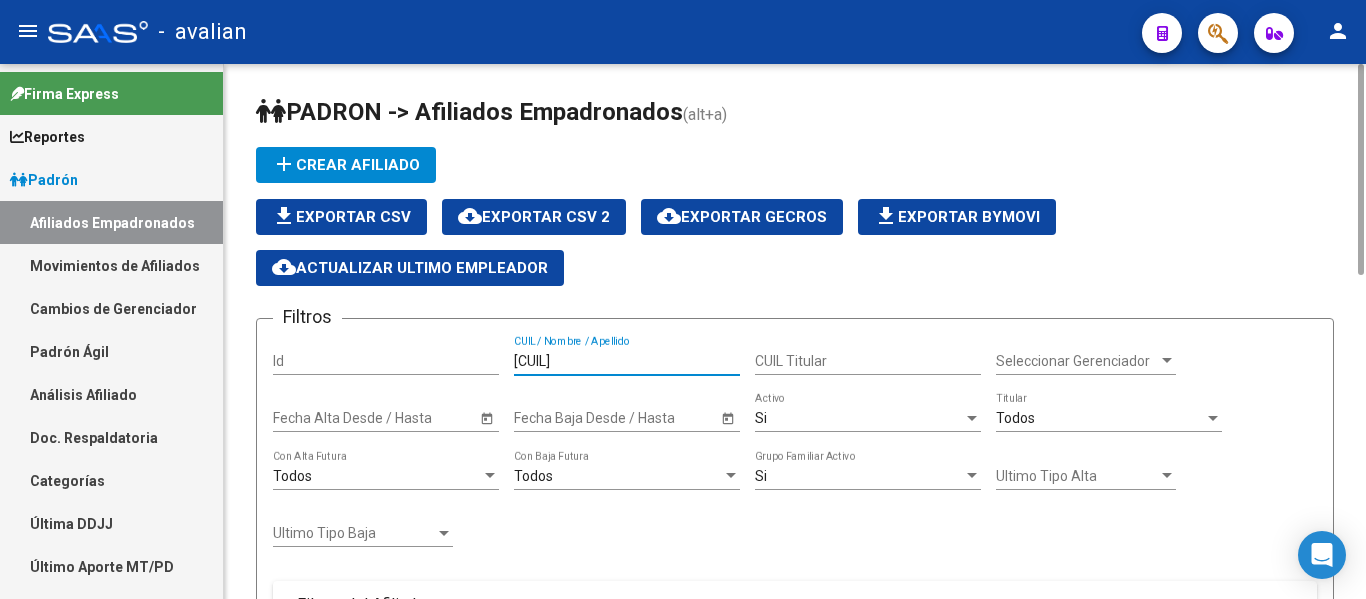scroll, scrollTop: 818, scrollLeft: 0, axis: vertical 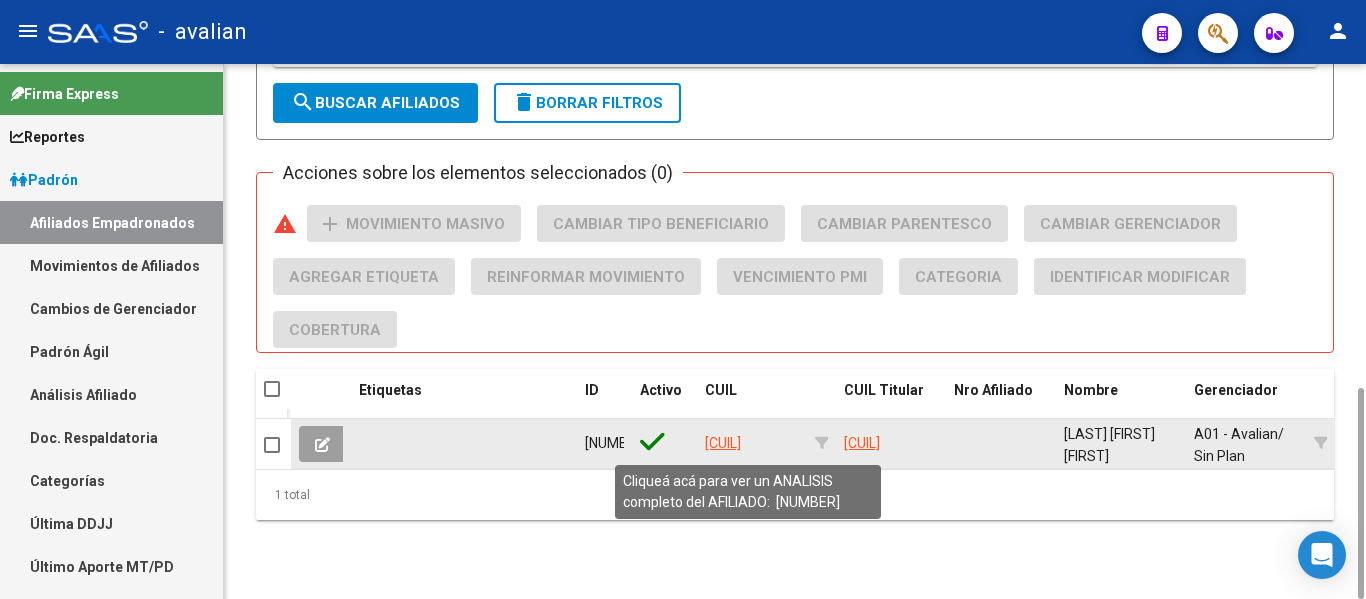 type on "[CUIL]" 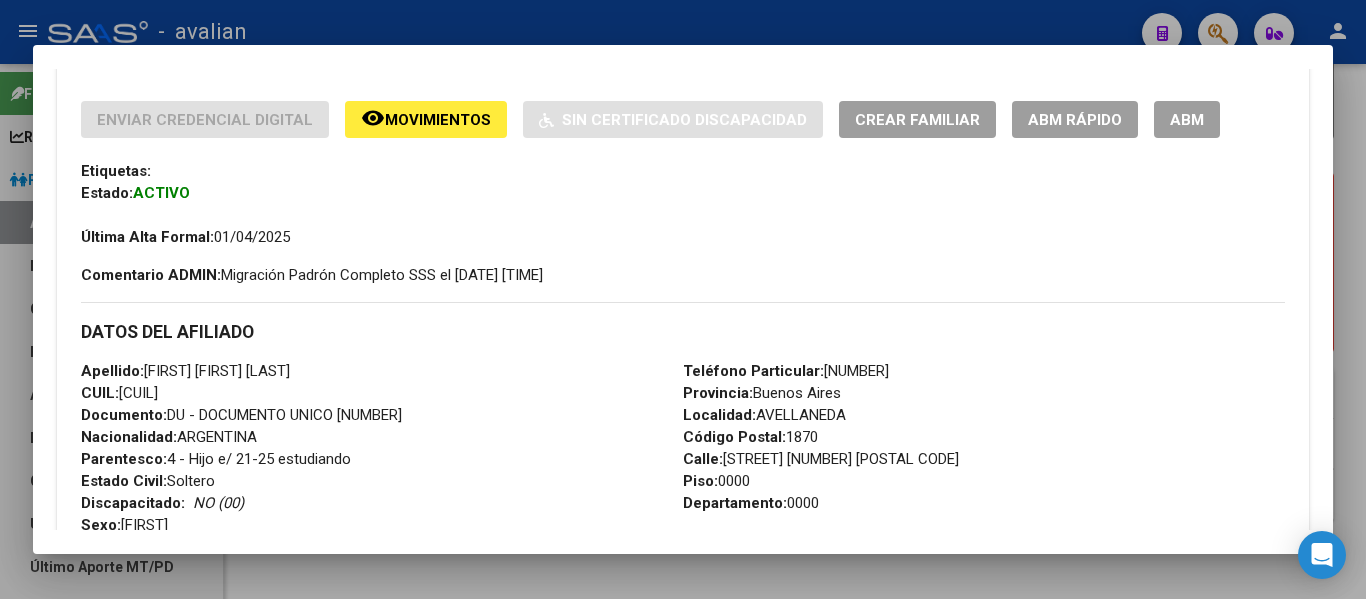 scroll, scrollTop: 500, scrollLeft: 0, axis: vertical 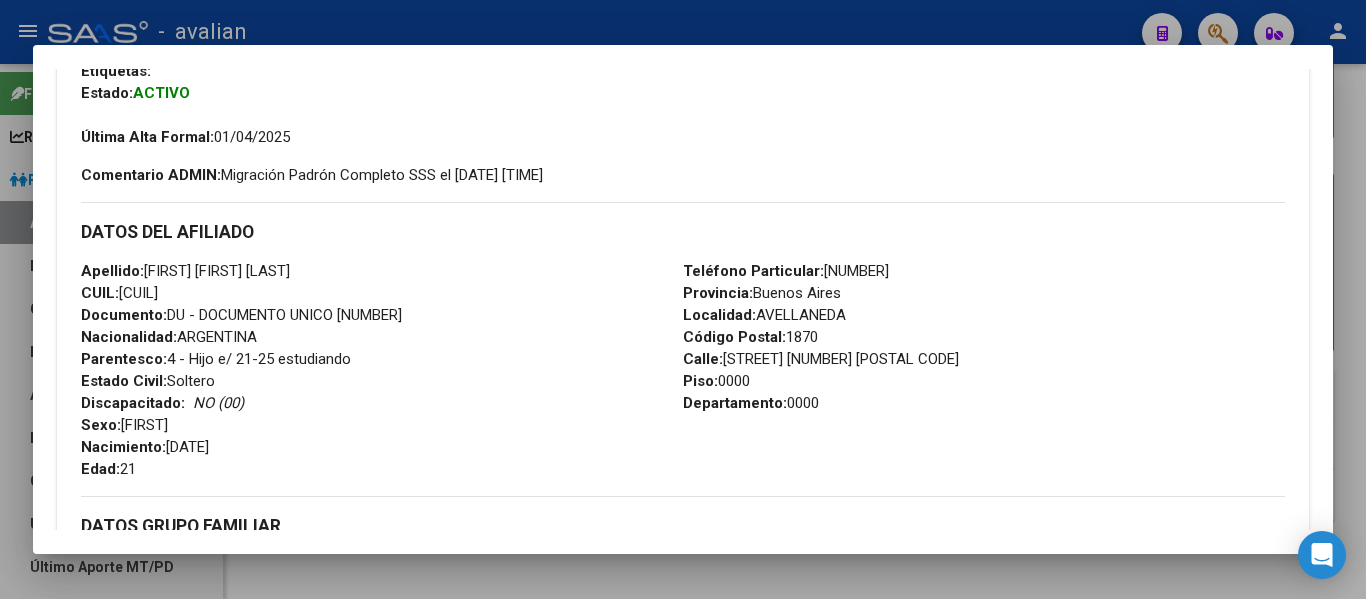 click at bounding box center (683, 299) 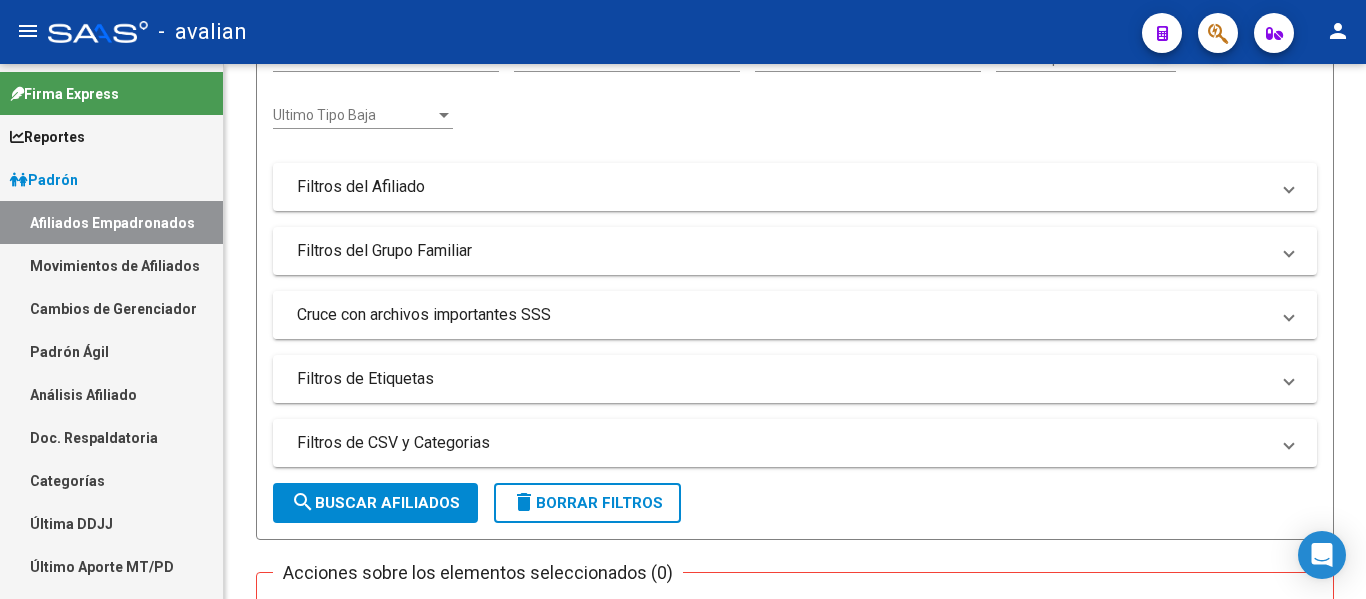 scroll, scrollTop: 18, scrollLeft: 0, axis: vertical 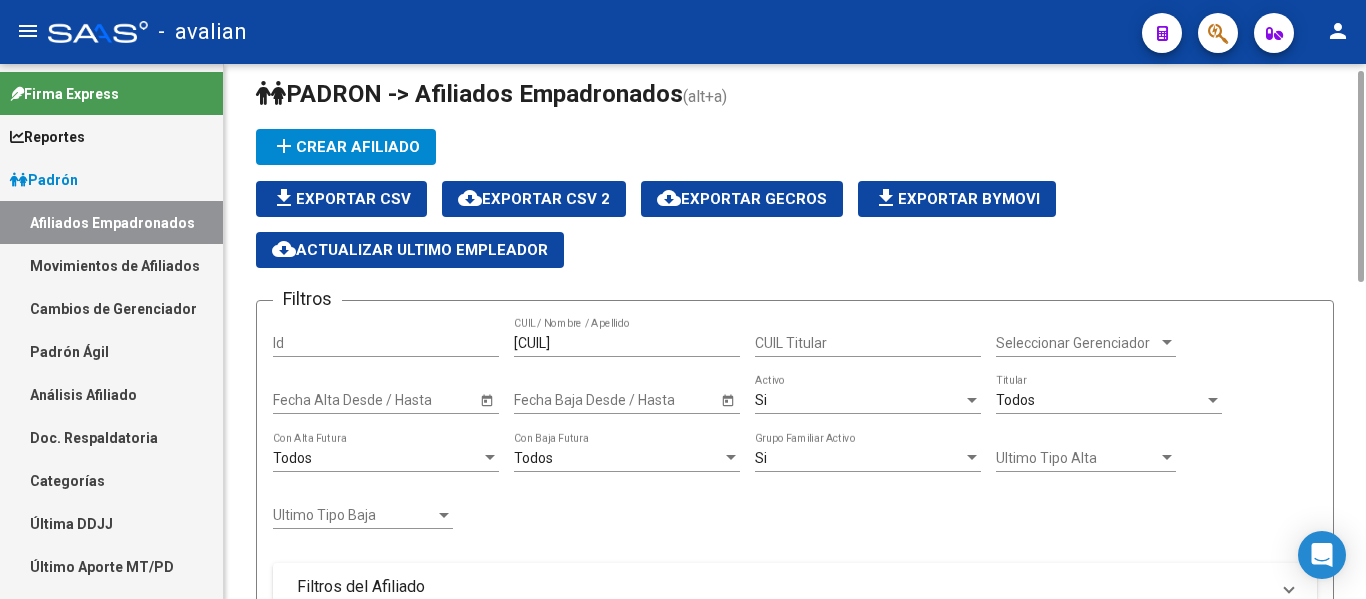 click on "[CUIL]" at bounding box center (627, 343) 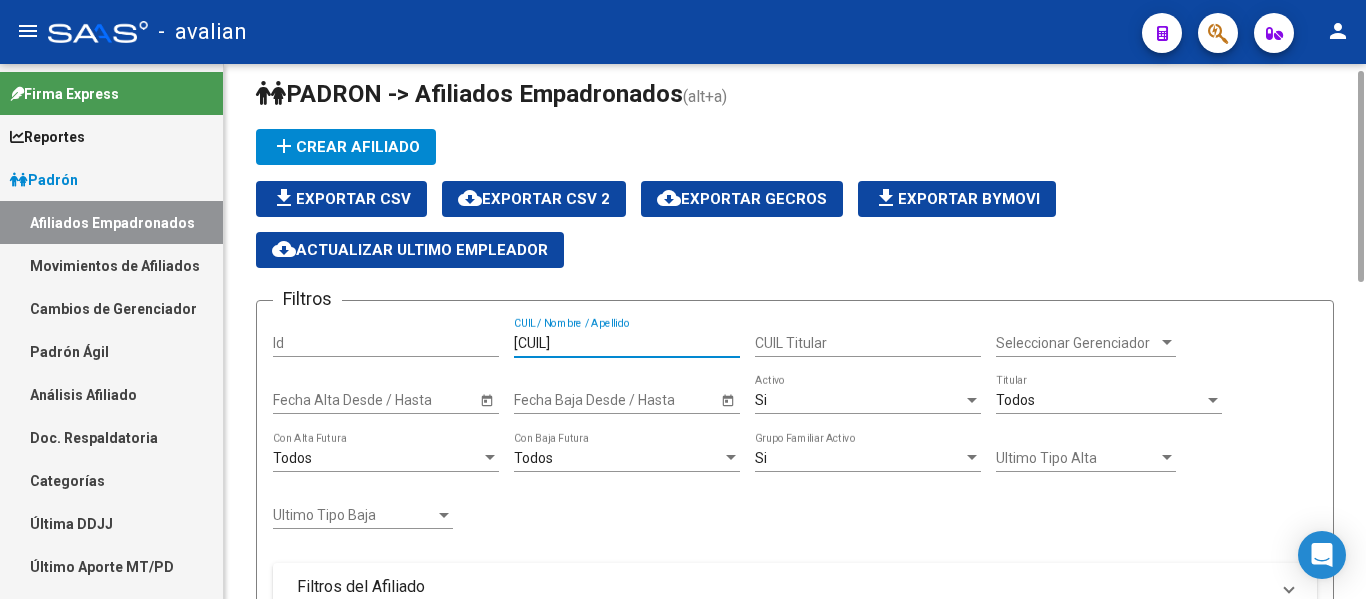 drag, startPoint x: 620, startPoint y: 342, endPoint x: 290, endPoint y: 315, distance: 331.1027 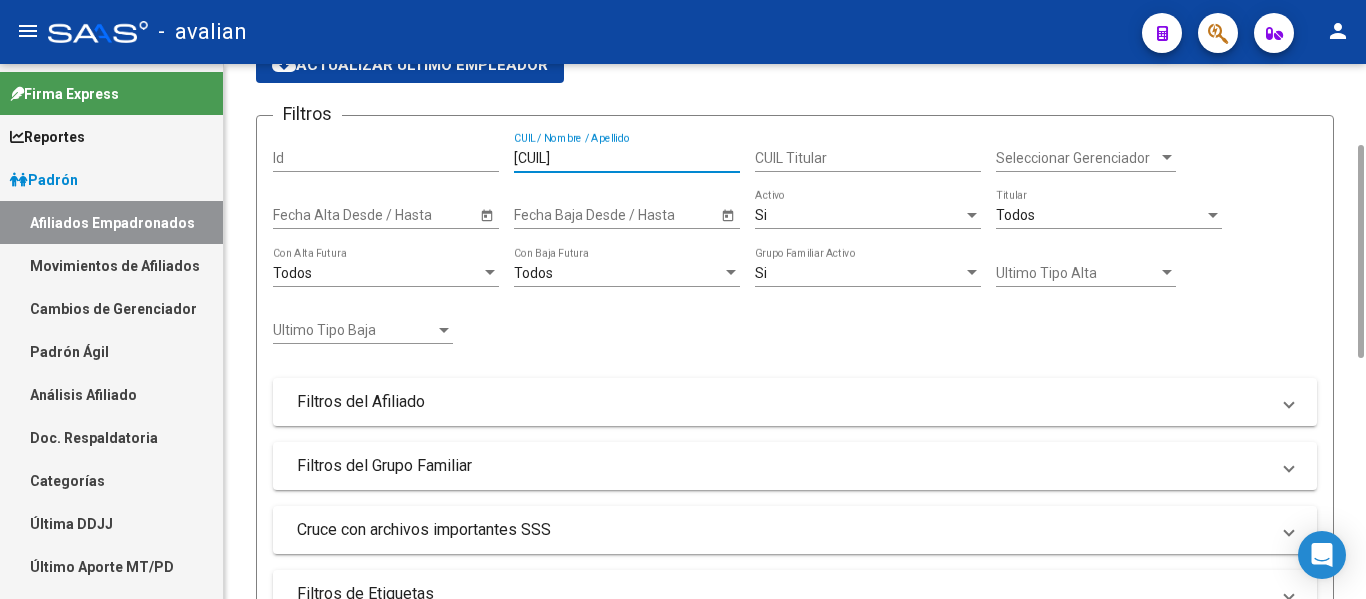 scroll, scrollTop: 3, scrollLeft: 0, axis: vertical 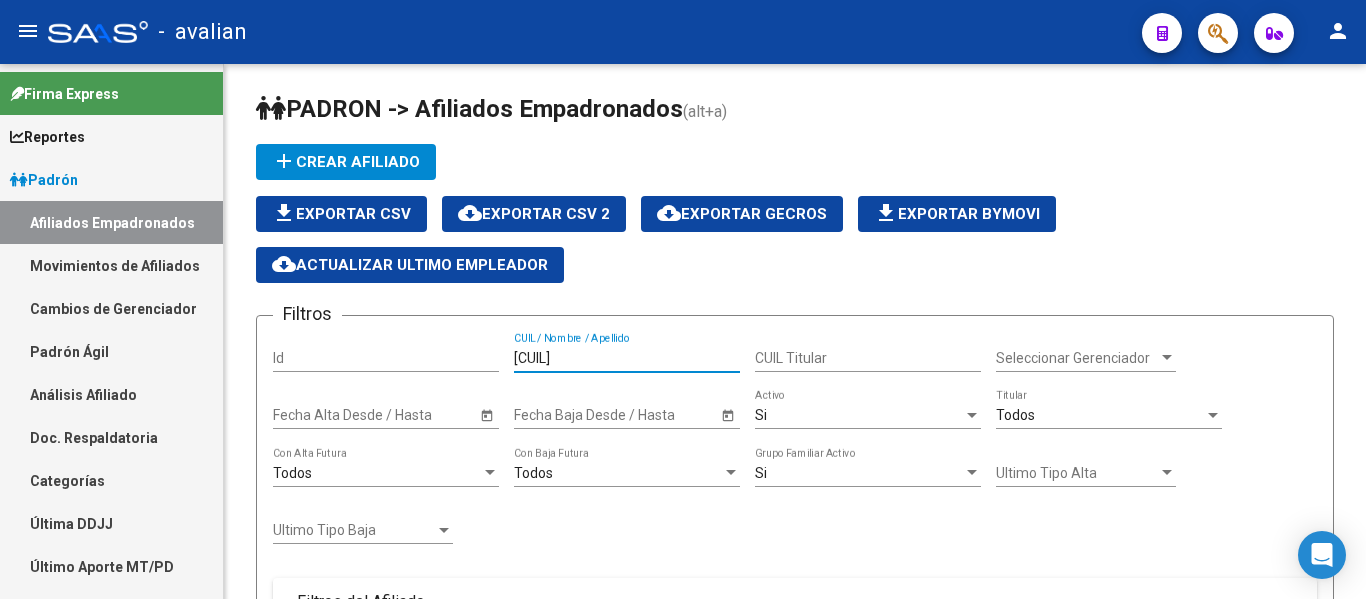 drag, startPoint x: 609, startPoint y: 362, endPoint x: 173, endPoint y: 374, distance: 436.1651 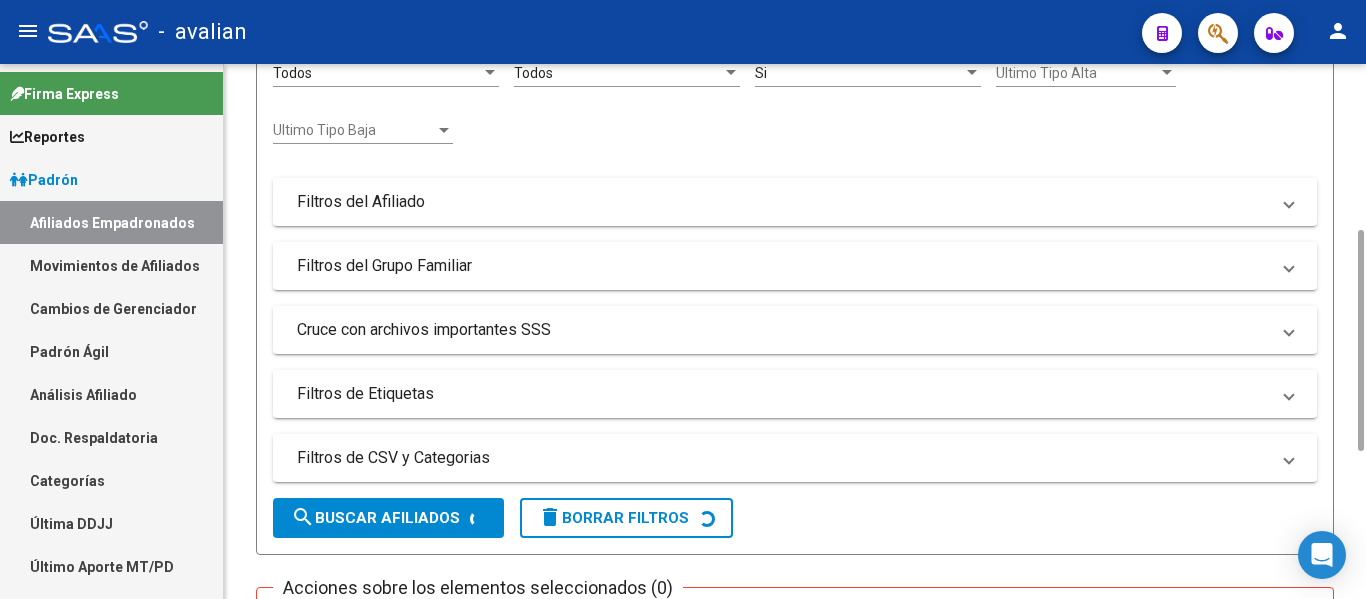 scroll, scrollTop: 758, scrollLeft: 0, axis: vertical 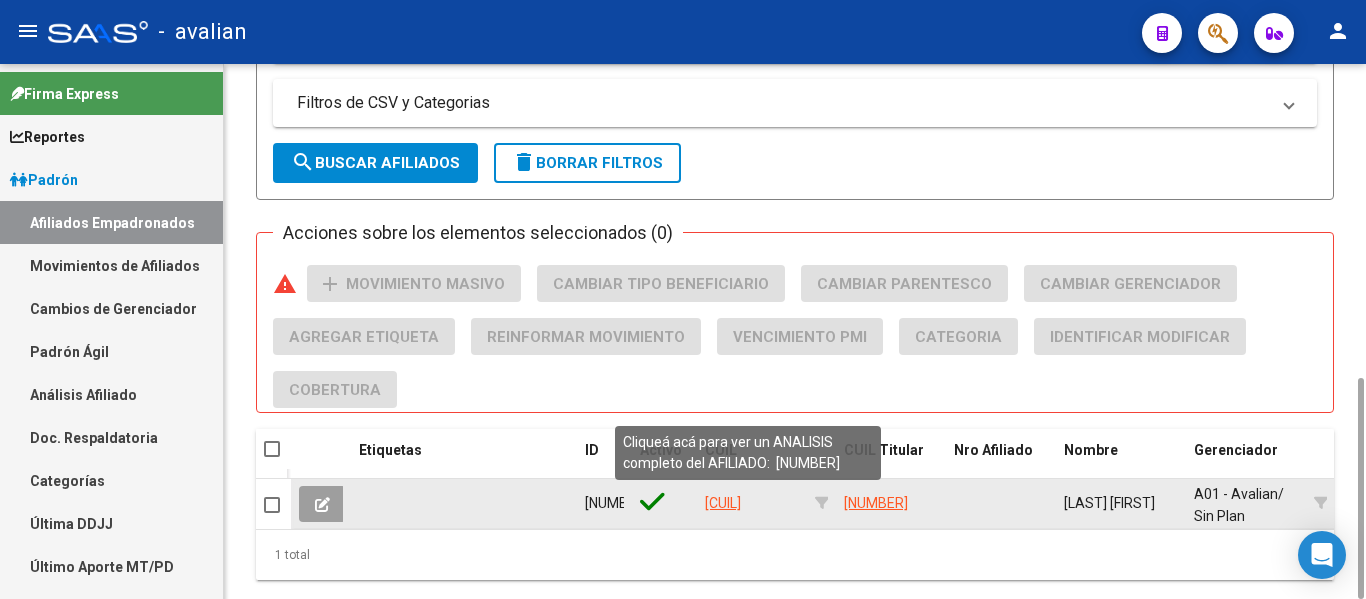 type on "[CUIL]" 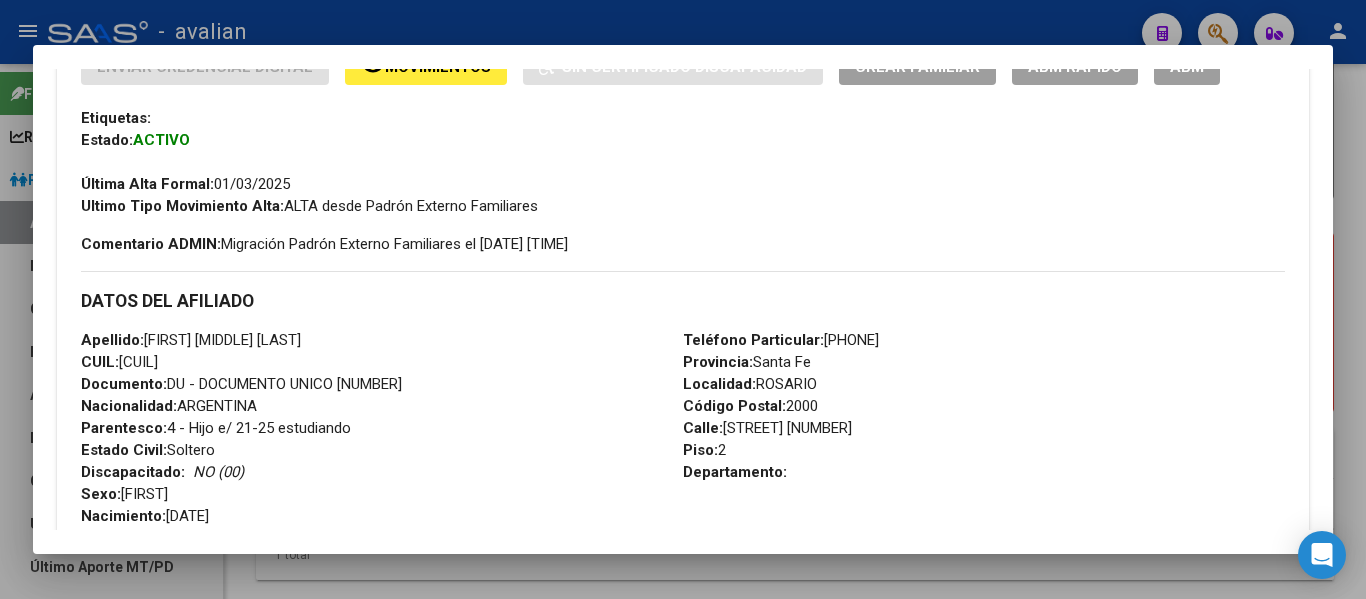 scroll, scrollTop: 500, scrollLeft: 0, axis: vertical 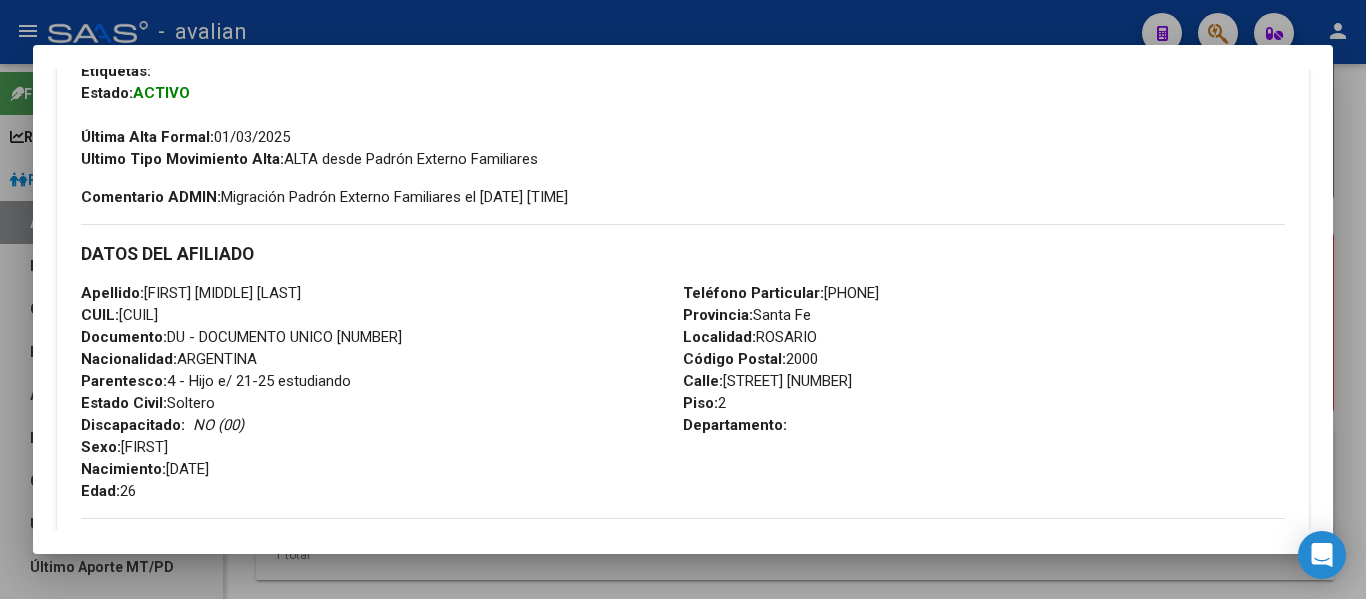click at bounding box center (683, 299) 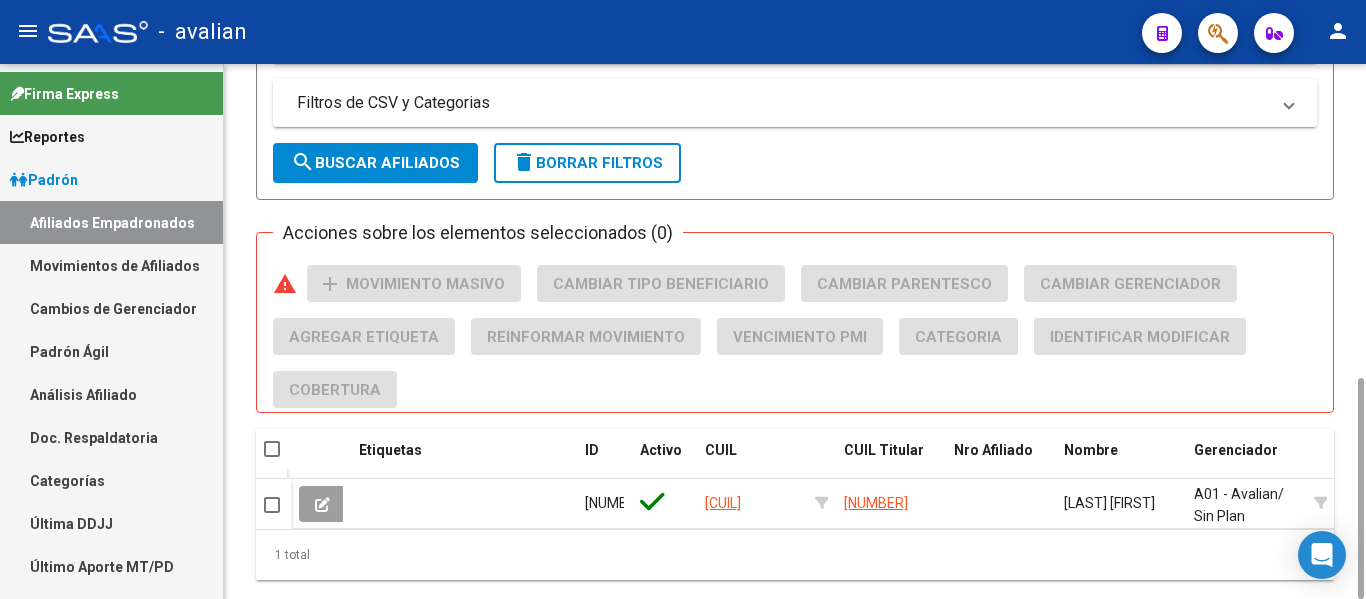 scroll, scrollTop: 818, scrollLeft: 0, axis: vertical 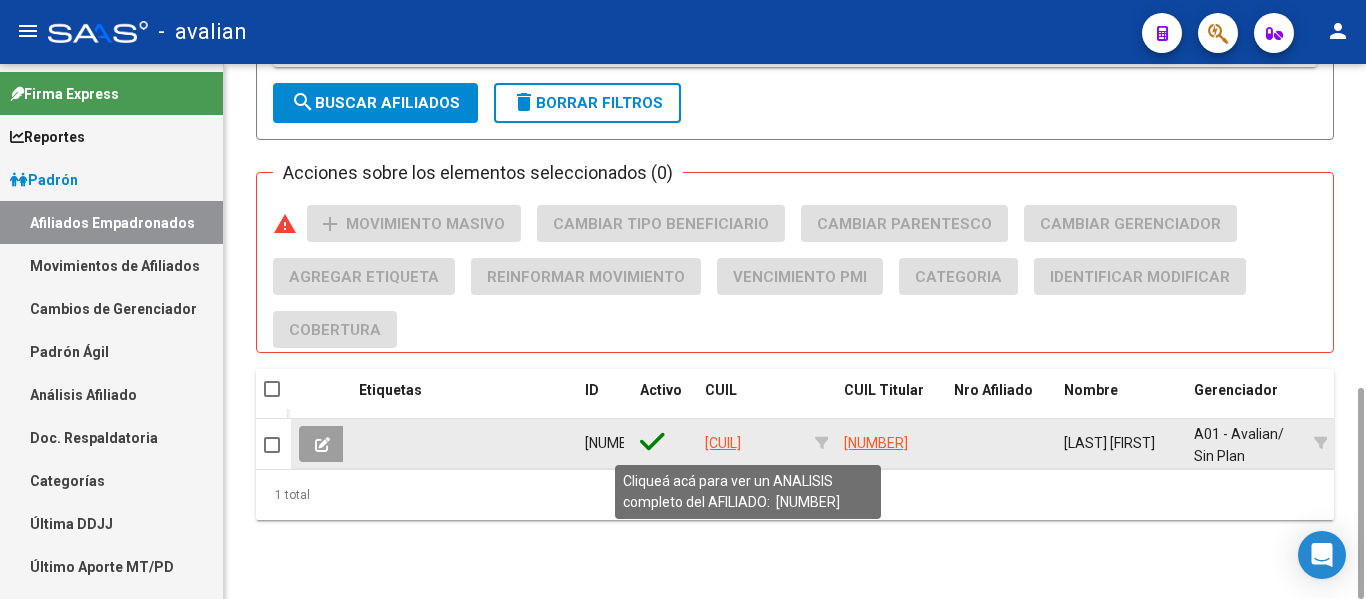 click on "[CUIL]" 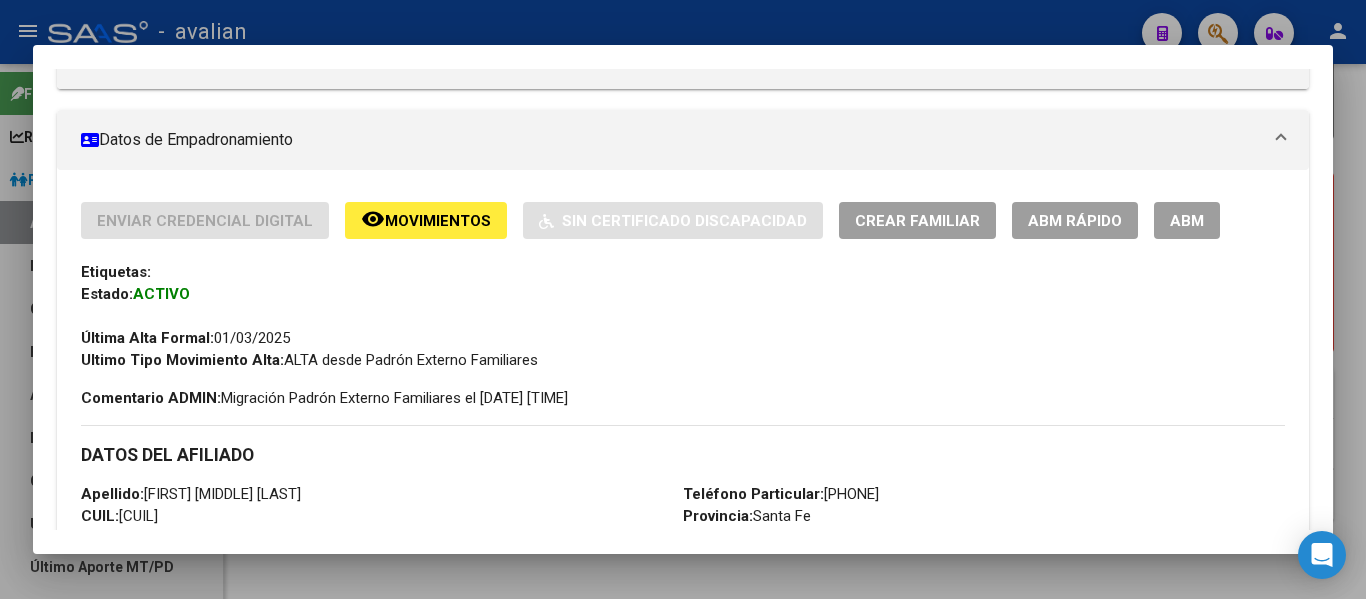 scroll, scrollTop: 100, scrollLeft: 0, axis: vertical 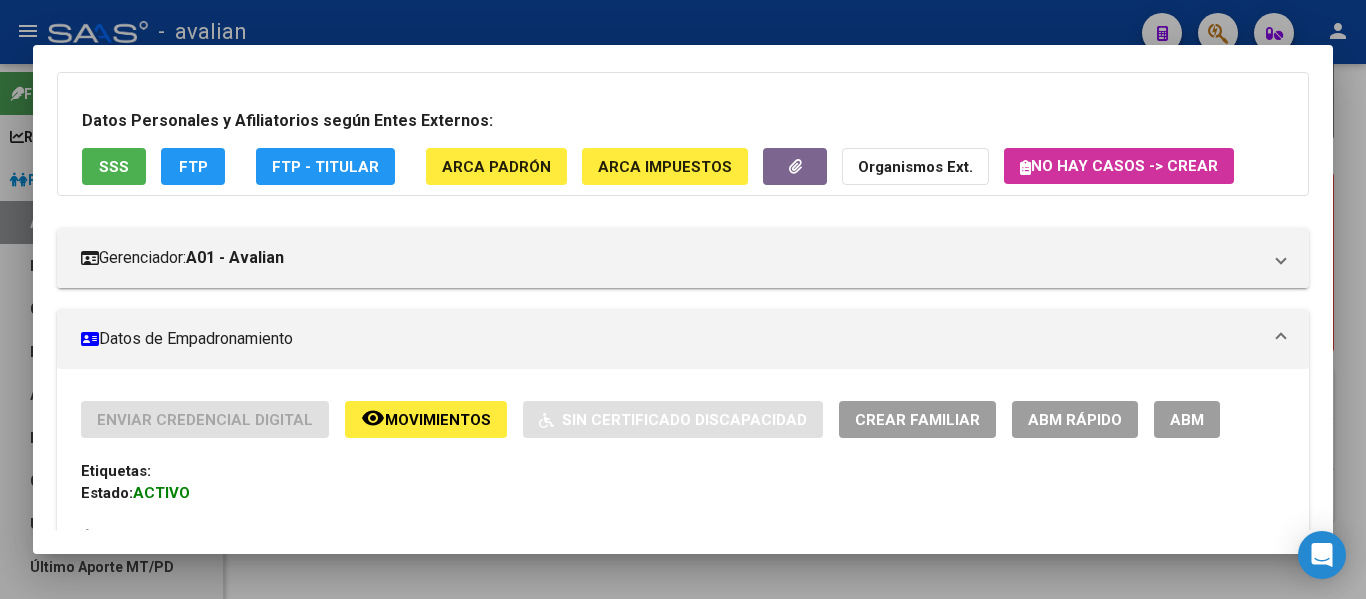 click at bounding box center [683, 299] 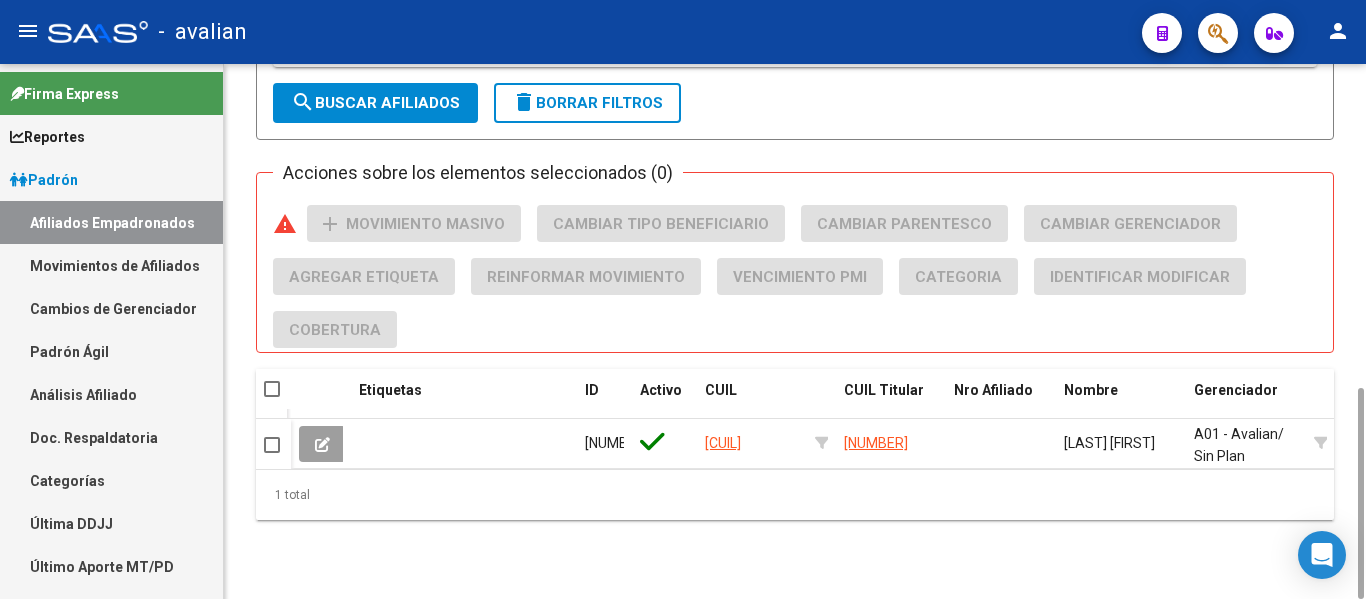 scroll, scrollTop: 218, scrollLeft: 0, axis: vertical 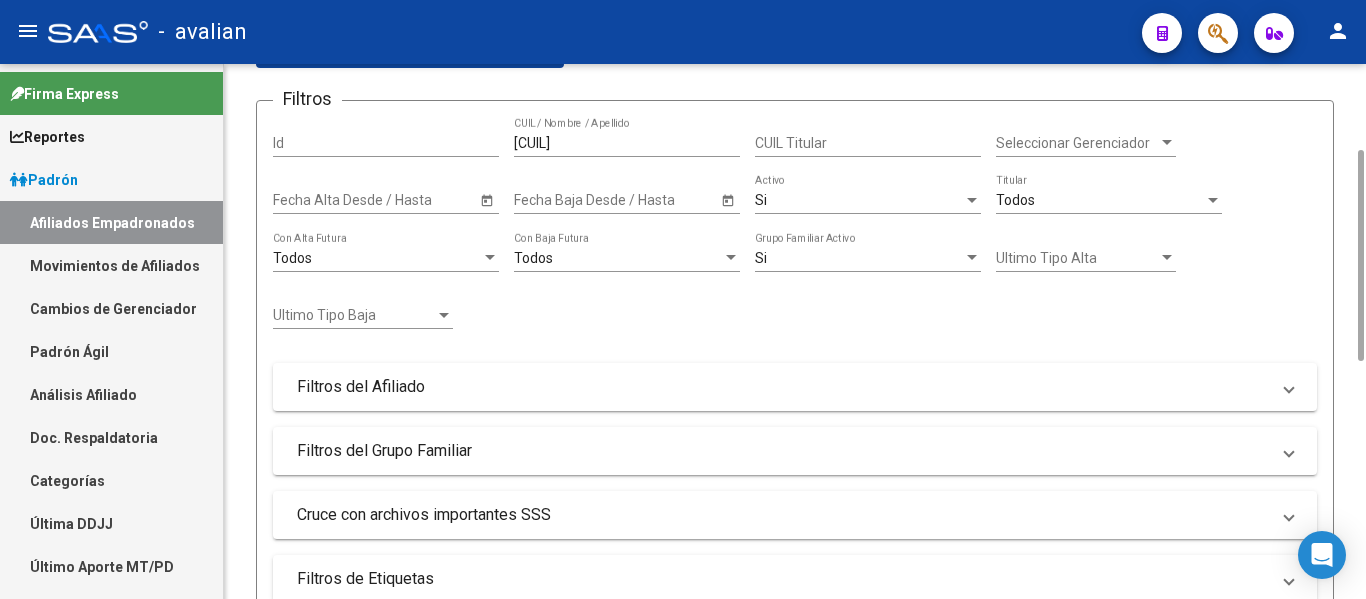 click on "[CUIL]" at bounding box center (627, 143) 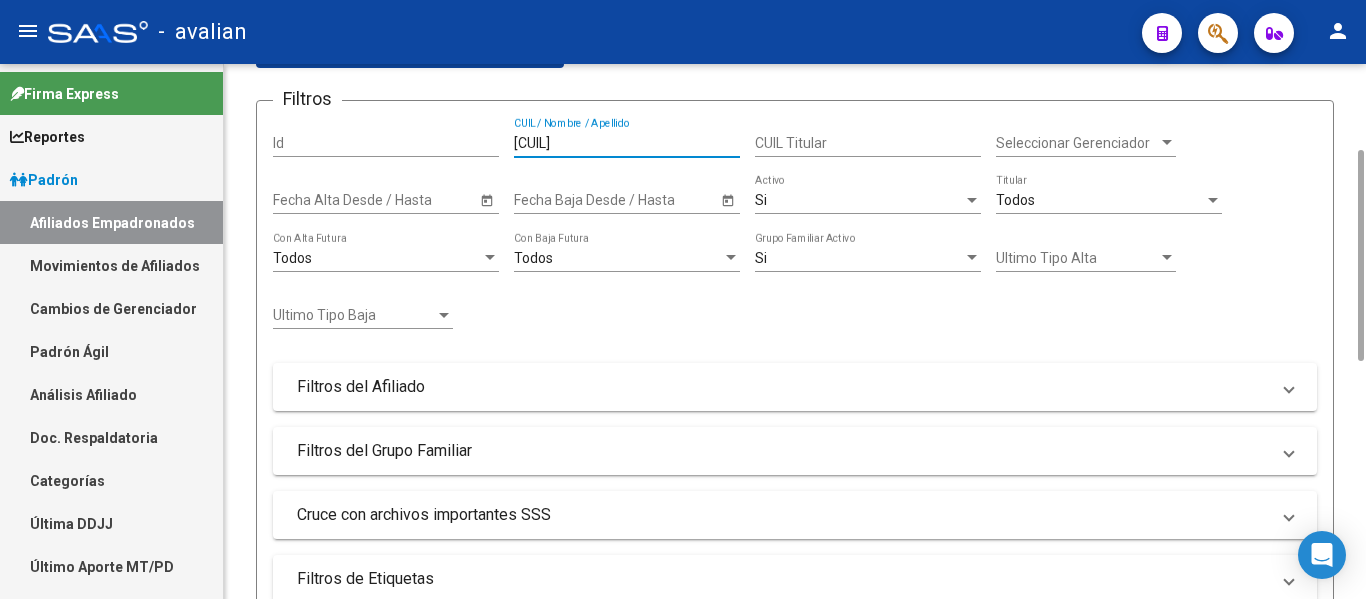 click on "[CUIL]" at bounding box center (627, 143) 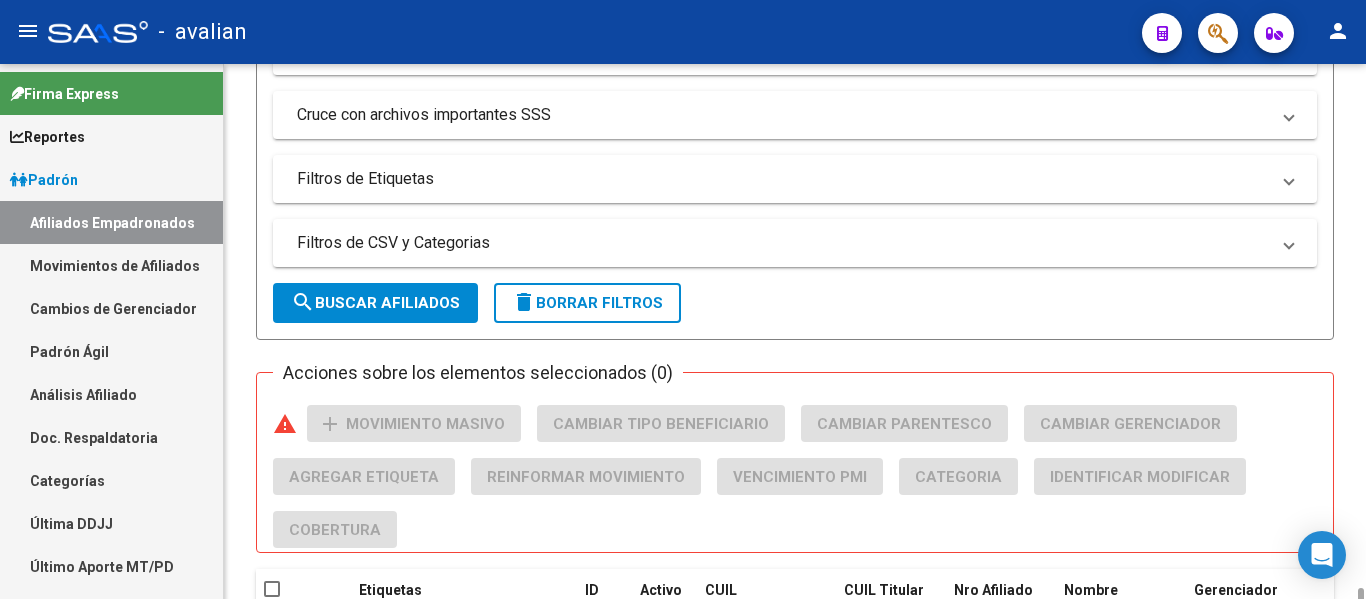 scroll, scrollTop: 818, scrollLeft: 0, axis: vertical 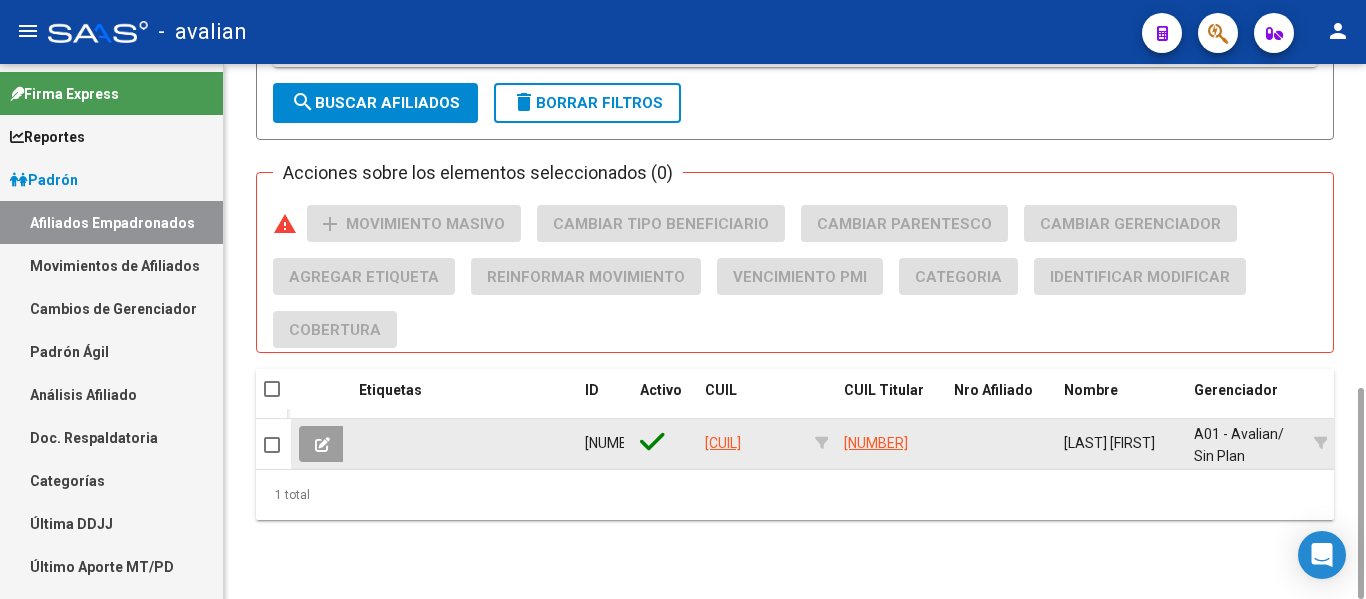 click on "[CUIL]" 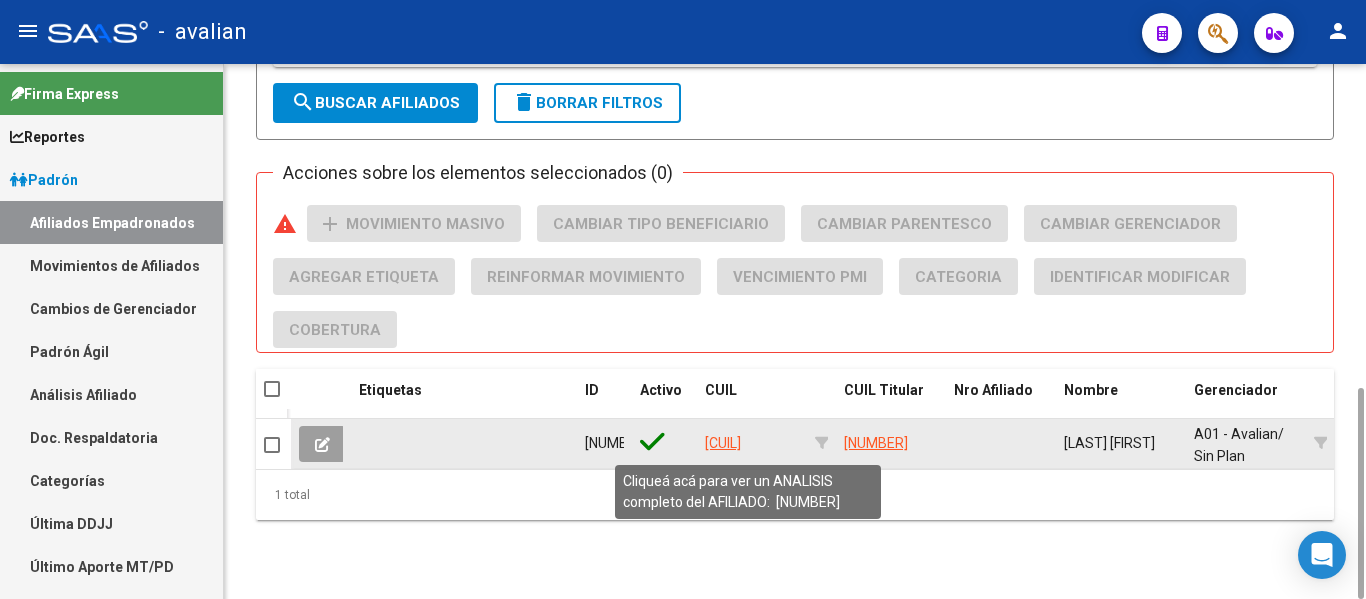 click on "[CUIL]" 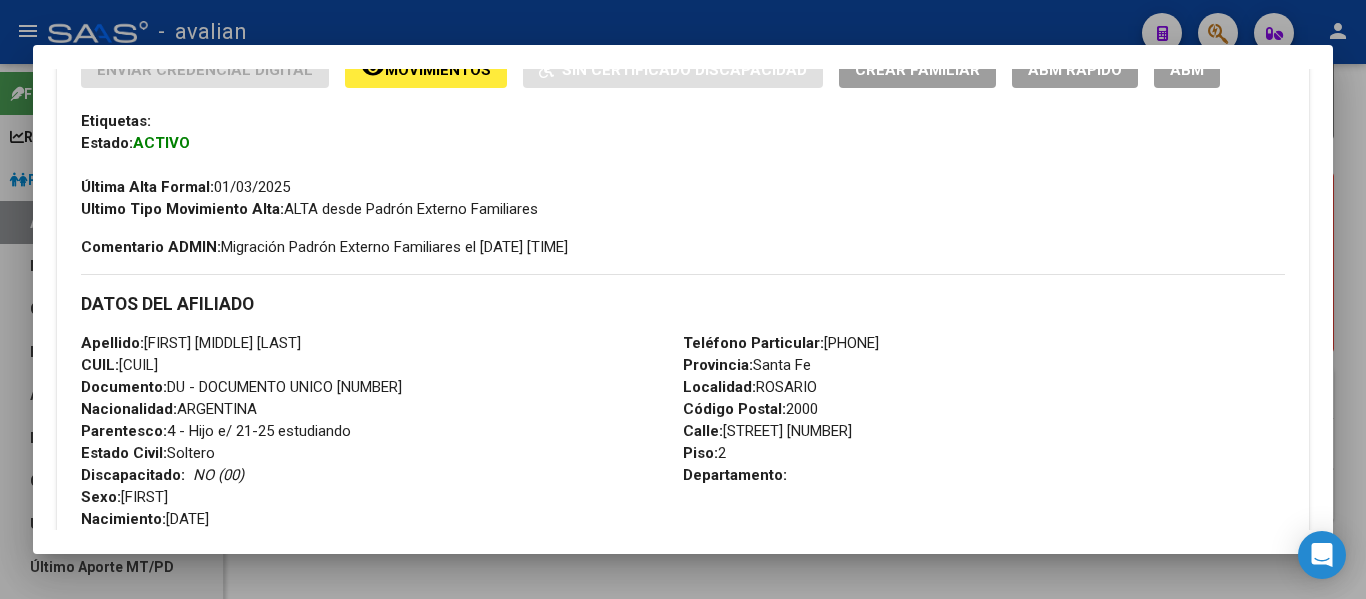 scroll, scrollTop: 500, scrollLeft: 0, axis: vertical 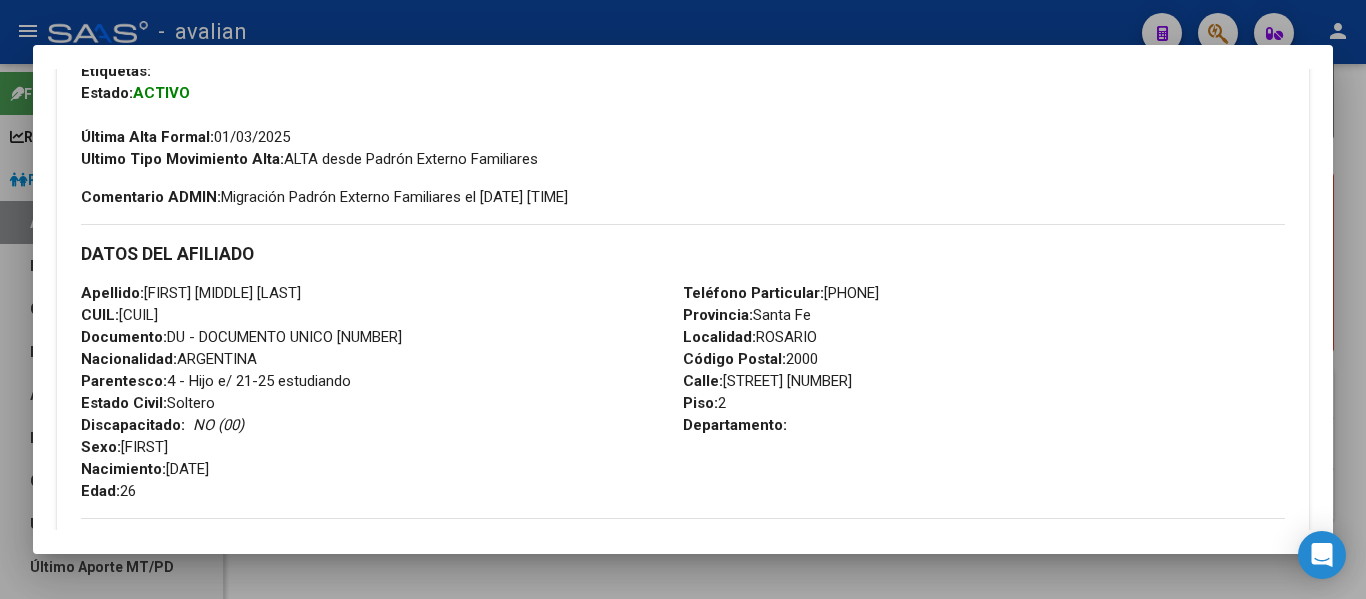 drag, startPoint x: 47, startPoint y: 388, endPoint x: 17, endPoint y: 386, distance: 30.066593 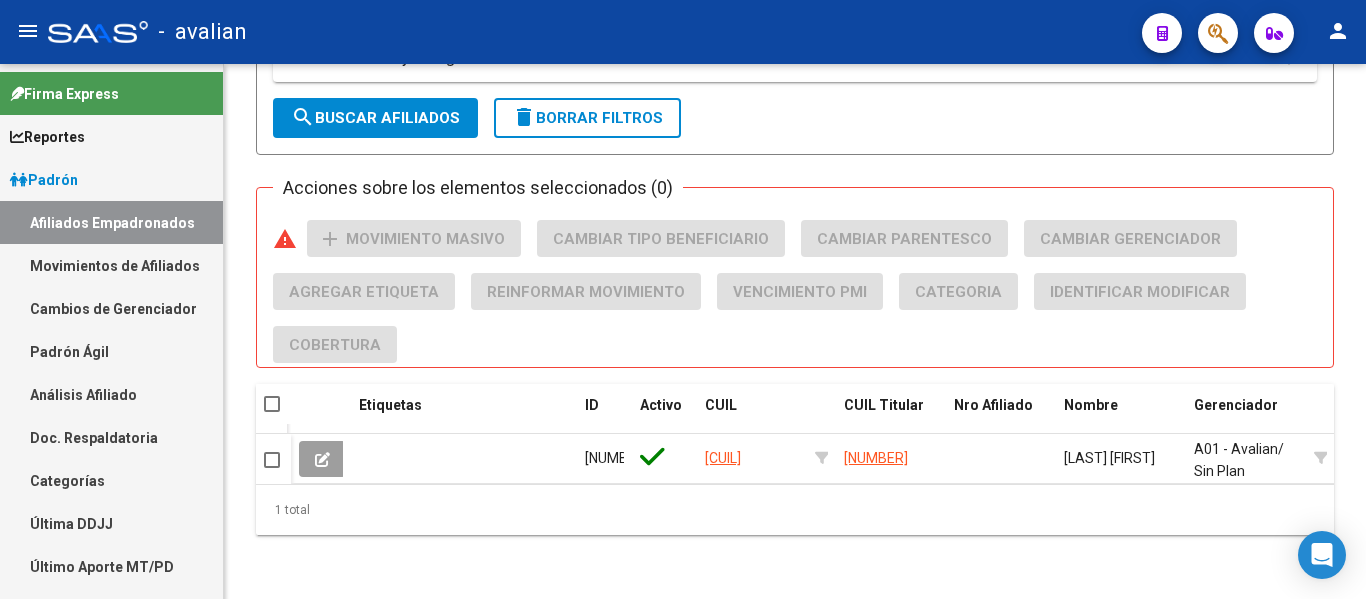 scroll, scrollTop: 0, scrollLeft: 0, axis: both 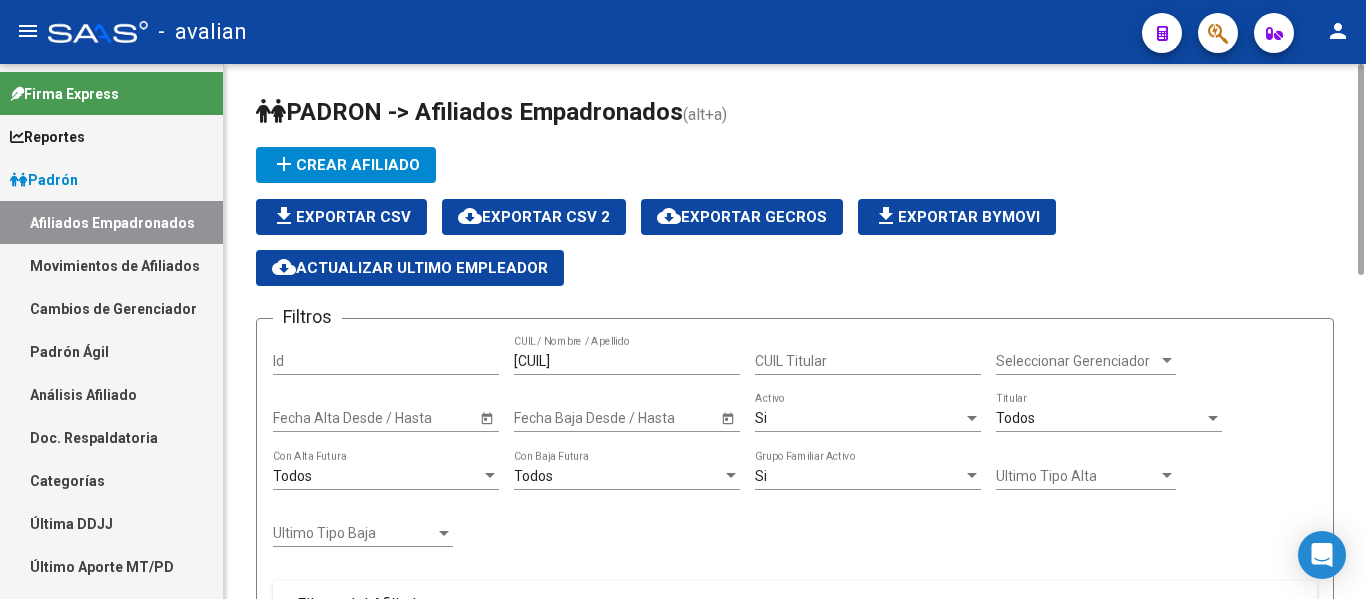 click on "[CUIL]" at bounding box center (627, 361) 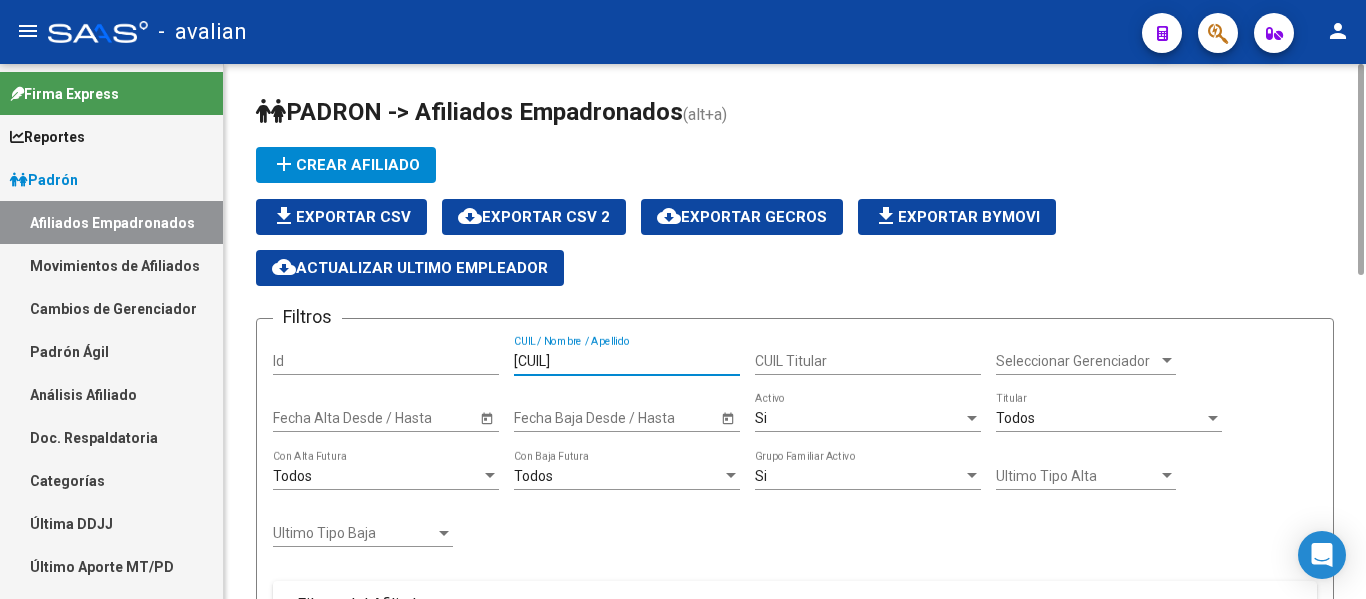 click on "[CUIL]" at bounding box center (627, 361) 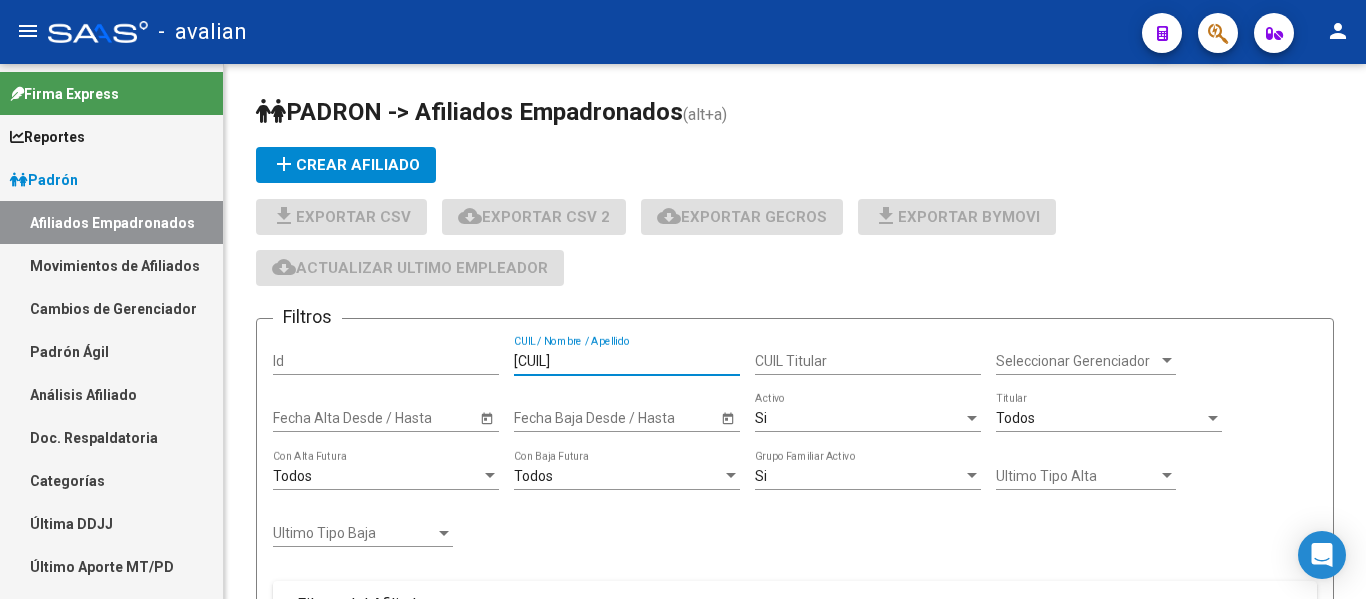 type on "[CUIL]" 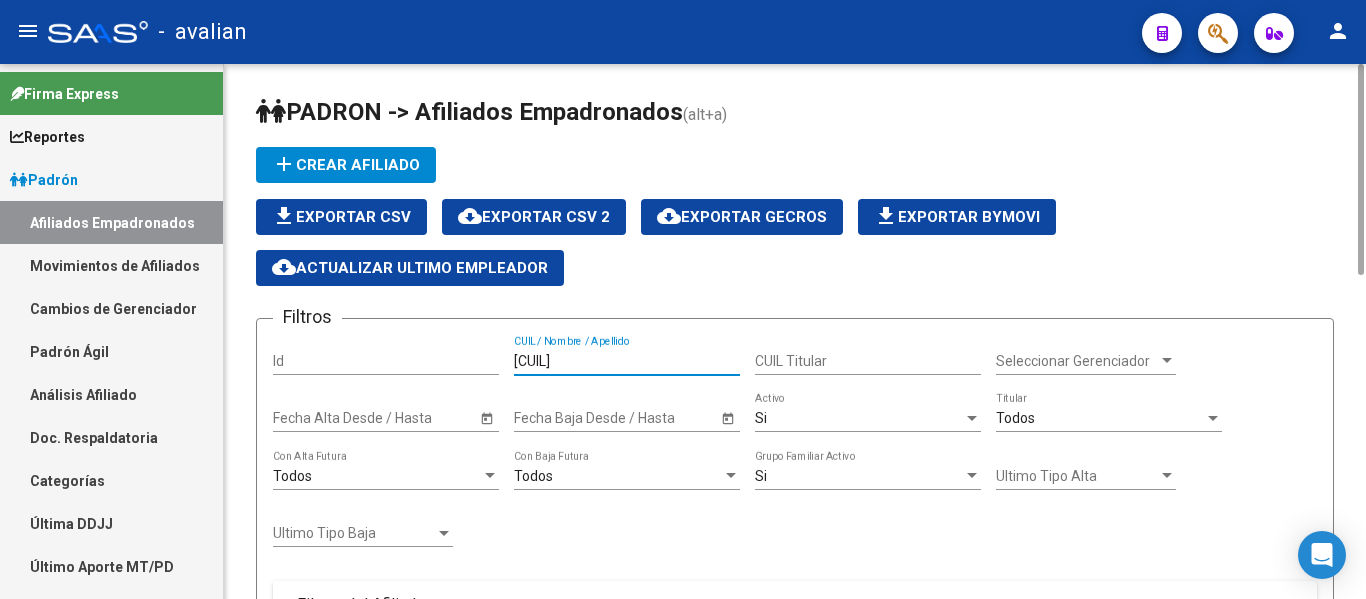 scroll, scrollTop: 800, scrollLeft: 0, axis: vertical 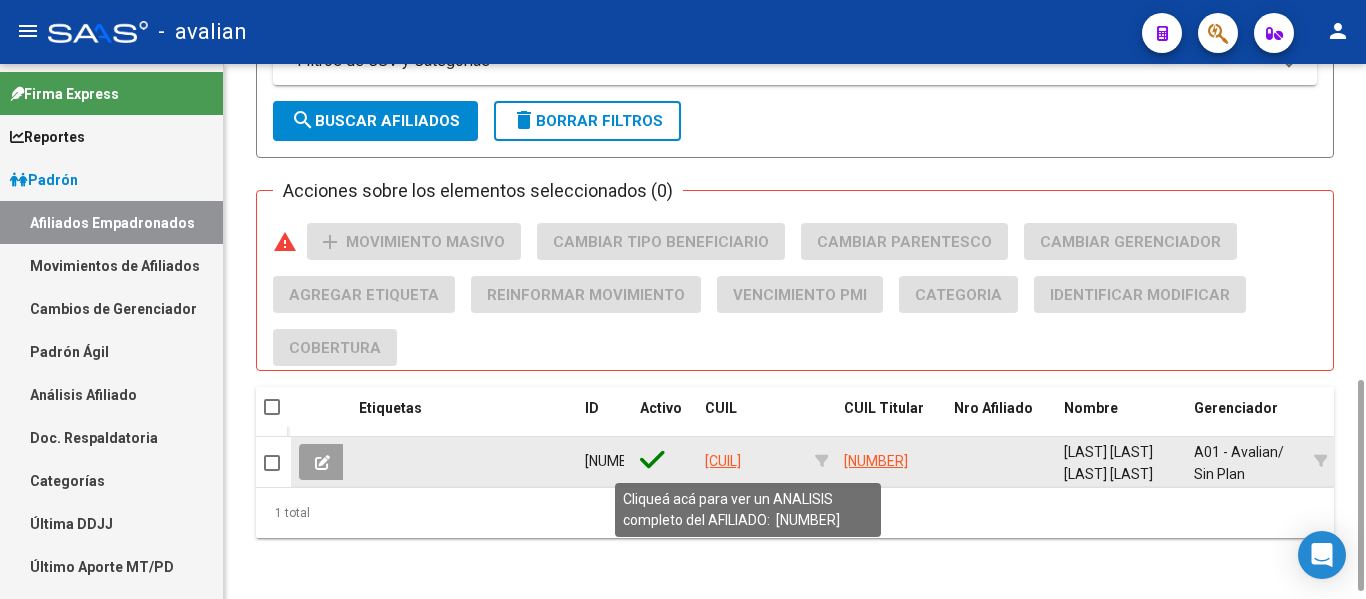 click on "[CUIL]" 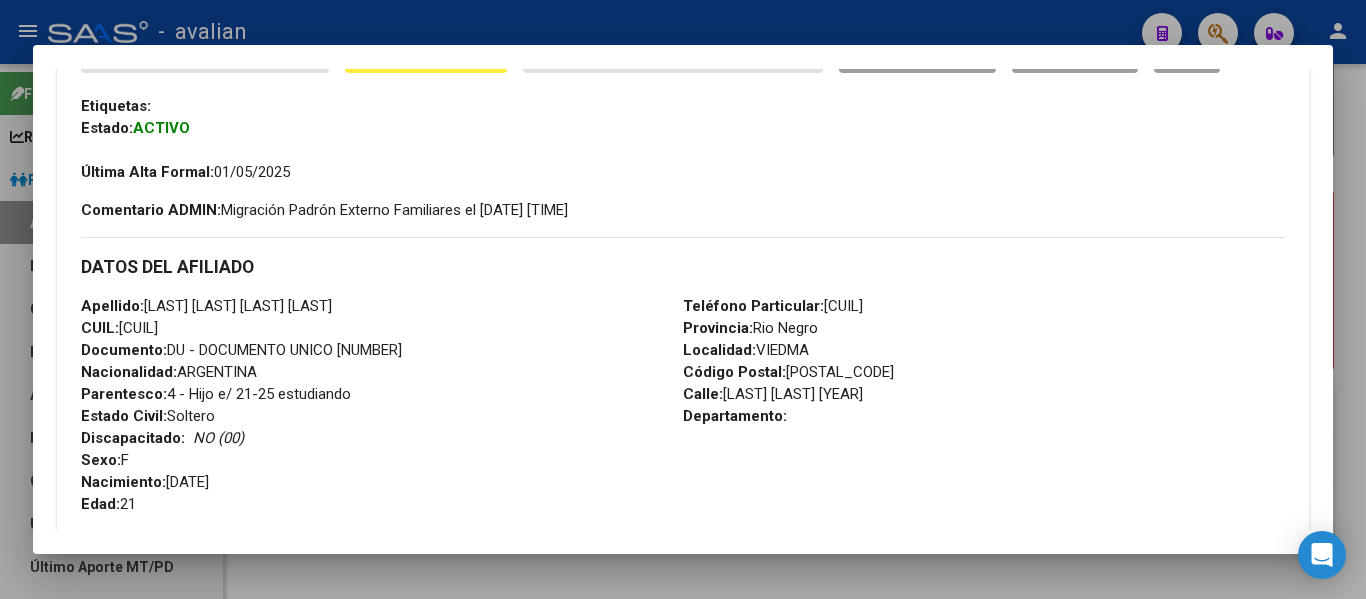 scroll, scrollTop: 500, scrollLeft: 0, axis: vertical 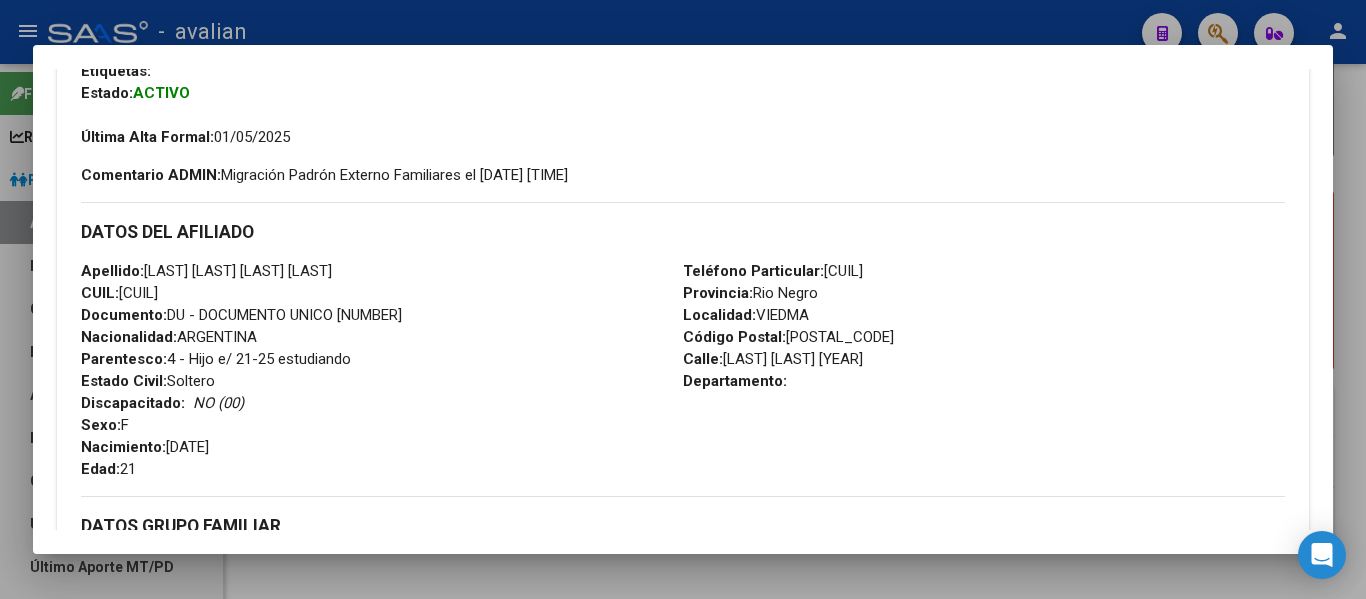 click at bounding box center (683, 299) 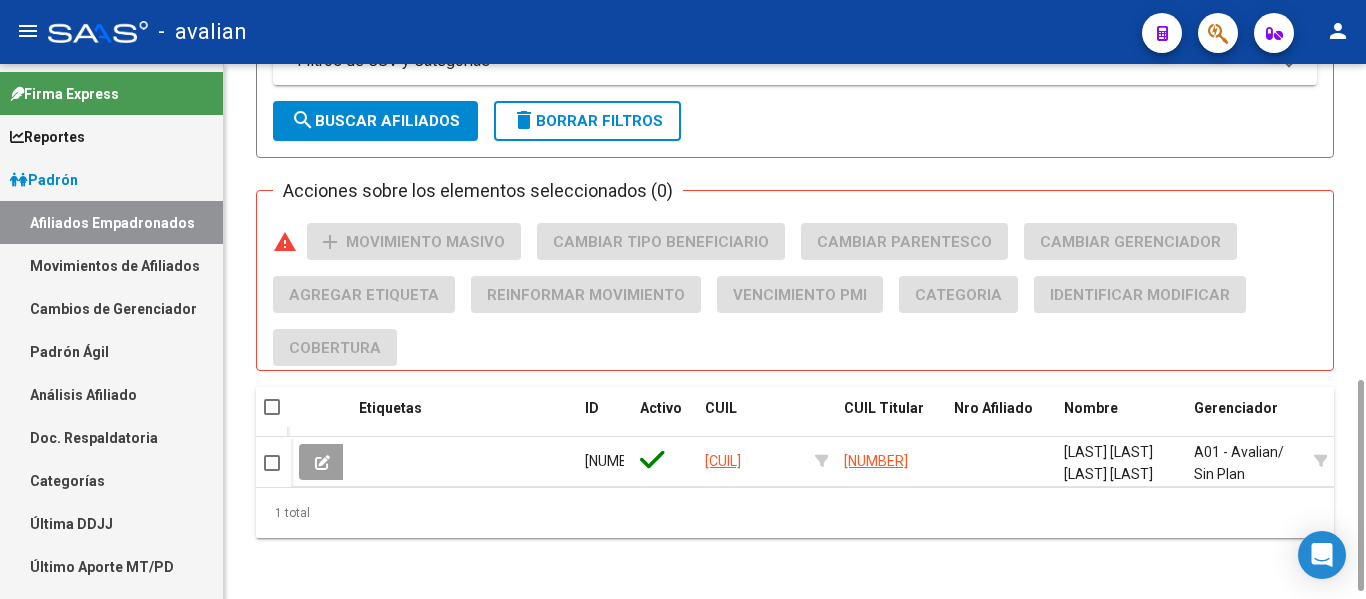 scroll, scrollTop: 0, scrollLeft: 0, axis: both 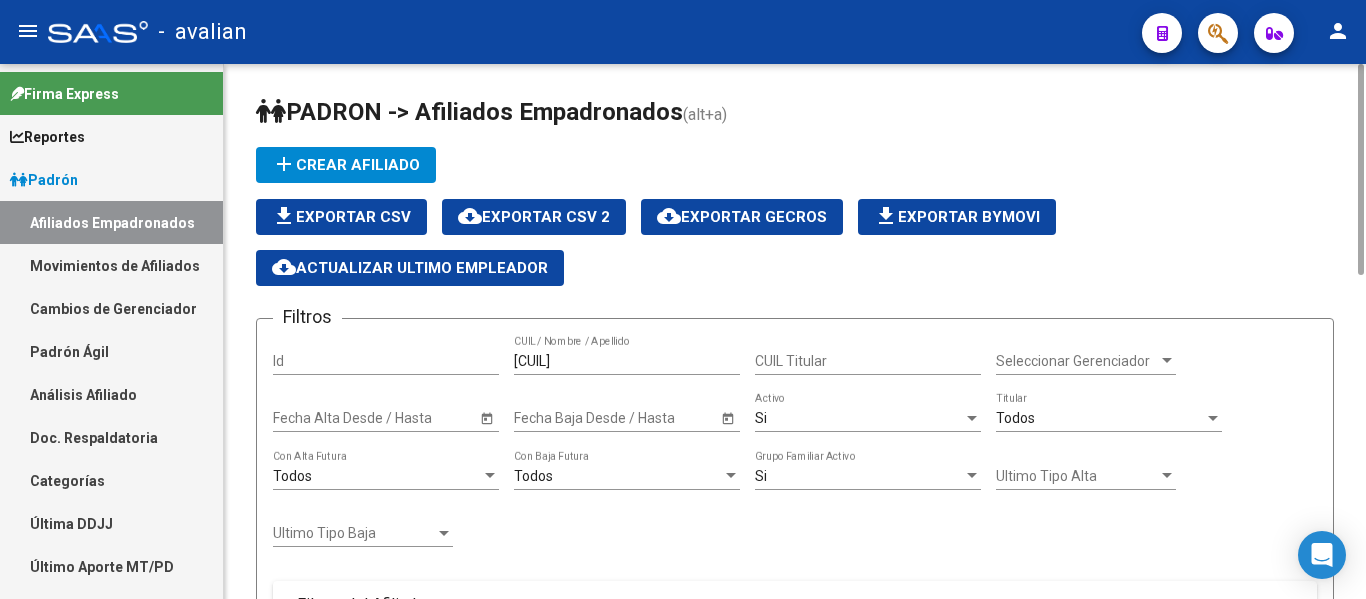 click on "[CUIL]" at bounding box center (627, 361) 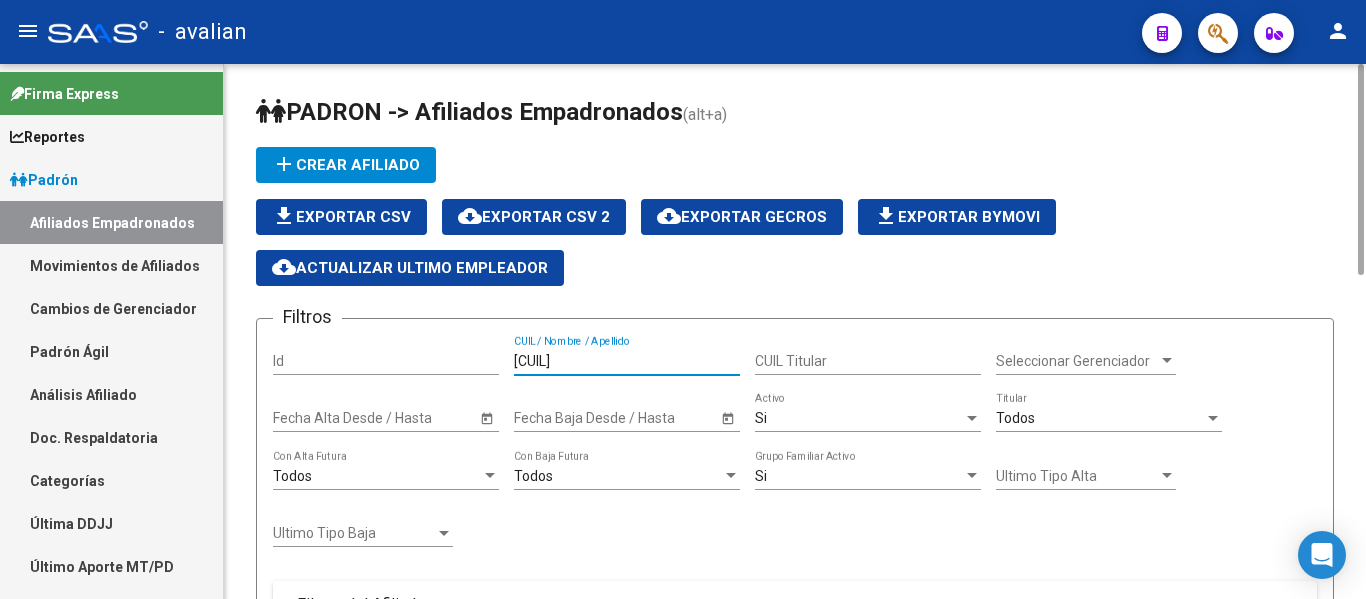 click on "[CUIL]" at bounding box center (627, 361) 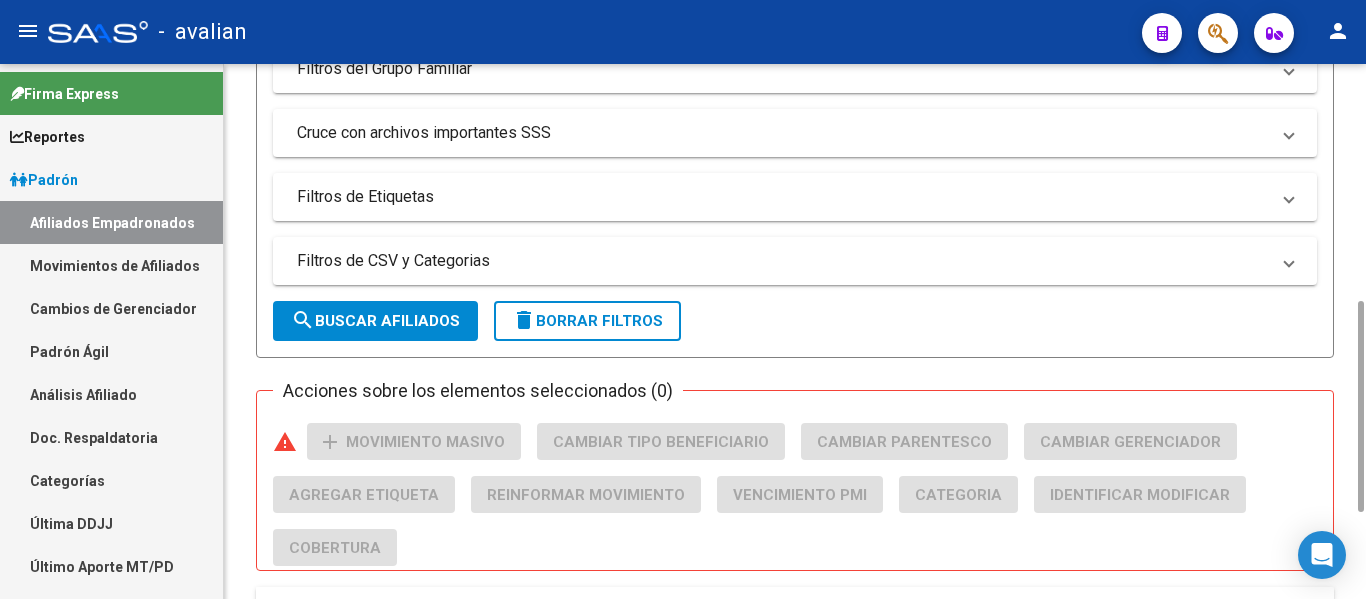 scroll, scrollTop: 800, scrollLeft: 0, axis: vertical 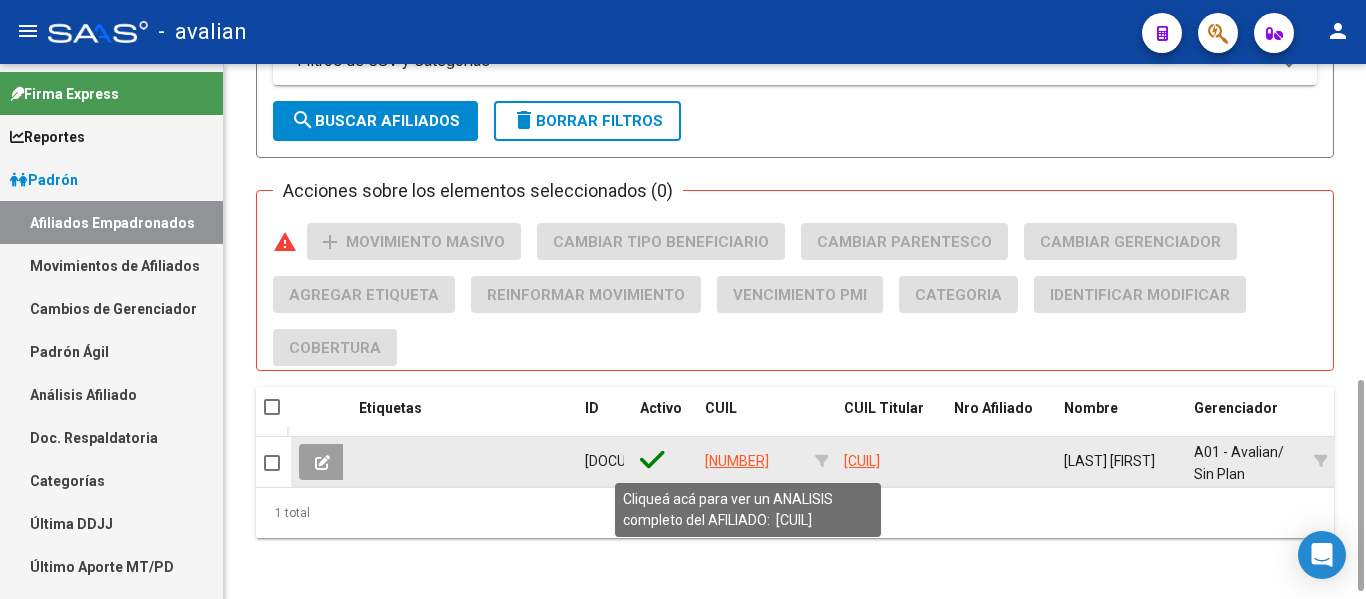 type on "[NUMBER]" 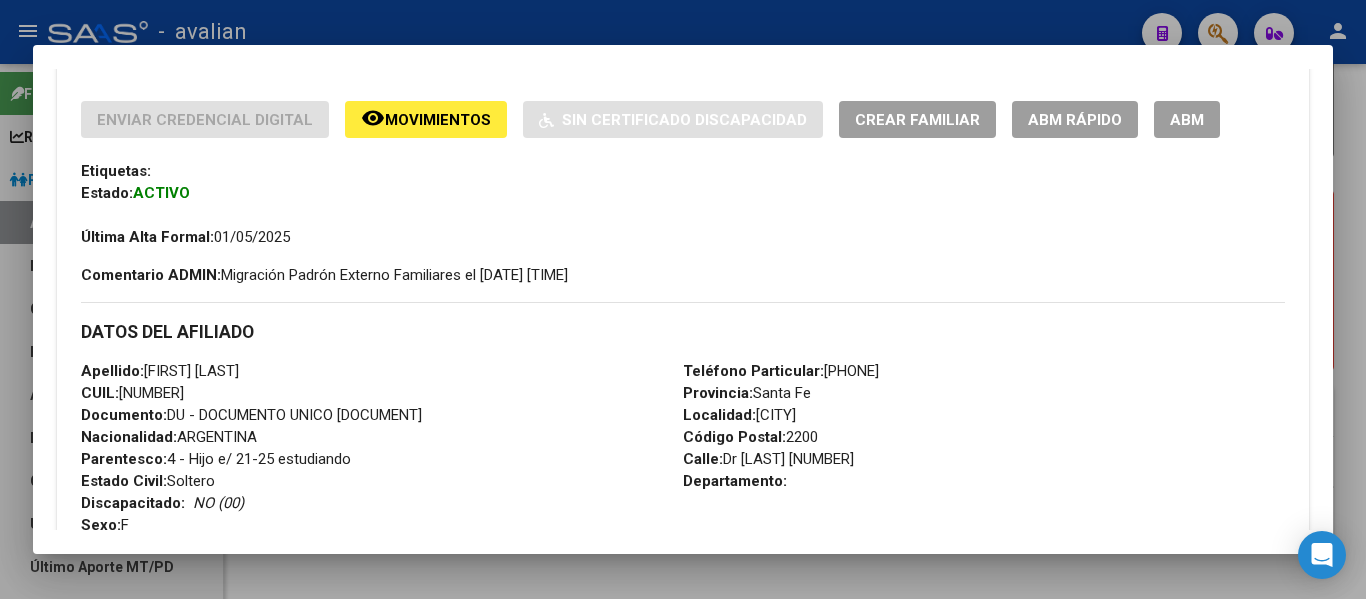scroll, scrollTop: 500, scrollLeft: 0, axis: vertical 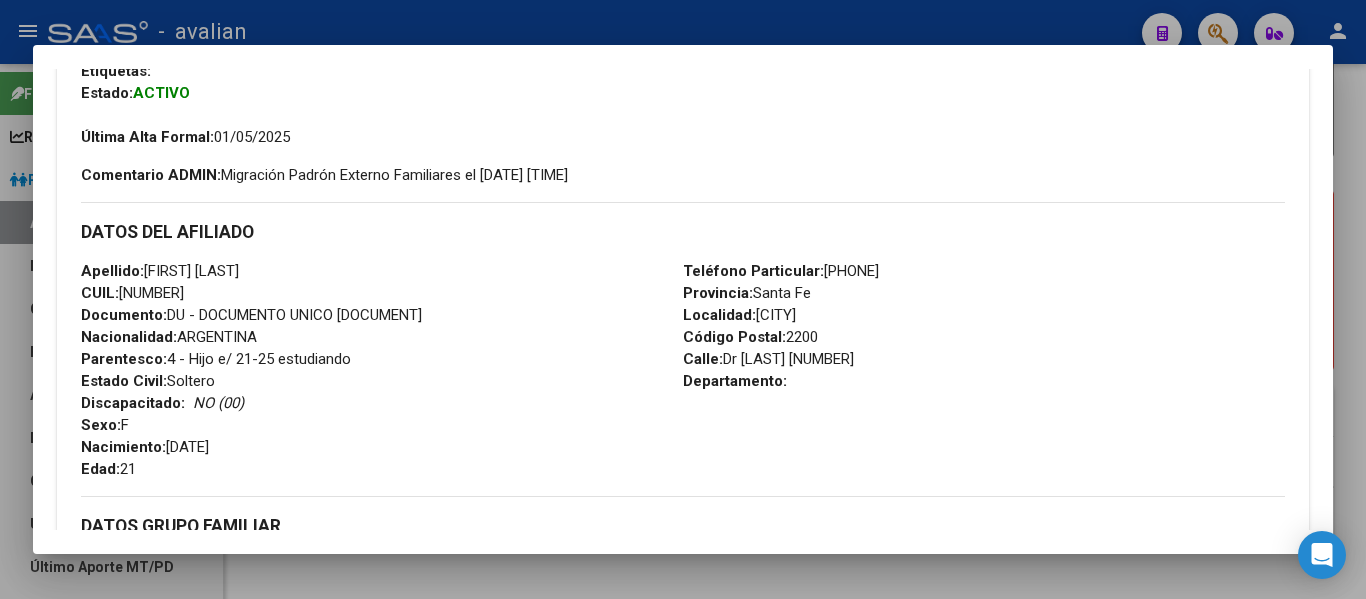 click at bounding box center (683, 299) 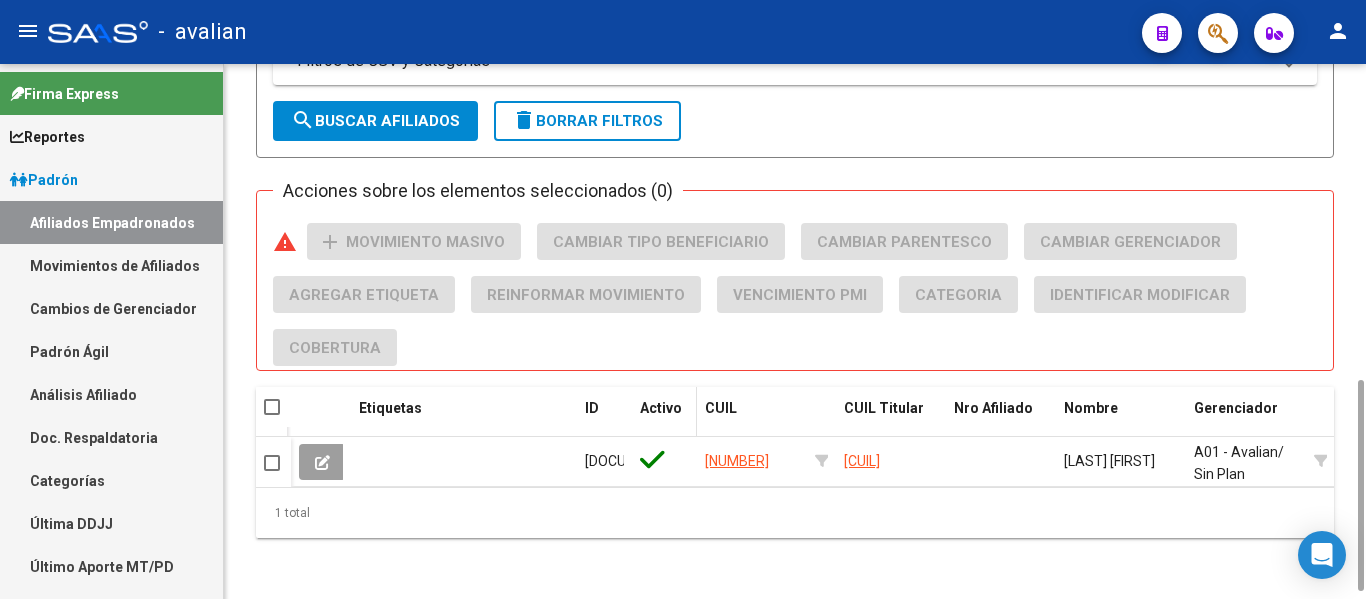scroll, scrollTop: 0, scrollLeft: 0, axis: both 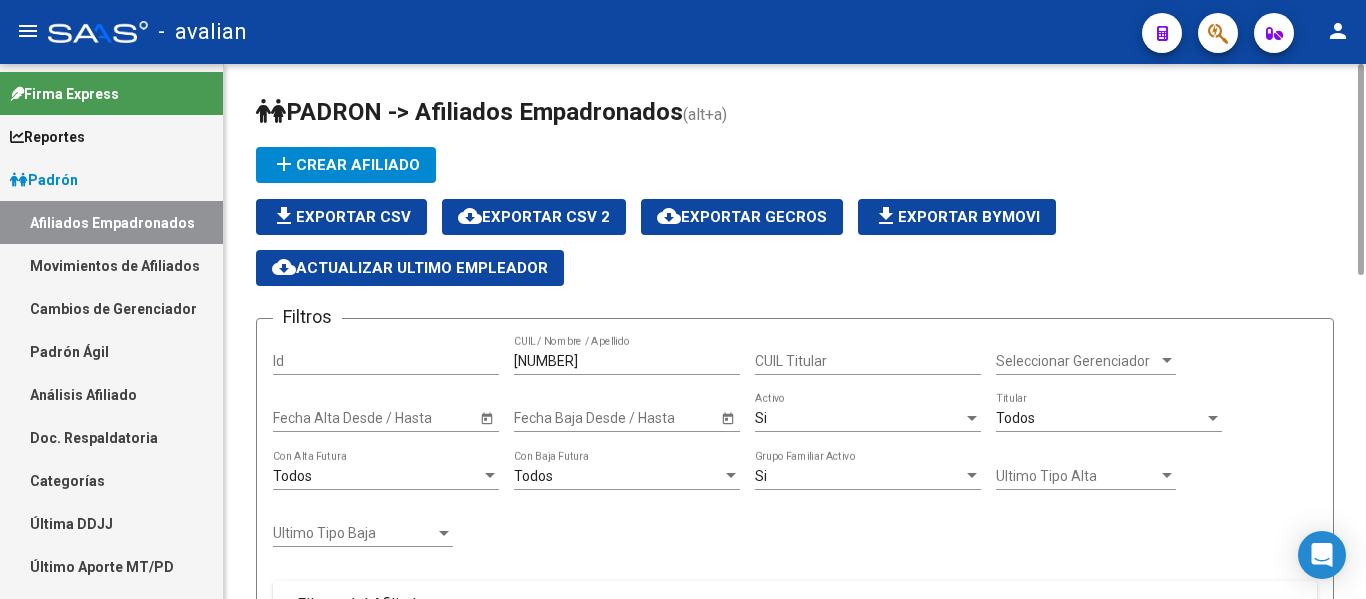 click on "[NUMBER]" at bounding box center [627, 361] 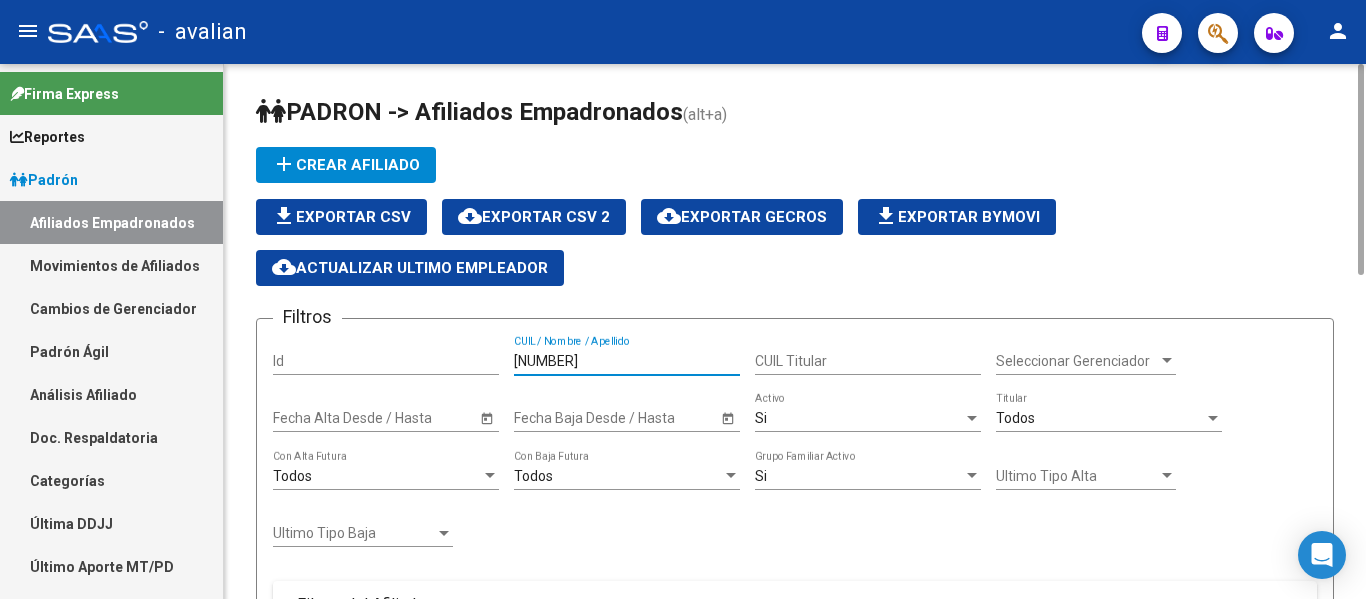 click on "[NUMBER]" at bounding box center (627, 361) 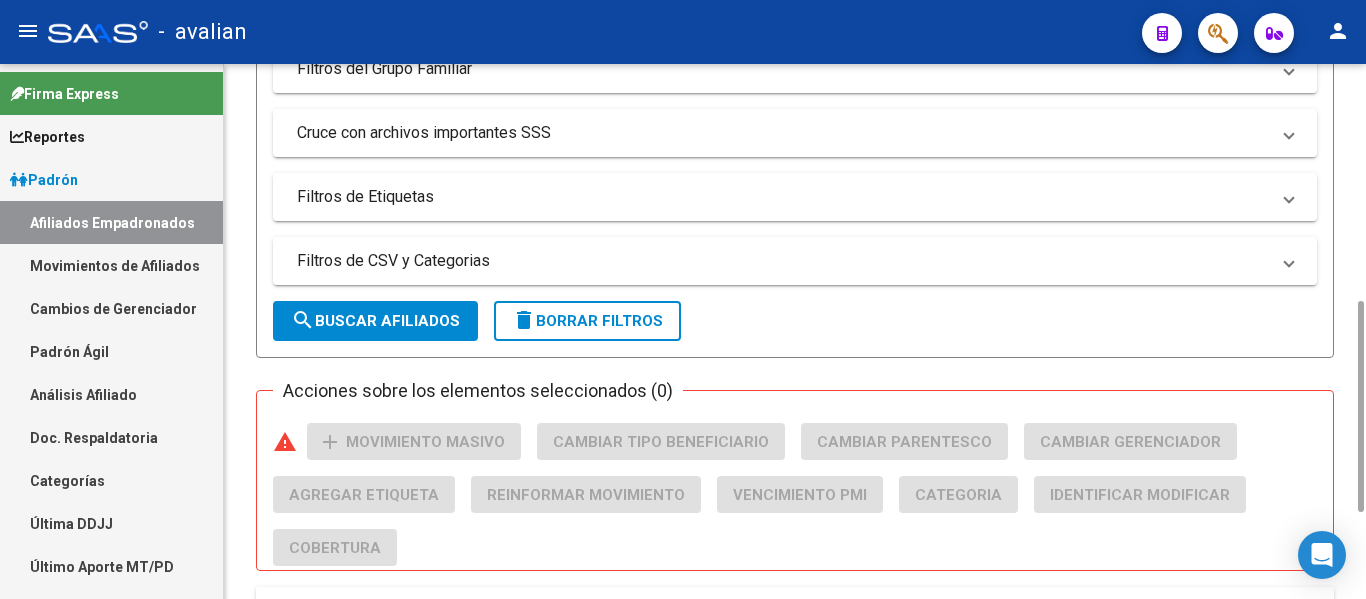scroll, scrollTop: 818, scrollLeft: 0, axis: vertical 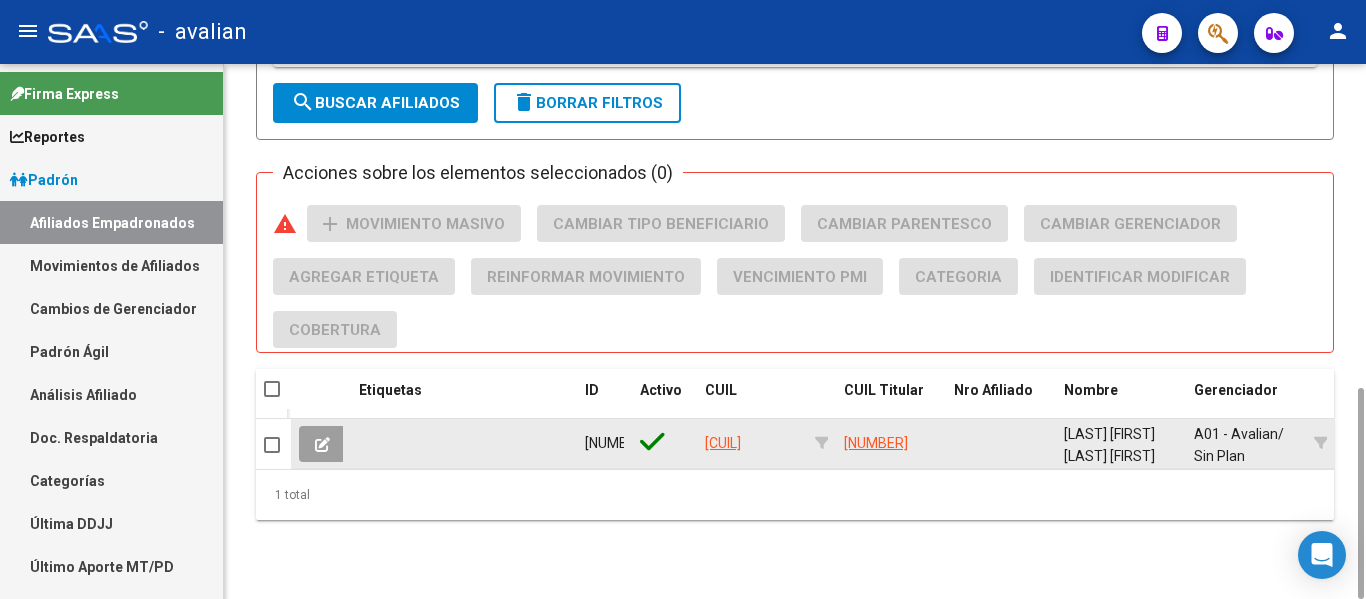 type on "[CUIL]" 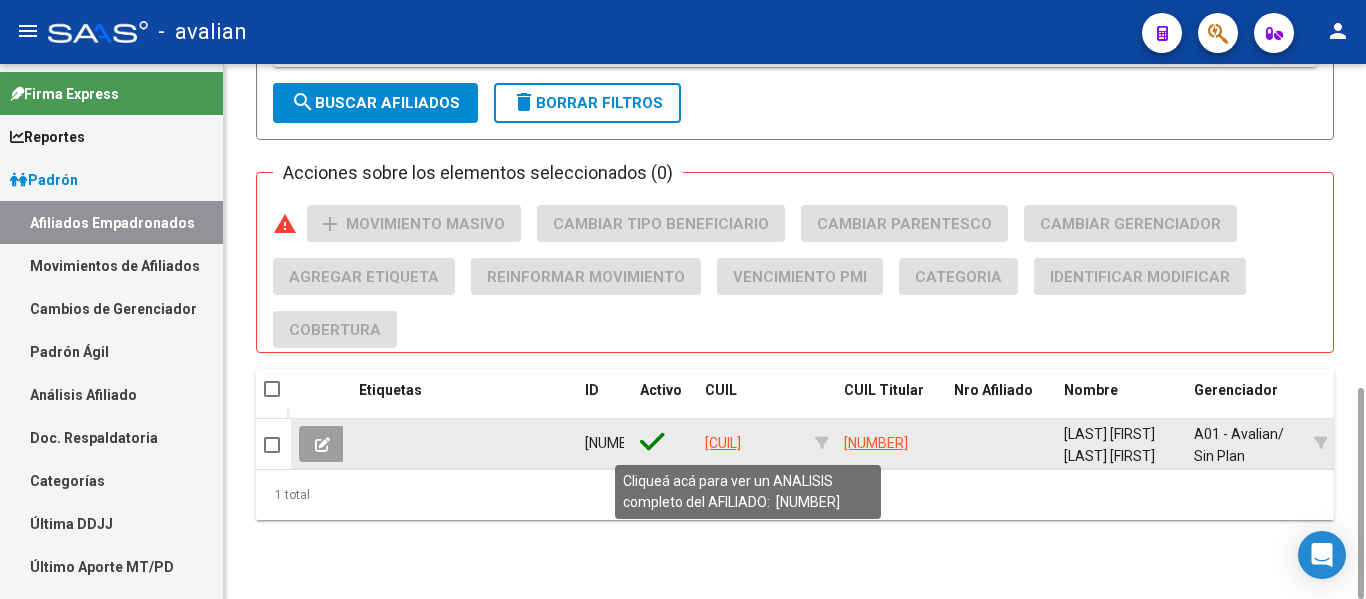 click on "[CUIL]" 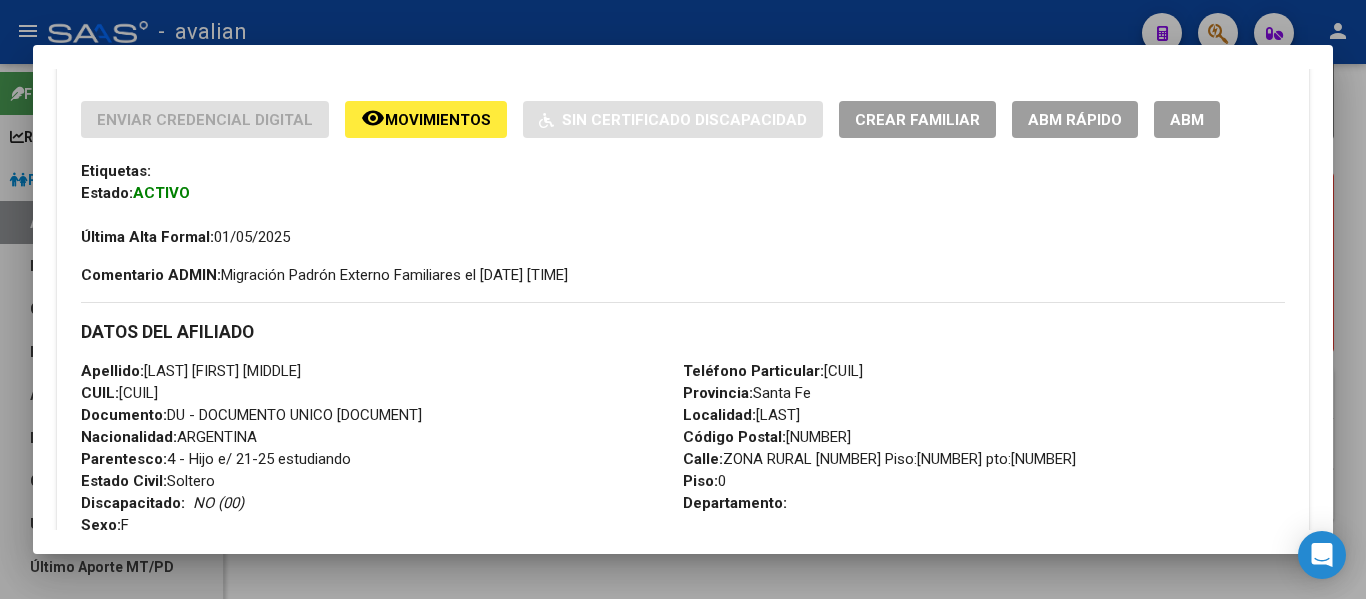 scroll, scrollTop: 500, scrollLeft: 0, axis: vertical 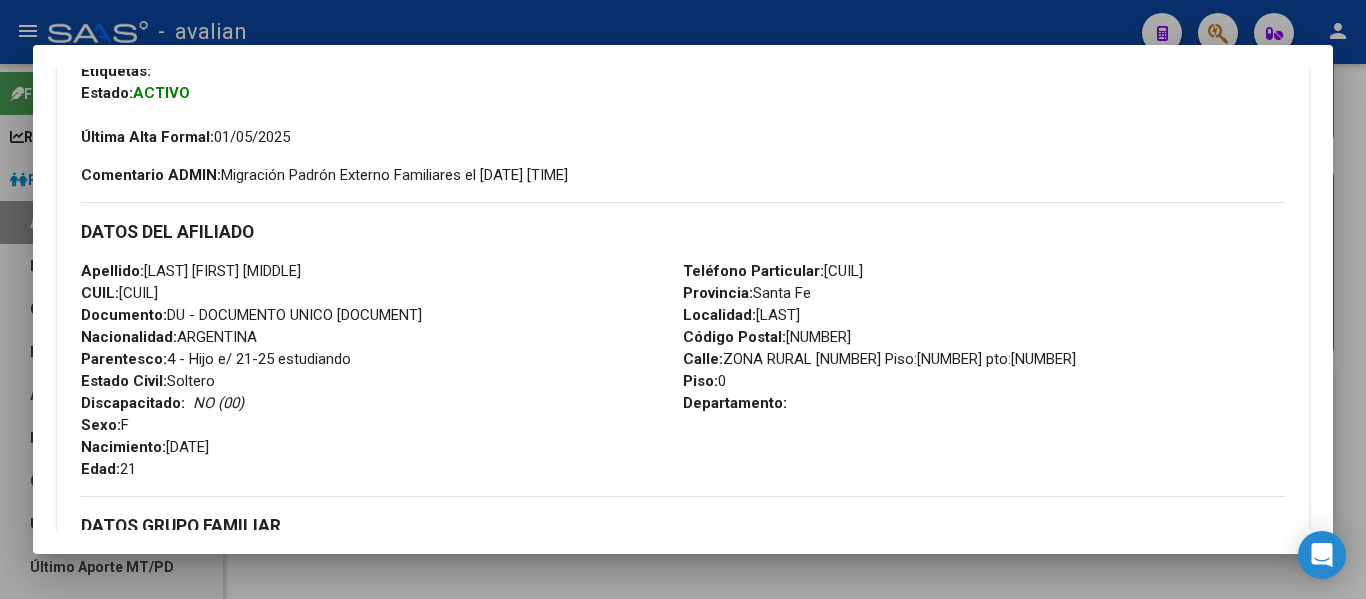 click at bounding box center [683, 299] 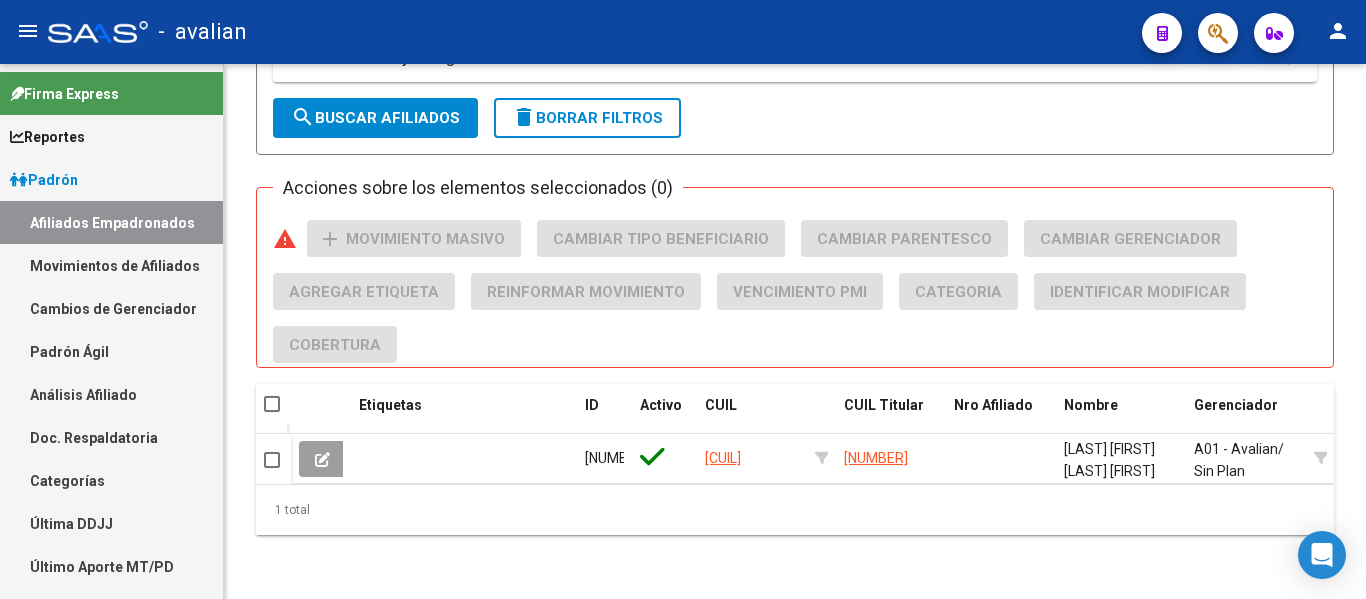 scroll, scrollTop: 0, scrollLeft: 0, axis: both 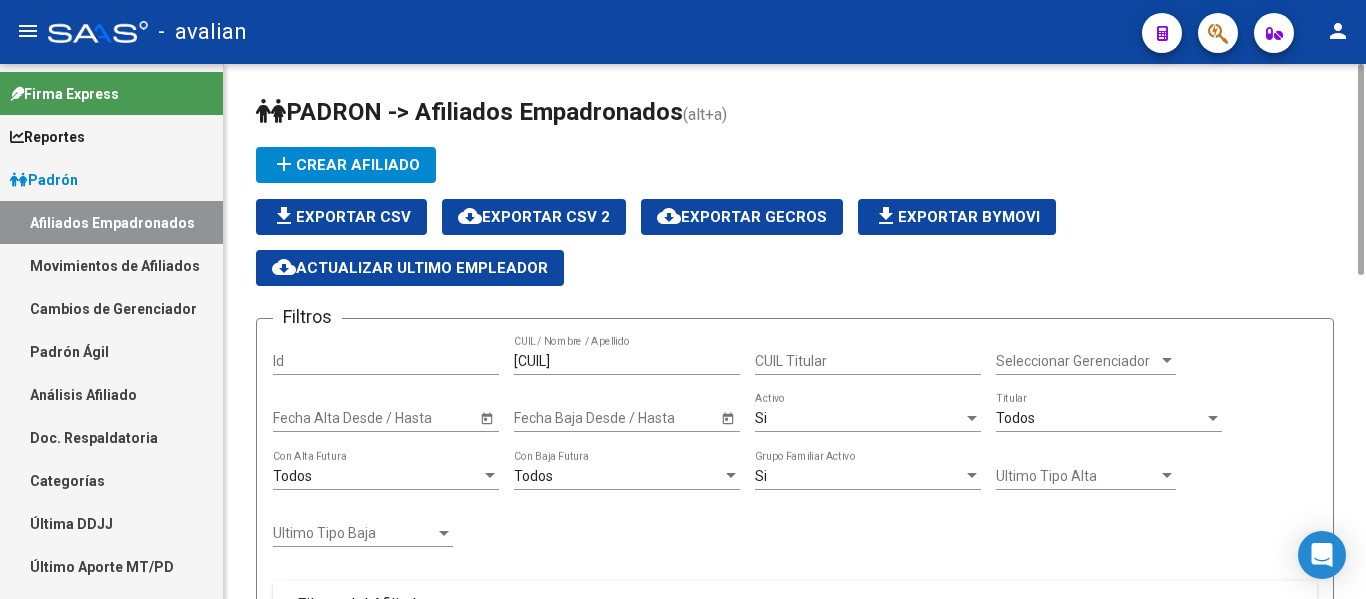 click on "[CUIL]" at bounding box center [627, 361] 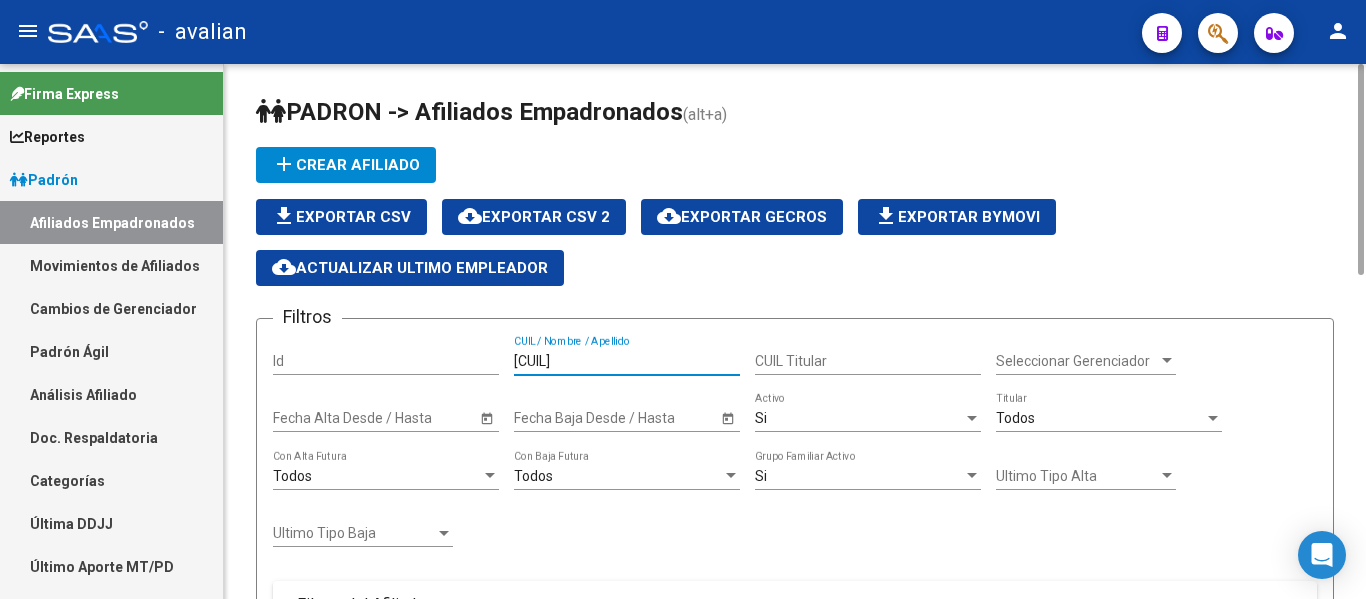 drag, startPoint x: 537, startPoint y: 353, endPoint x: 332, endPoint y: 336, distance: 205.70367 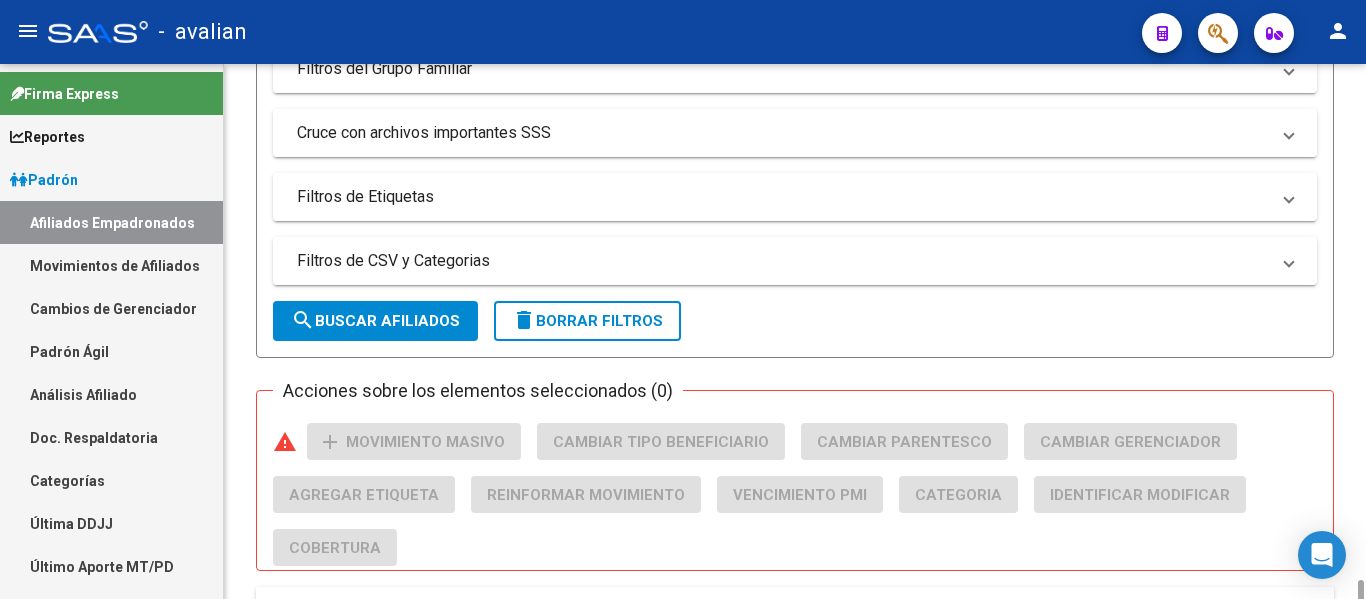 scroll, scrollTop: 800, scrollLeft: 0, axis: vertical 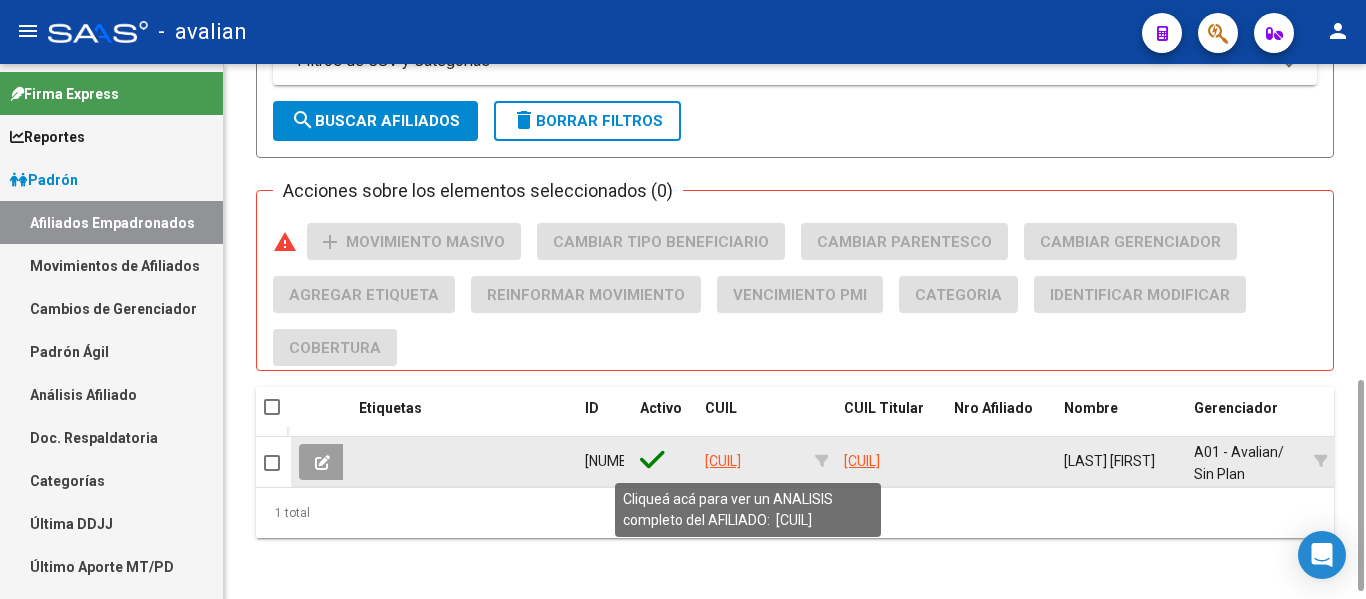 type on "[CUIL]" 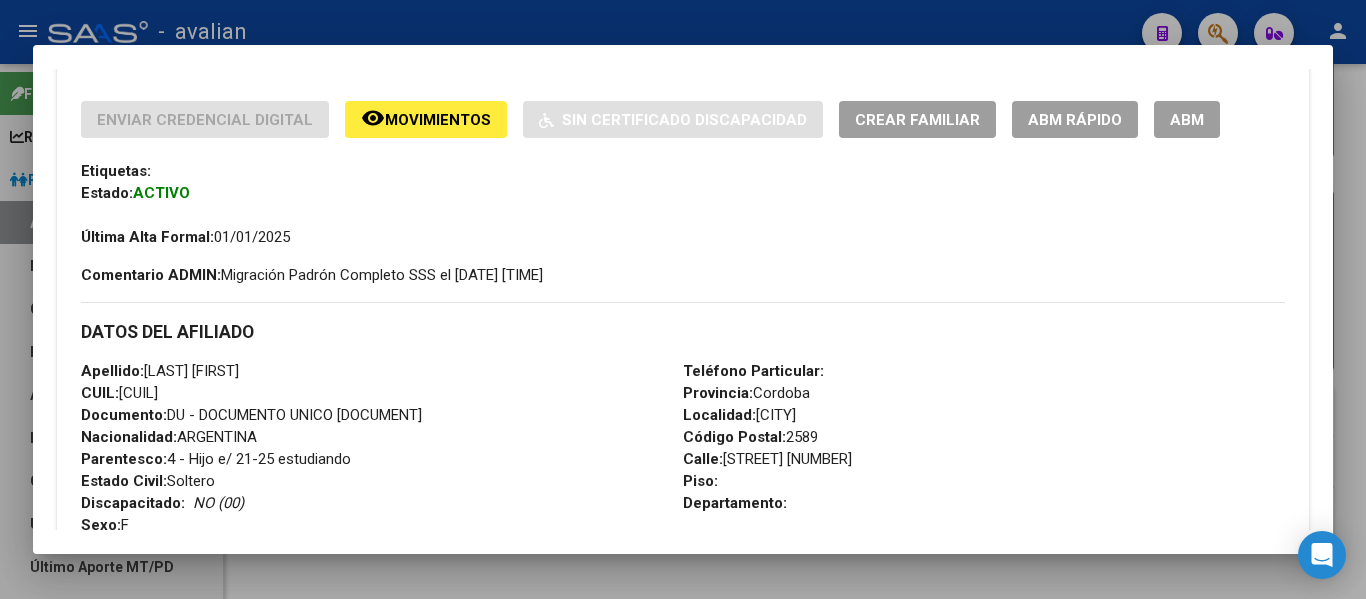 scroll, scrollTop: 500, scrollLeft: 0, axis: vertical 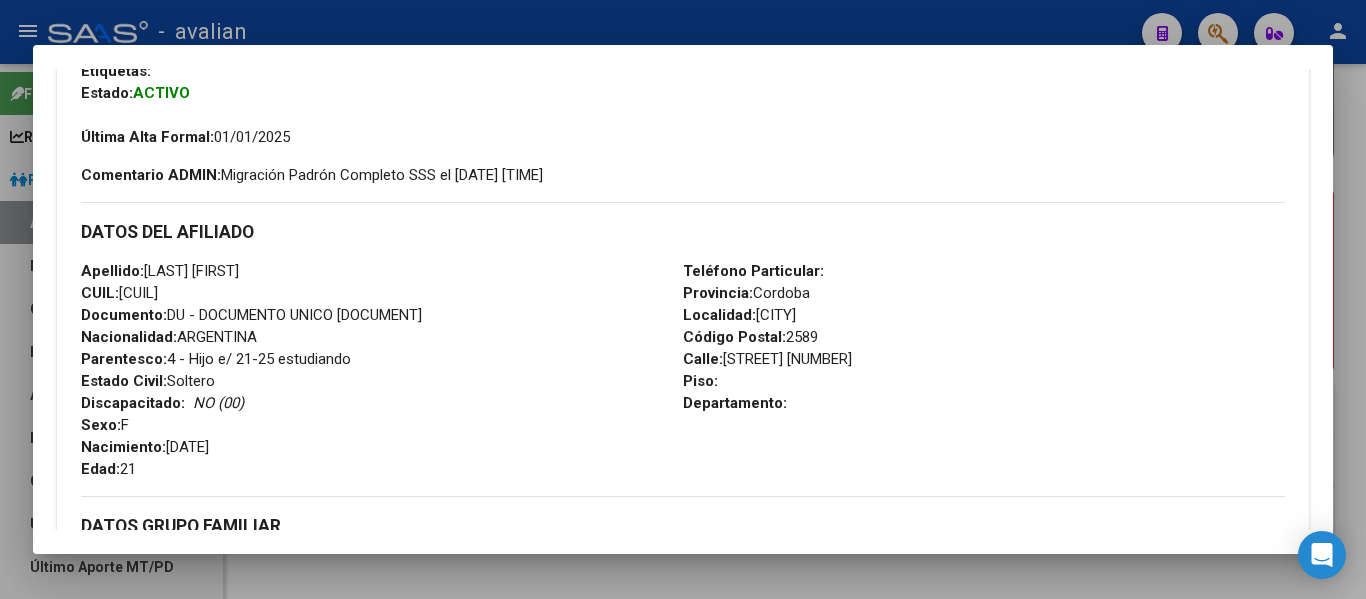 click at bounding box center [683, 299] 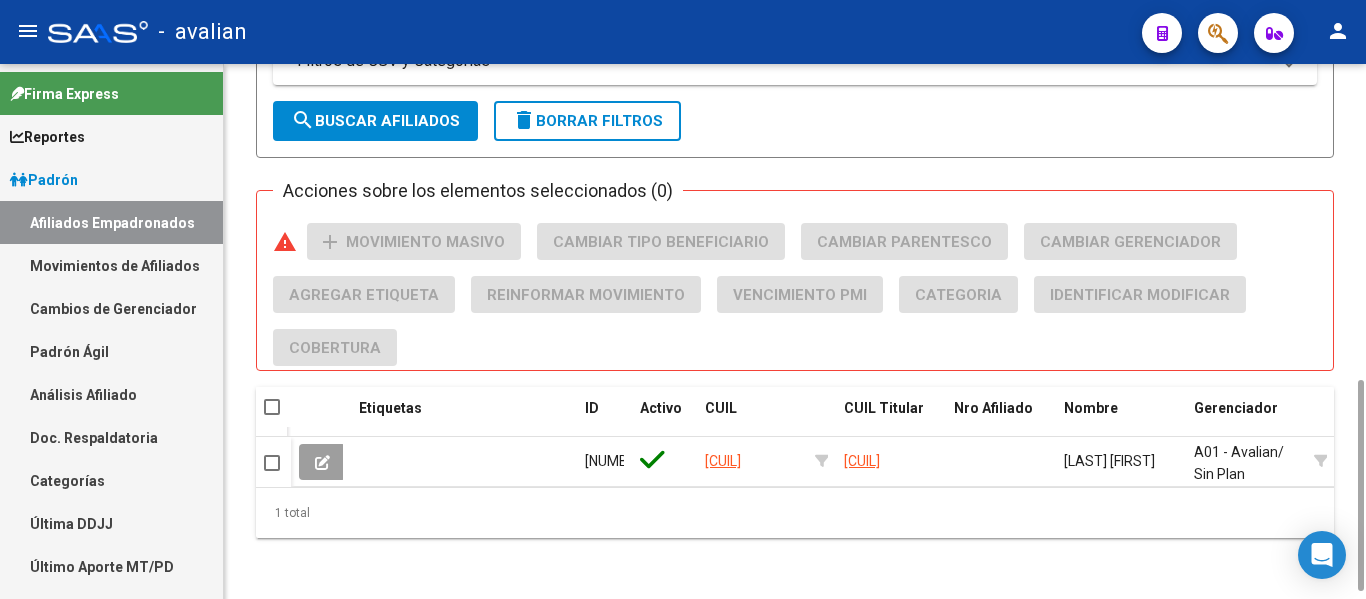 scroll, scrollTop: 0, scrollLeft: 0, axis: both 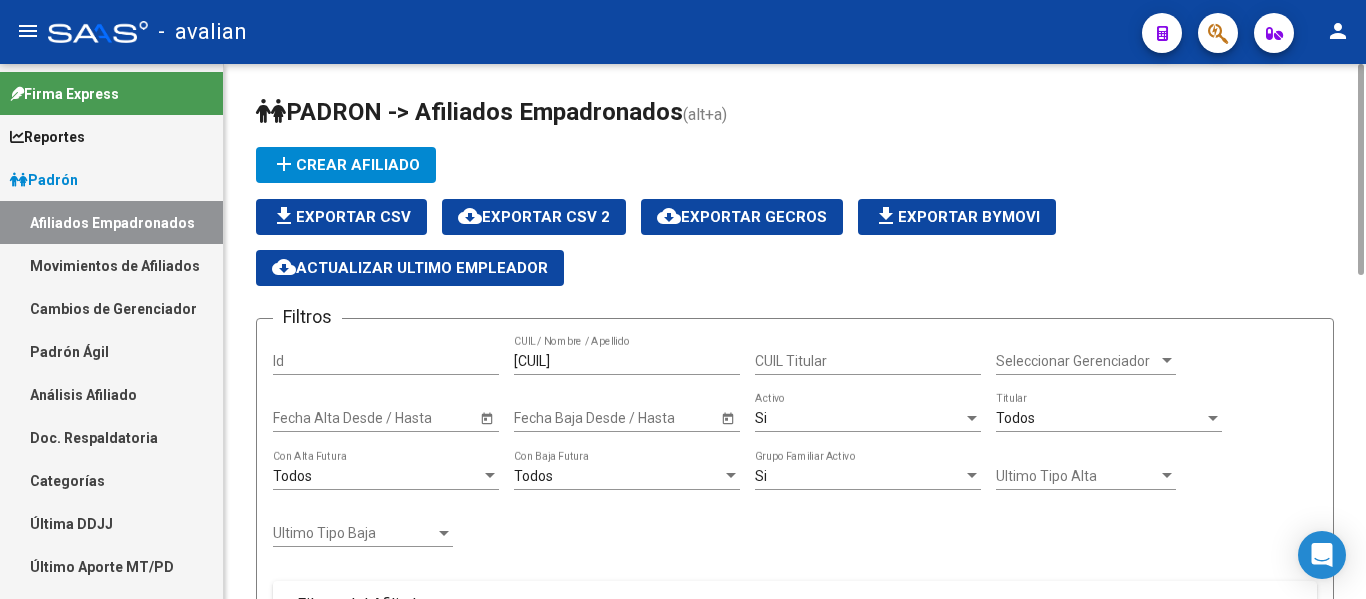 click on "[CUIL]" at bounding box center [627, 361] 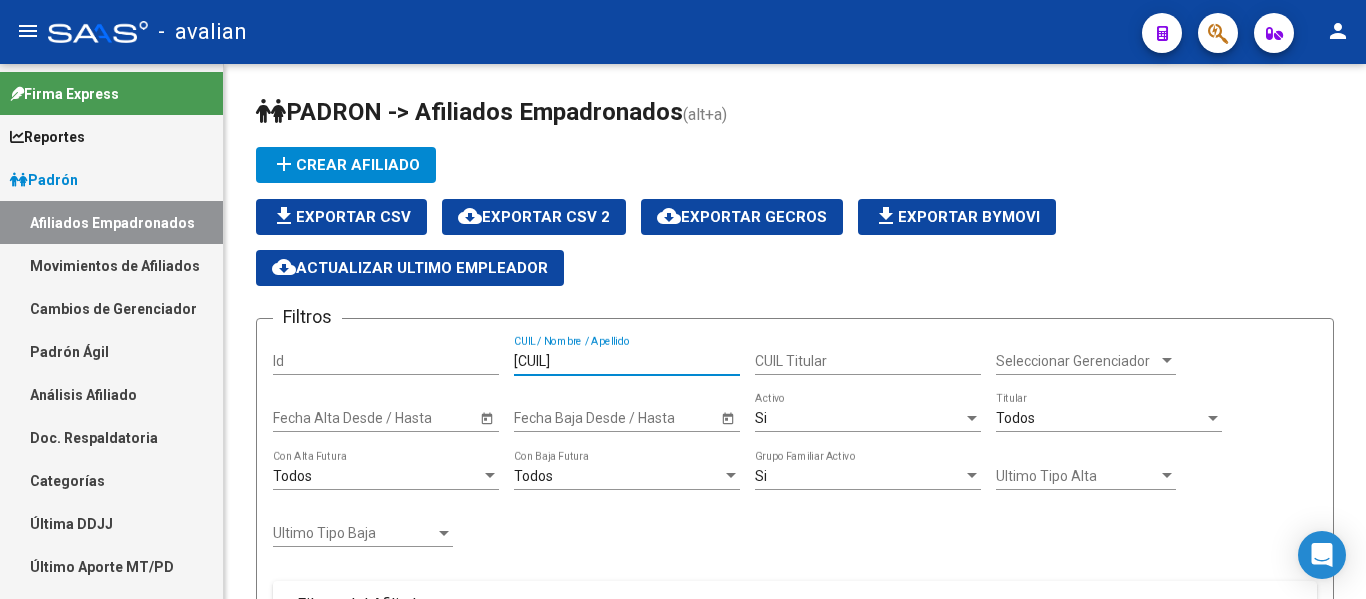 drag, startPoint x: 623, startPoint y: 357, endPoint x: 104, endPoint y: 324, distance: 520.0481 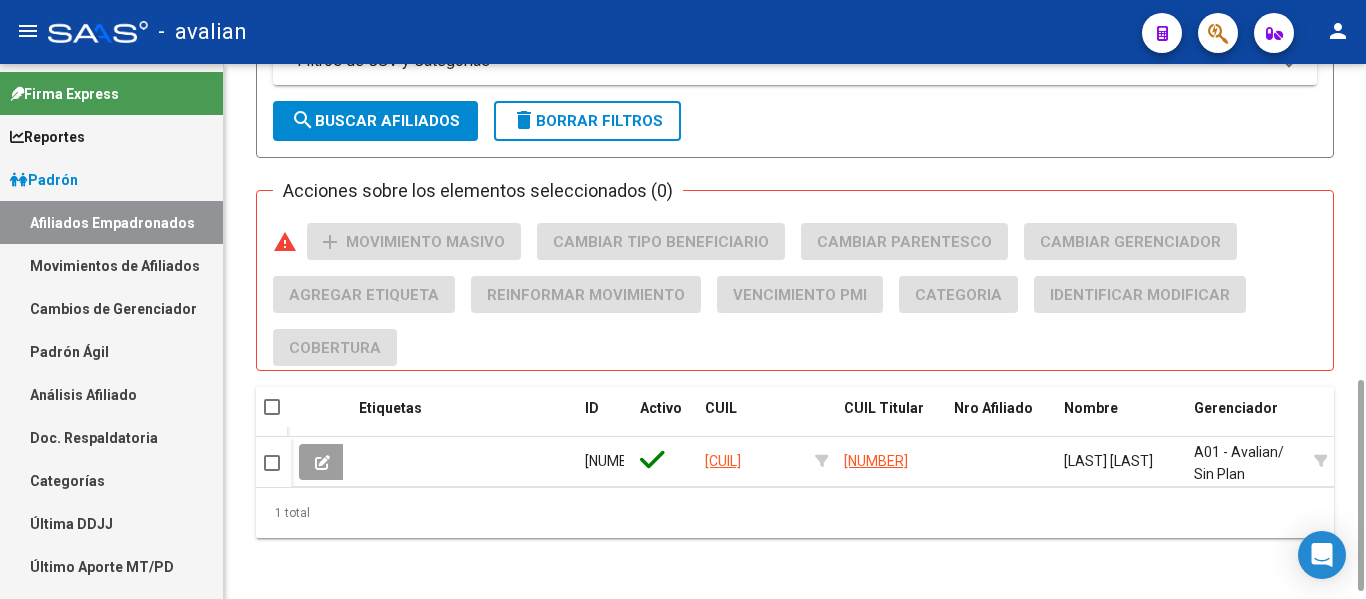 scroll, scrollTop: 818, scrollLeft: 0, axis: vertical 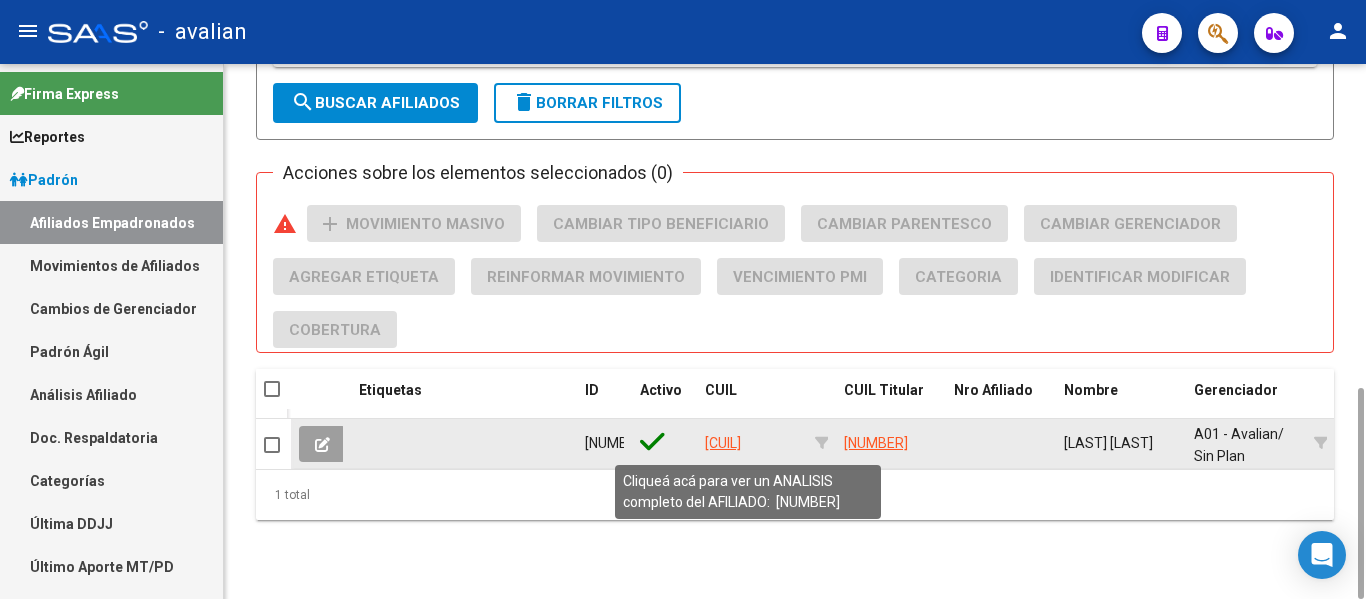 type on "[CUIL]" 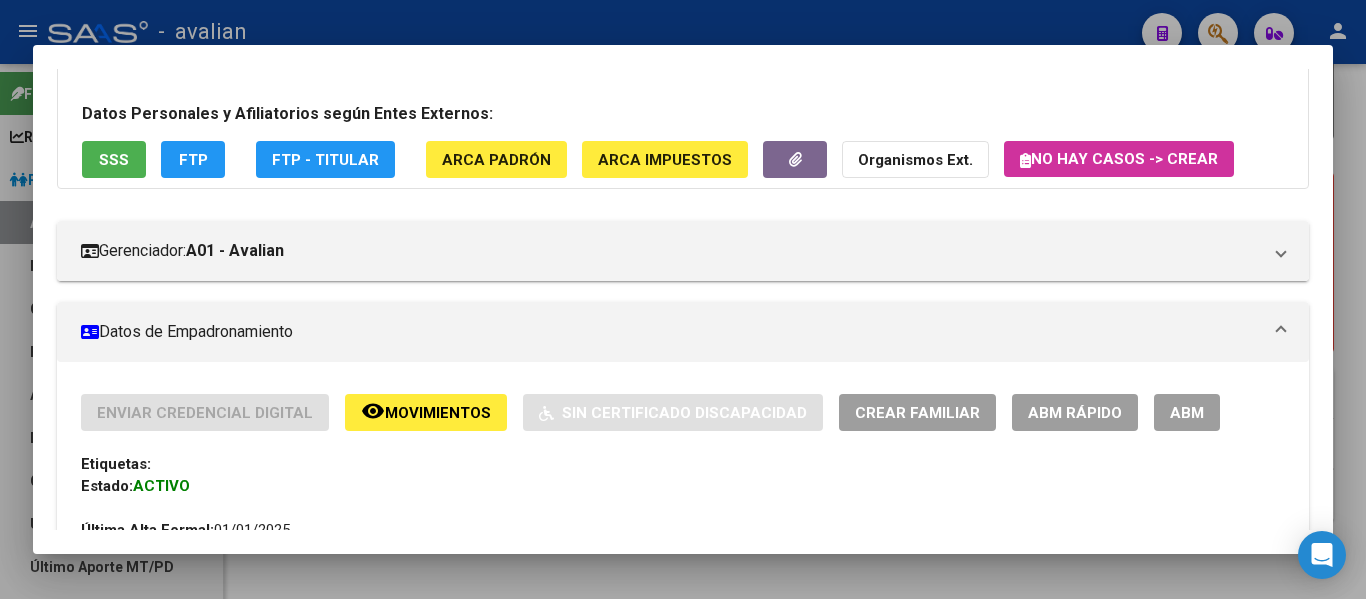 scroll, scrollTop: 100, scrollLeft: 0, axis: vertical 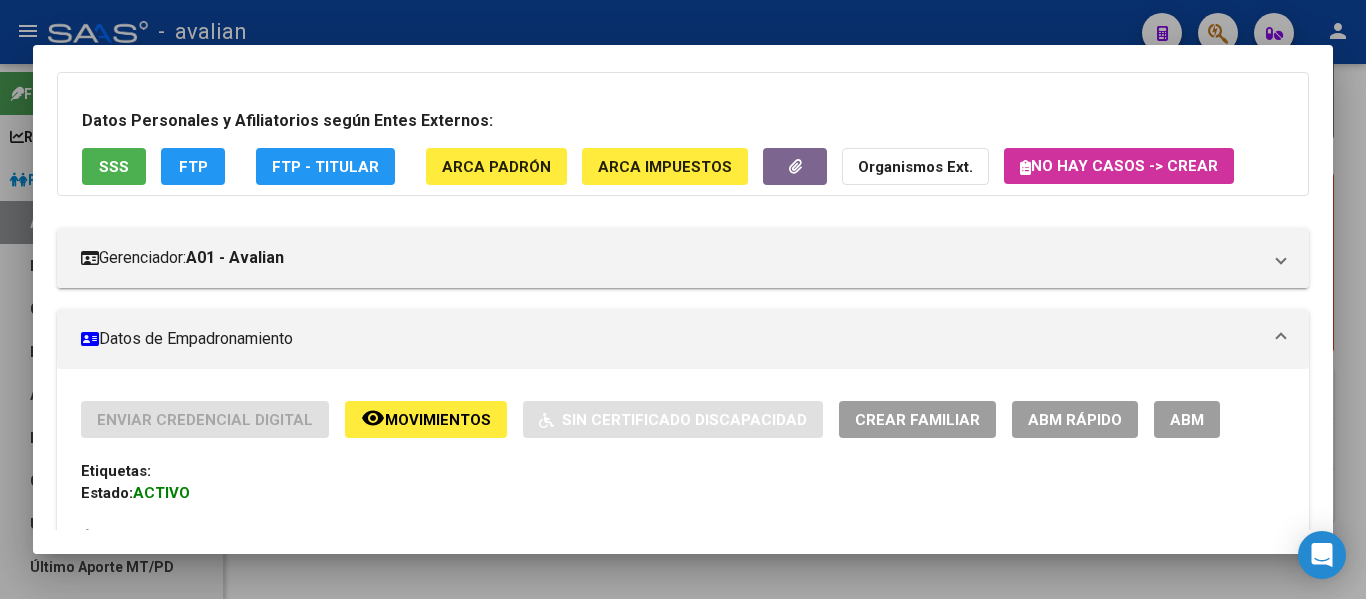 click on "ABM" at bounding box center [1187, 420] 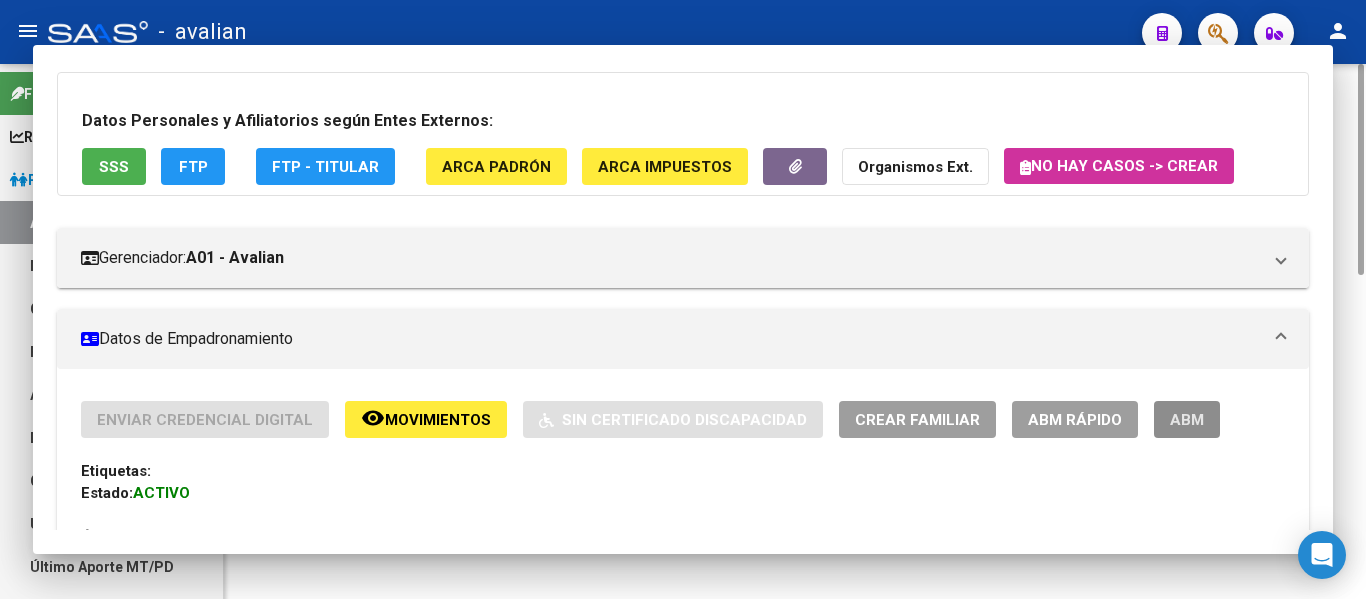 scroll, scrollTop: 0, scrollLeft: 0, axis: both 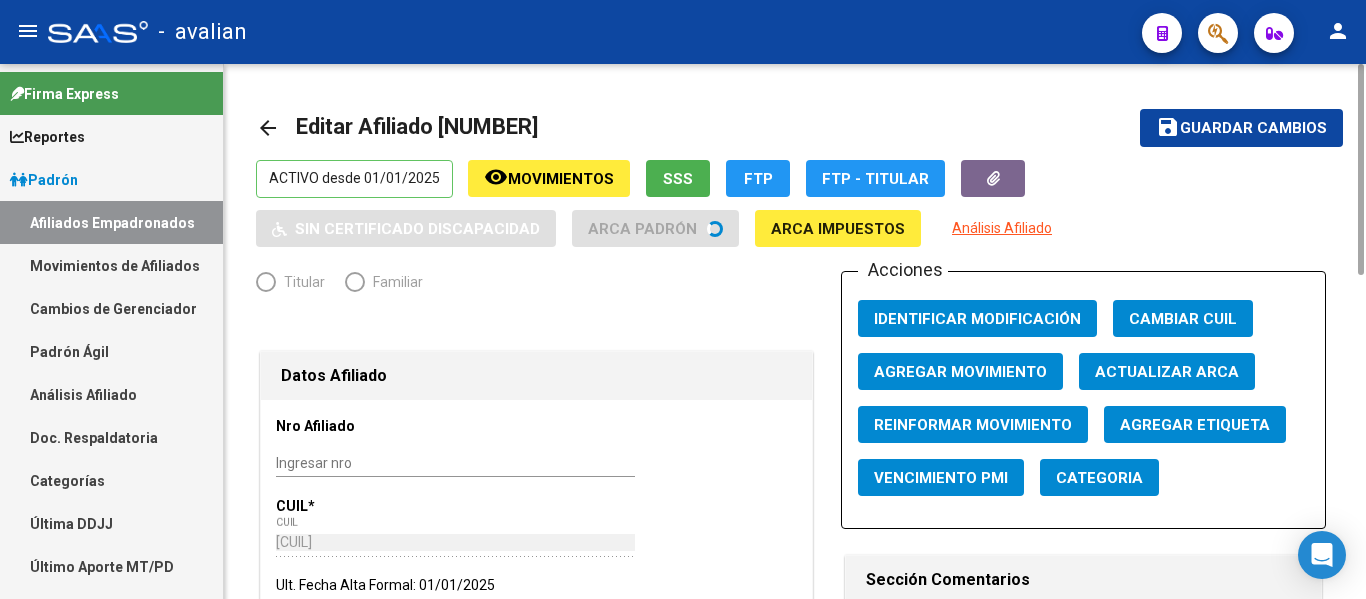 radio on "true" 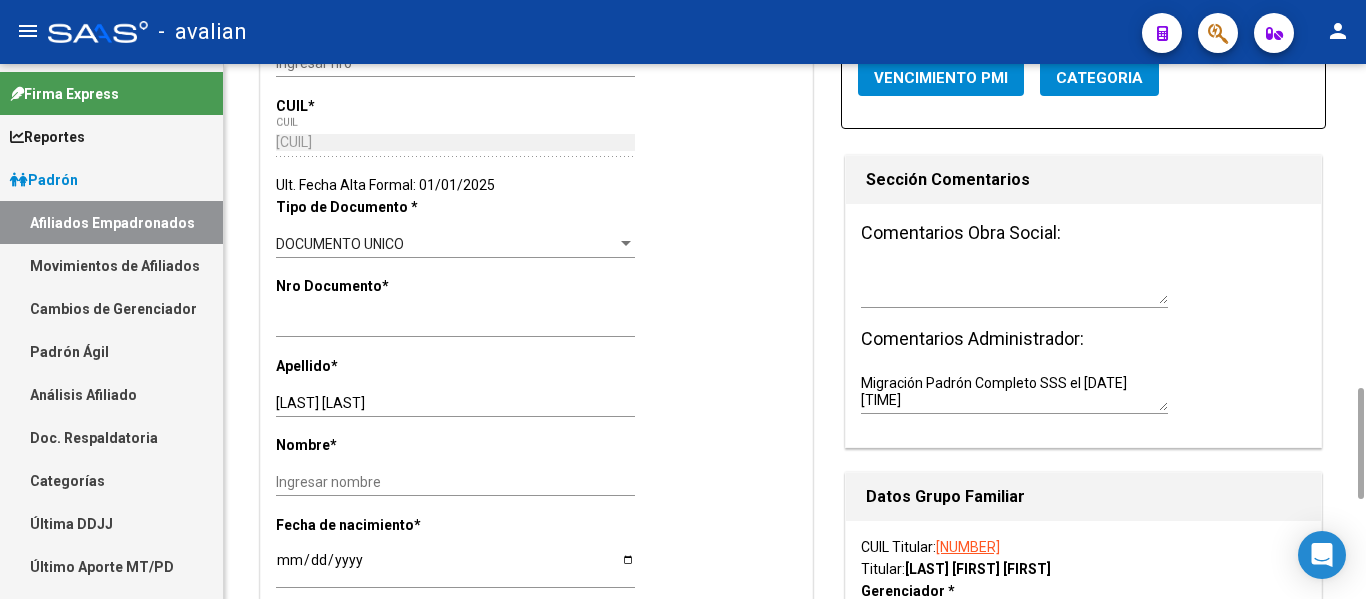 scroll, scrollTop: 600, scrollLeft: 0, axis: vertical 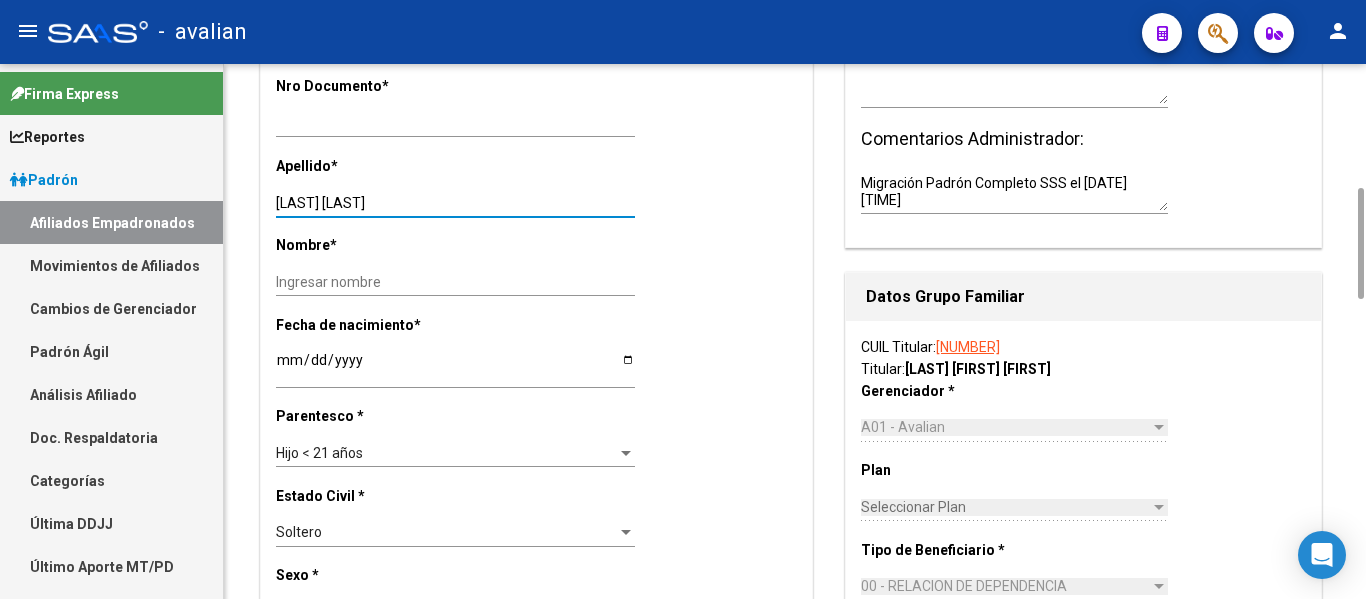 drag, startPoint x: 322, startPoint y: 207, endPoint x: 451, endPoint y: 220, distance: 129.65338 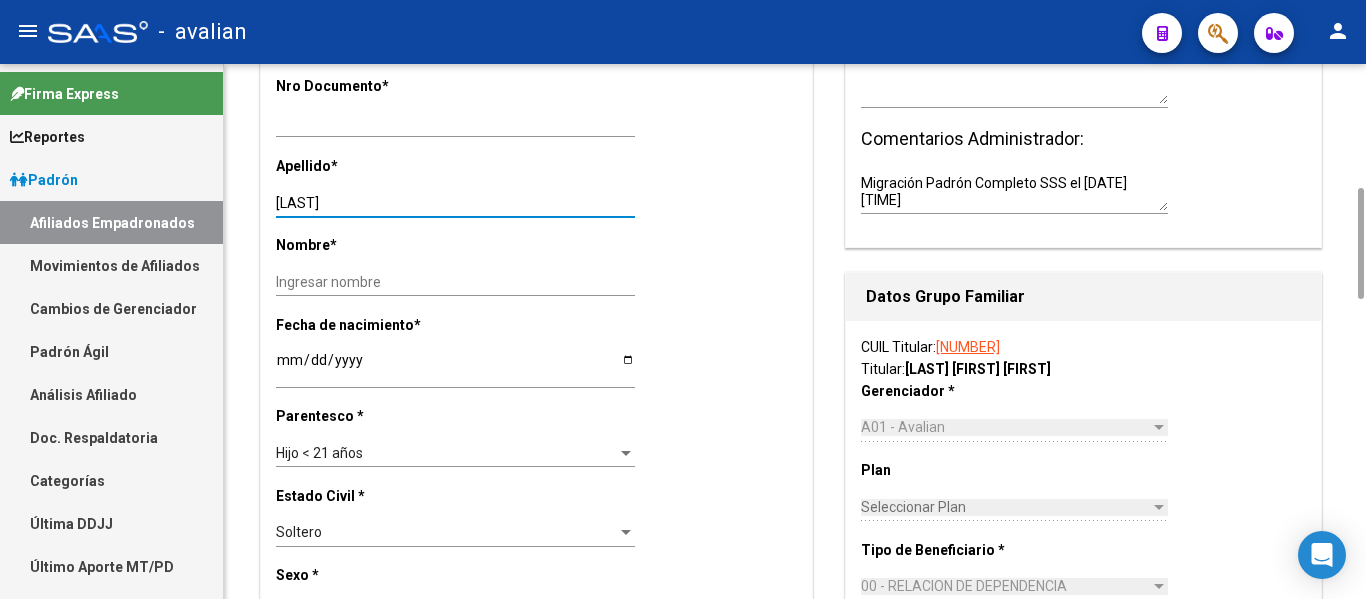type on "[LAST]" 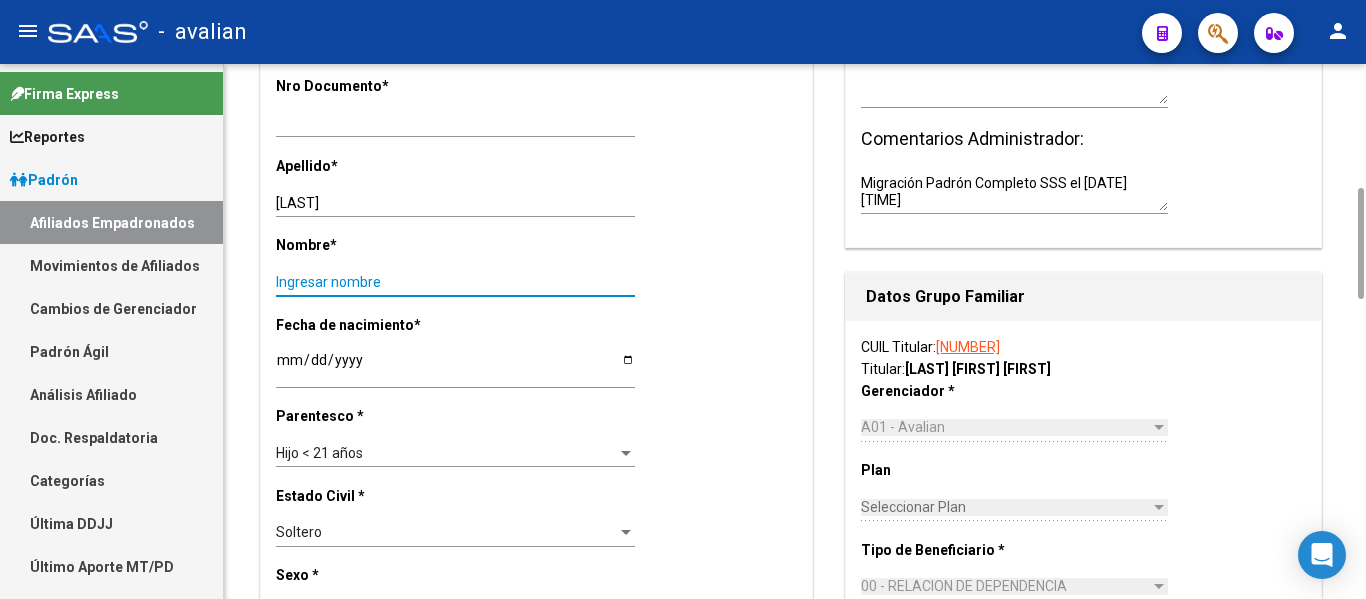 click on "Ingresar nombre" at bounding box center (455, 282) 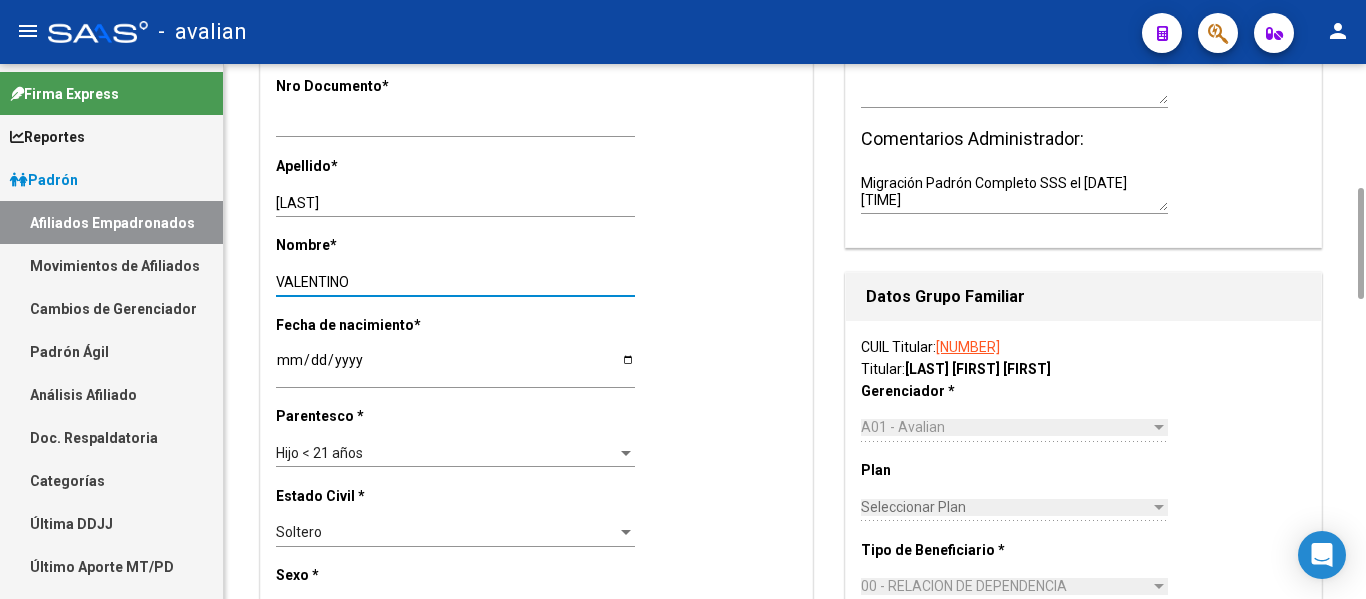 type on "VALENTINO" 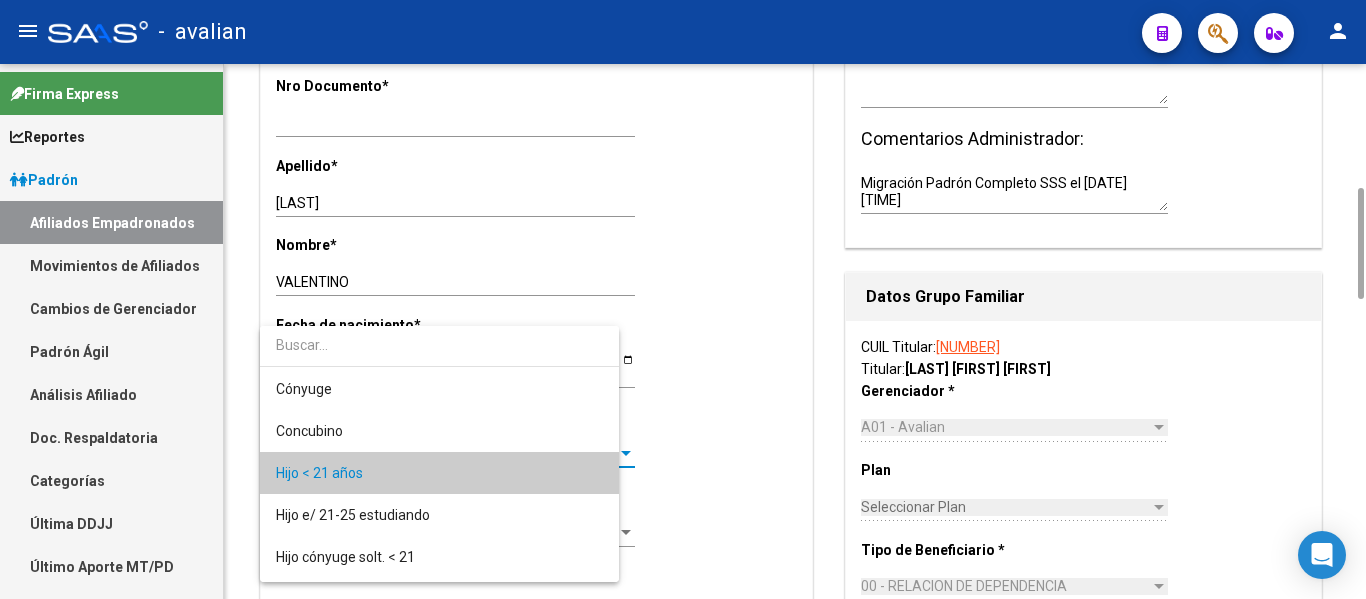 scroll, scrollTop: 19, scrollLeft: 0, axis: vertical 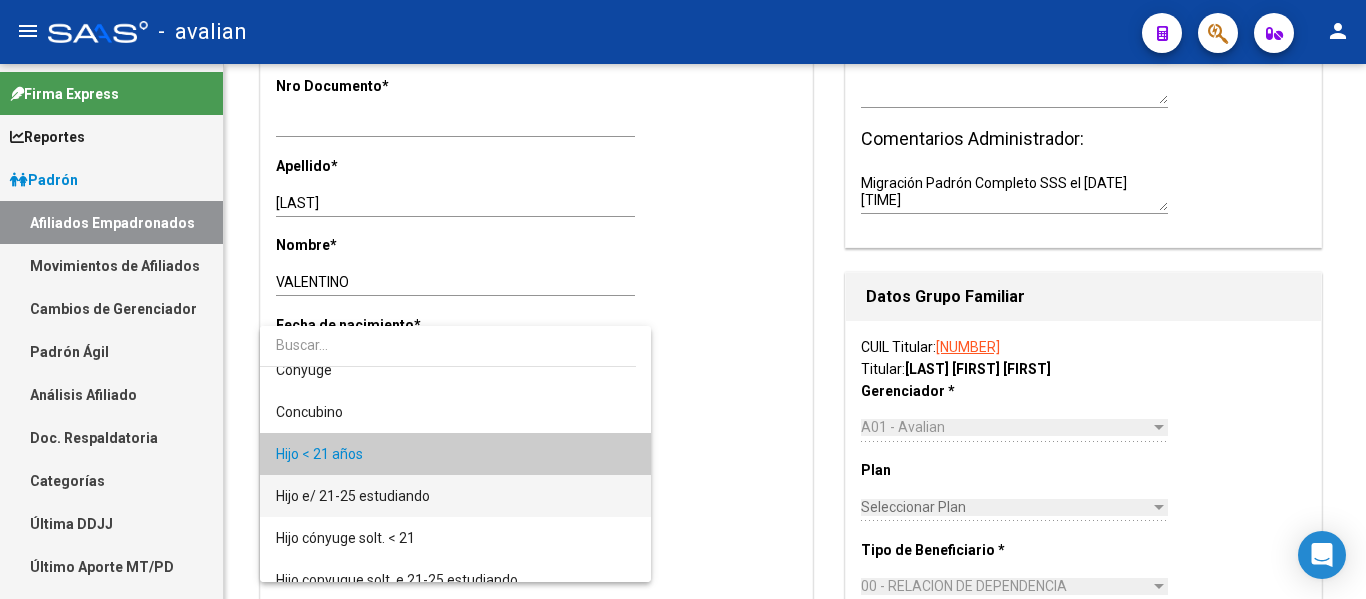click on "Hijo e/ 21-25 estudiando" at bounding box center (455, 496) 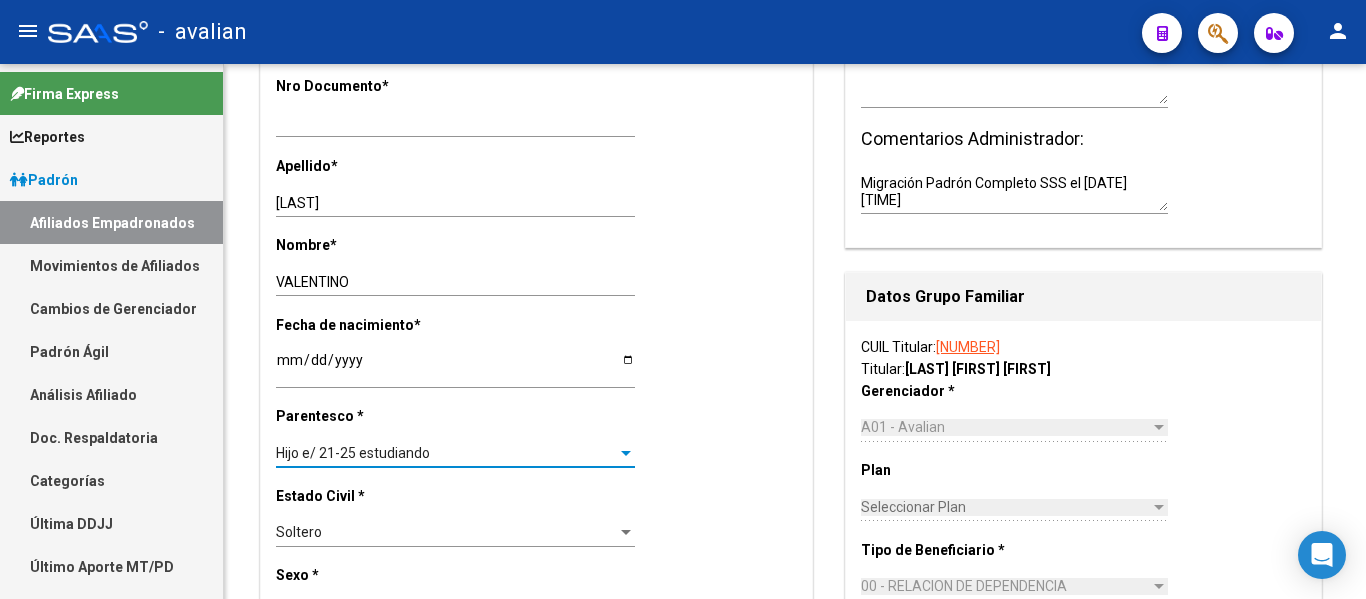 scroll, scrollTop: 0, scrollLeft: 0, axis: both 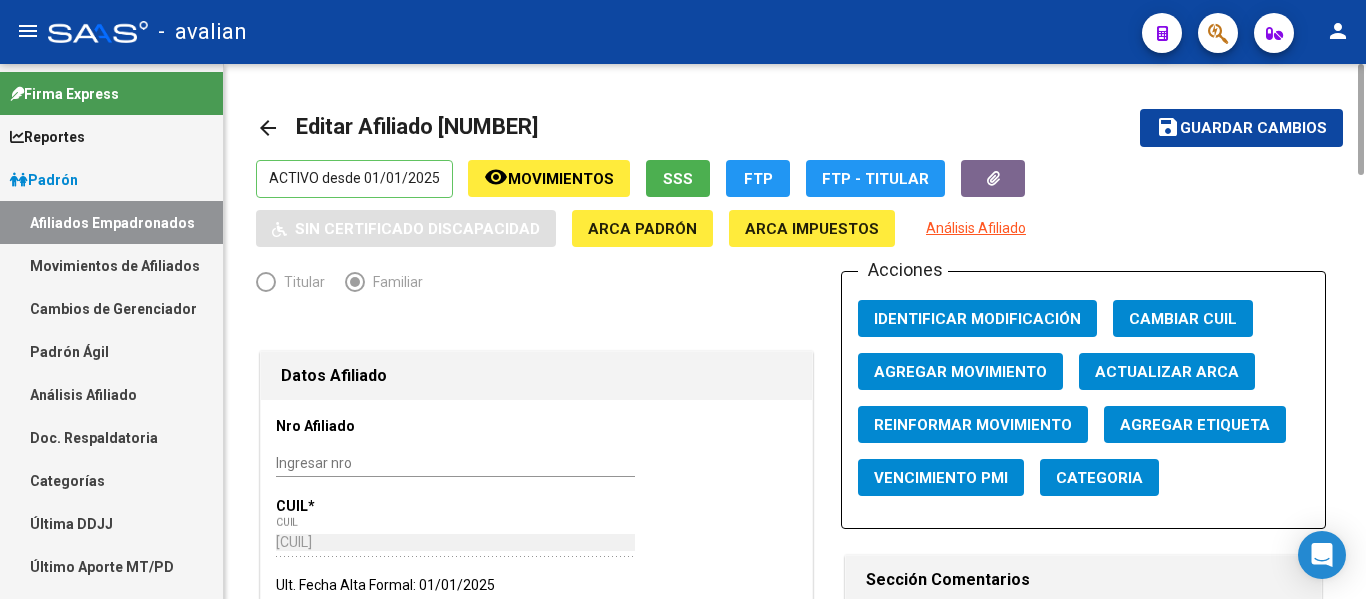 click on "Guardar cambios" 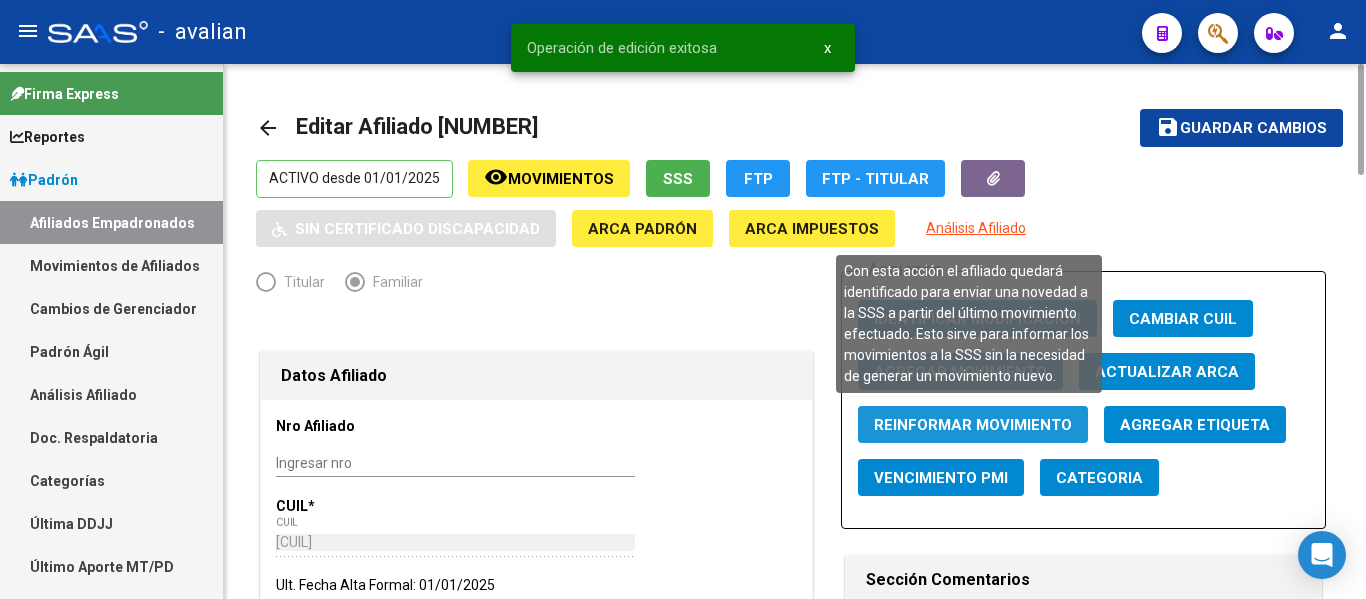 click on "Reinformar Movimiento" 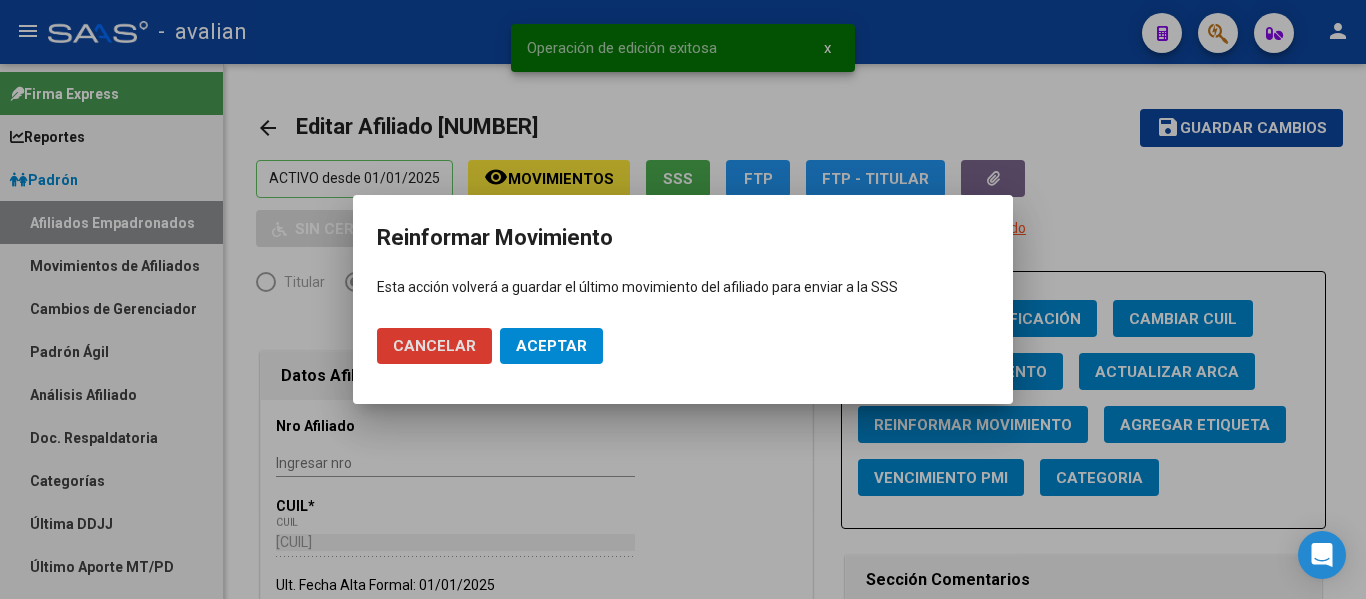 click on "Aceptar" at bounding box center (551, 346) 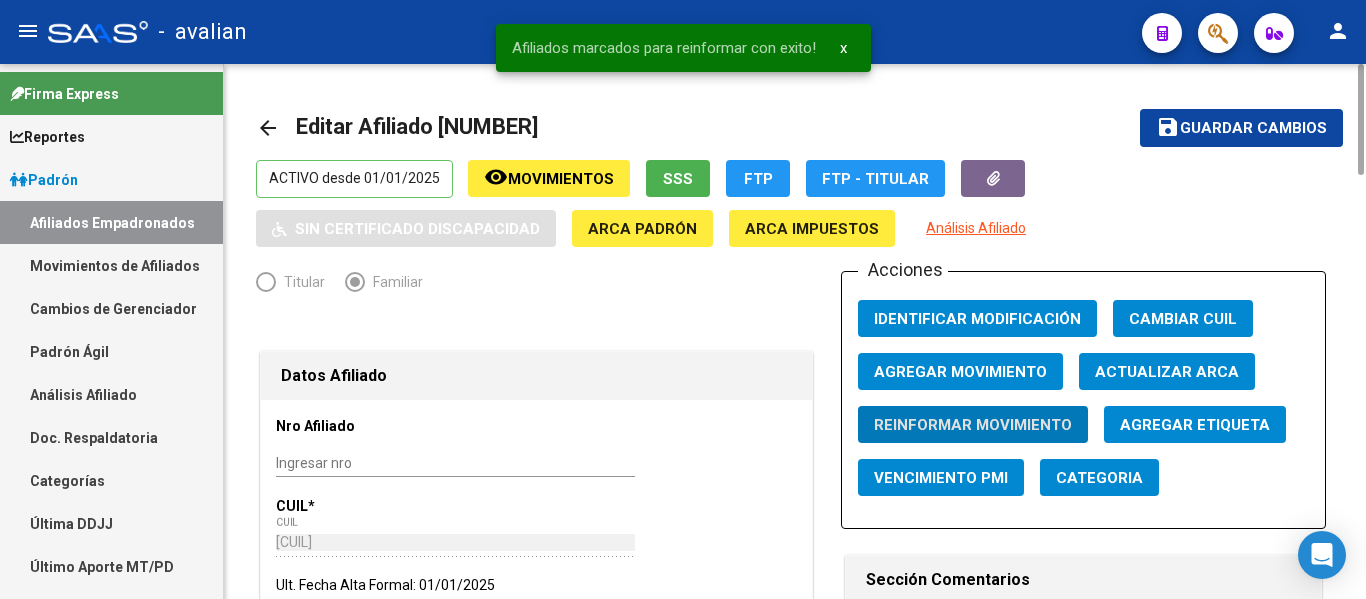 click on "arrow_back" 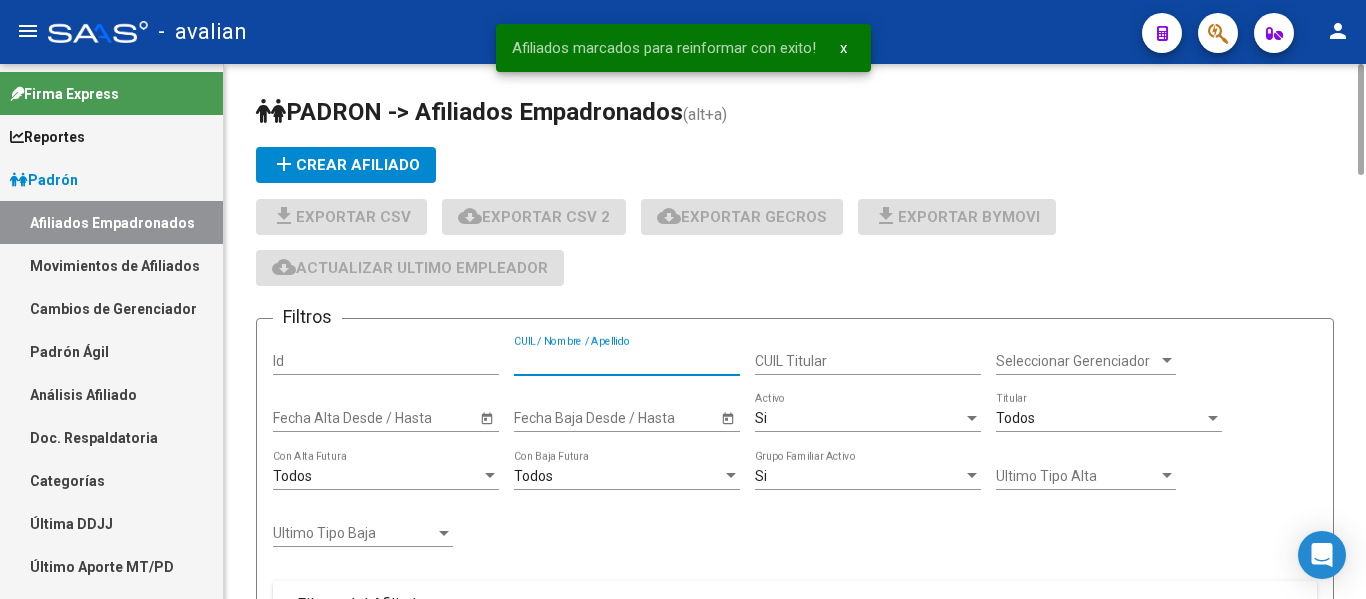 click on "CUIL / Nombre / Apellido" at bounding box center [627, 361] 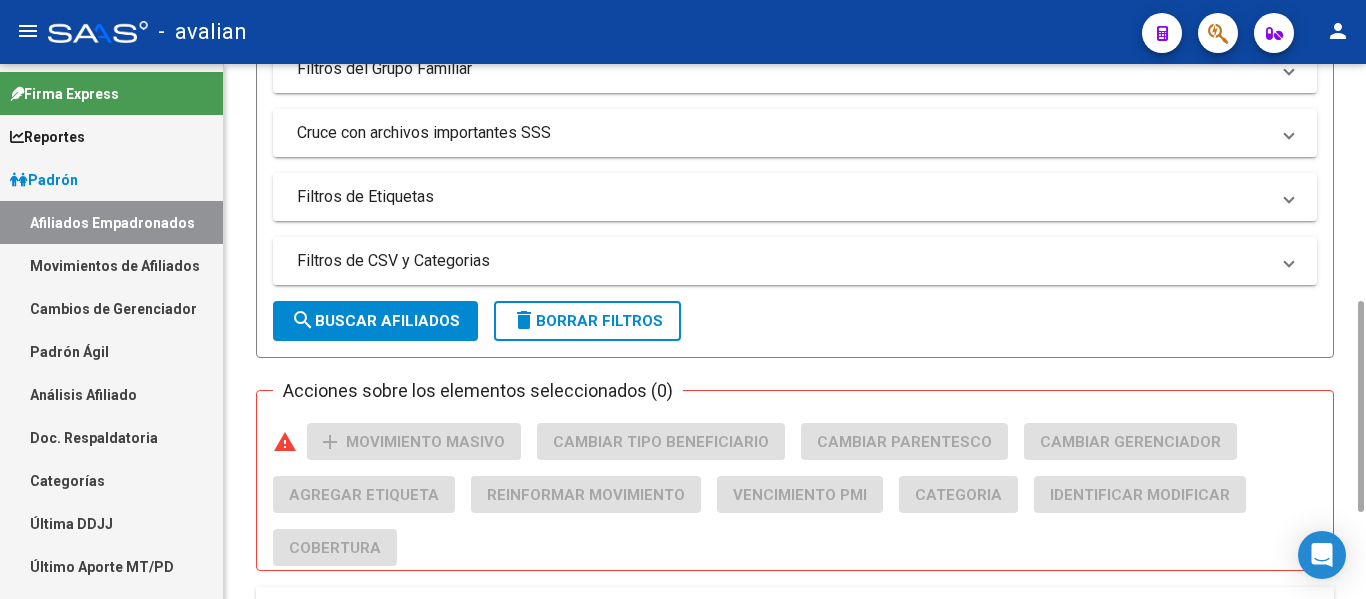scroll, scrollTop: 818, scrollLeft: 0, axis: vertical 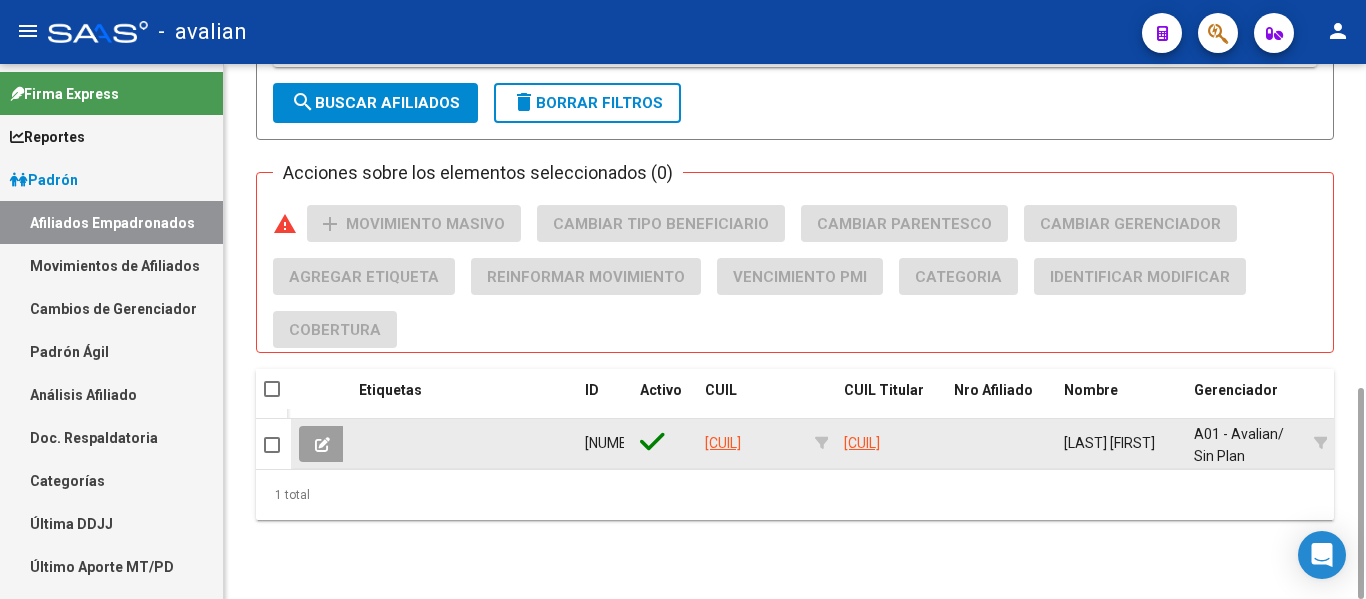 type on "[CUIL]" 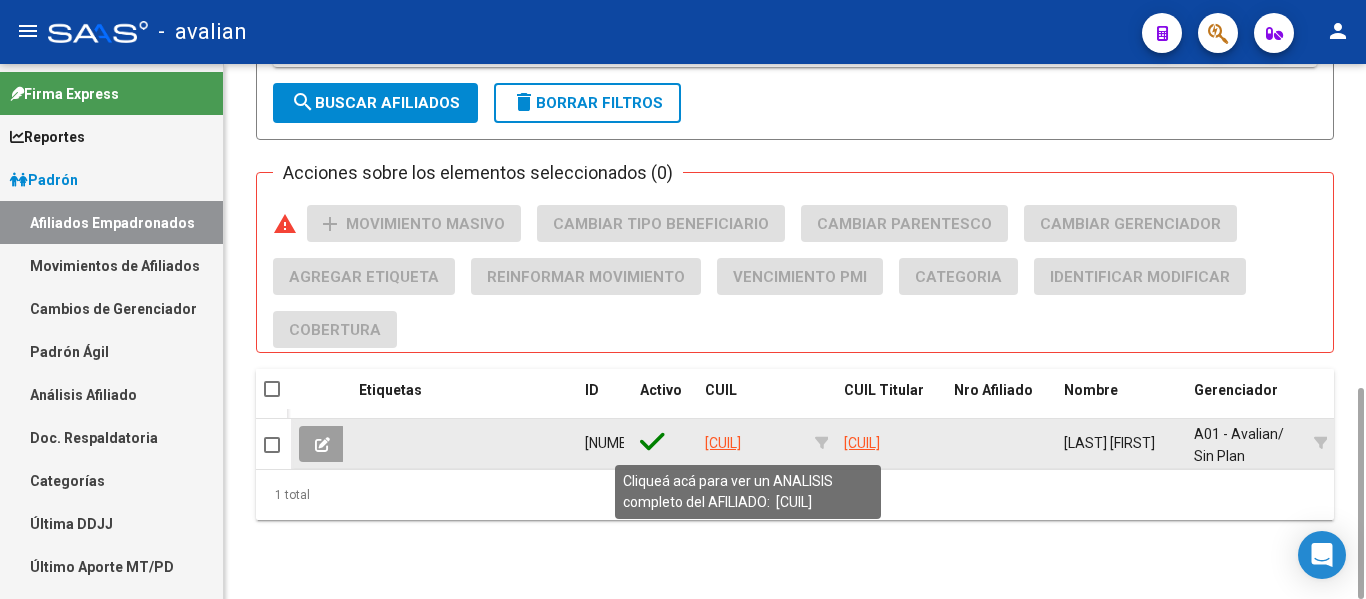 click on "[CUIL]" 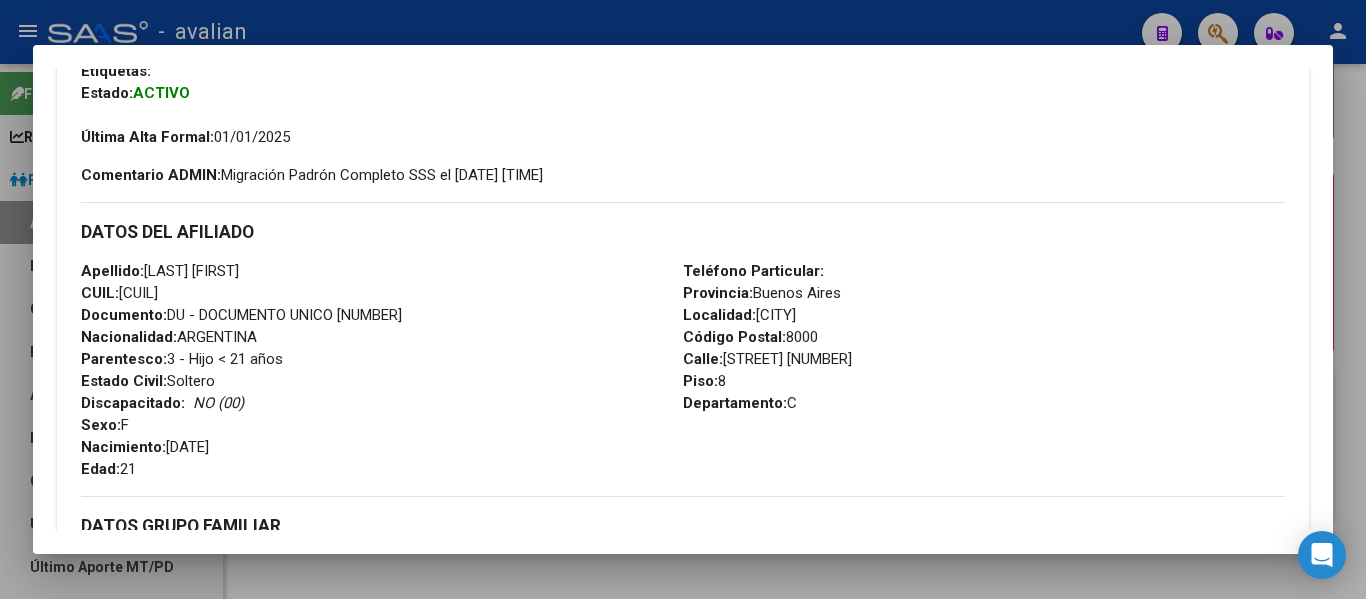 scroll, scrollTop: 0, scrollLeft: 0, axis: both 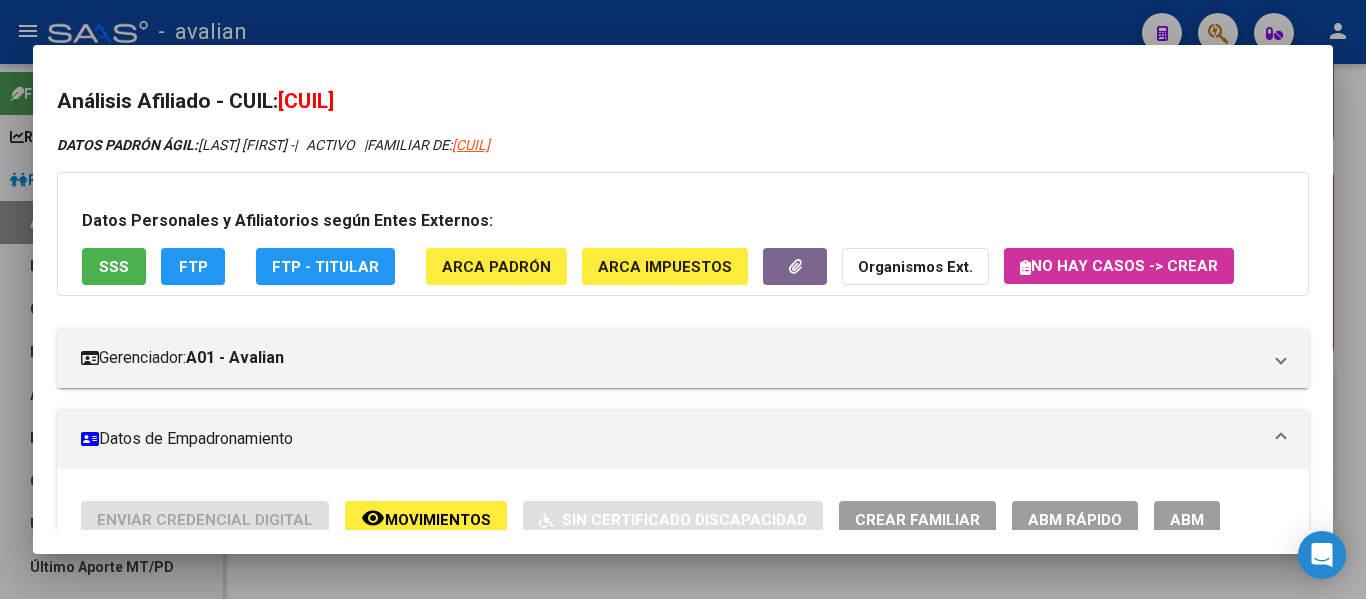 click on "ABM" at bounding box center (1187, 519) 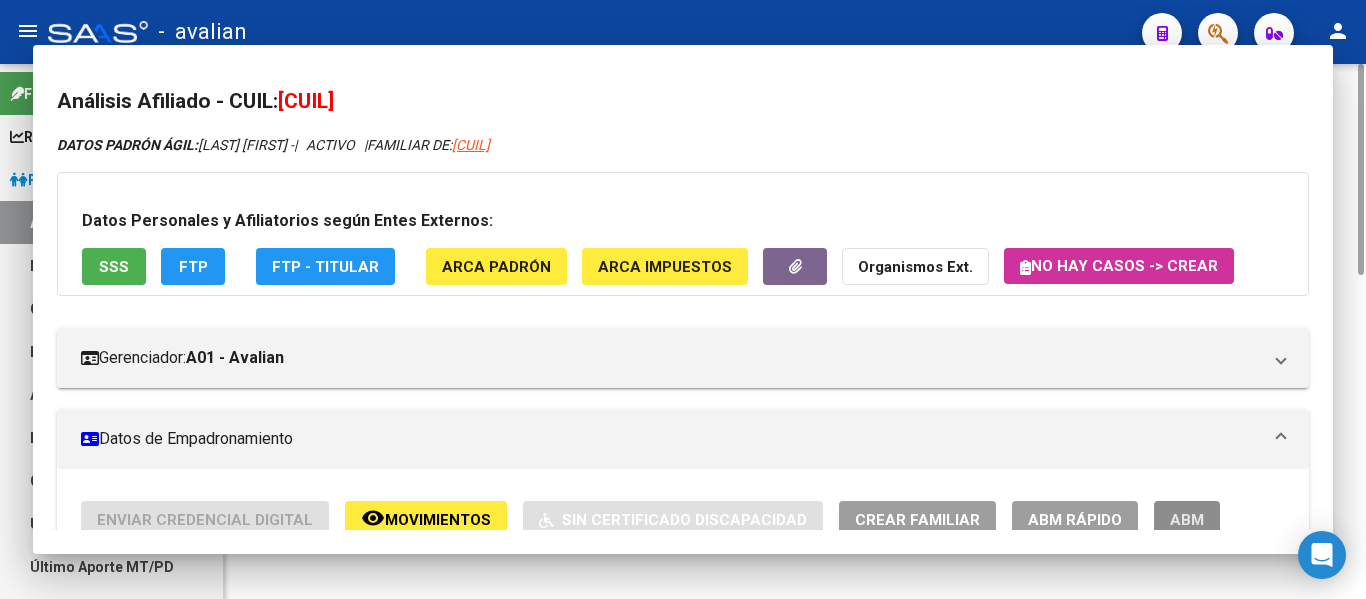 scroll, scrollTop: 0, scrollLeft: 0, axis: both 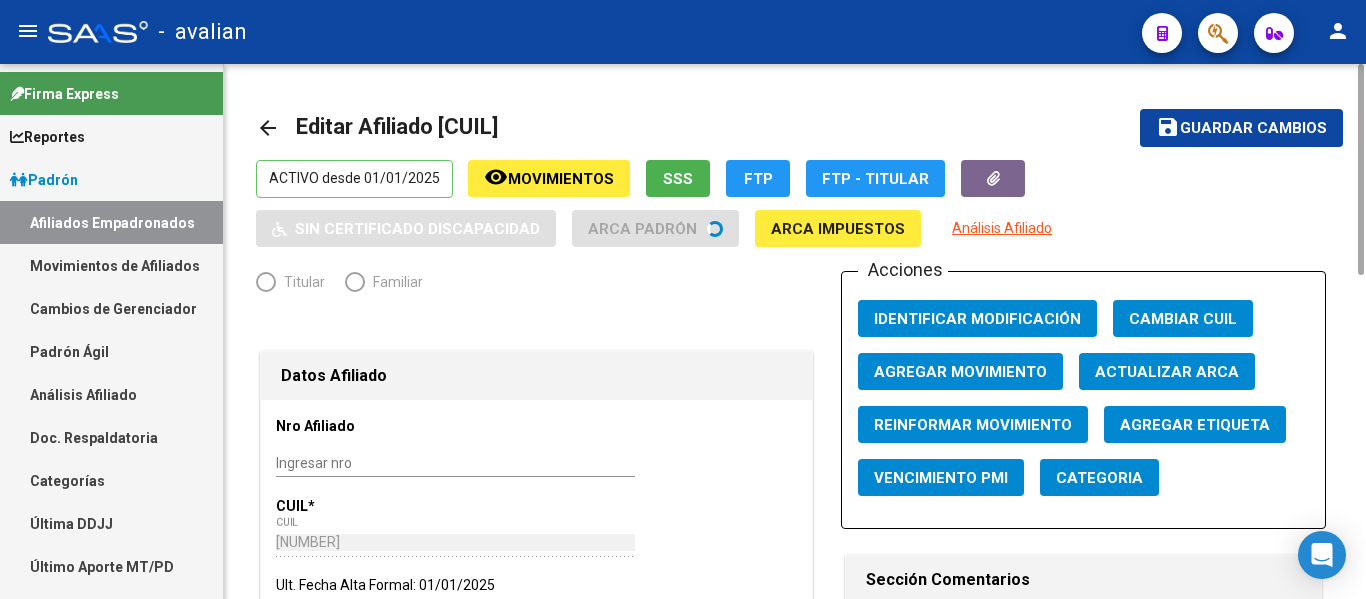 radio on "true" 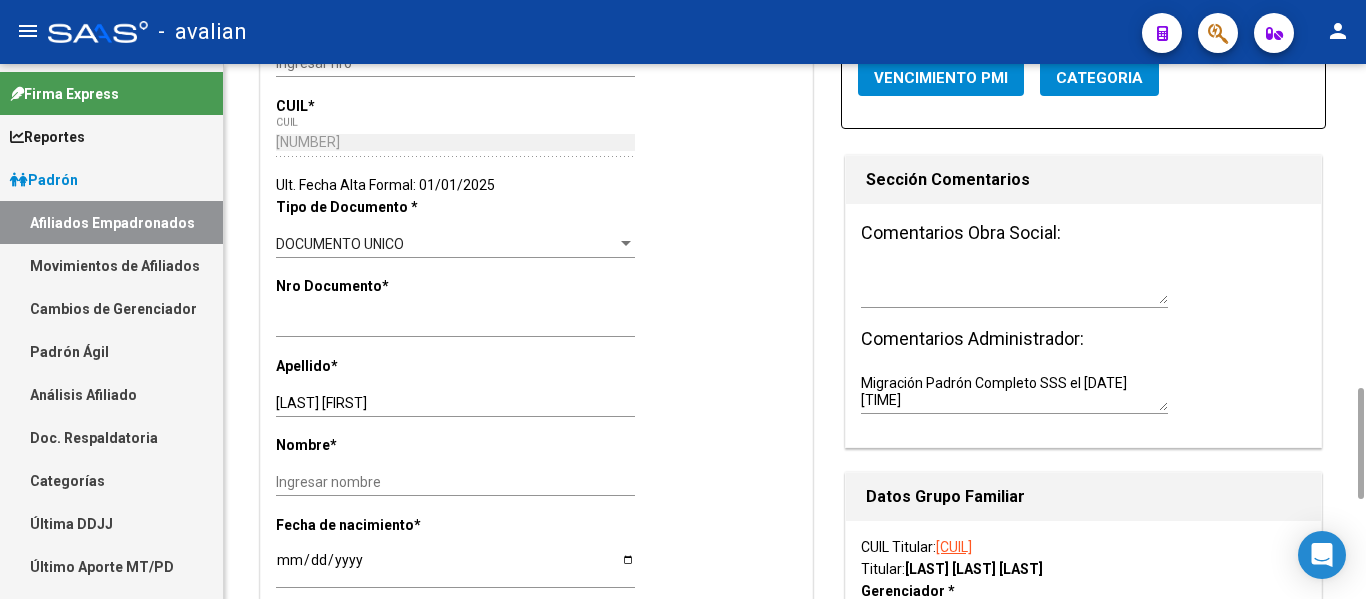 scroll, scrollTop: 600, scrollLeft: 0, axis: vertical 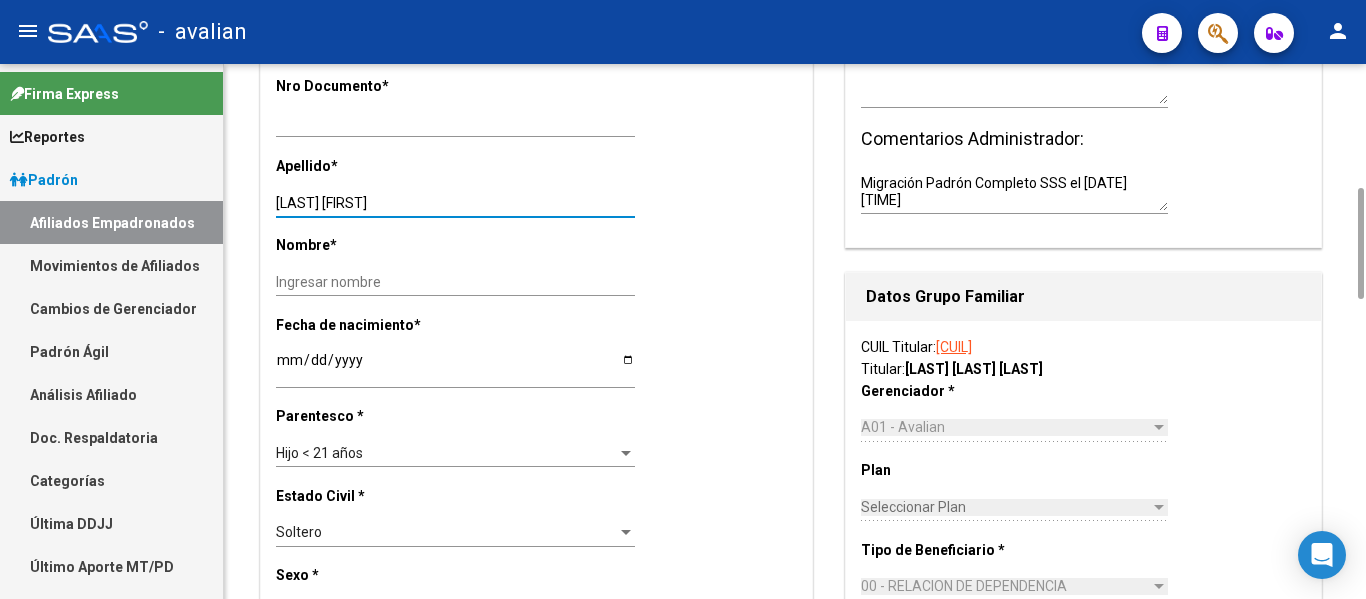 drag, startPoint x: 345, startPoint y: 204, endPoint x: 429, endPoint y: 204, distance: 84 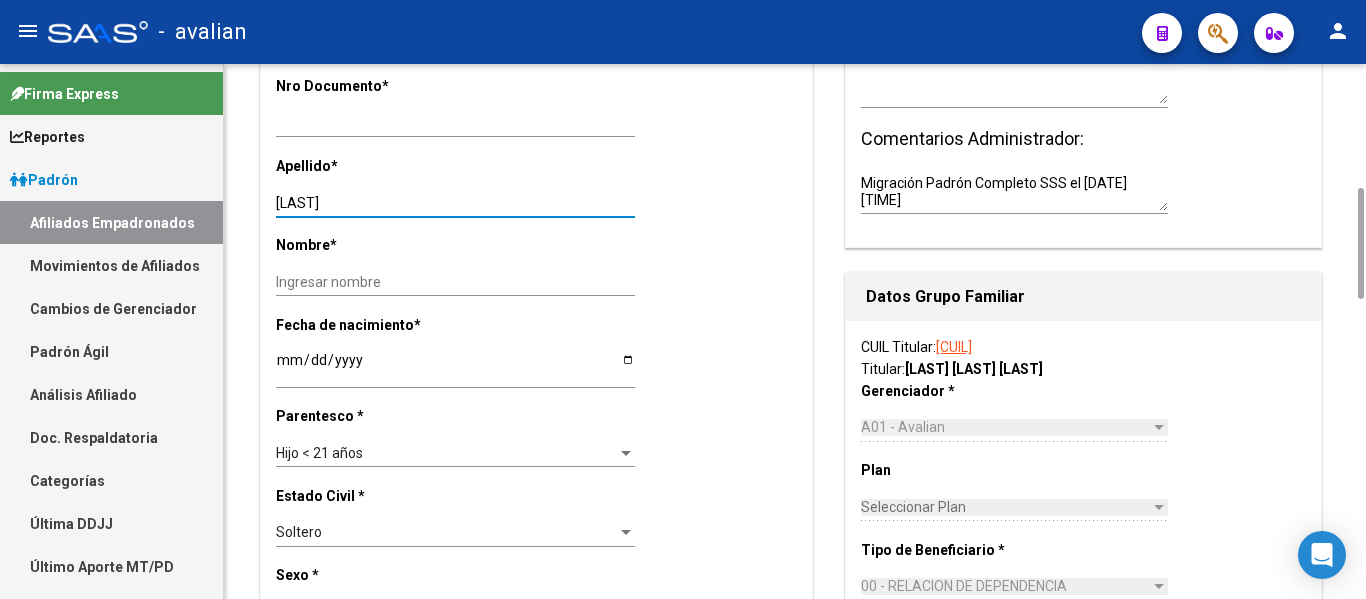 type on "[LAST]" 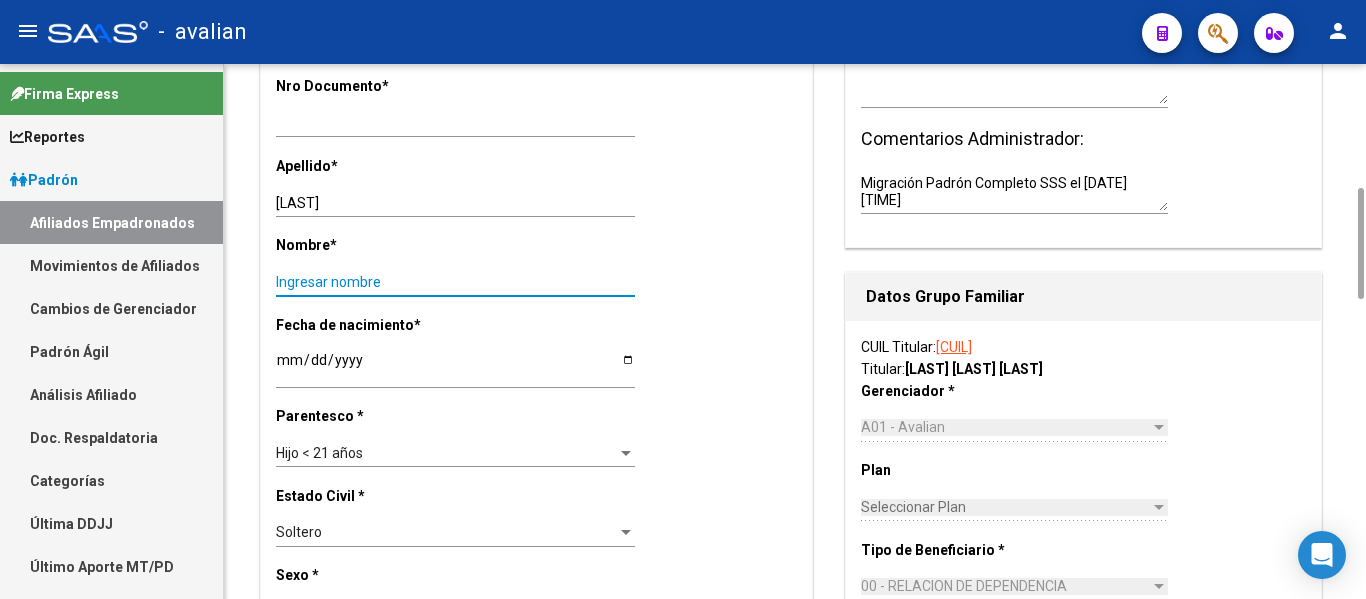 paste on "[LAST]" 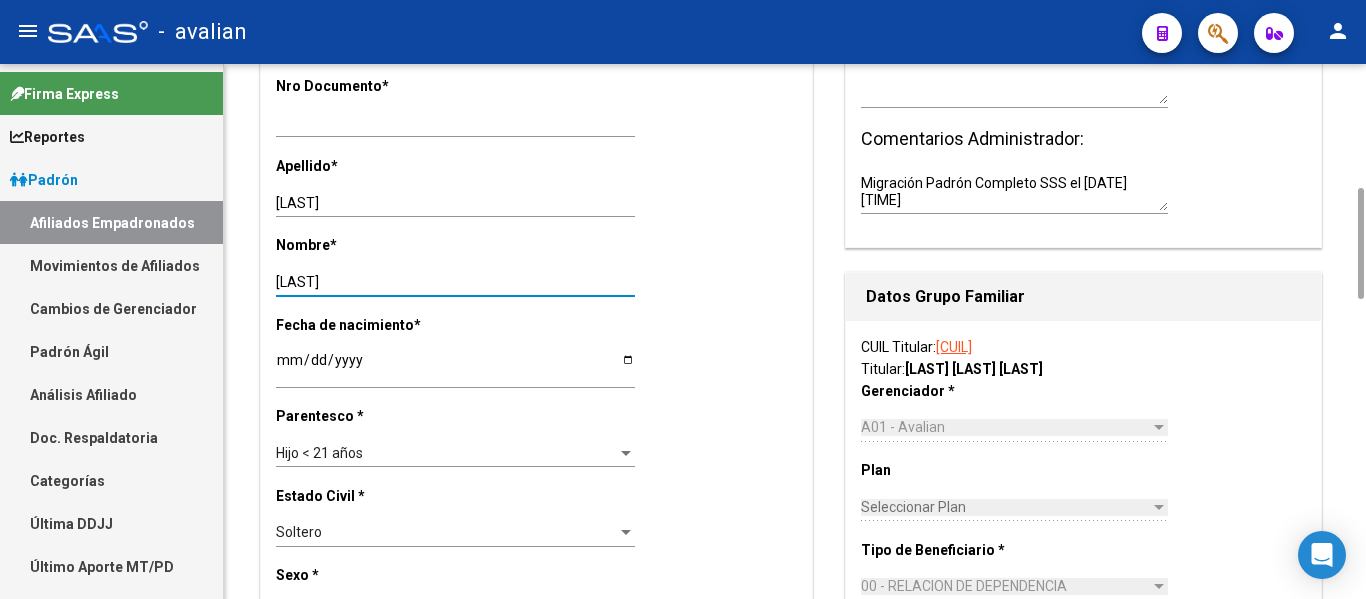 type on "[LAST]" 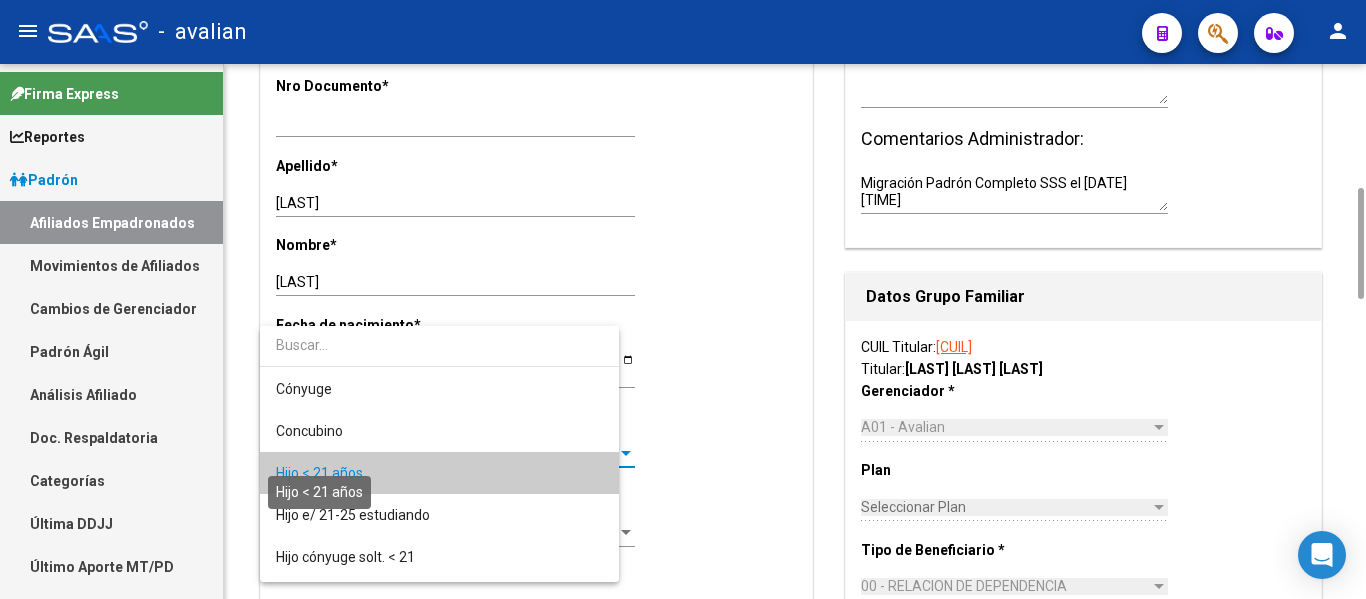 scroll, scrollTop: 19, scrollLeft: 0, axis: vertical 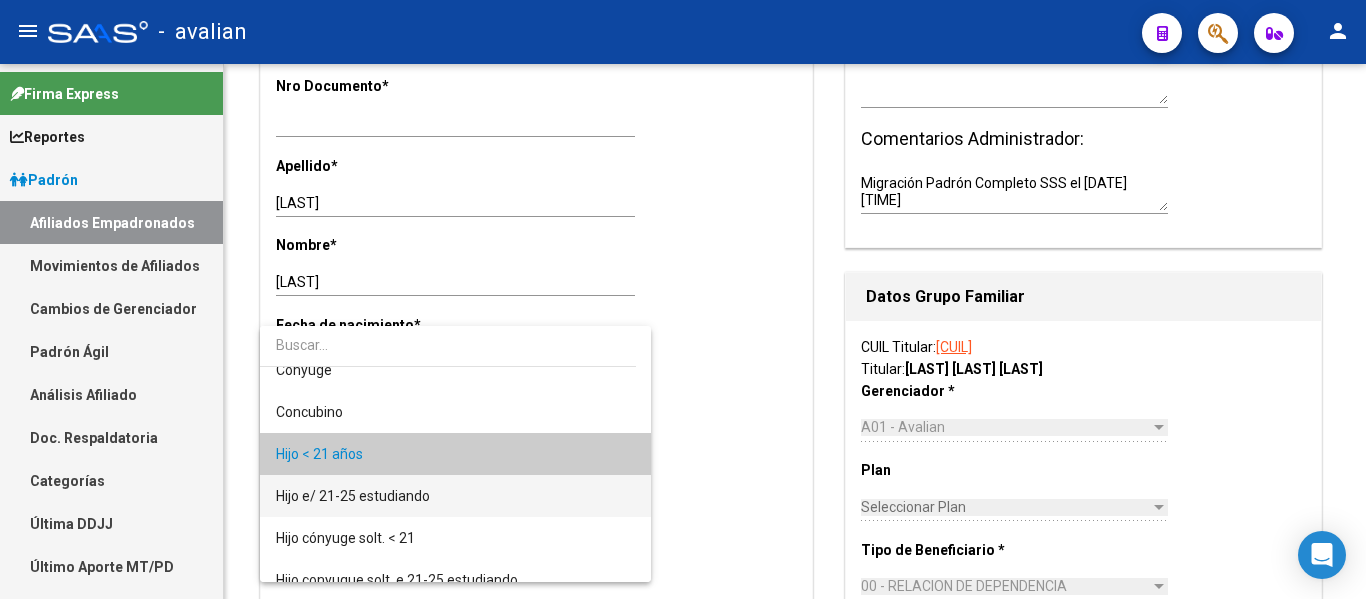 click on "Hijo e/ 21-25 estudiando" at bounding box center [455, 496] 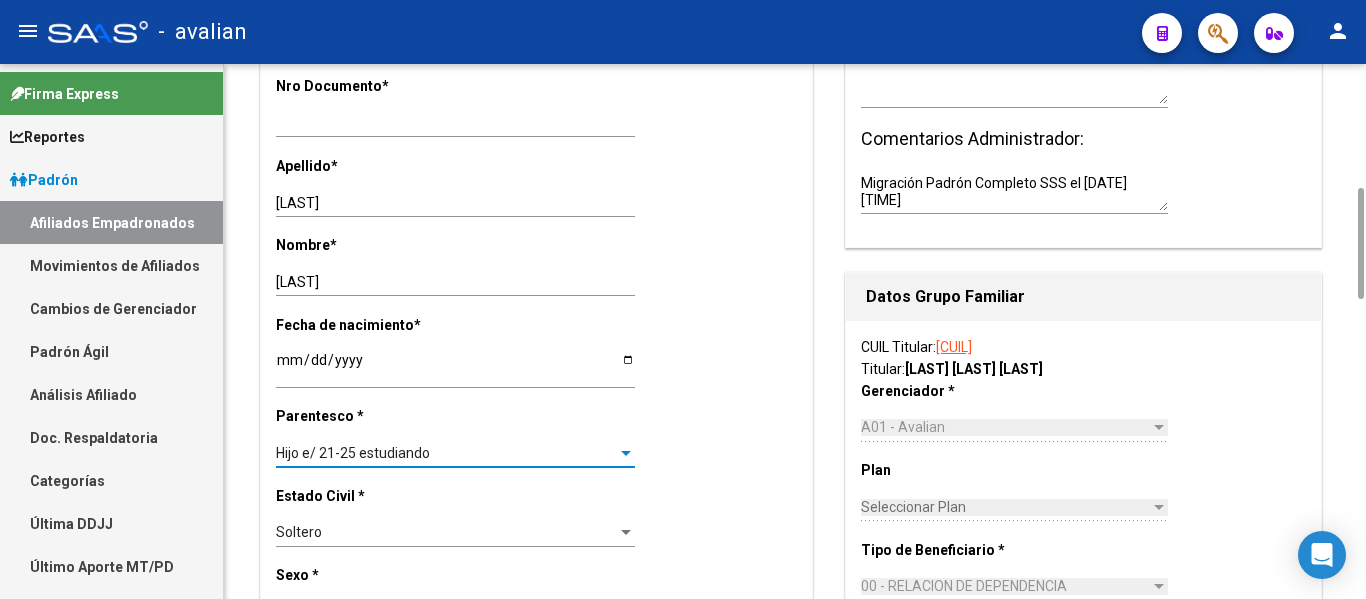 scroll, scrollTop: 0, scrollLeft: 0, axis: both 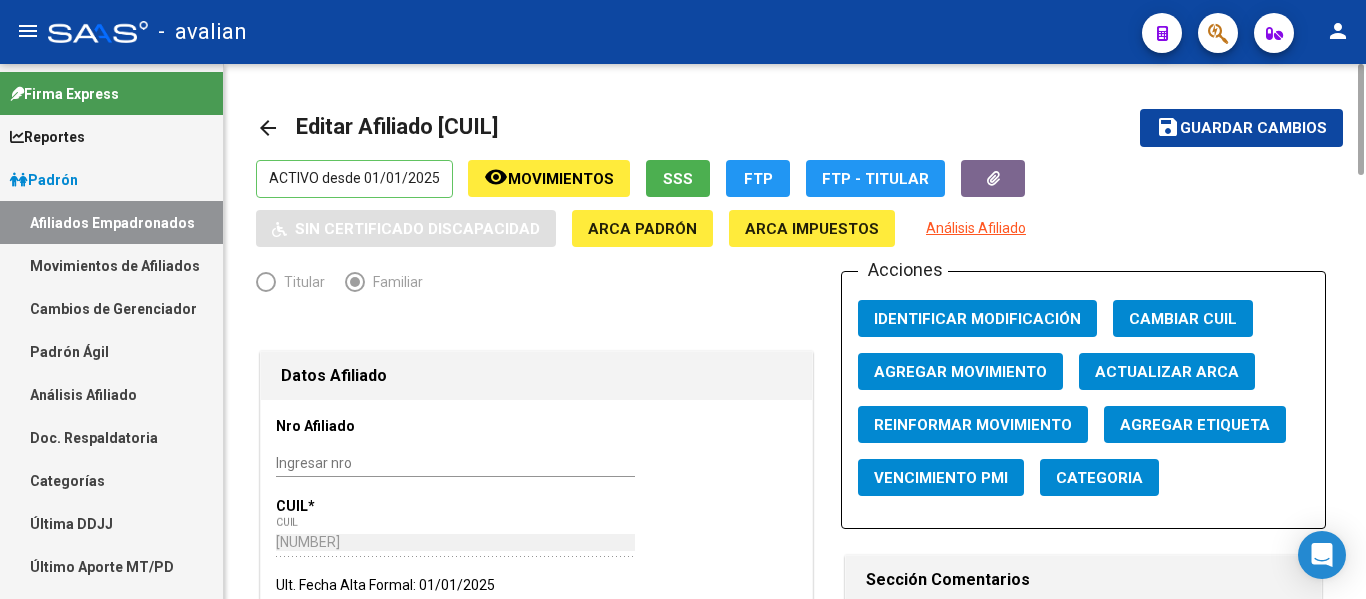 click on "Guardar cambios" 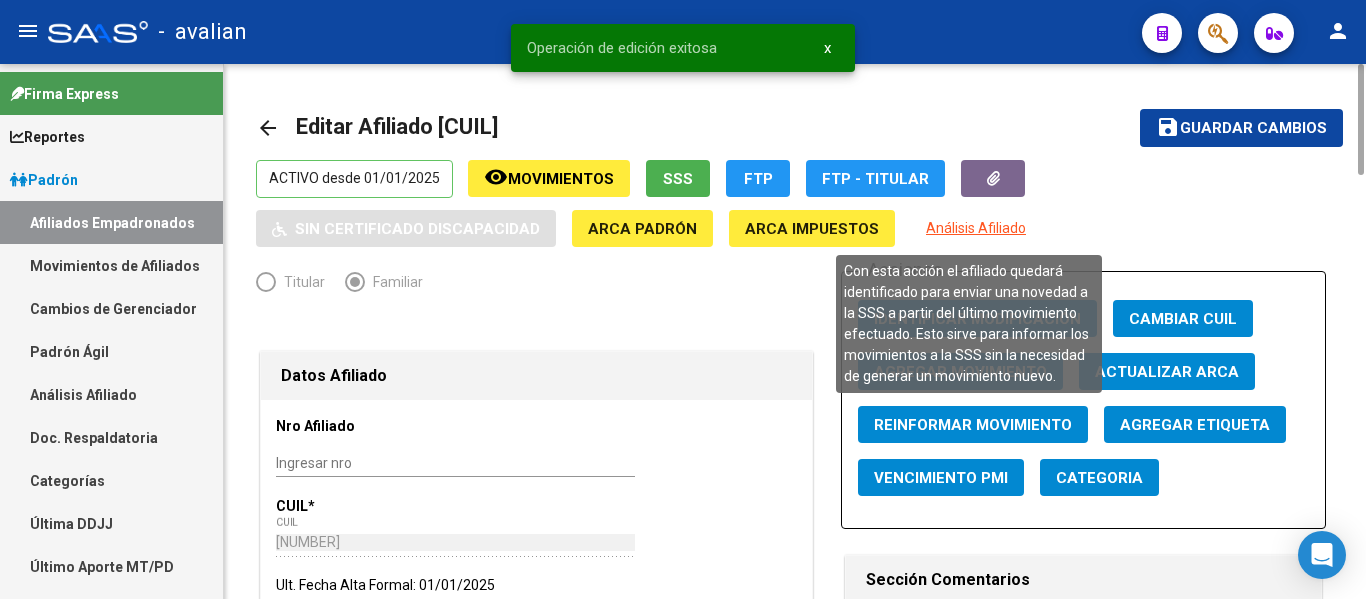 click on "Reinformar Movimiento" 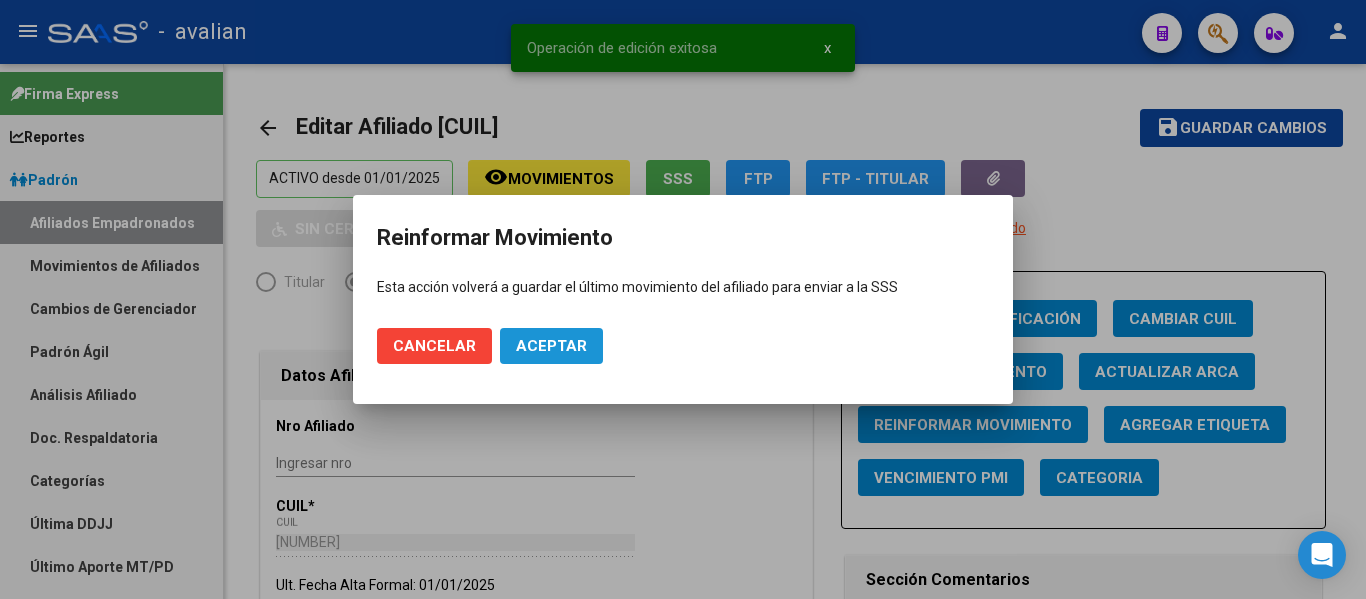 click on "Aceptar" at bounding box center [551, 346] 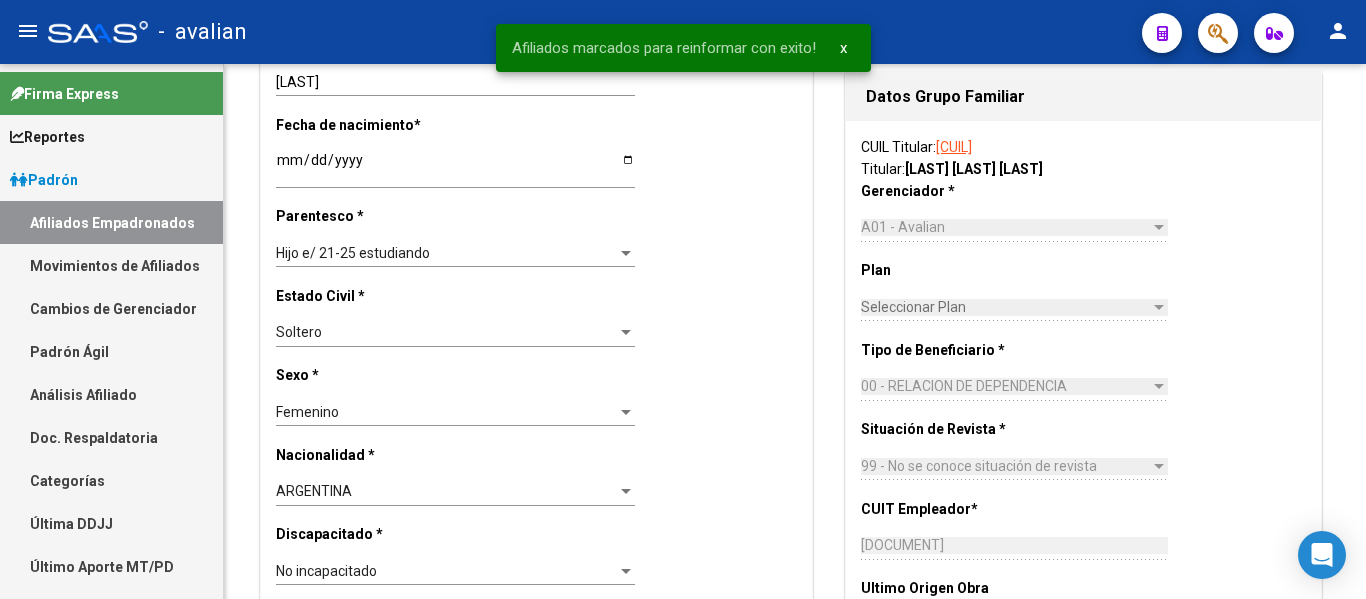 scroll, scrollTop: 0, scrollLeft: 0, axis: both 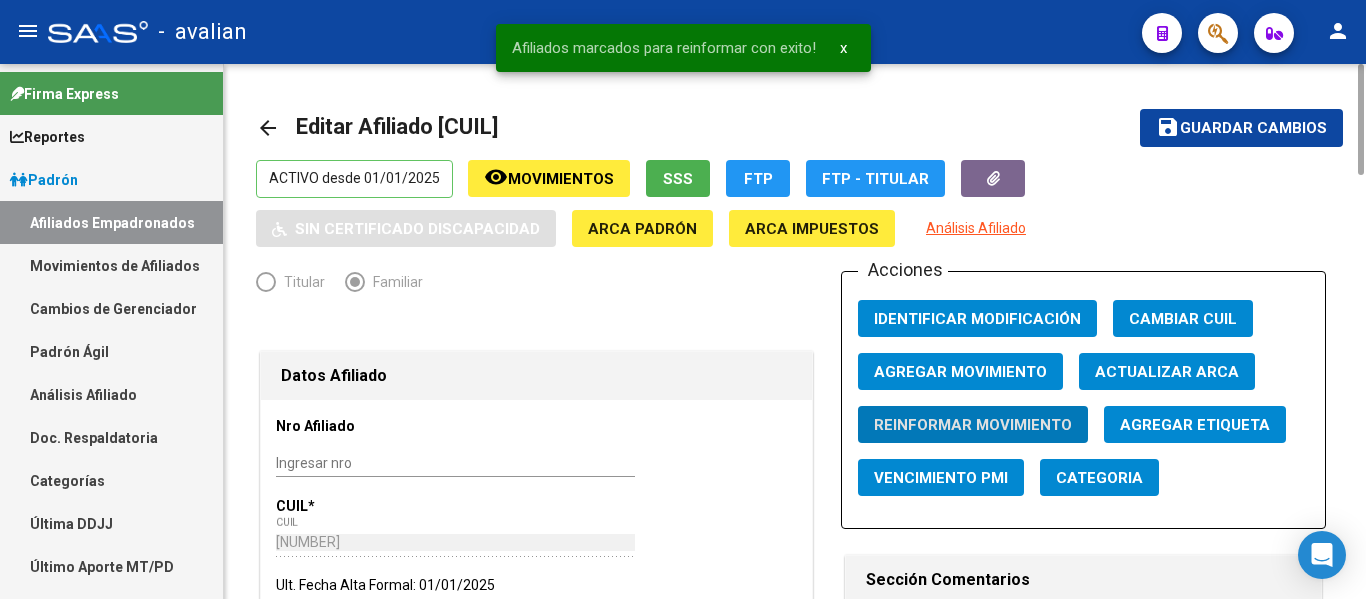 click on "arrow_back" 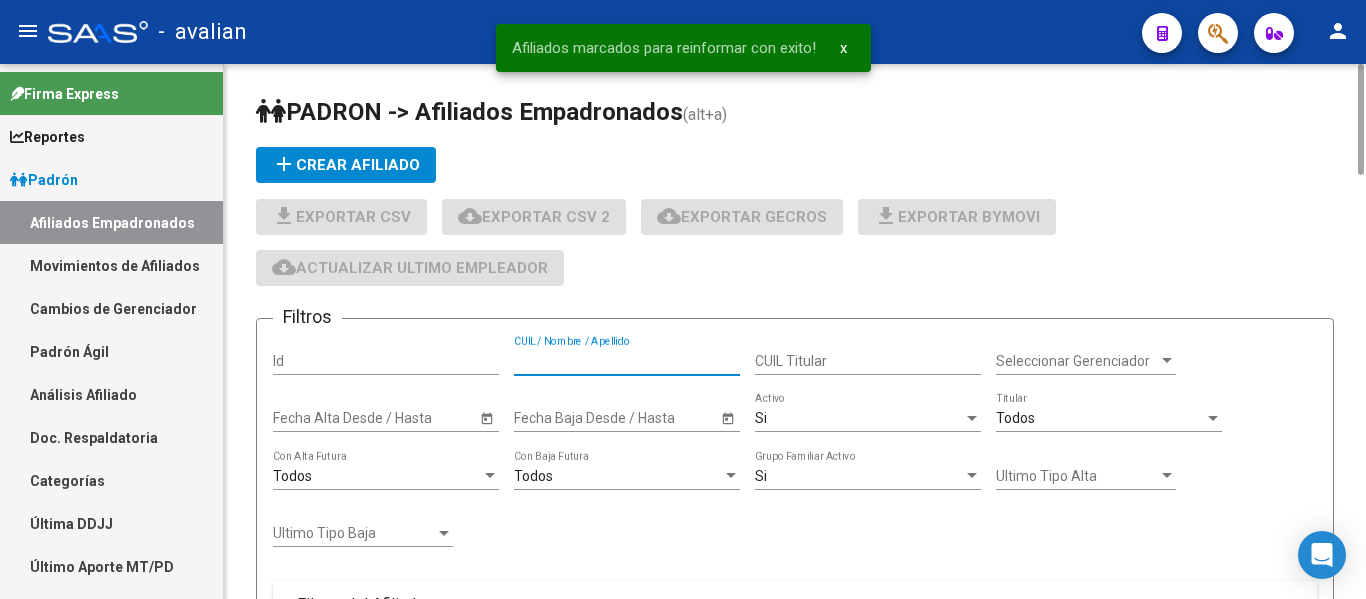click on "CUIL / Nombre / Apellido" at bounding box center [627, 361] 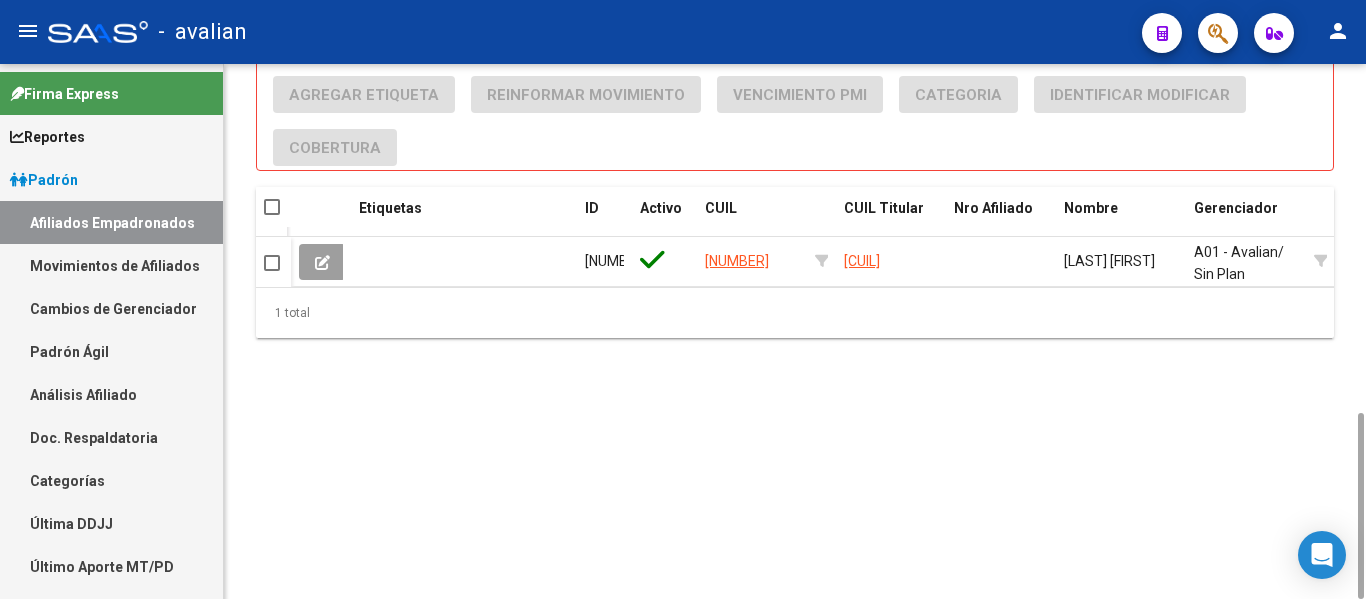 scroll, scrollTop: 800, scrollLeft: 0, axis: vertical 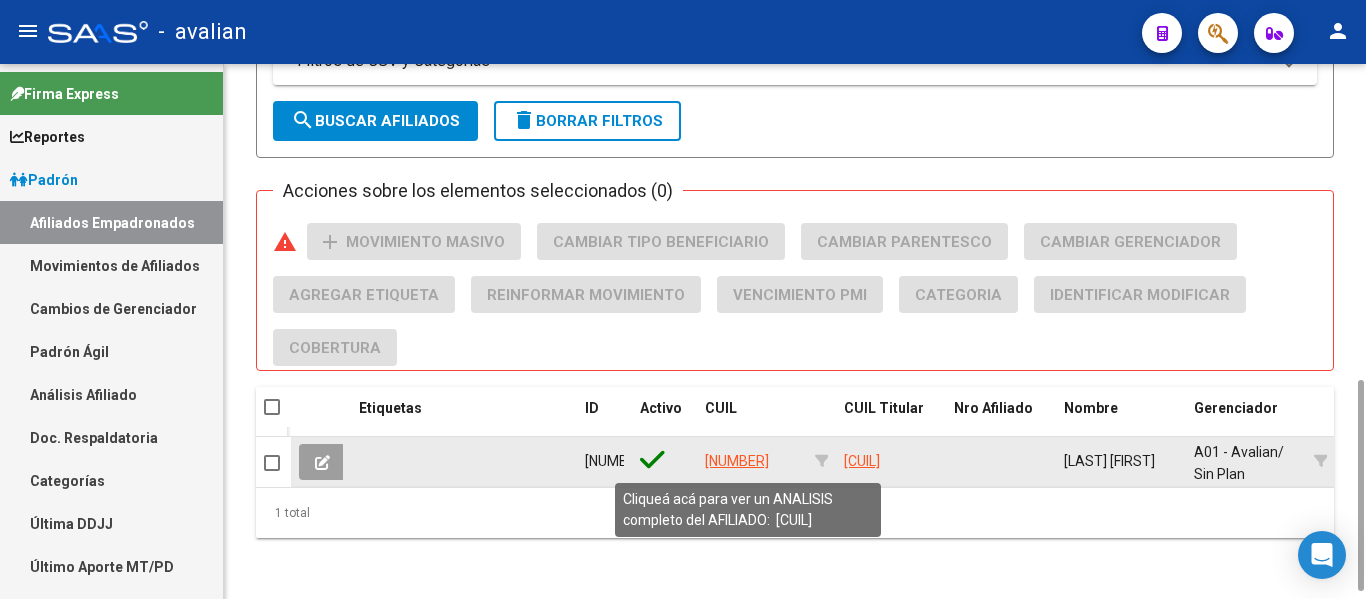 type on "[NUMBER]" 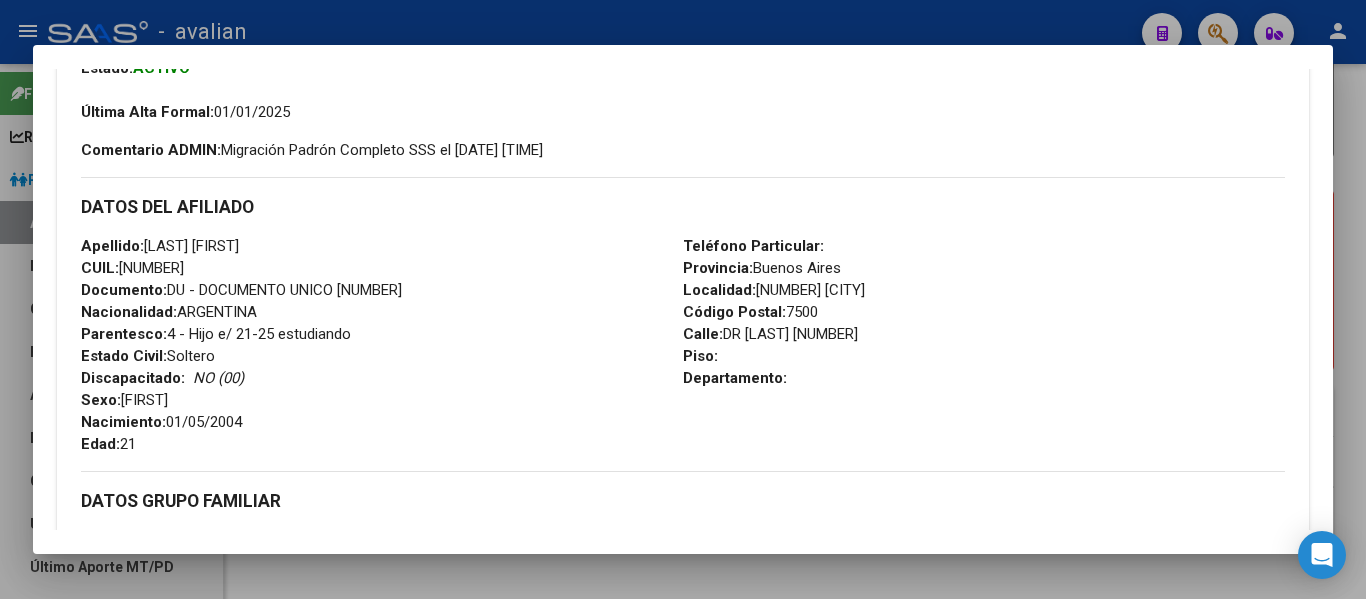 scroll, scrollTop: 600, scrollLeft: 0, axis: vertical 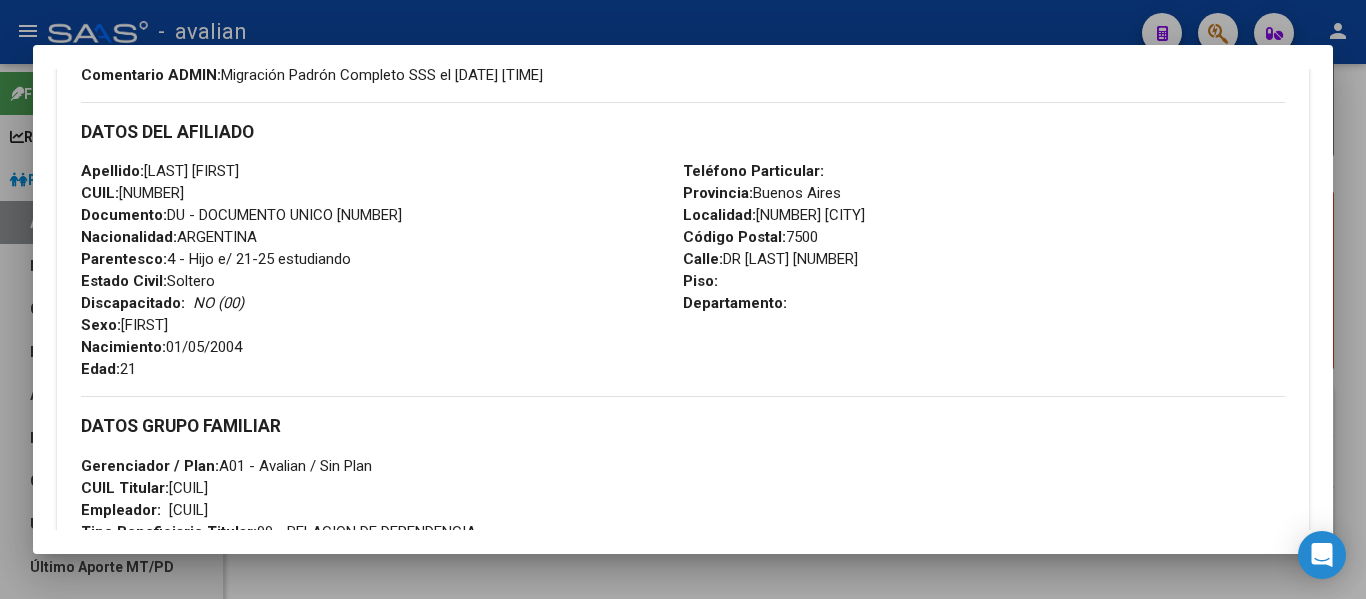 click at bounding box center (683, 299) 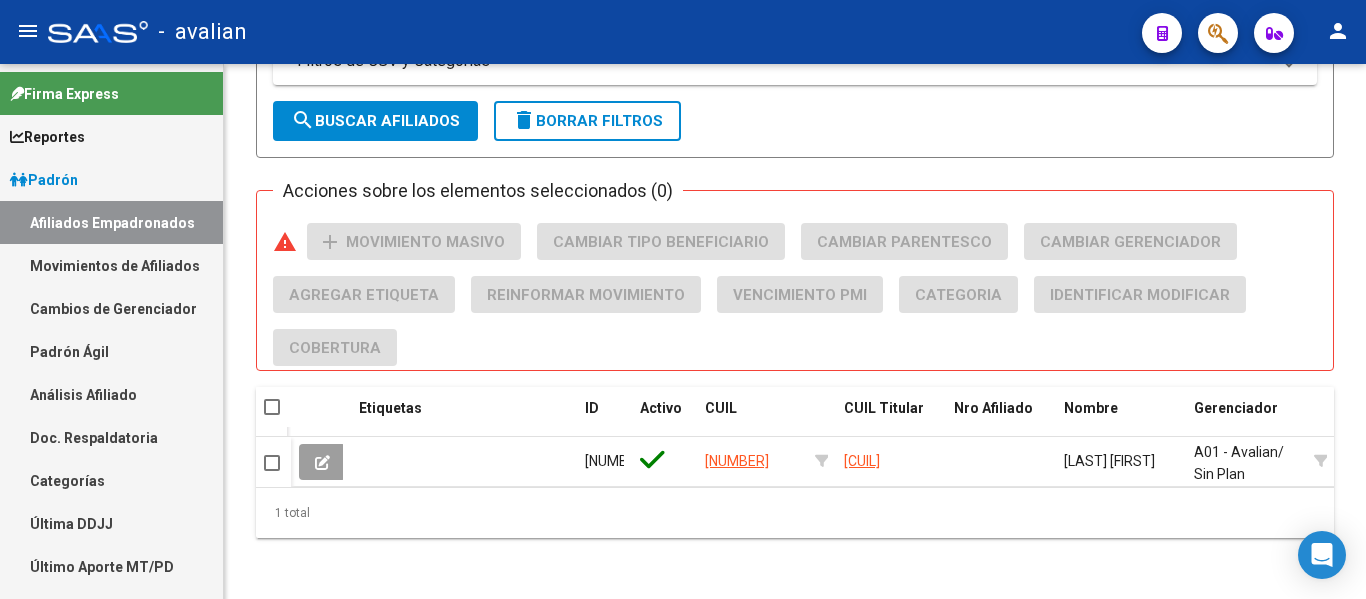 scroll, scrollTop: 200, scrollLeft: 0, axis: vertical 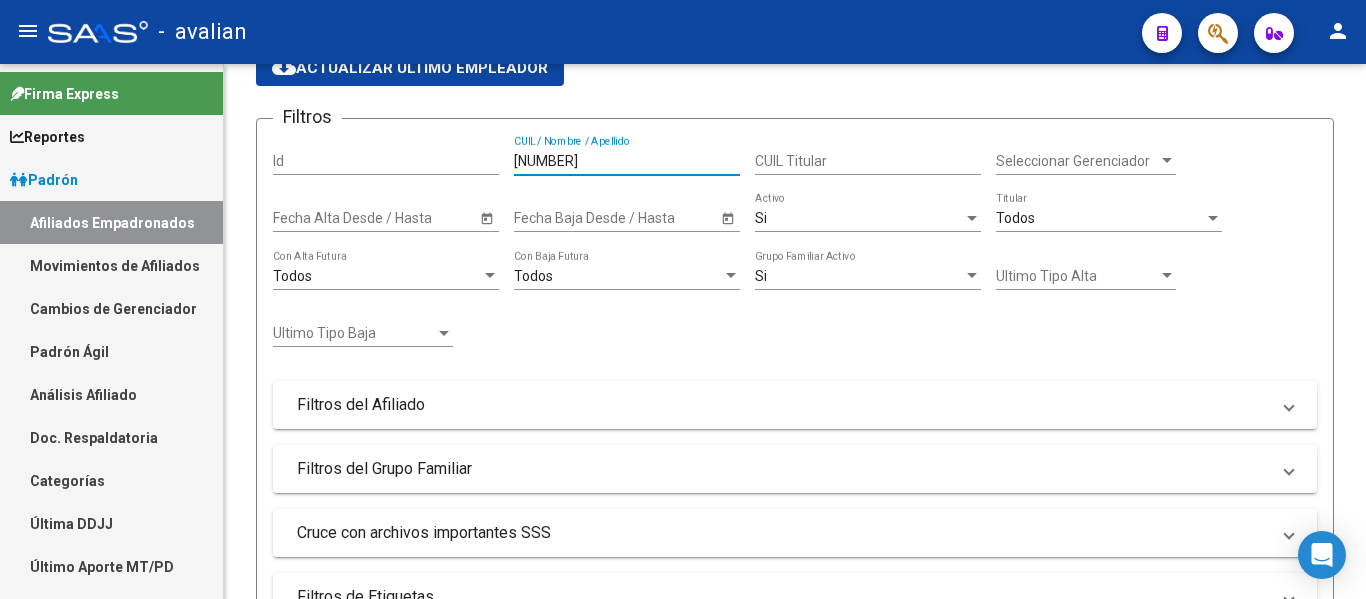drag, startPoint x: 618, startPoint y: 162, endPoint x: 222, endPoint y: 148, distance: 396.2474 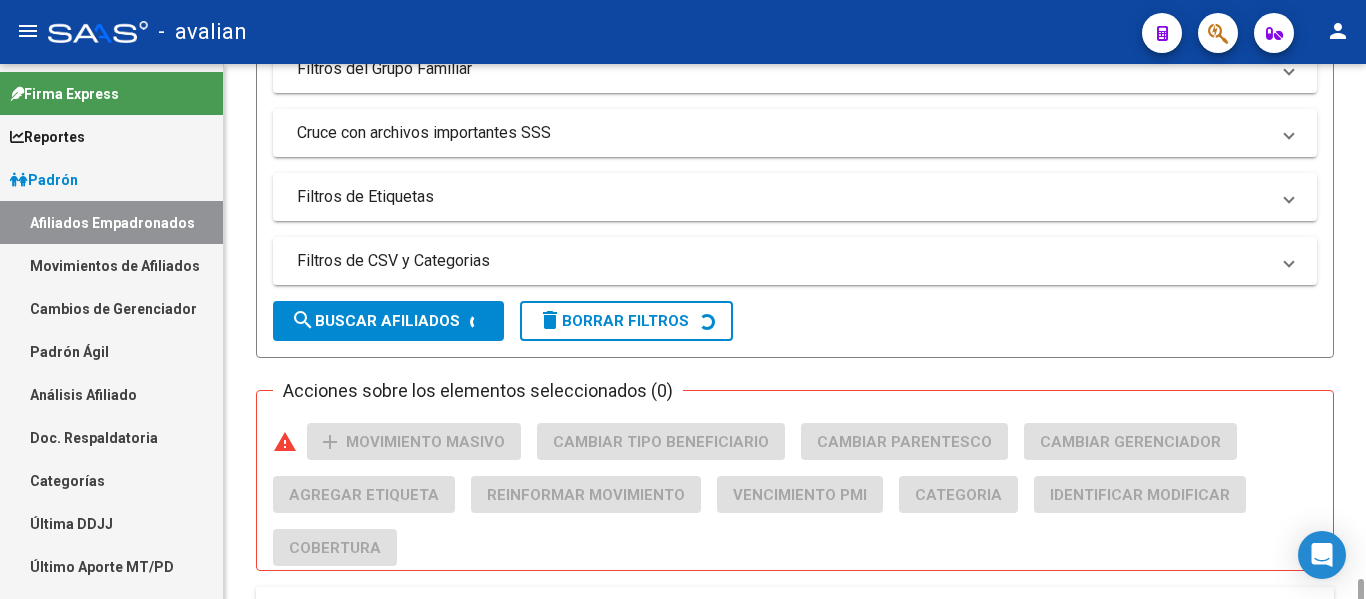scroll, scrollTop: 800, scrollLeft: 0, axis: vertical 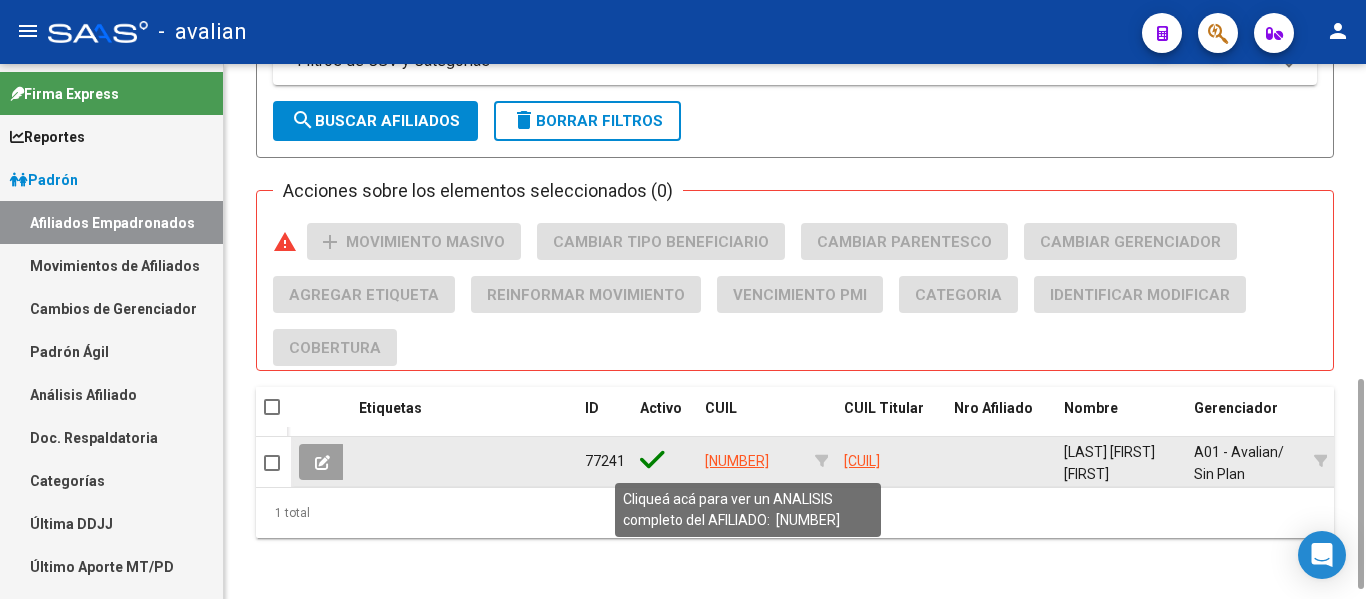 type on "[NUMBER]" 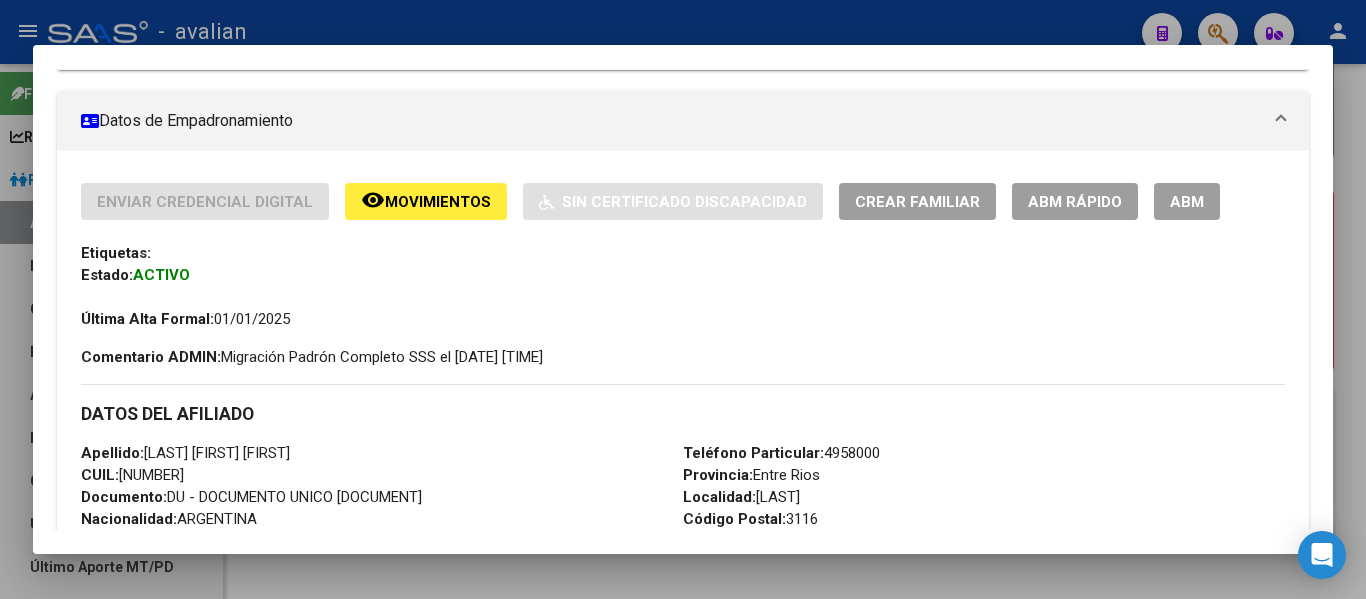 scroll, scrollTop: 200, scrollLeft: 0, axis: vertical 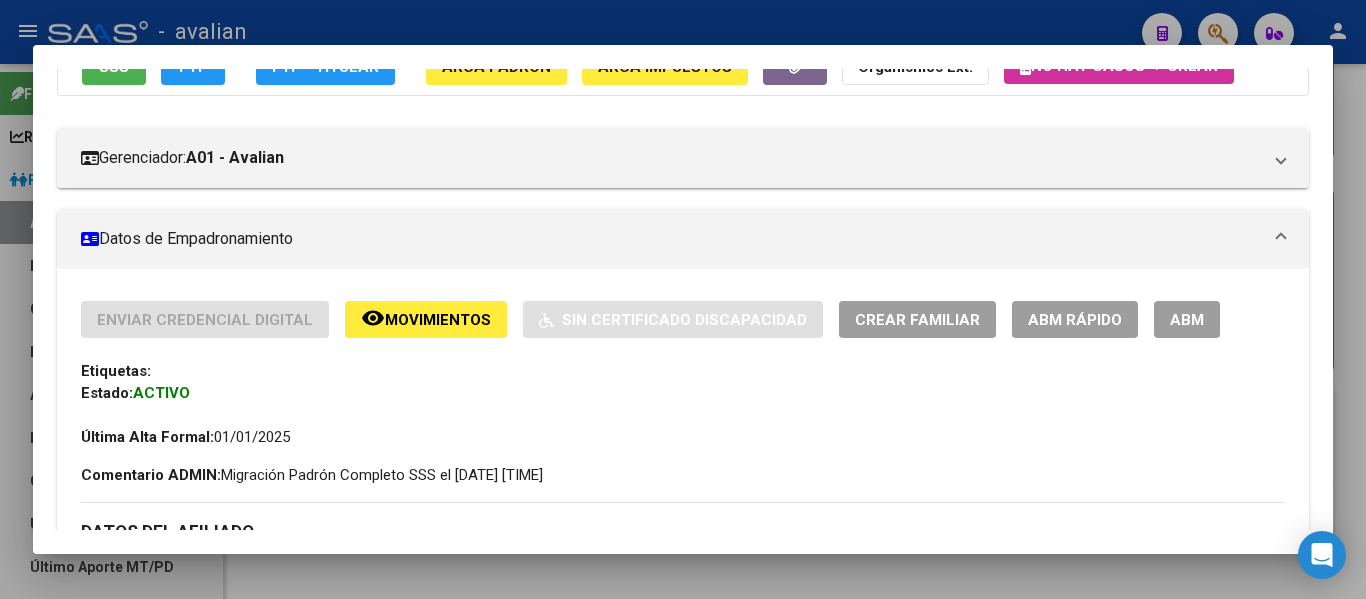 click on "ABM" at bounding box center [1187, 320] 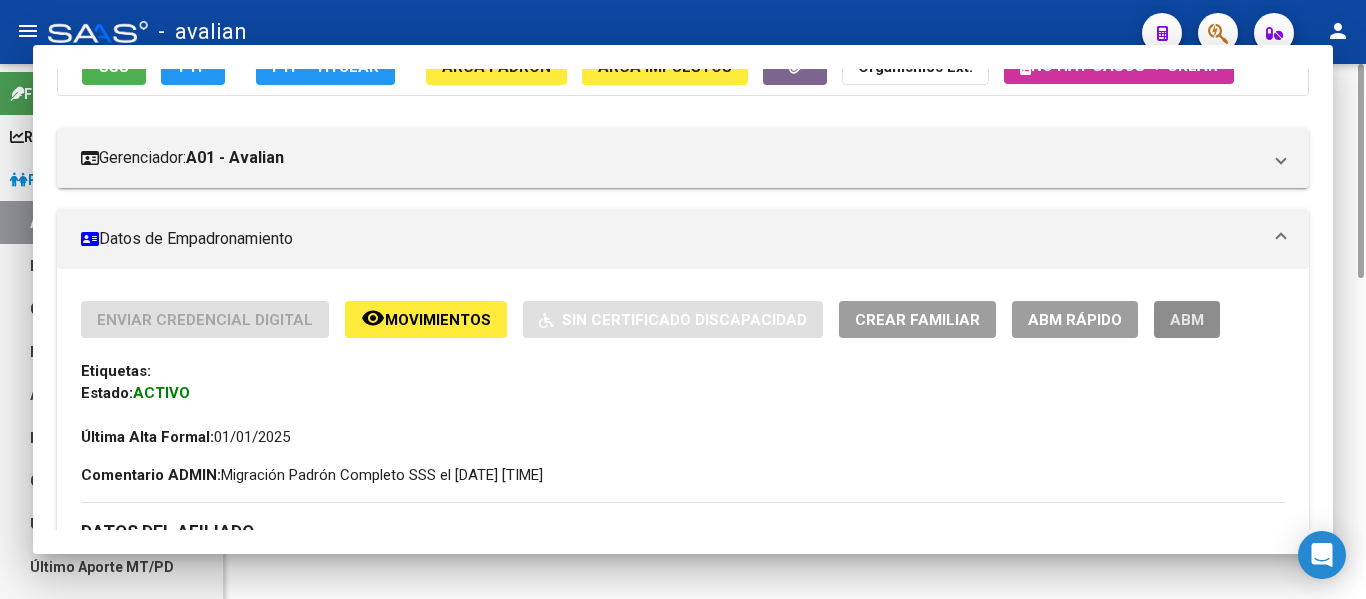 scroll, scrollTop: 0, scrollLeft: 0, axis: both 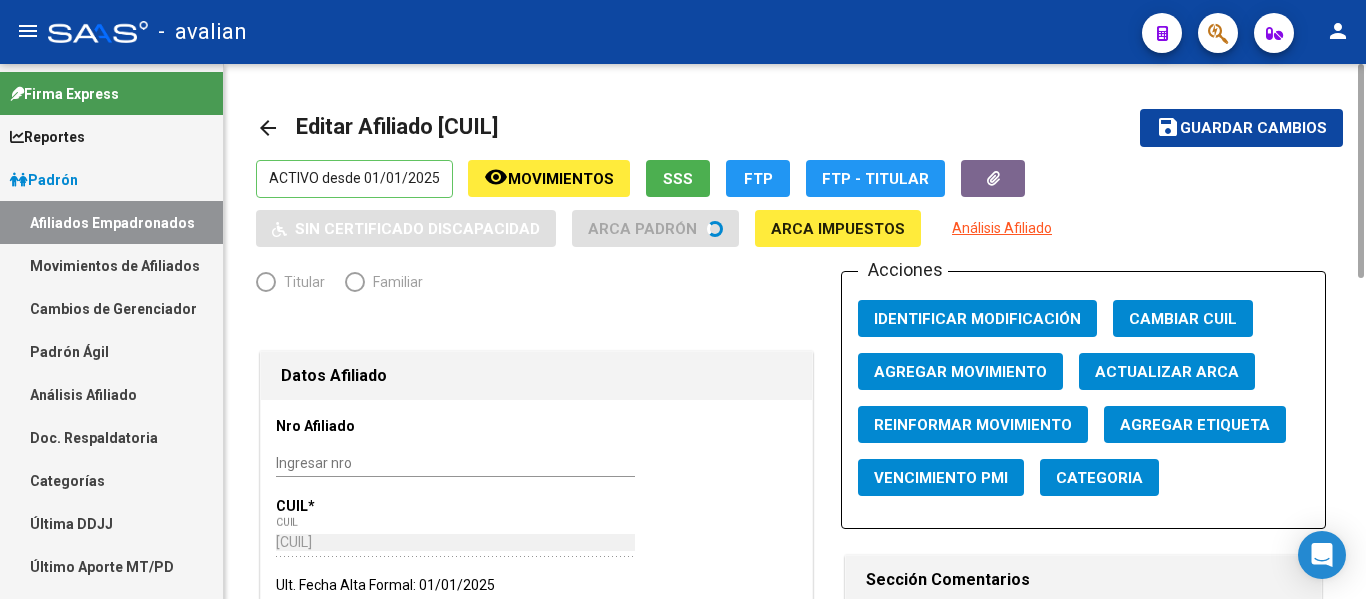 radio on "true" 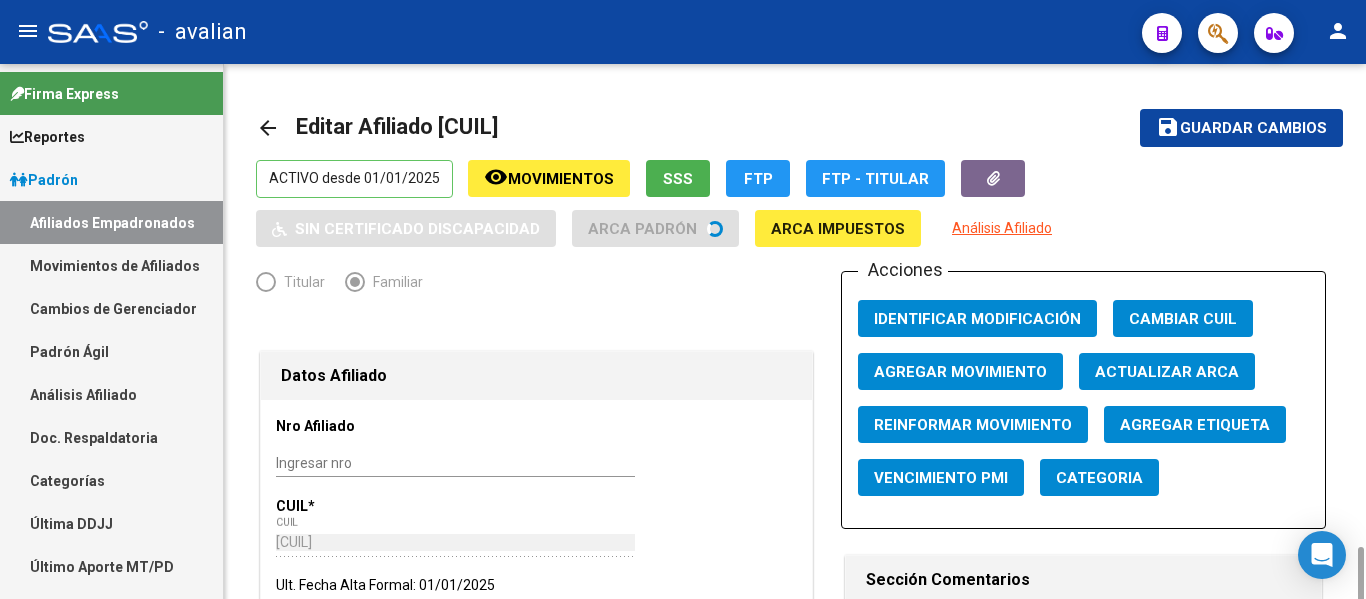 scroll, scrollTop: 600, scrollLeft: 0, axis: vertical 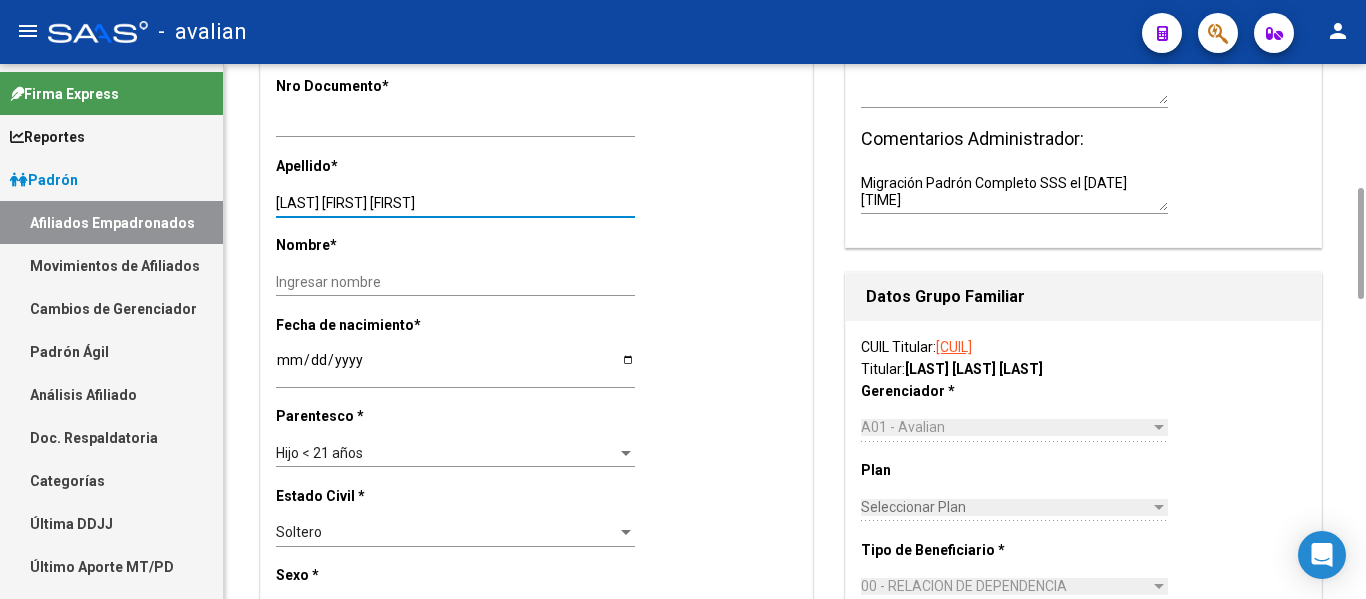 drag, startPoint x: 351, startPoint y: 197, endPoint x: 470, endPoint y: 201, distance: 119.06721 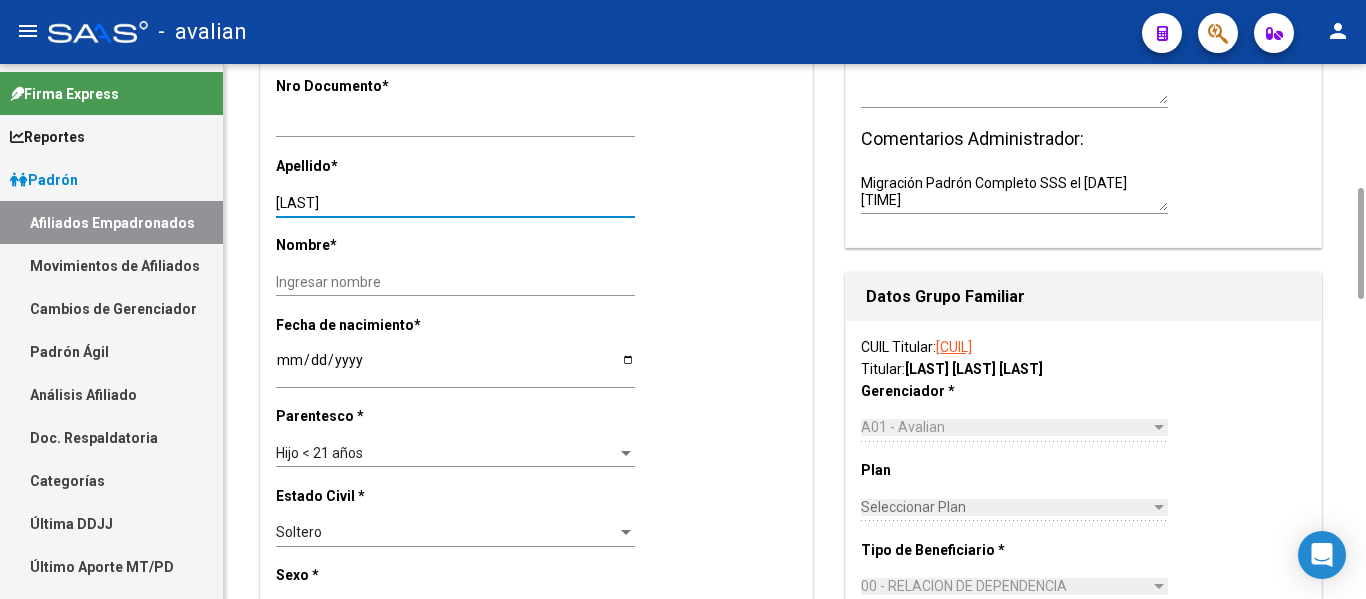 type on "[LAST]" 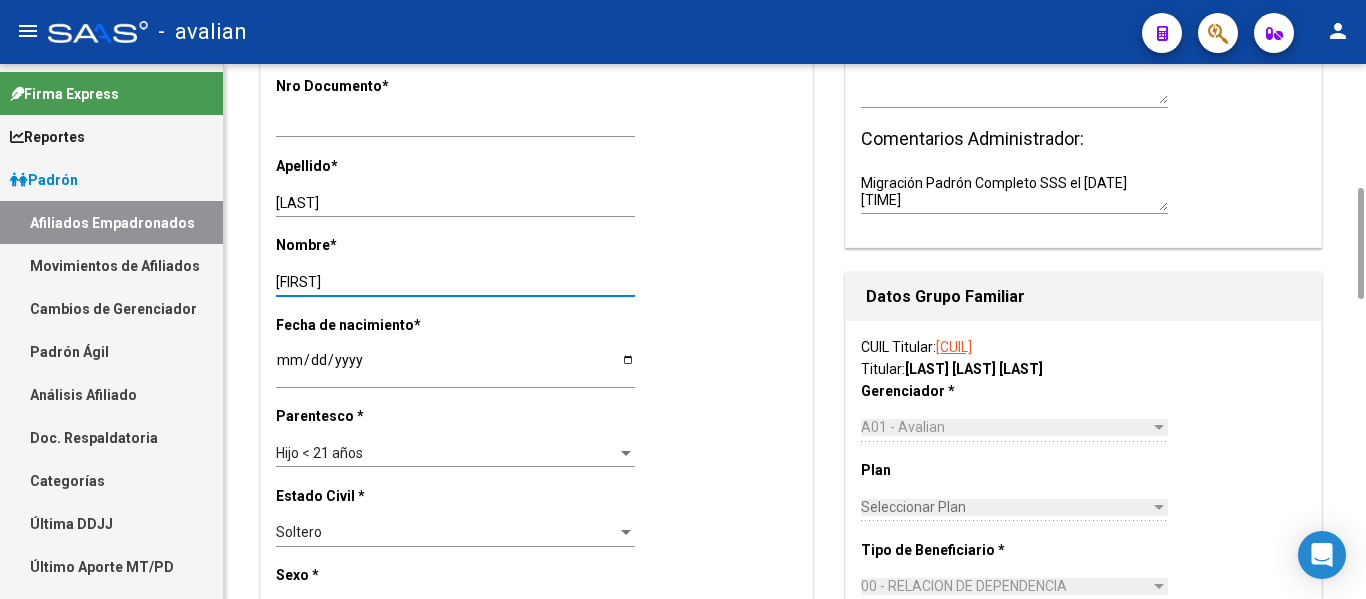 type on "[FIRST]" 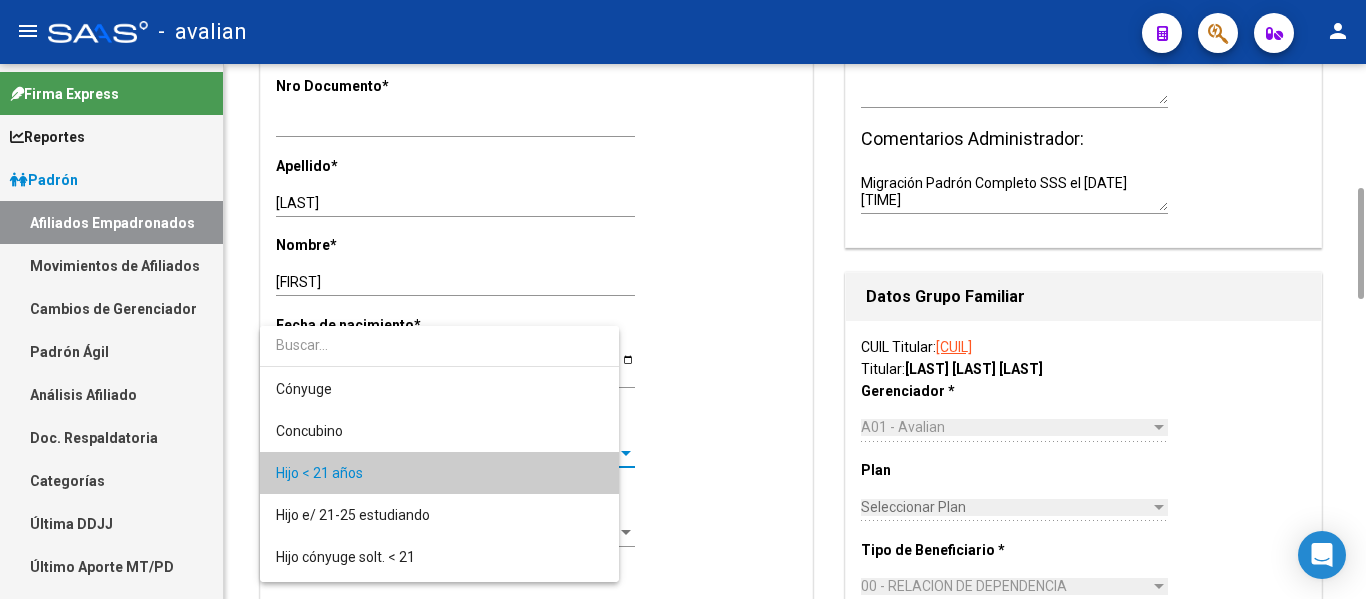 scroll, scrollTop: 19, scrollLeft: 0, axis: vertical 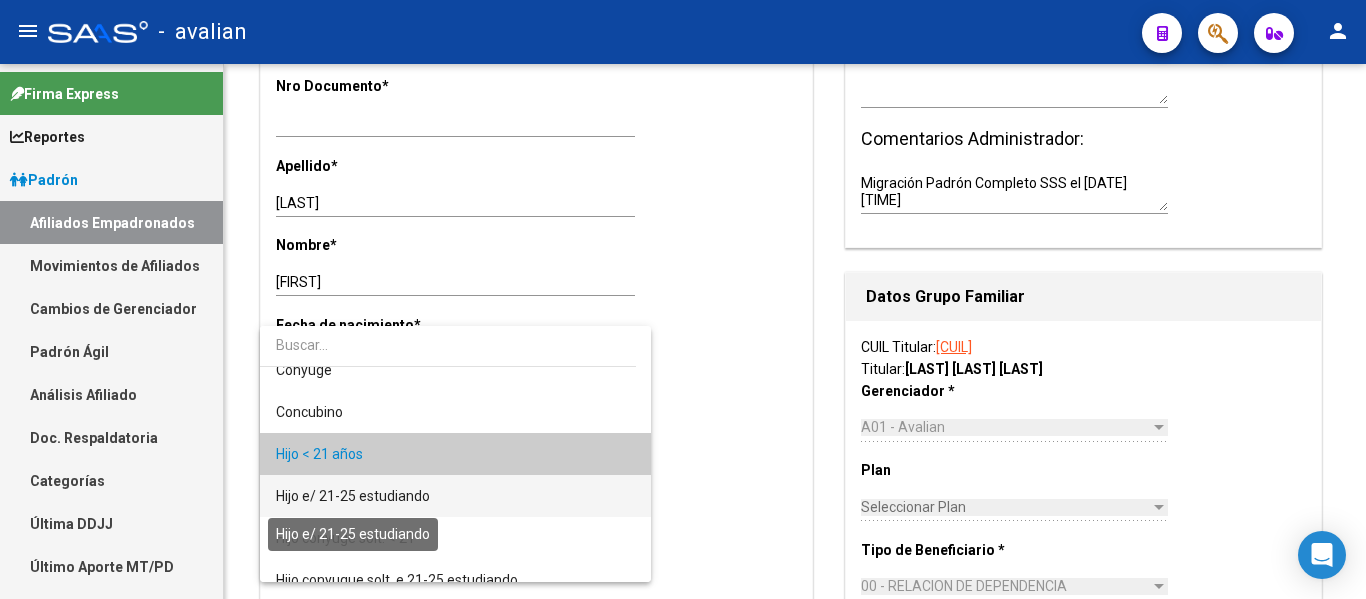 click on "Hijo e/ 21-25 estudiando" at bounding box center (353, 496) 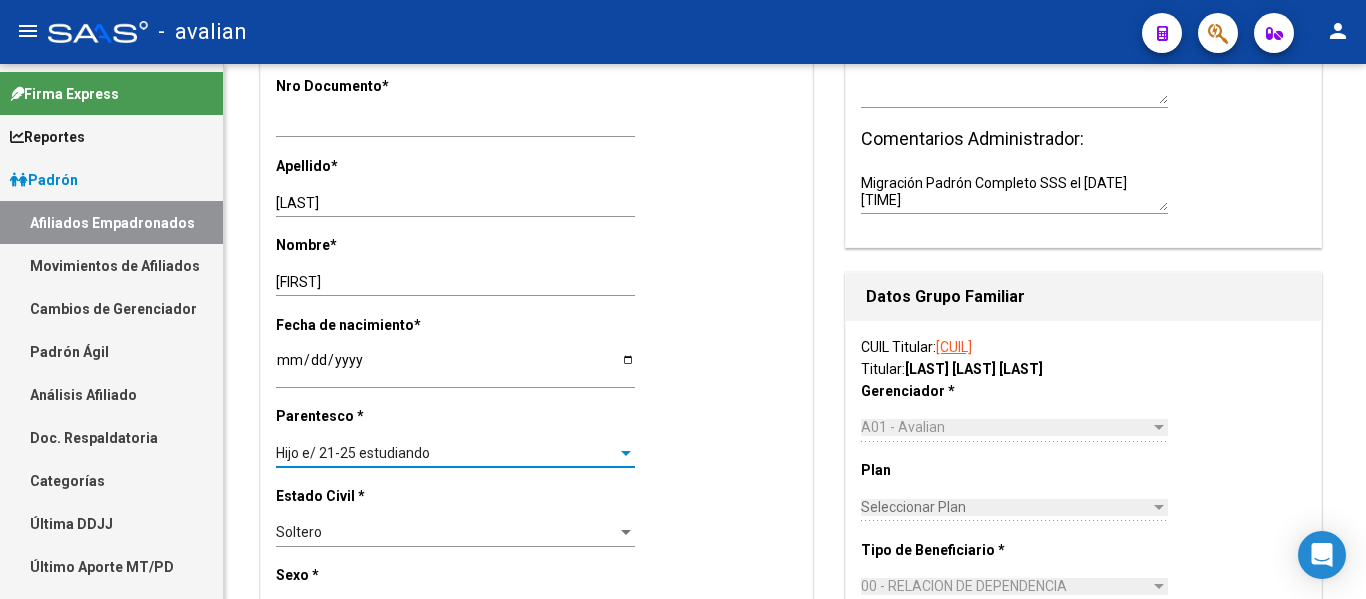 scroll, scrollTop: 0, scrollLeft: 0, axis: both 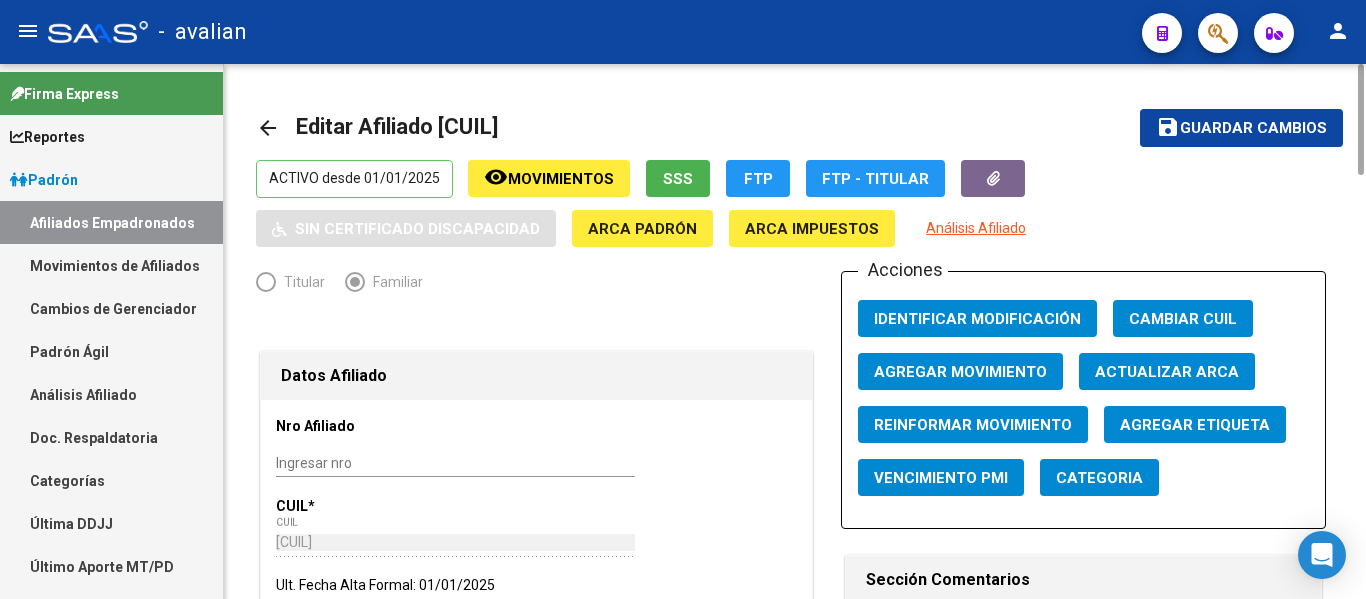 click on "save Guardar cambios" 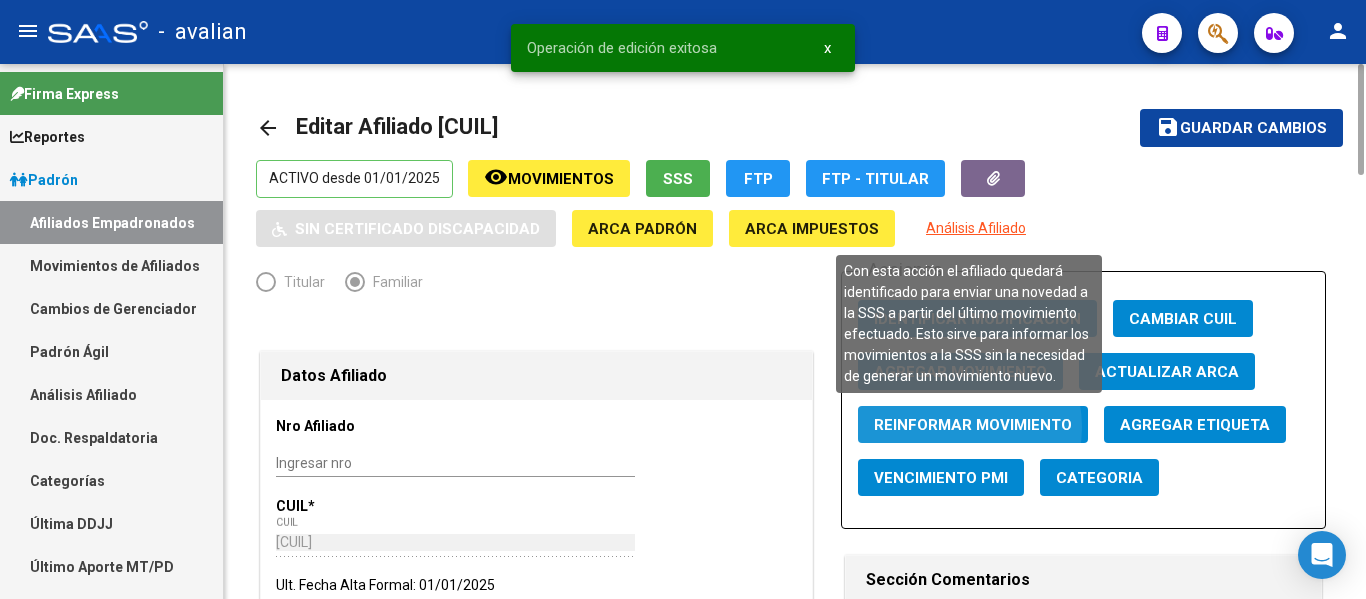 click on "Reinformar Movimiento" 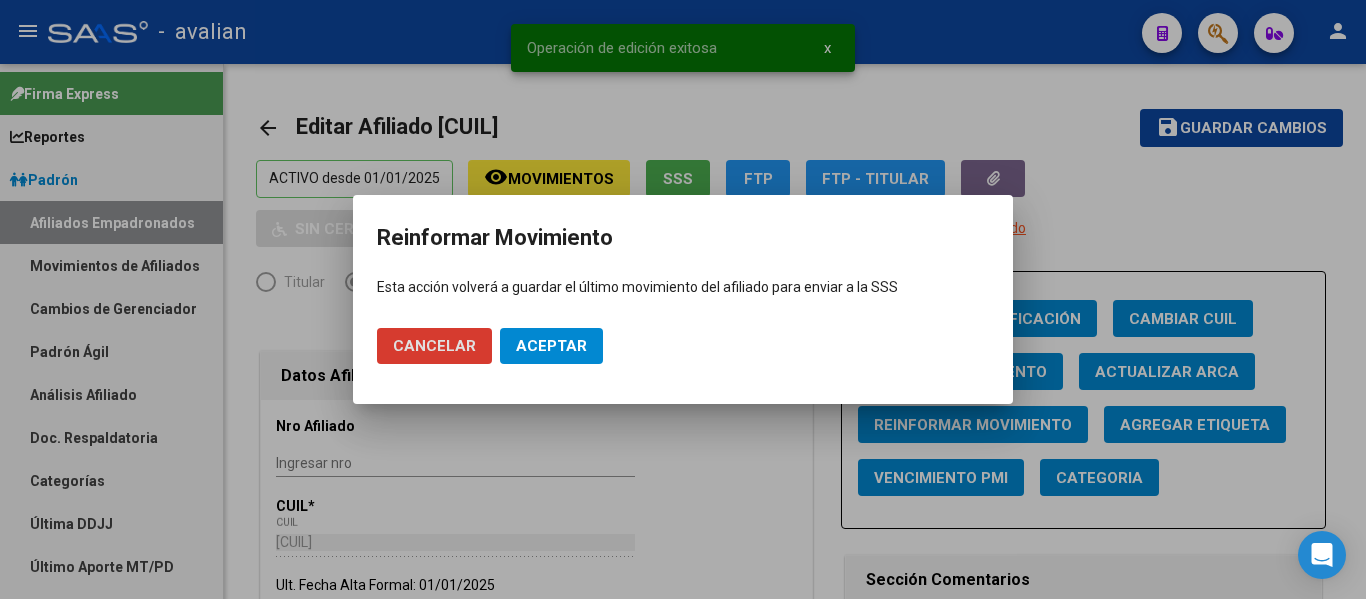 click on "Aceptar" at bounding box center (551, 346) 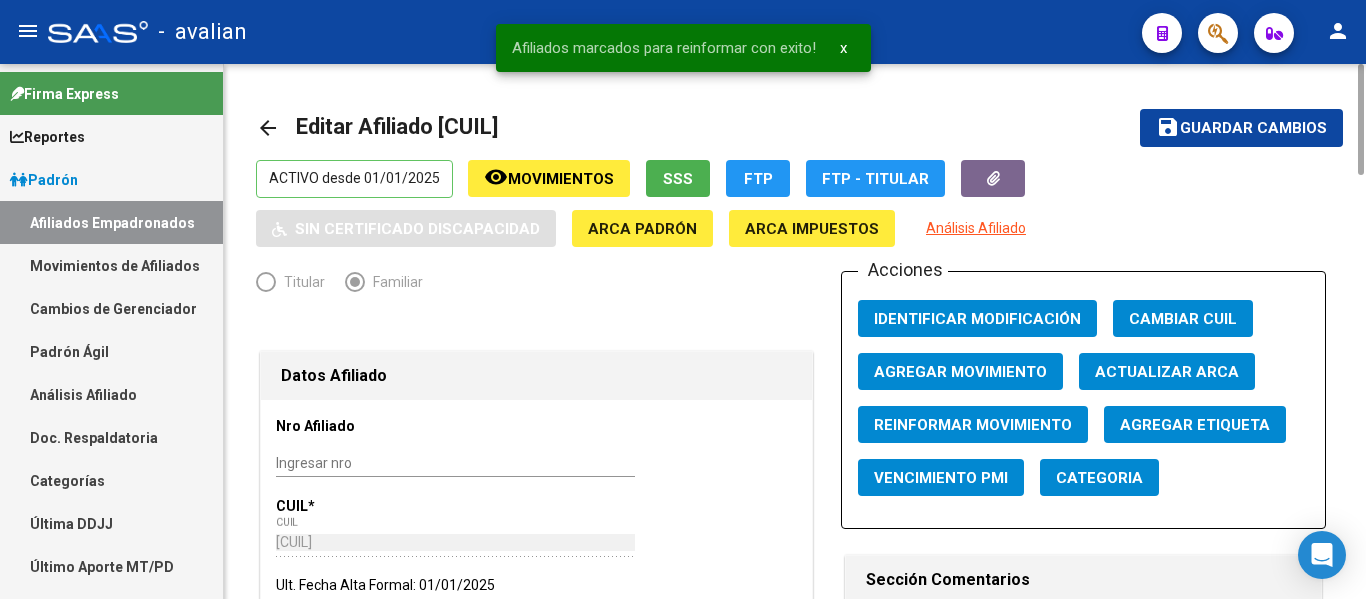 click on "arrow_back" 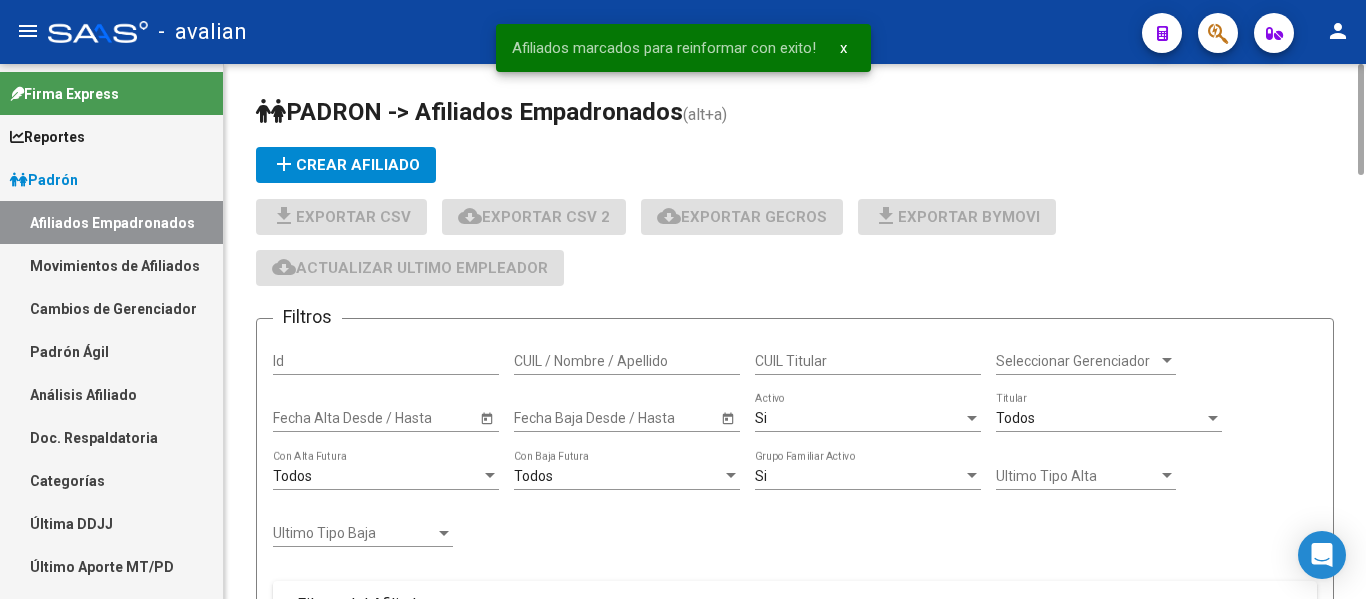 click on "CUIL / Nombre / Apellido" at bounding box center [627, 361] 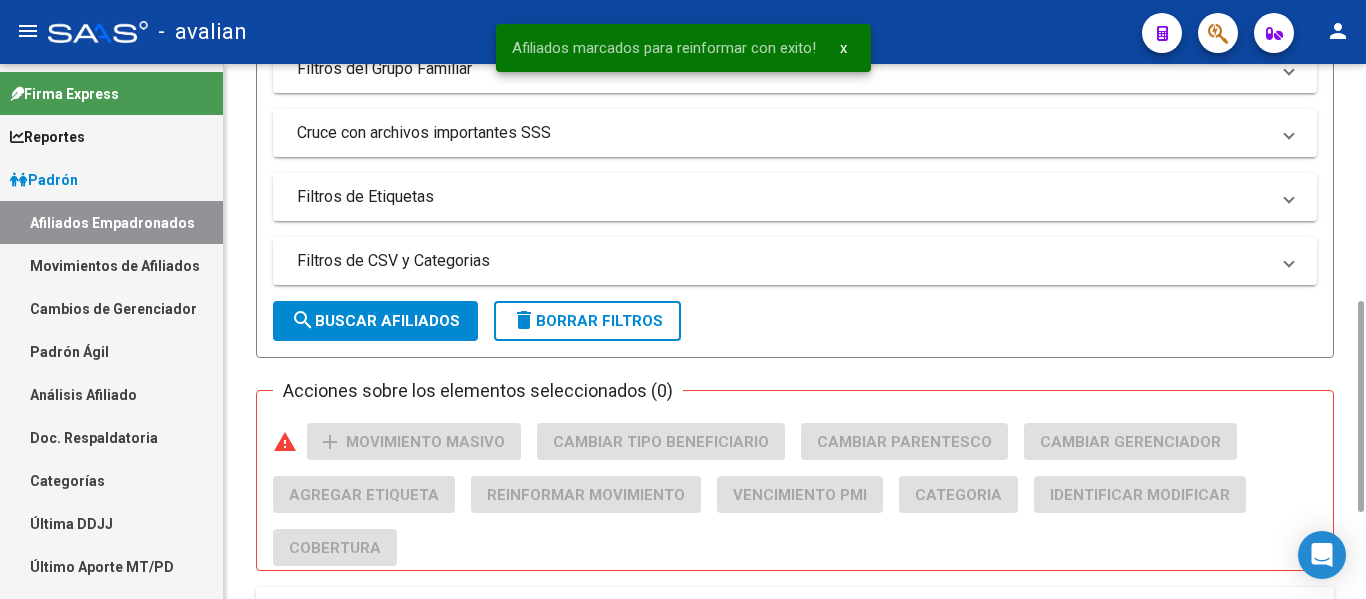 scroll, scrollTop: 818, scrollLeft: 0, axis: vertical 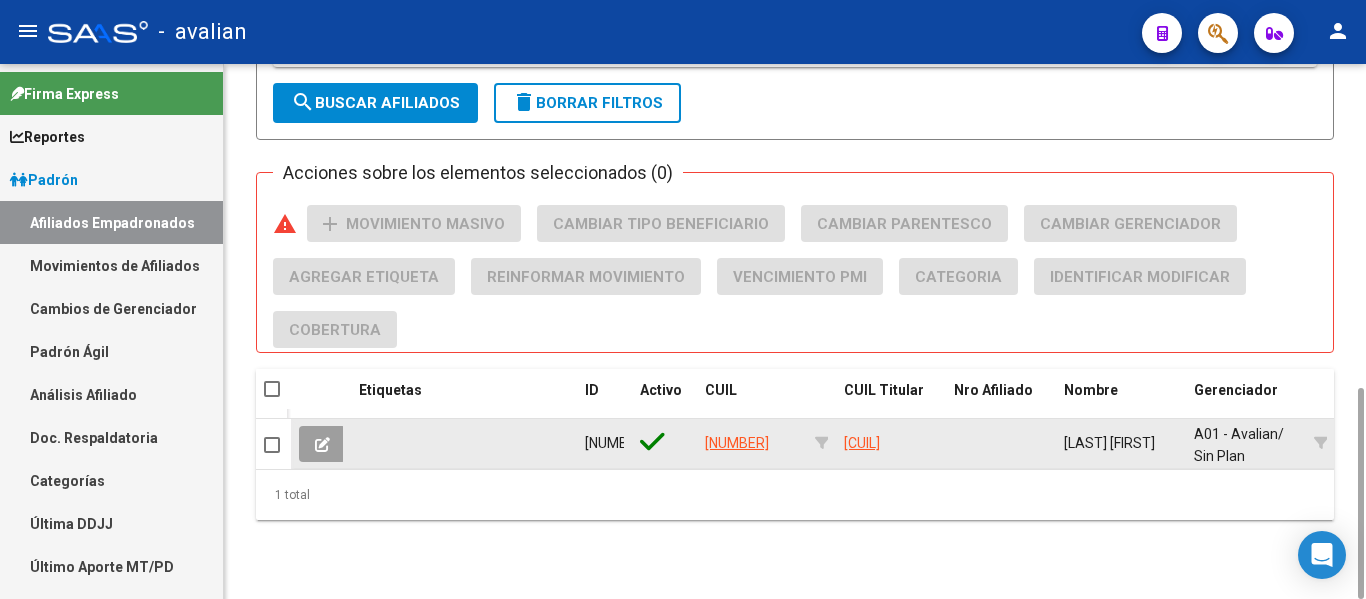 type on "[NUMBER]" 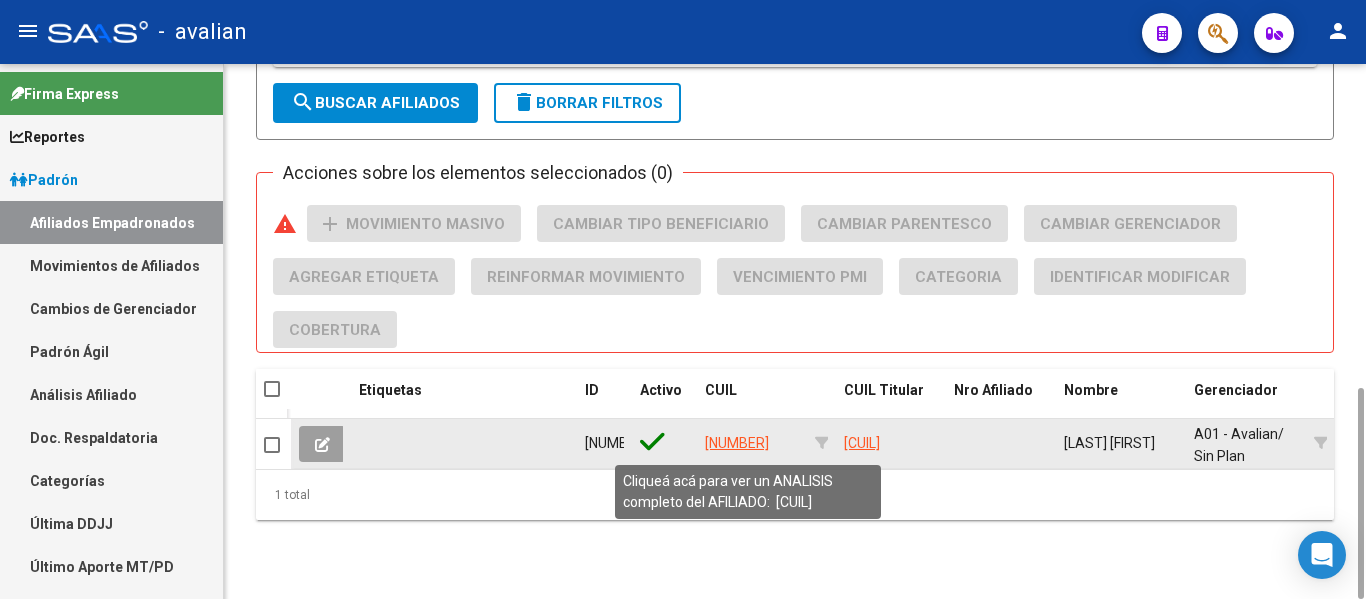 click on "[NUMBER]" 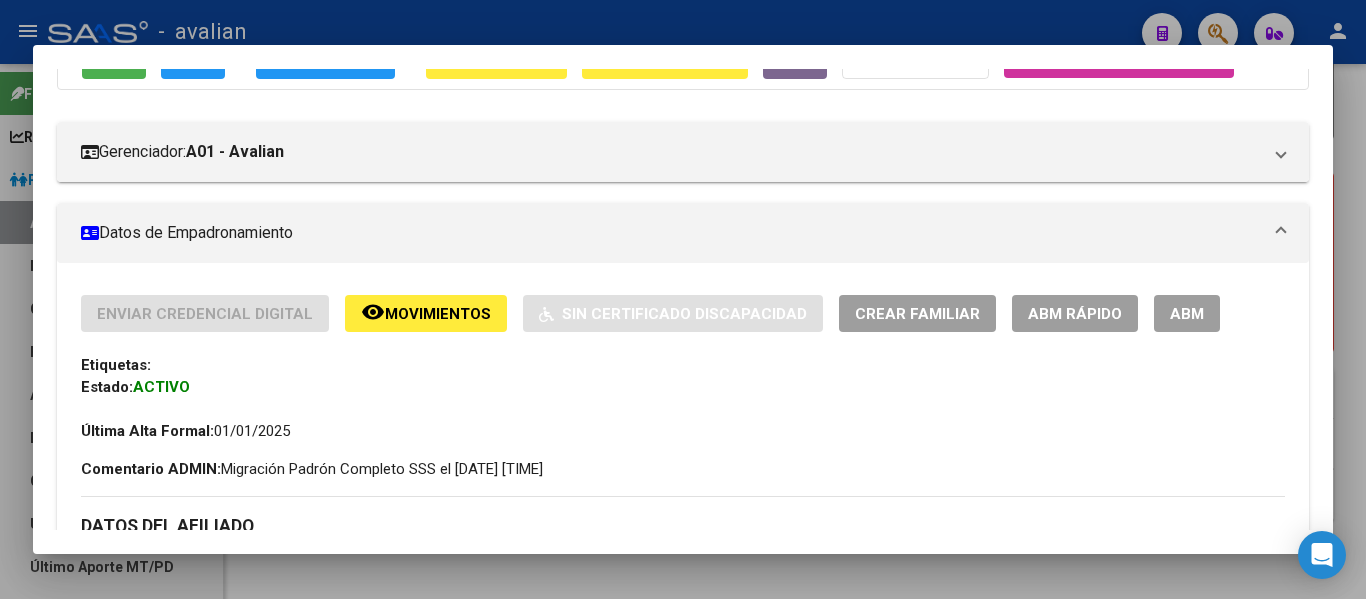 scroll, scrollTop: 100, scrollLeft: 0, axis: vertical 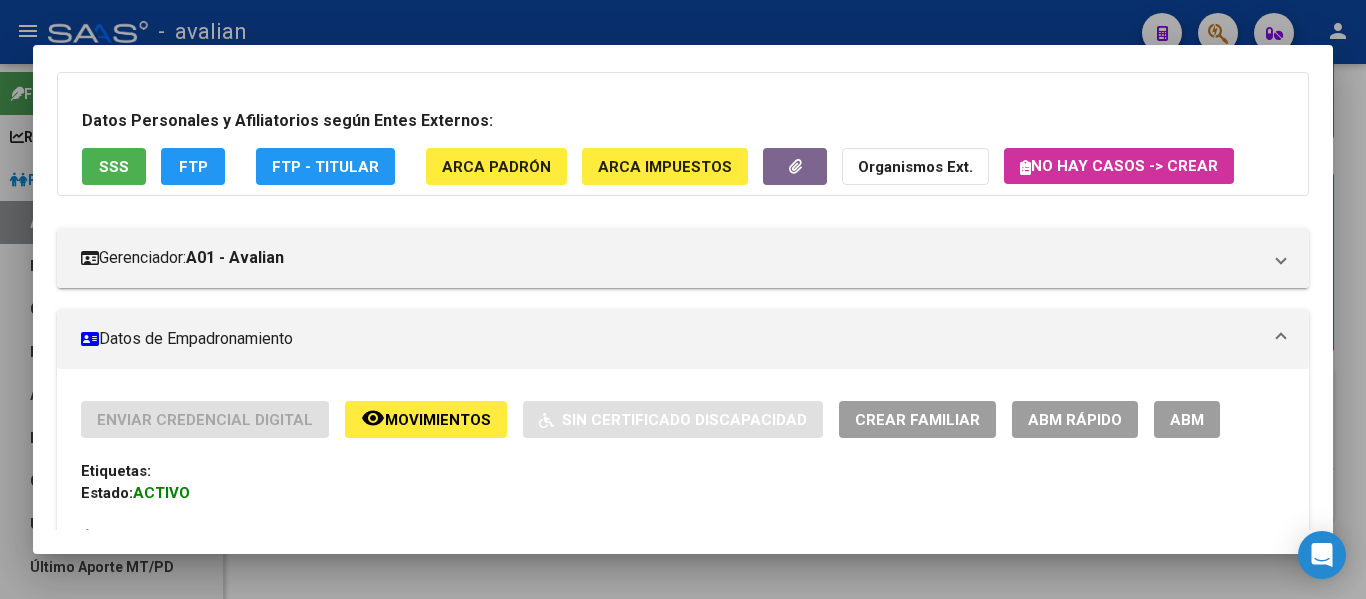 click on "ABM" at bounding box center (1187, 420) 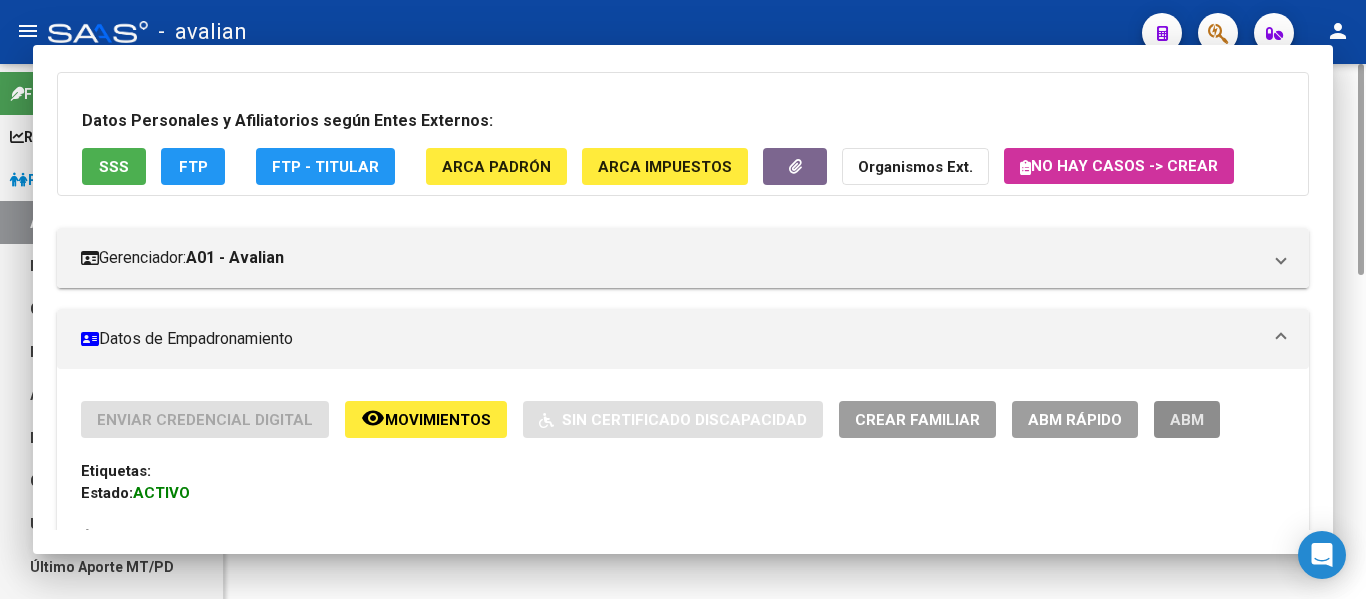 scroll, scrollTop: 0, scrollLeft: 0, axis: both 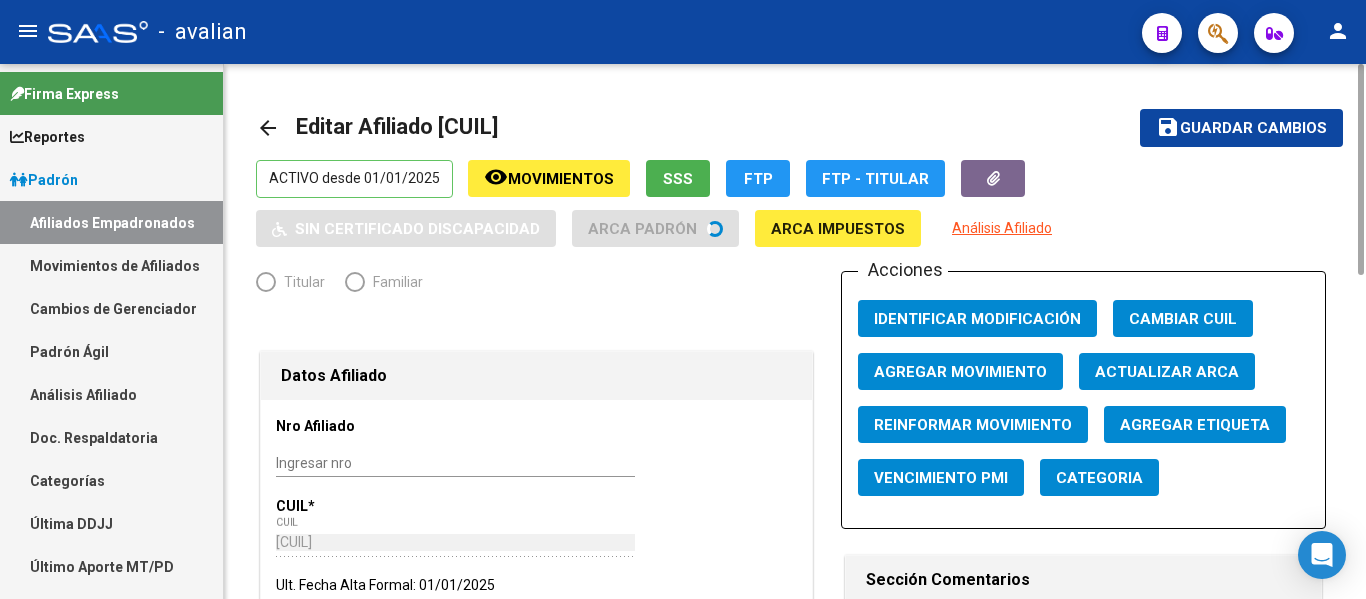 radio on "true" 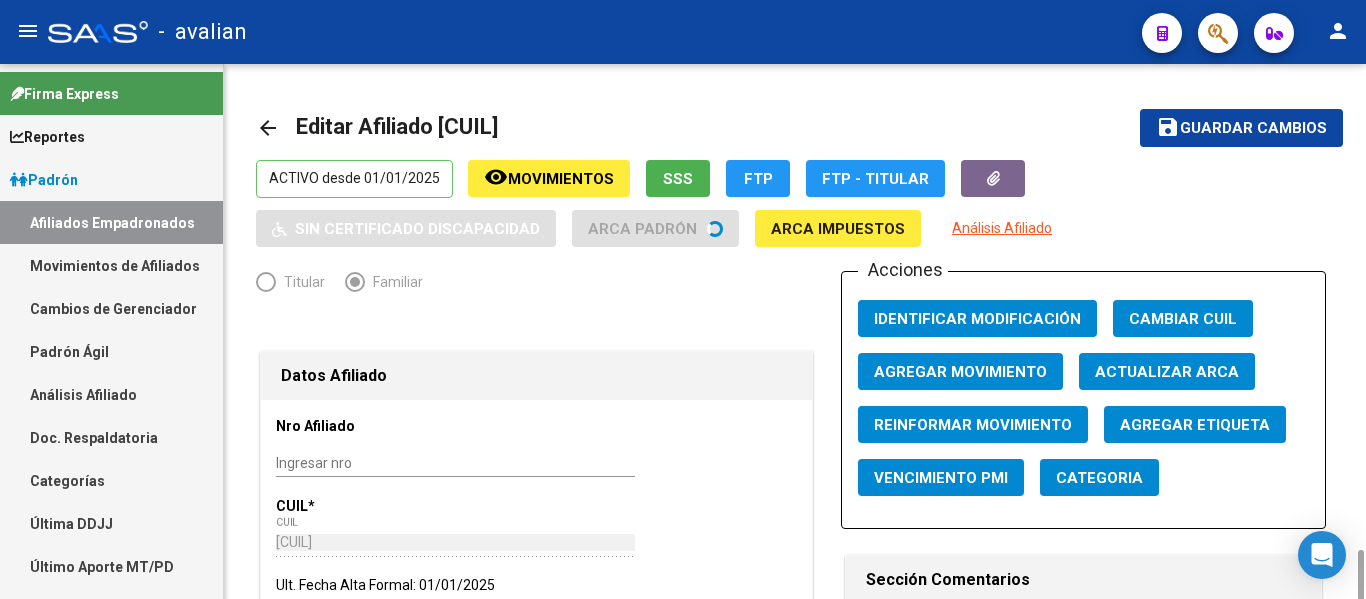 scroll, scrollTop: 400, scrollLeft: 0, axis: vertical 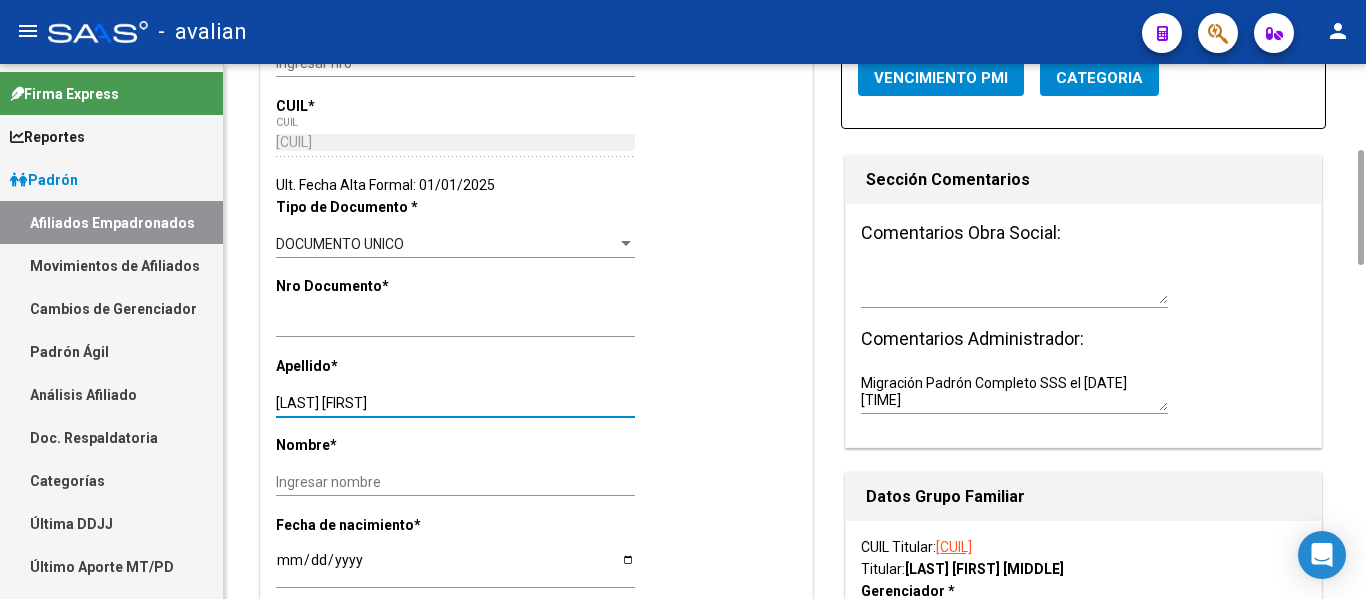 drag, startPoint x: 330, startPoint y: 398, endPoint x: 487, endPoint y: 398, distance: 157 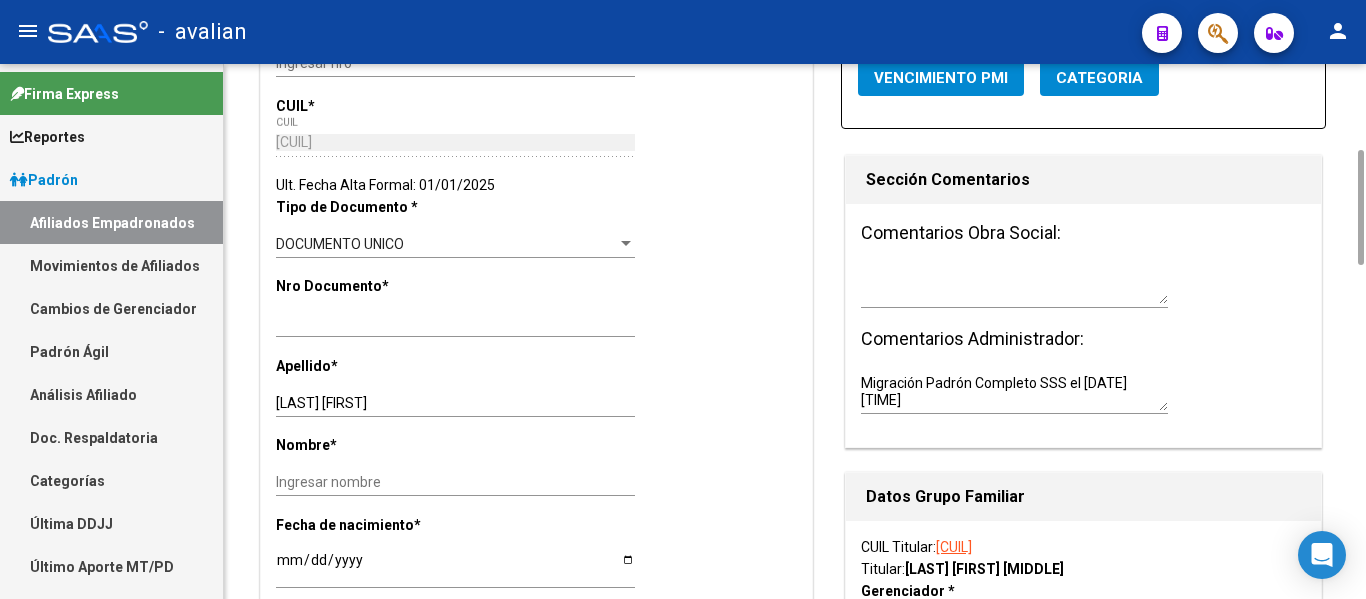 drag, startPoint x: 331, startPoint y: 393, endPoint x: 711, endPoint y: 411, distance: 380.4261 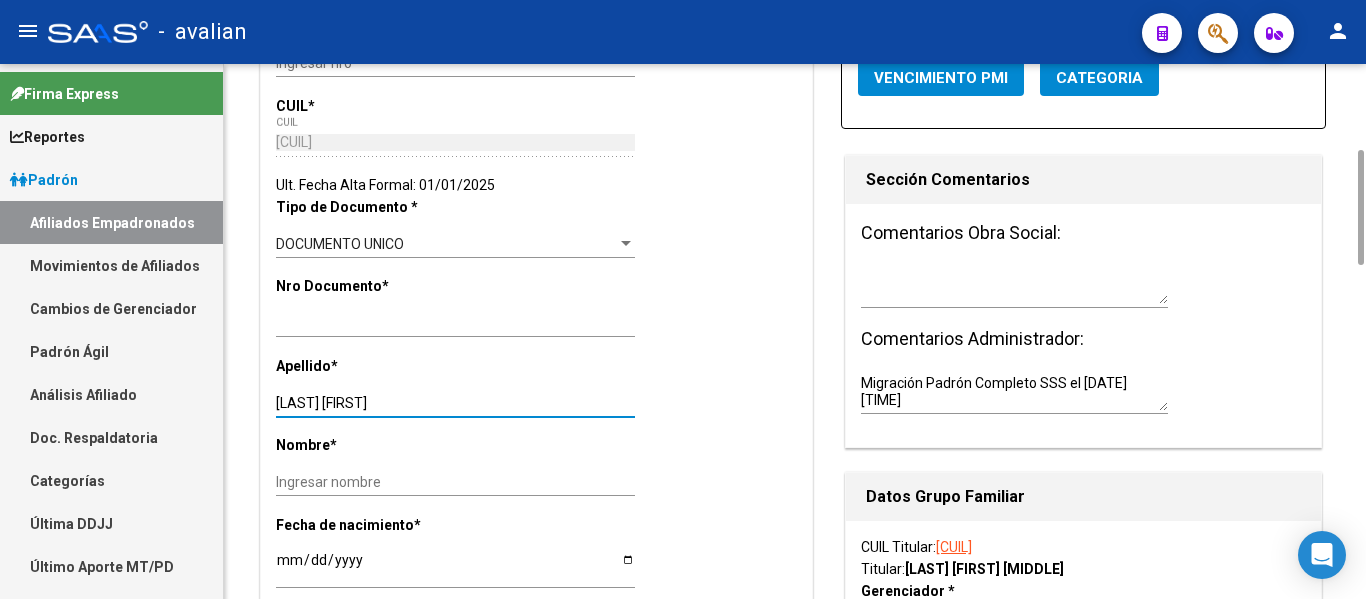 click on "[LAST] [FIRST]" at bounding box center (455, 403) 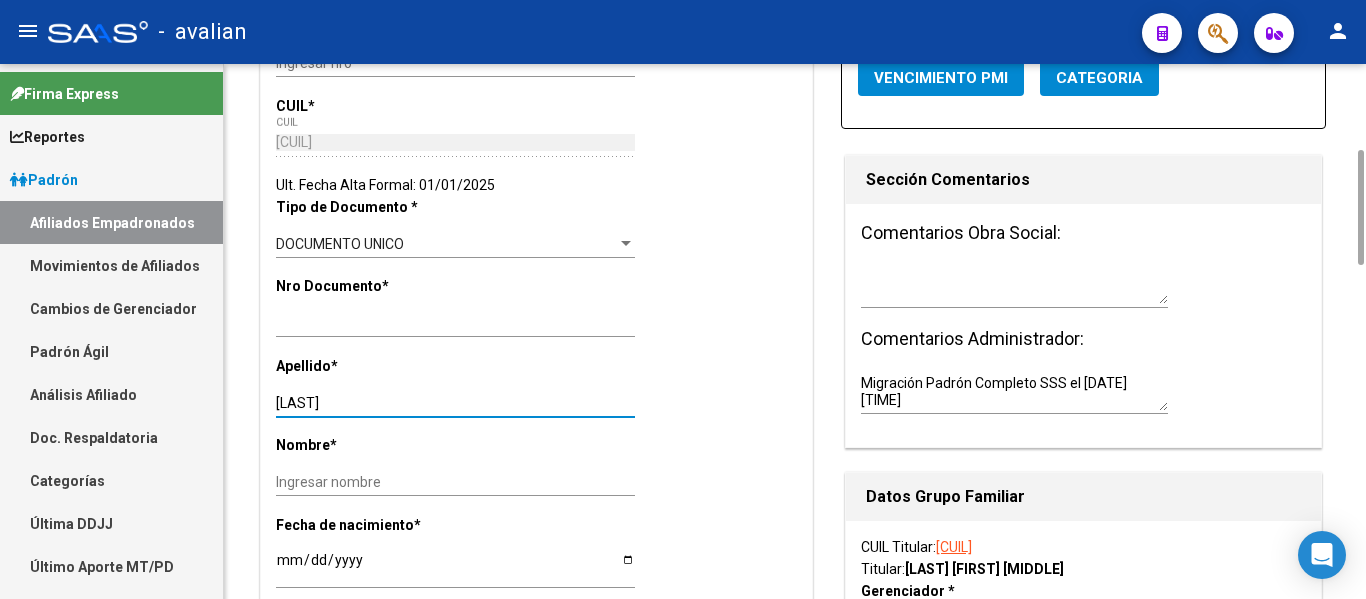 type on "[LAST]" 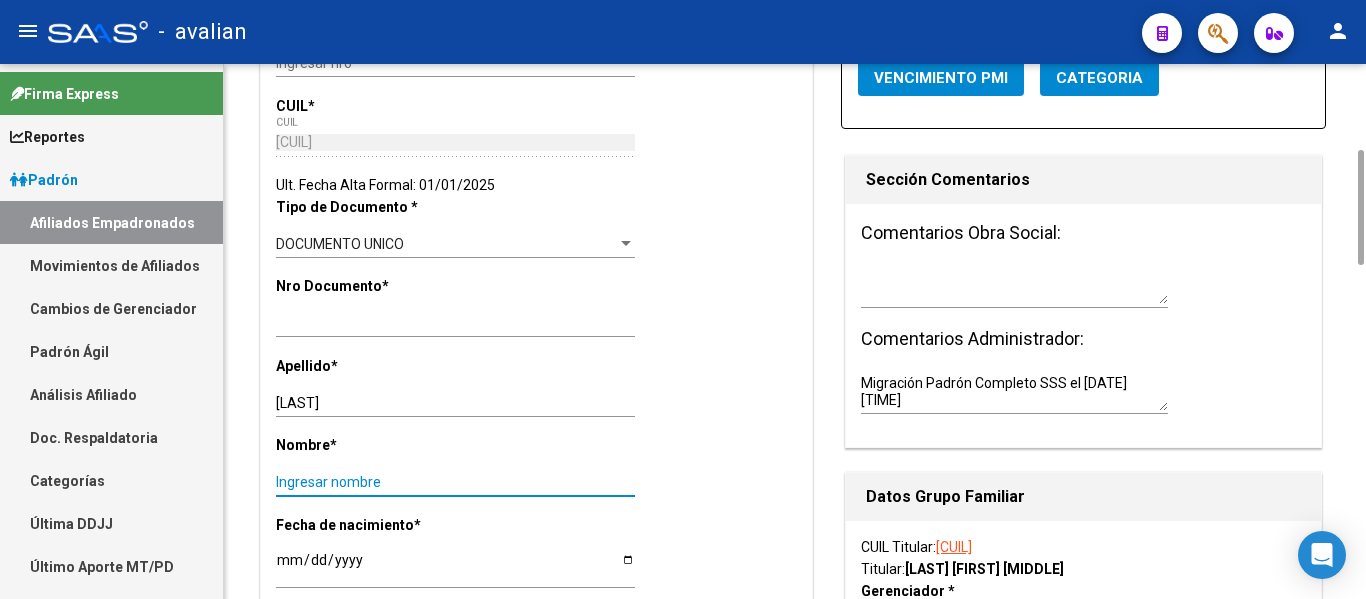 paste on "[LAST] [FIRST]" 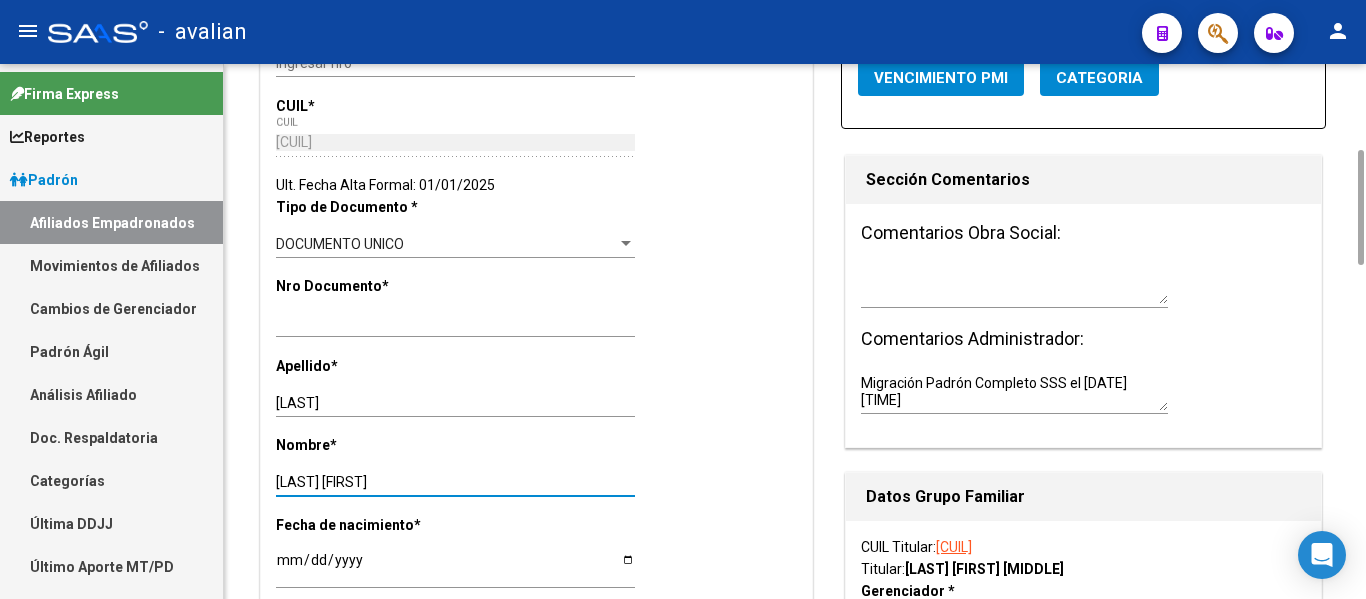 type on "[LAST] [FIRST]" 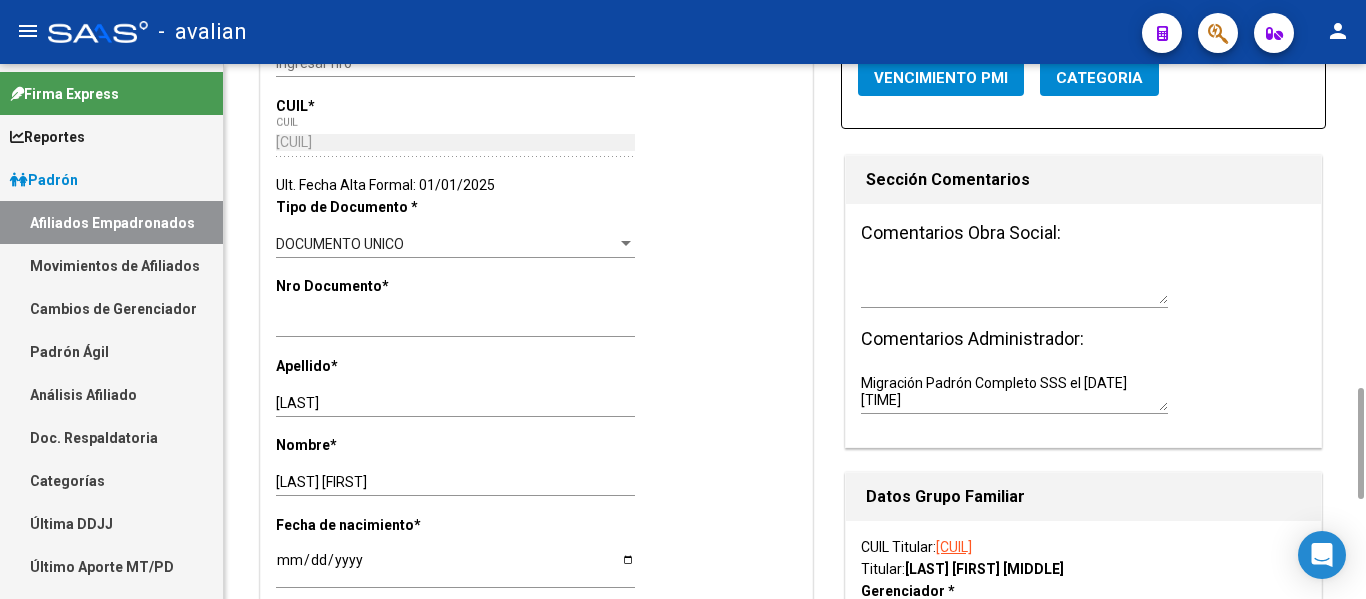 scroll, scrollTop: 600, scrollLeft: 0, axis: vertical 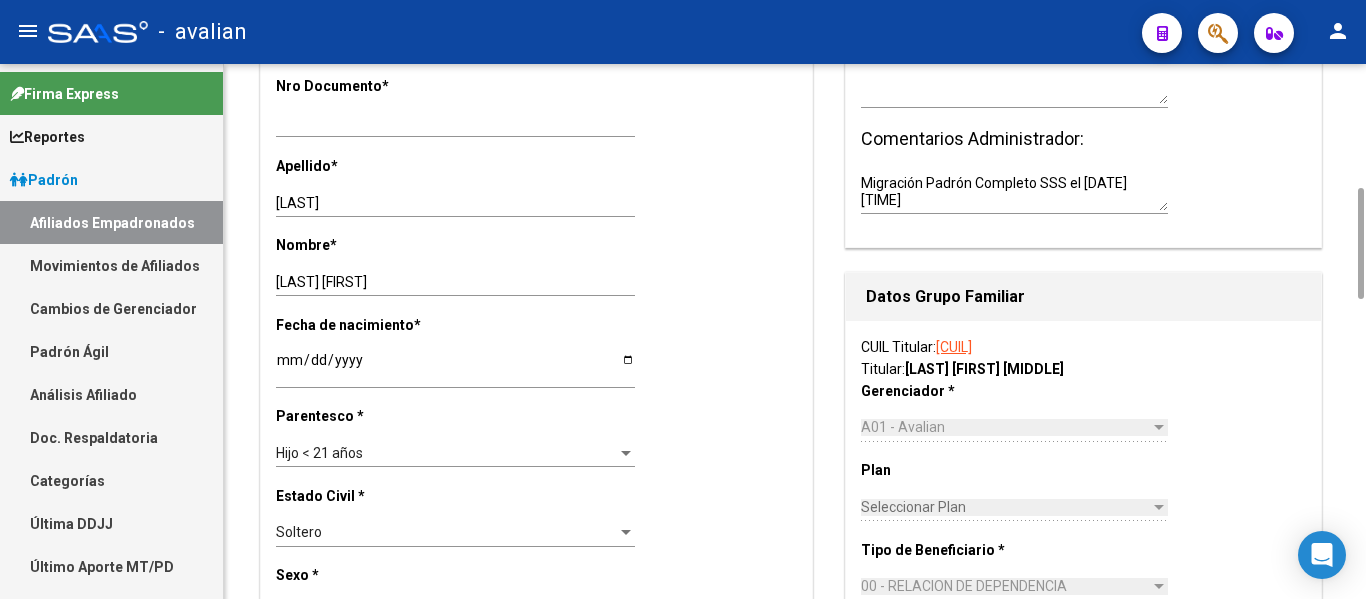 click on "Hijo < 21 años" at bounding box center [446, 453] 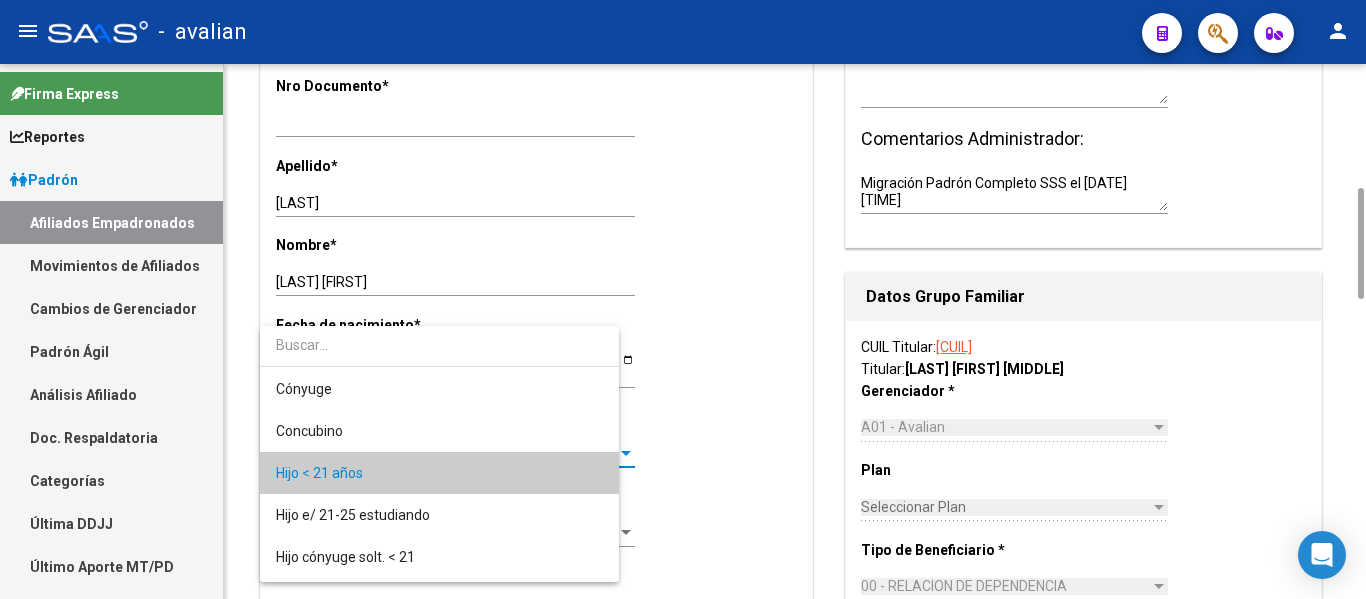 scroll, scrollTop: 19, scrollLeft: 0, axis: vertical 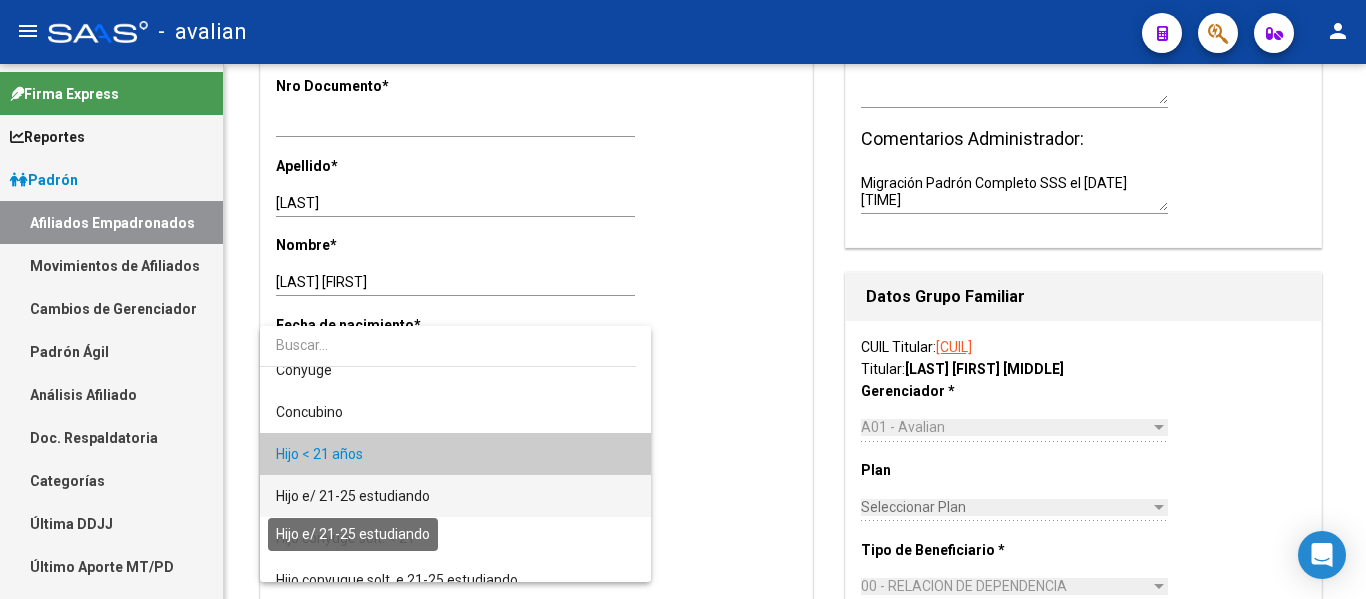 click on "Hijo e/ 21-25 estudiando" at bounding box center [353, 496] 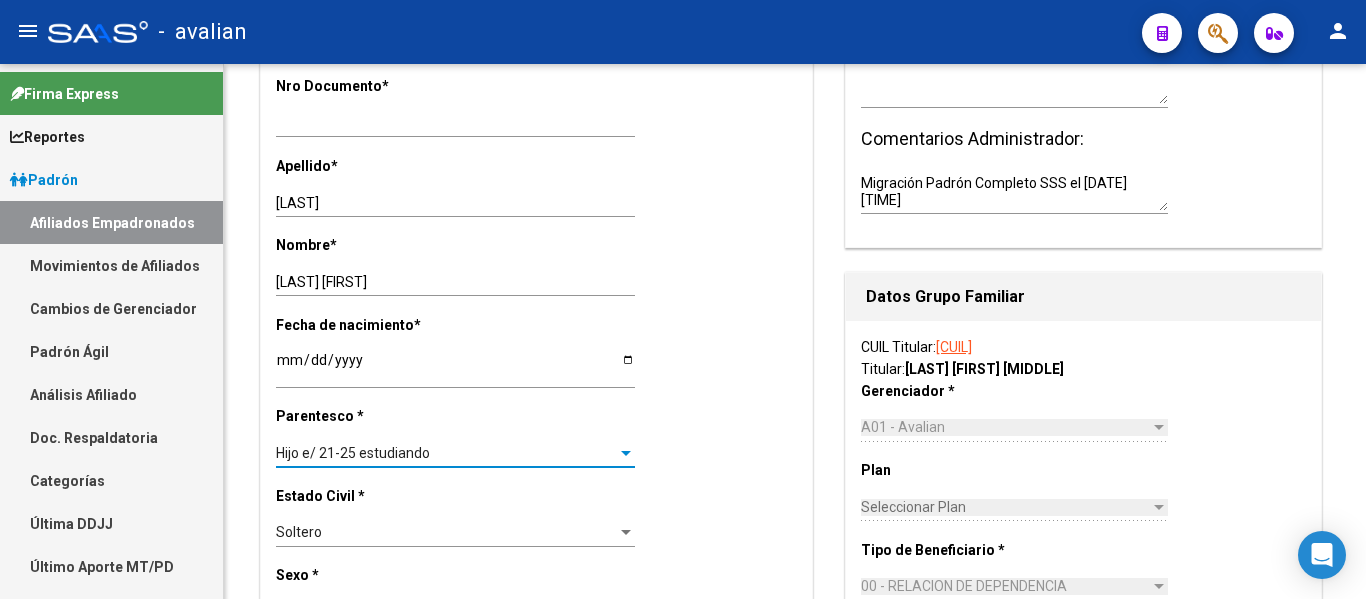 scroll, scrollTop: 0, scrollLeft: 0, axis: both 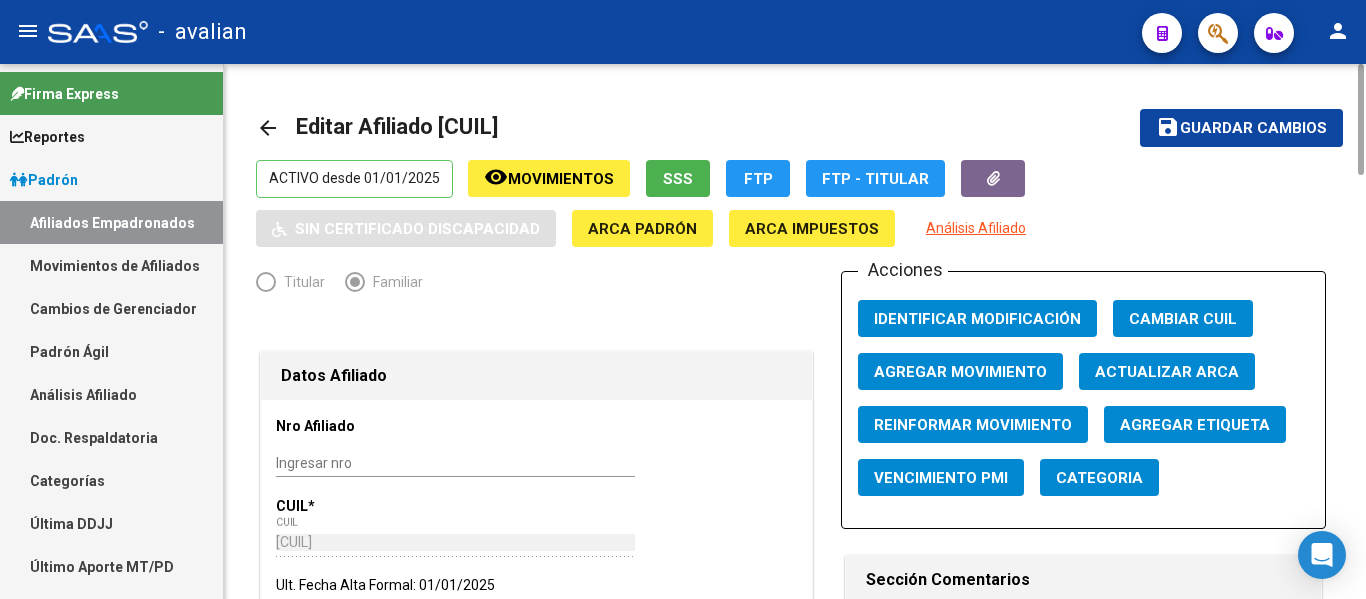 click on "save" 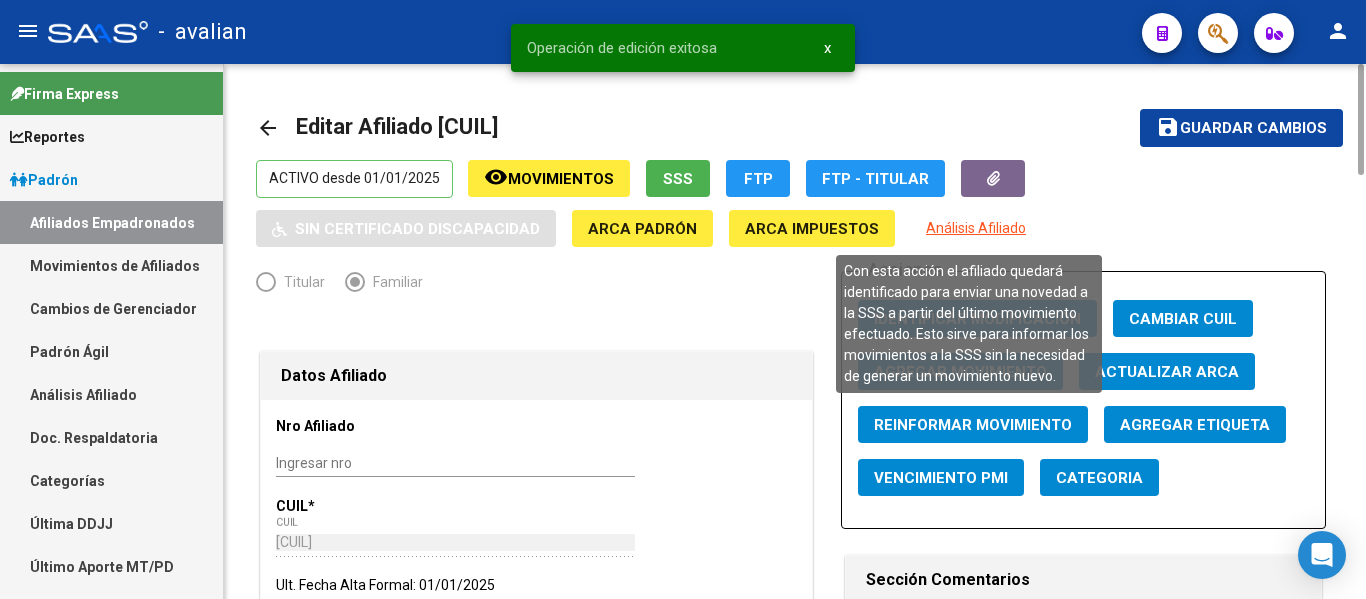 click on "Reinformar Movimiento" 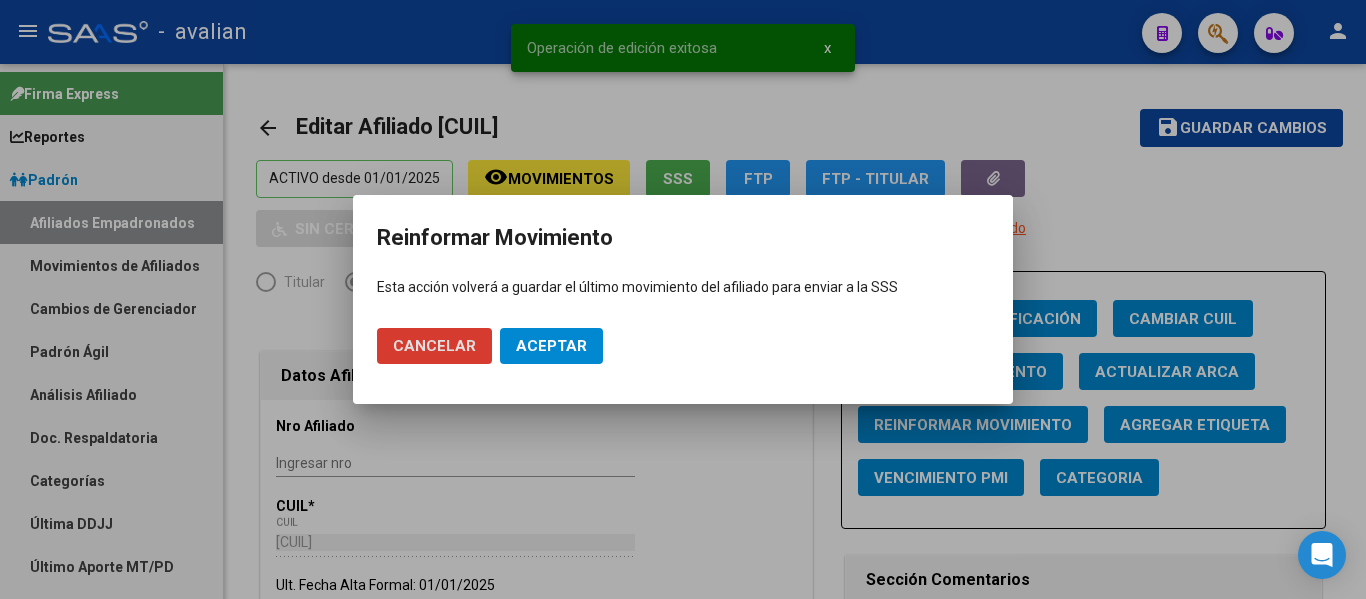 click on "Aceptar" at bounding box center [551, 346] 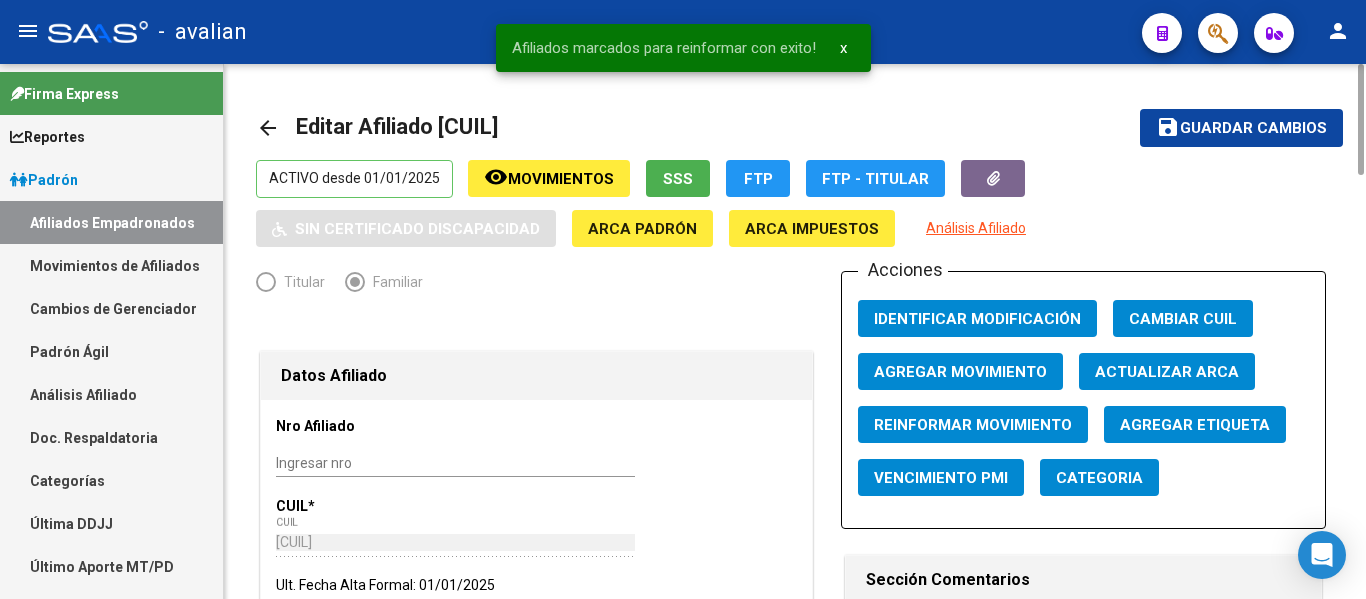 click on "arrow_back" 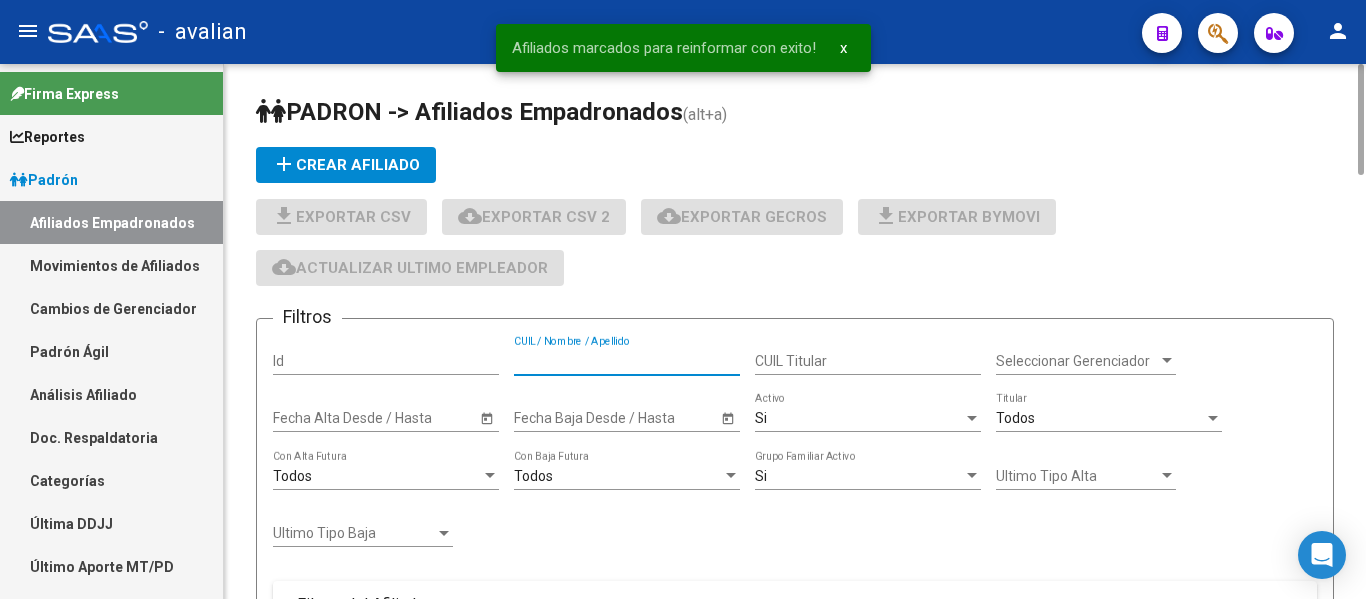 click on "CUIL / Nombre / Apellido" at bounding box center (627, 361) 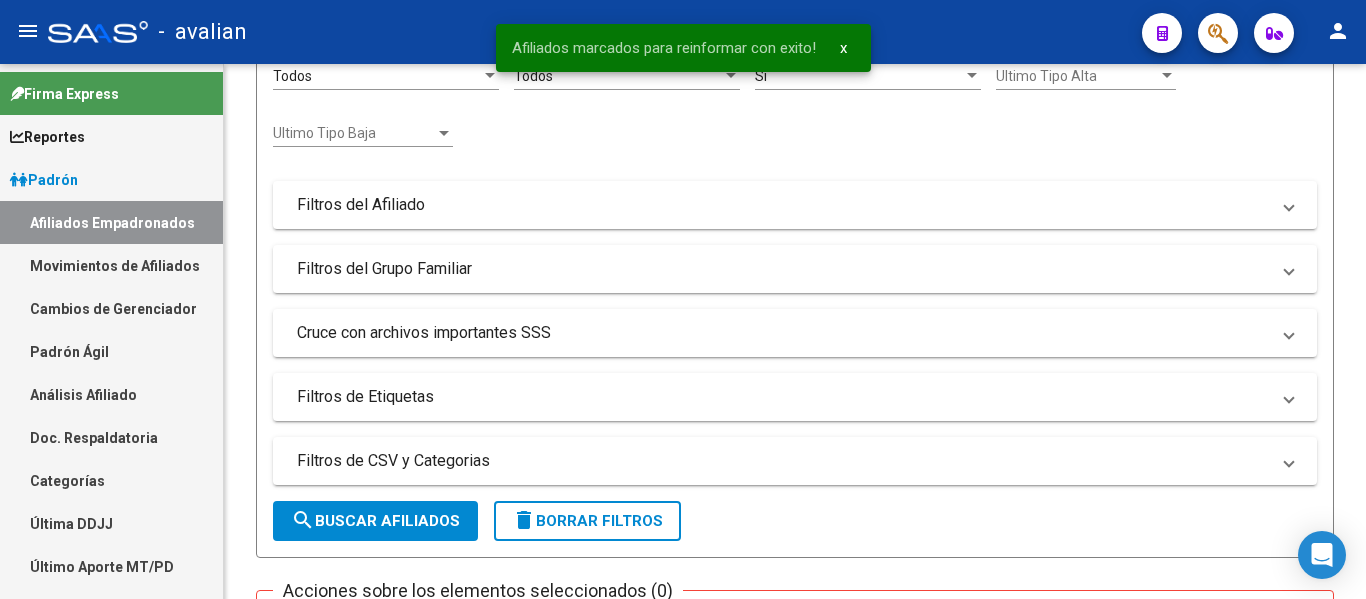 scroll, scrollTop: 818, scrollLeft: 0, axis: vertical 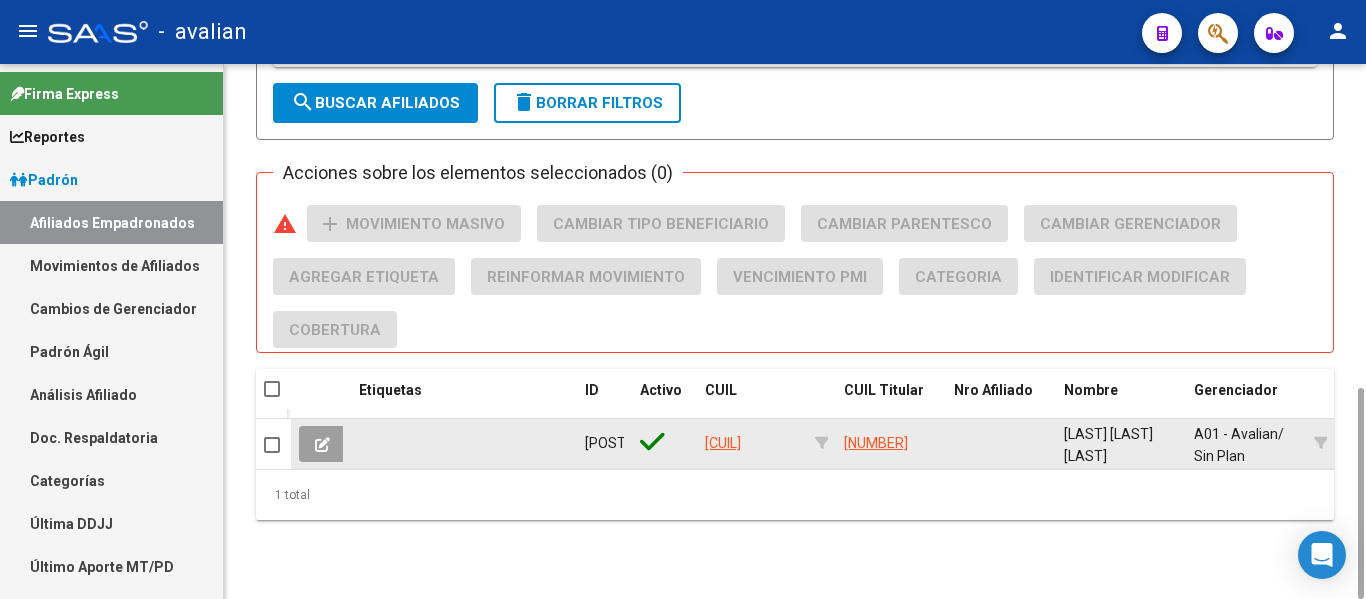 type on "[CUIL]" 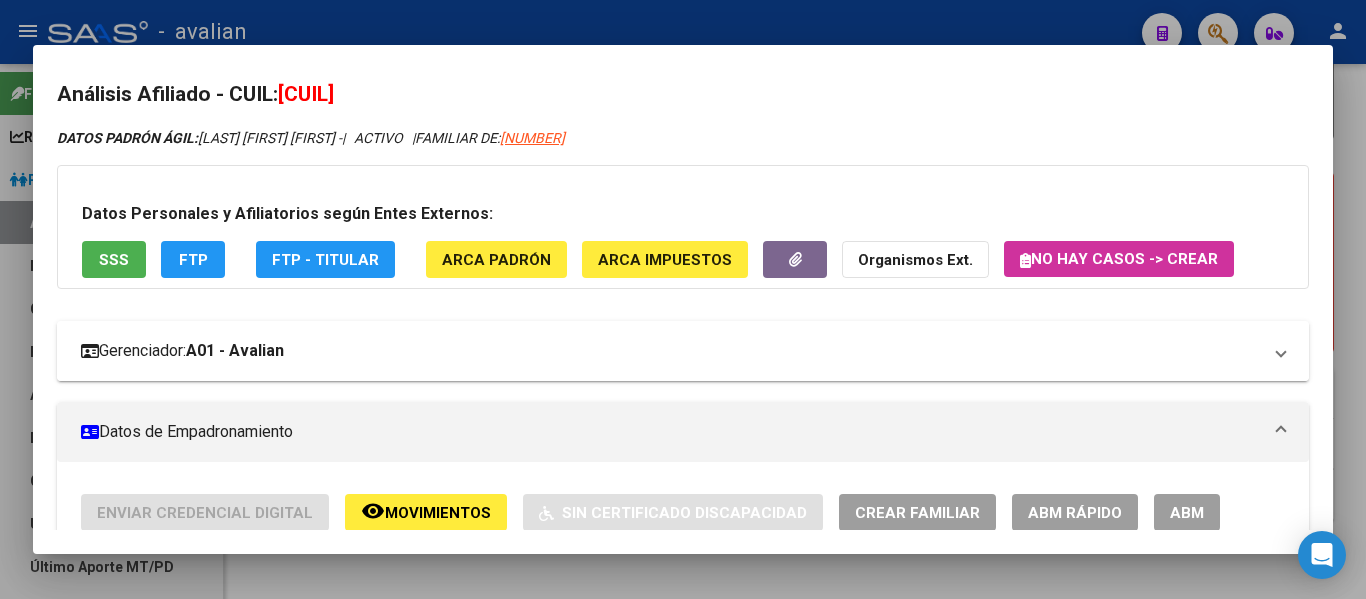 scroll, scrollTop: 0, scrollLeft: 0, axis: both 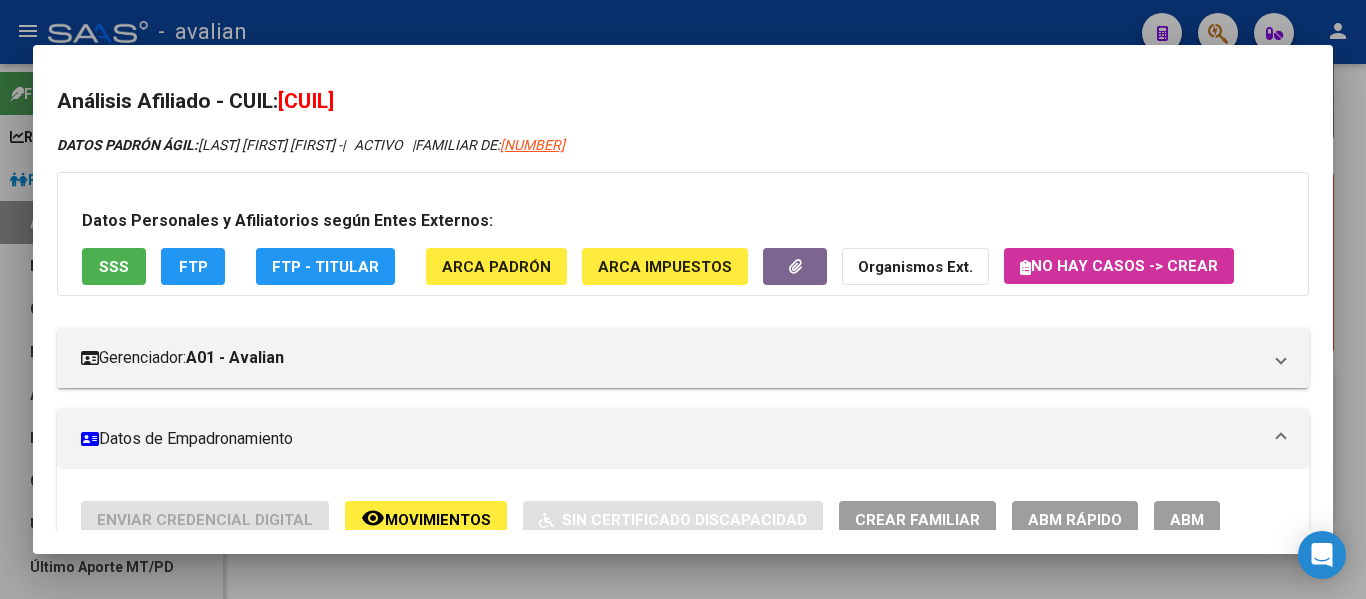 click on "ABM" at bounding box center [1187, 520] 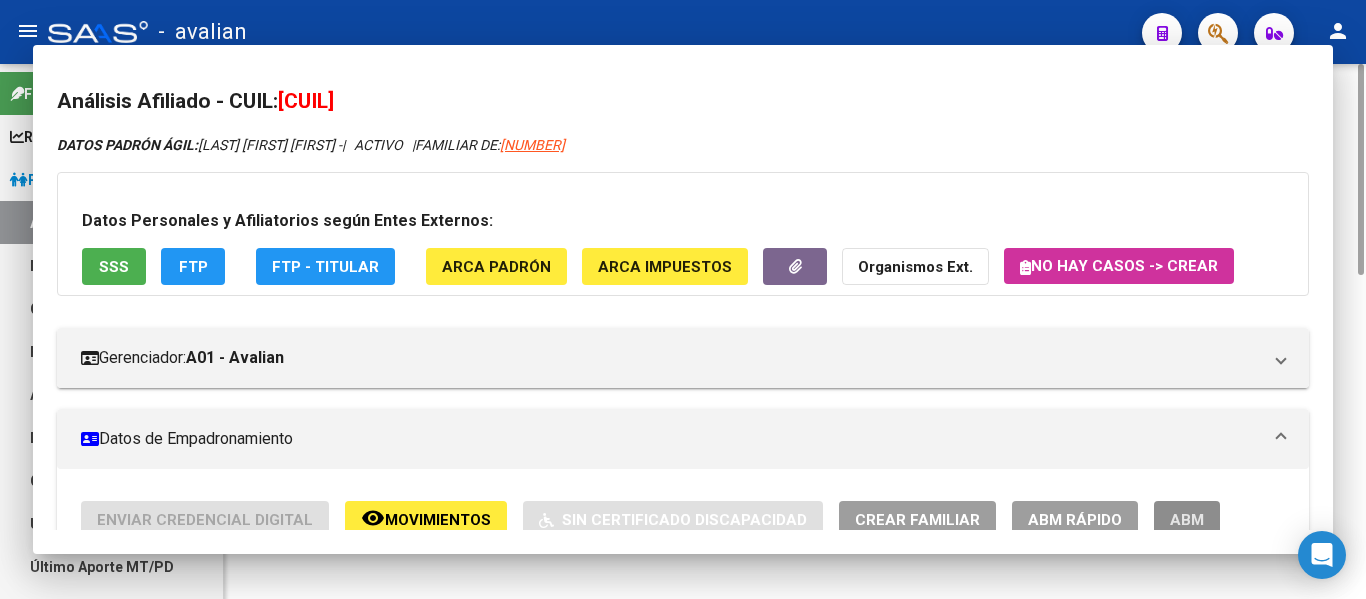 scroll, scrollTop: 0, scrollLeft: 0, axis: both 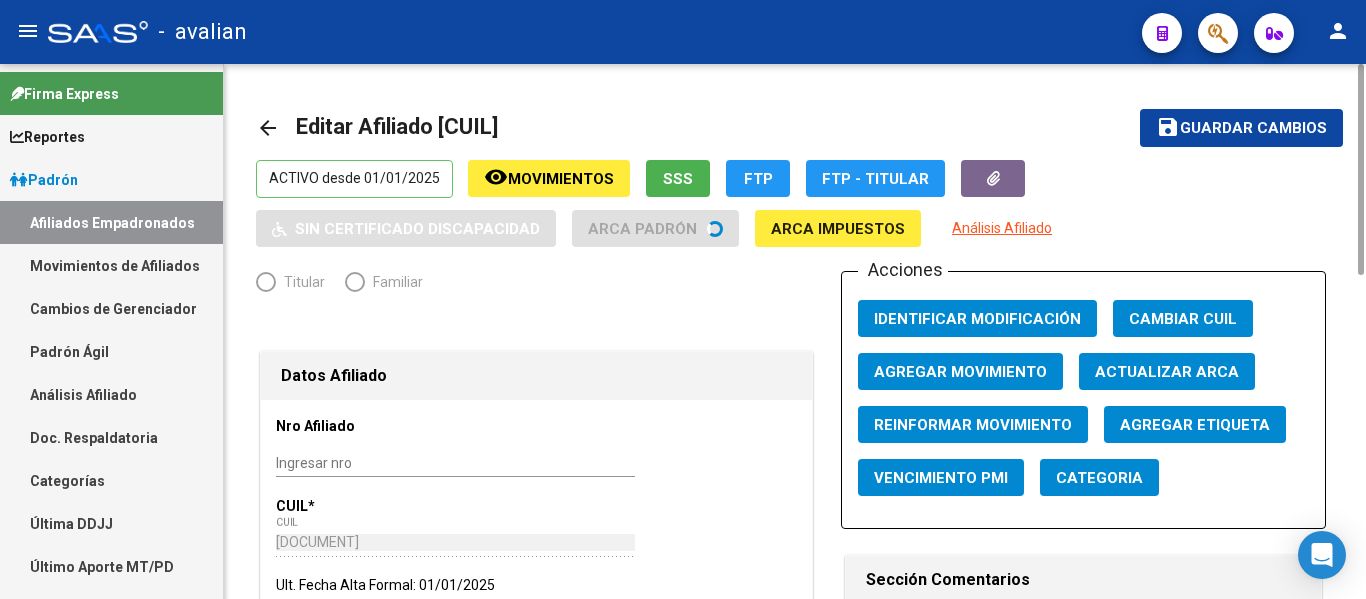 radio on "true" 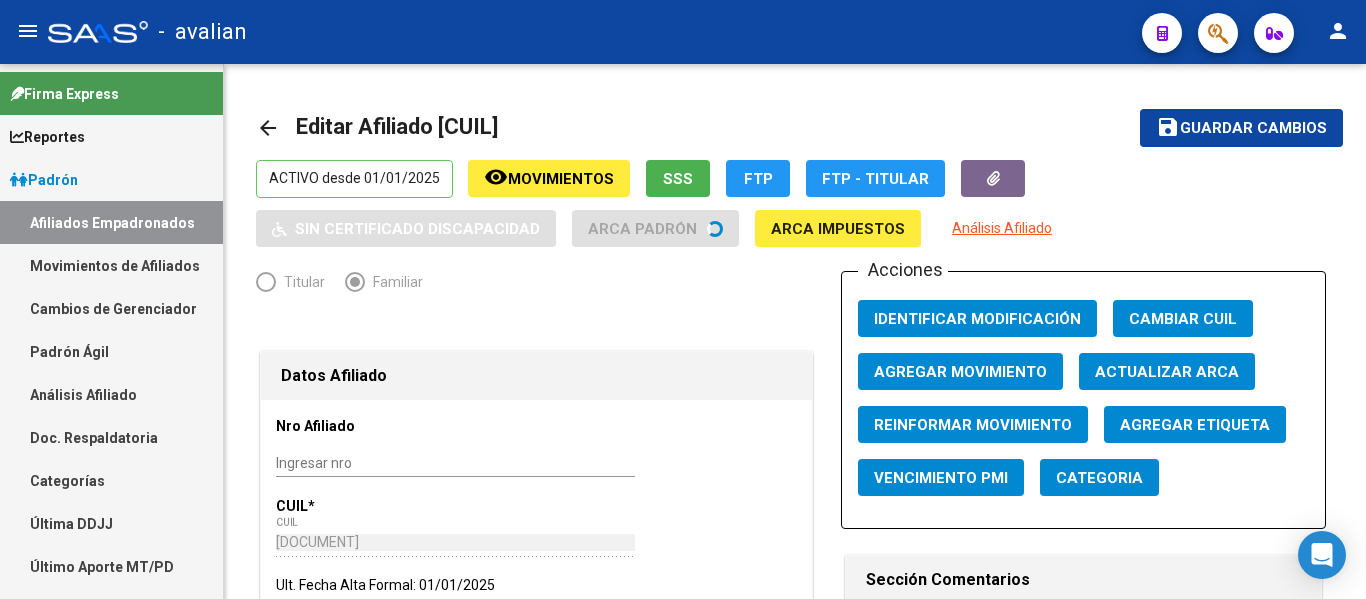 scroll, scrollTop: 600, scrollLeft: 0, axis: vertical 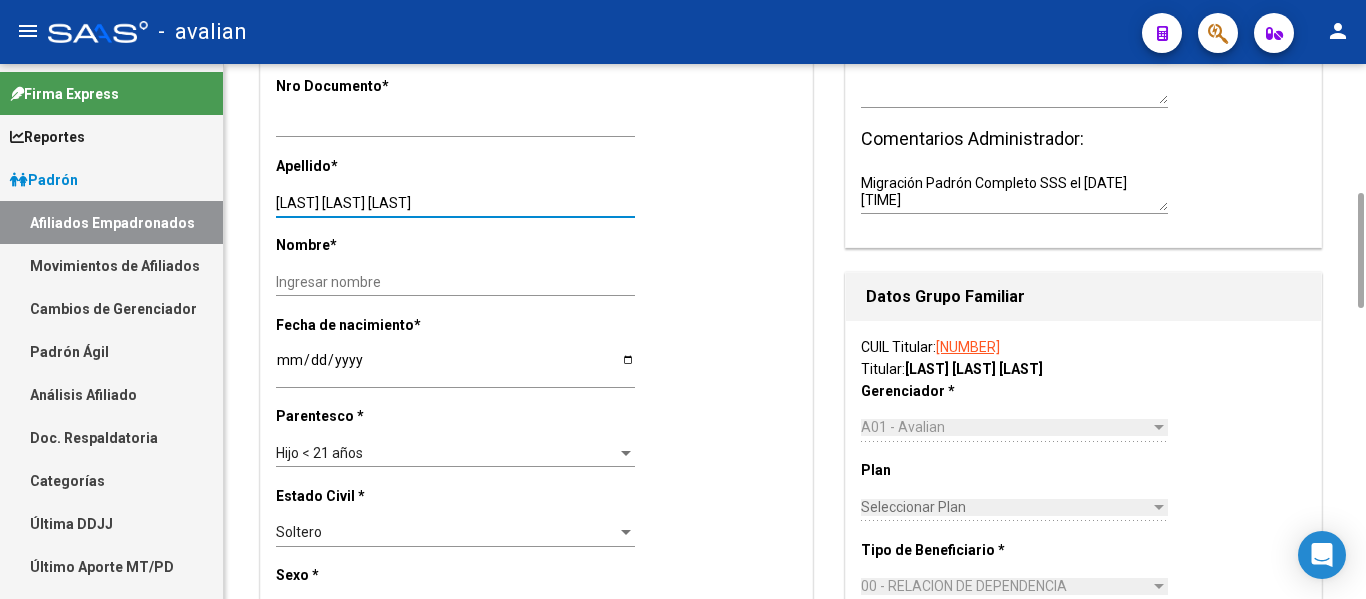 drag, startPoint x: 346, startPoint y: 209, endPoint x: 535, endPoint y: 219, distance: 189.26436 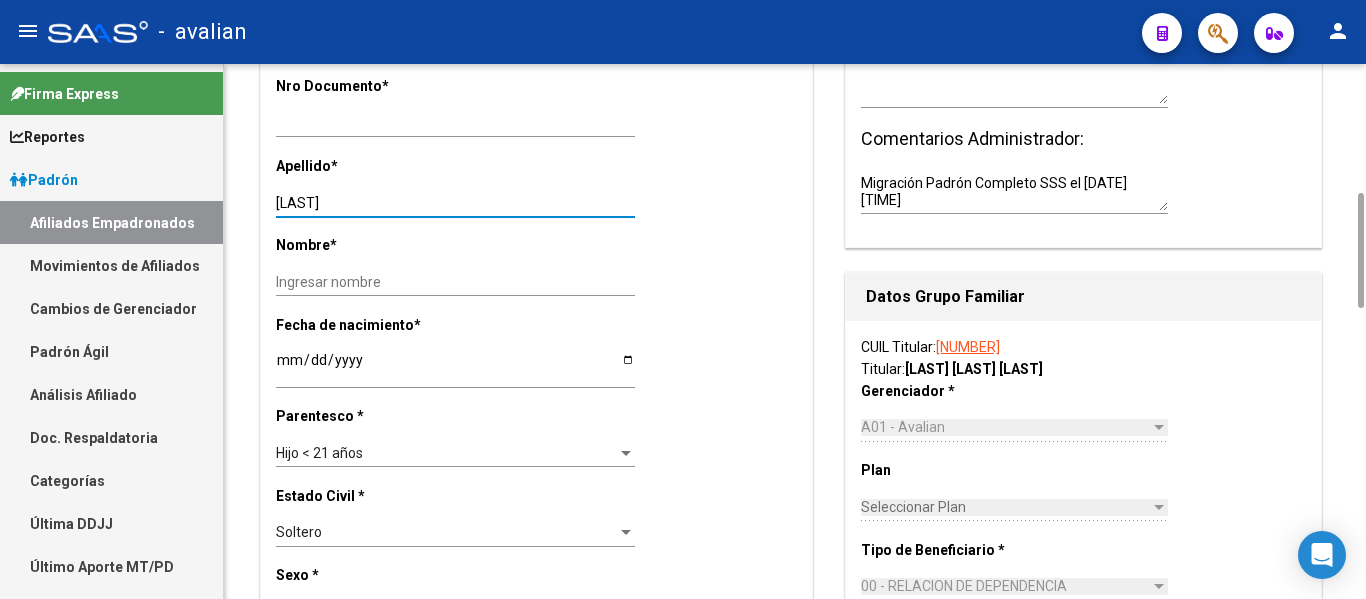 type on "[LAST]" 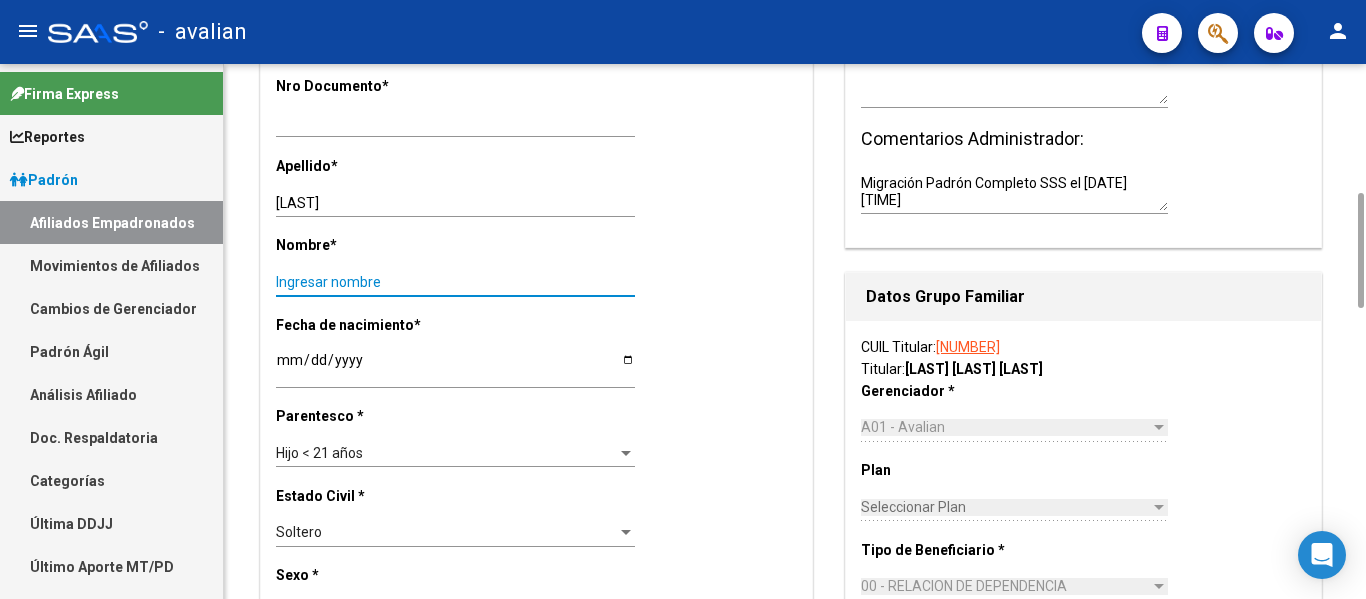 drag, startPoint x: 326, startPoint y: 277, endPoint x: 332, endPoint y: 305, distance: 28.635643 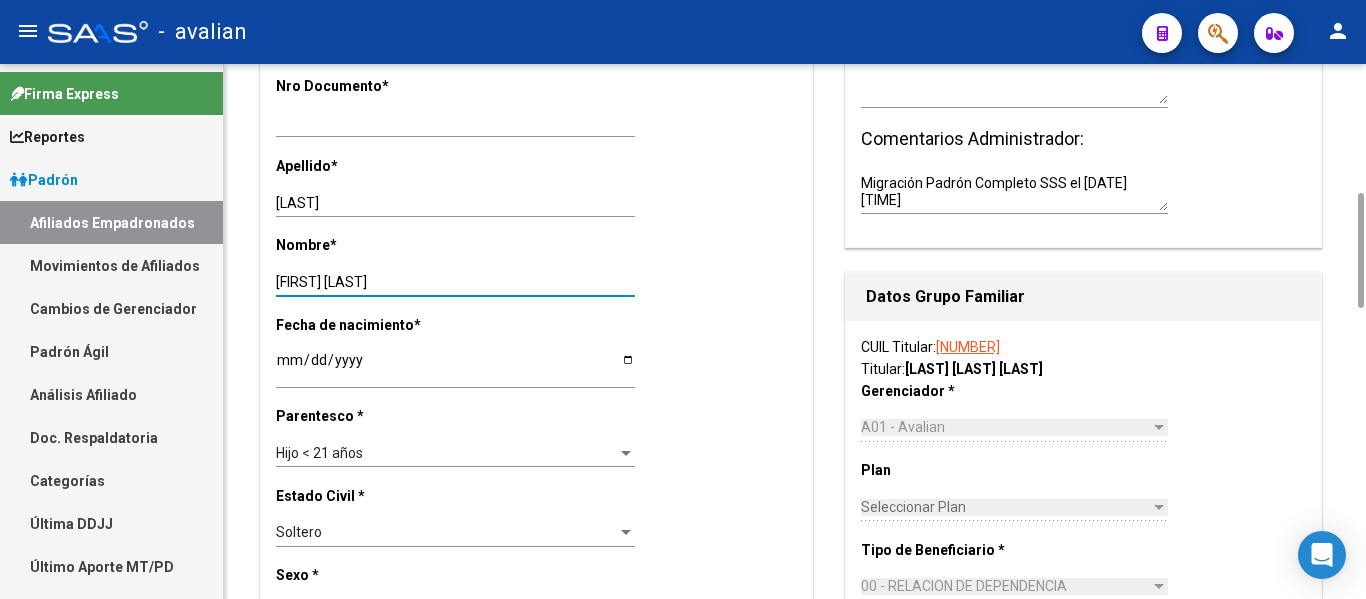 type on "[FIRST] [LAST]" 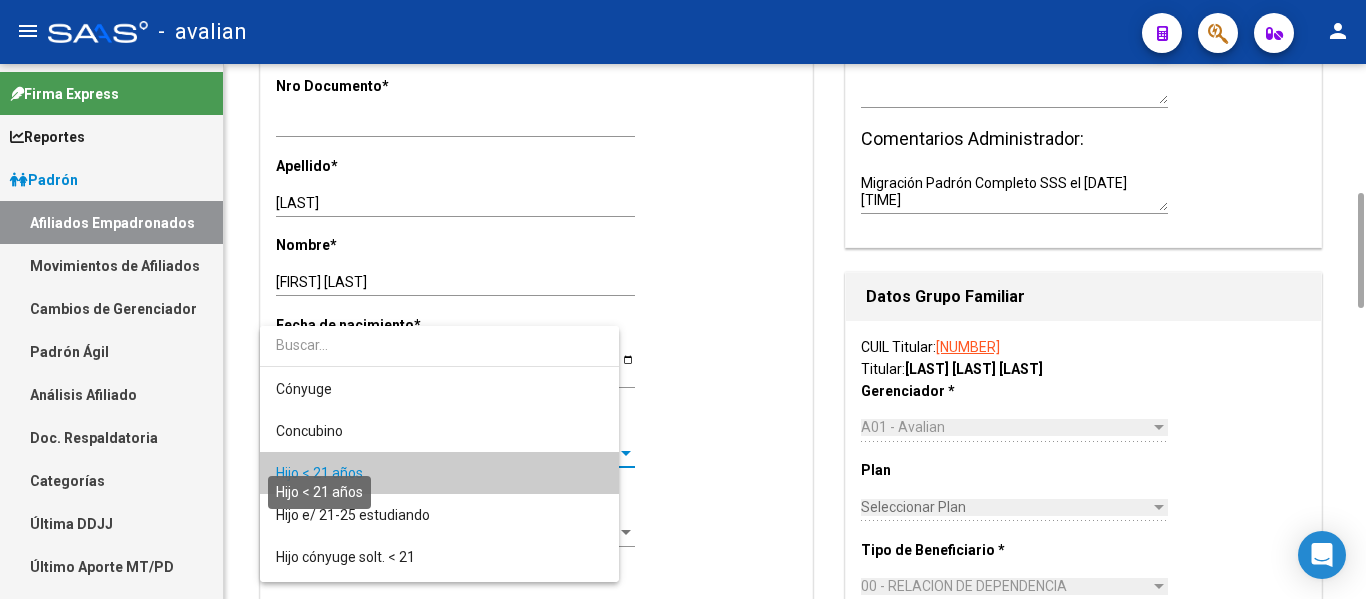 scroll, scrollTop: 19, scrollLeft: 0, axis: vertical 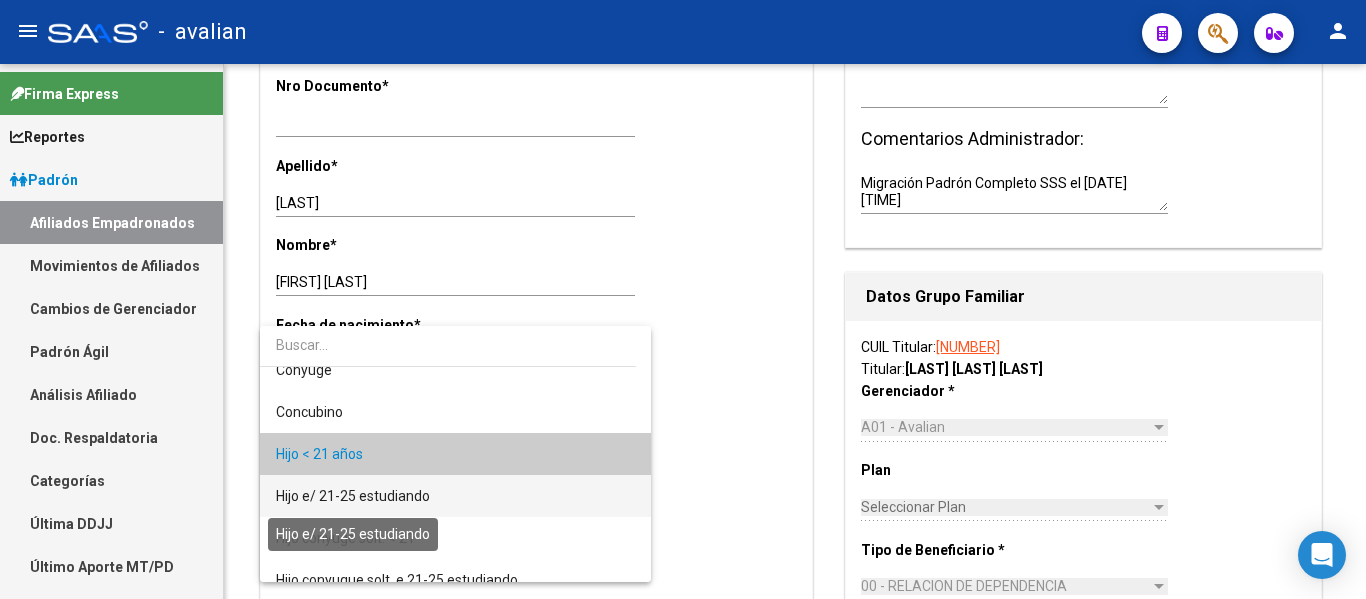 click on "Hijo e/ 21-25 estudiando" at bounding box center [353, 496] 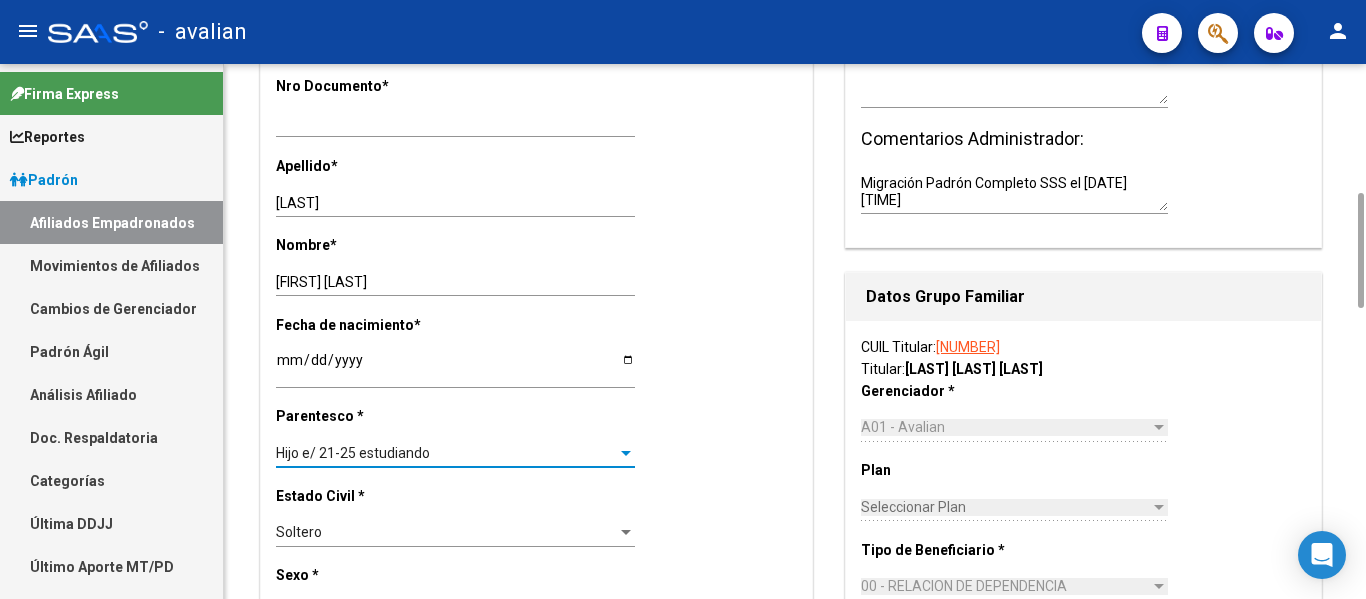 scroll, scrollTop: 0, scrollLeft: 0, axis: both 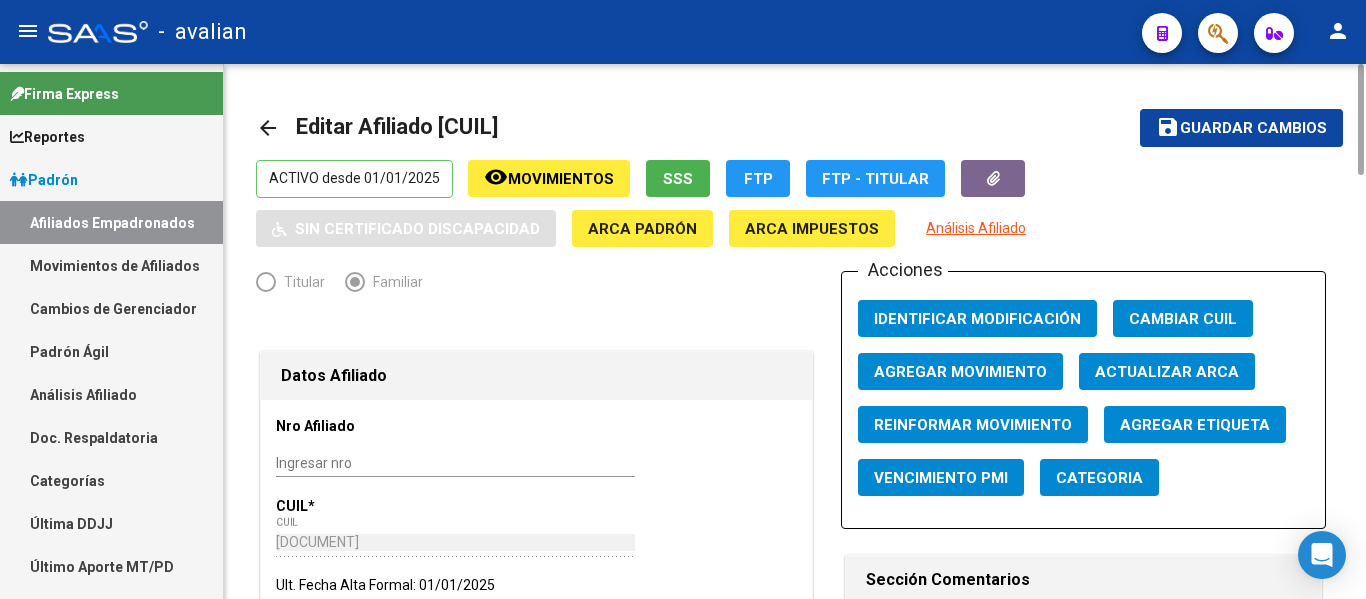 click on "save Guardar cambios" 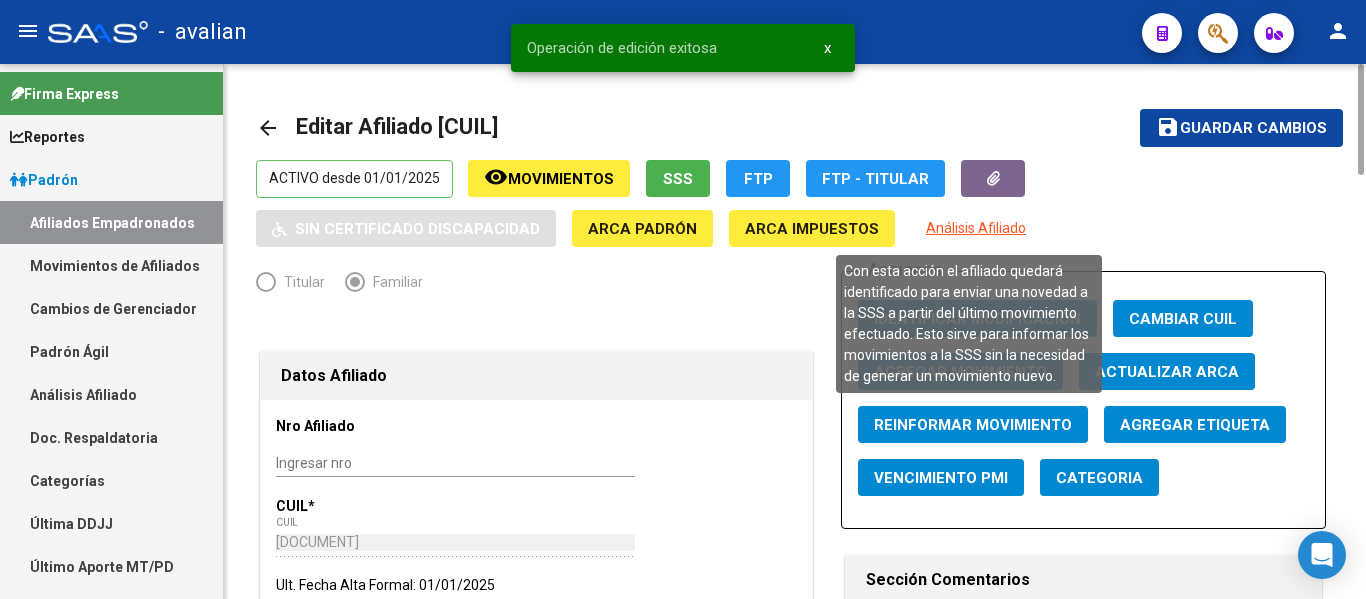 click on "Reinformar Movimiento" 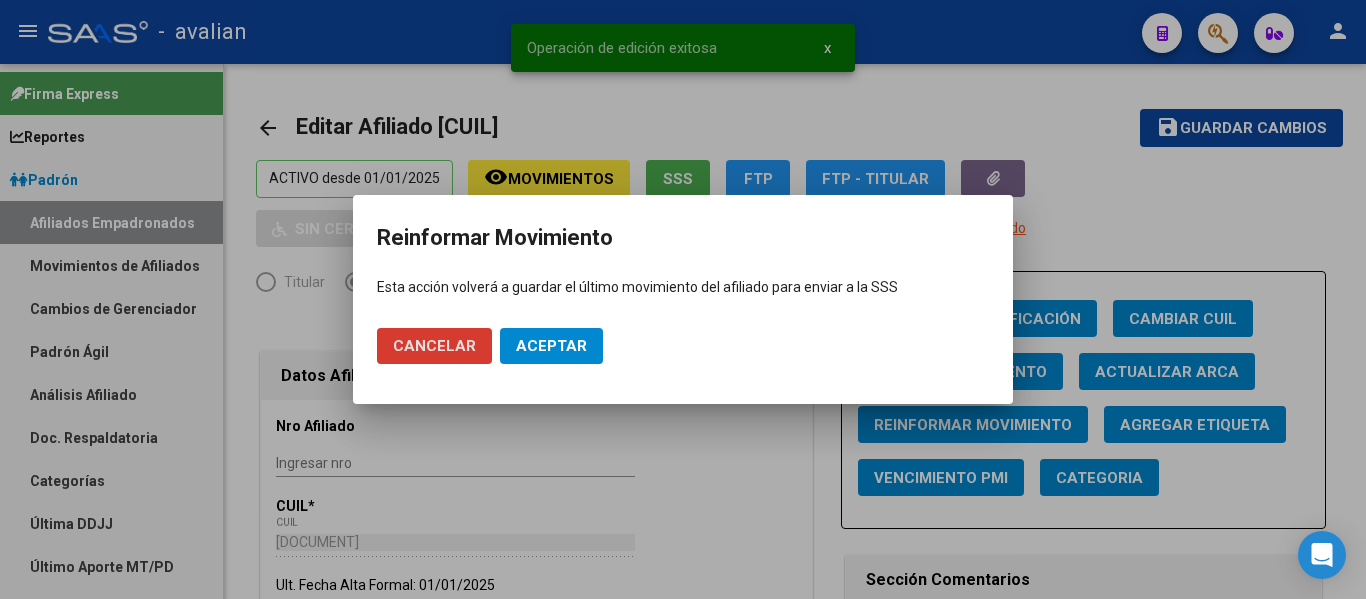 click on "Aceptar" at bounding box center (551, 346) 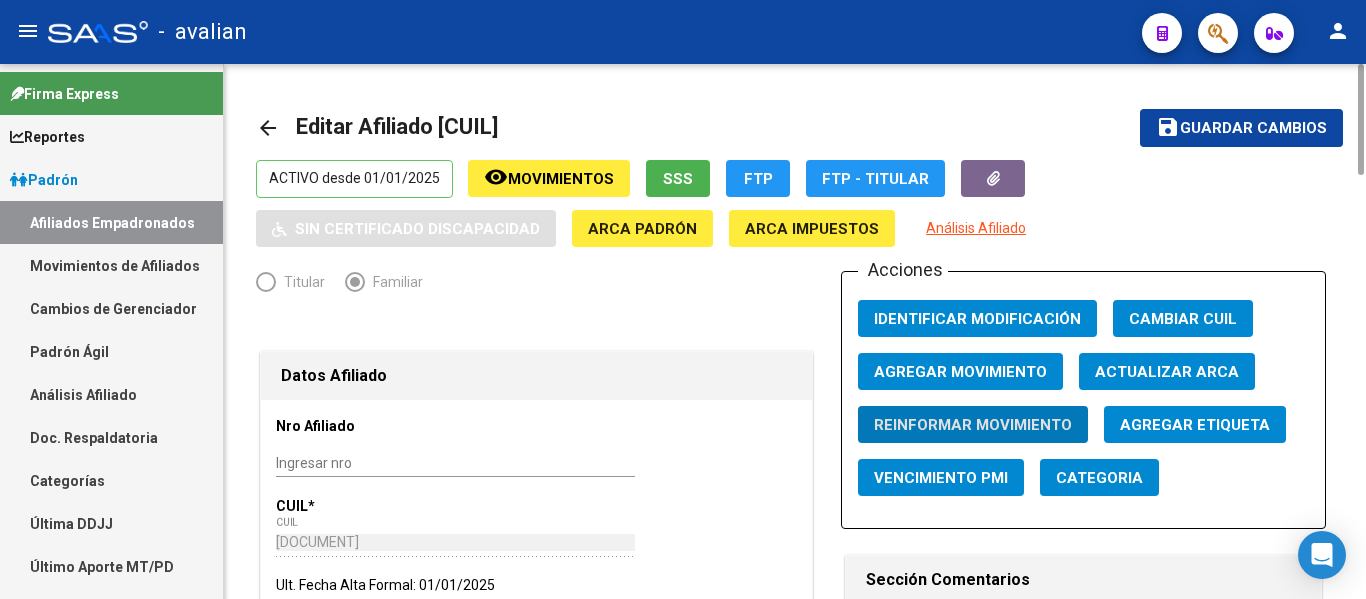 click on "Datos Afiliado Nro Afiliado    Ingresar nro  CUIL  *   [NUMBER] CUIL  ARCA Padrón  Ult. Fecha Alta Formal: [DATE]  Tipo de Documento * DOCUMENTO UNICO Seleccionar tipo Nro Documento  *   [NUMBER] Ingresar nro  Apellido  *   [LAST] Ingresar apellido  Nombre  *   [FIRST] Ingresar nombre  Fecha de nacimiento  *   [DATE] Ingresar fecha   Parentesco * Hijo e/ 21-25 estudiando Seleccionar parentesco  Estado Civil * Soltero Seleccionar tipo  Sexo * Femenino Seleccionar sexo  Nacionalidad * ARGENTINA Seleccionar tipo  Discapacitado * No incapacitado Seleccionar tipo Vencimiento Certificado Estudio    Ingresar fecha   Tipo domicilio * Domicilio Completo Seleccionar tipo domicilio  Provincia * Entre Rios Seleccionar provincia Localidad  *   CRESPO *   [POSTAL_CODE] *" 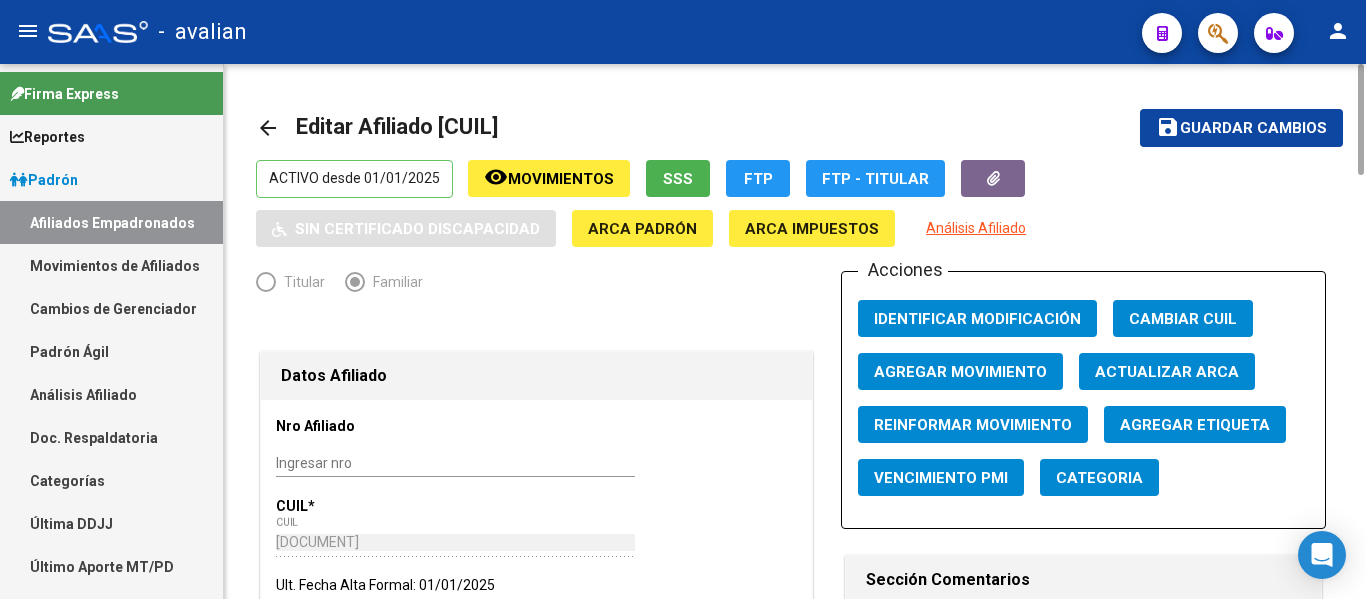 click on "arrow_back" 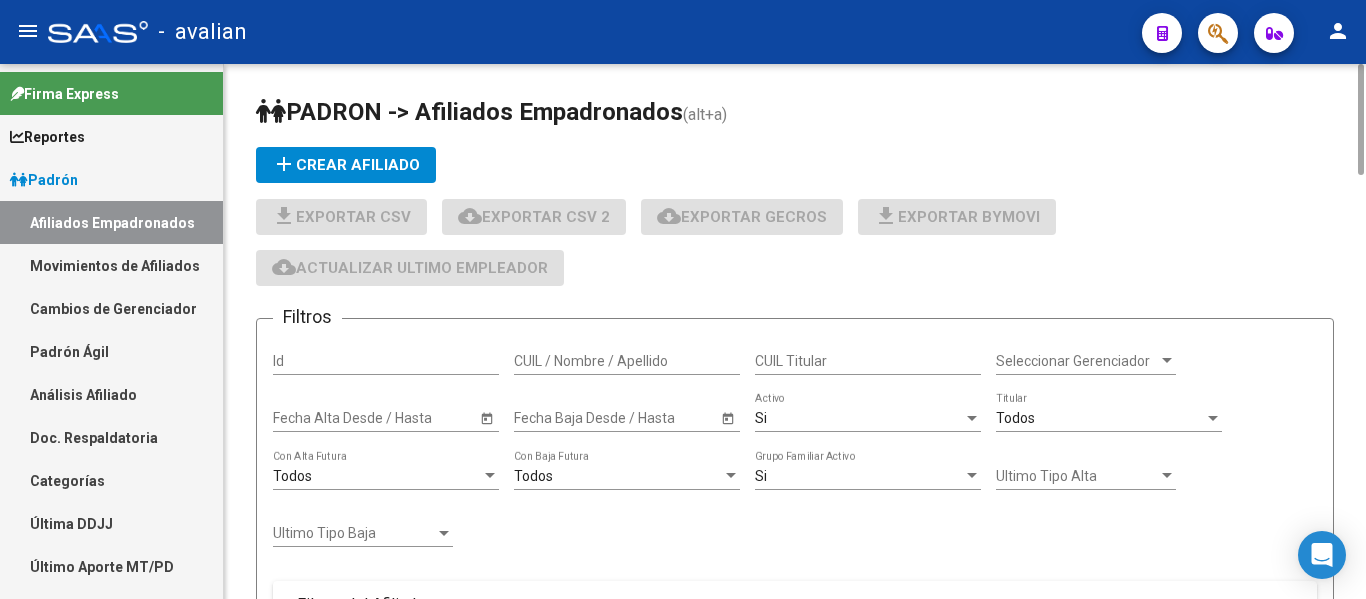 click on "CUIL / Nombre / Apellido" at bounding box center [627, 361] 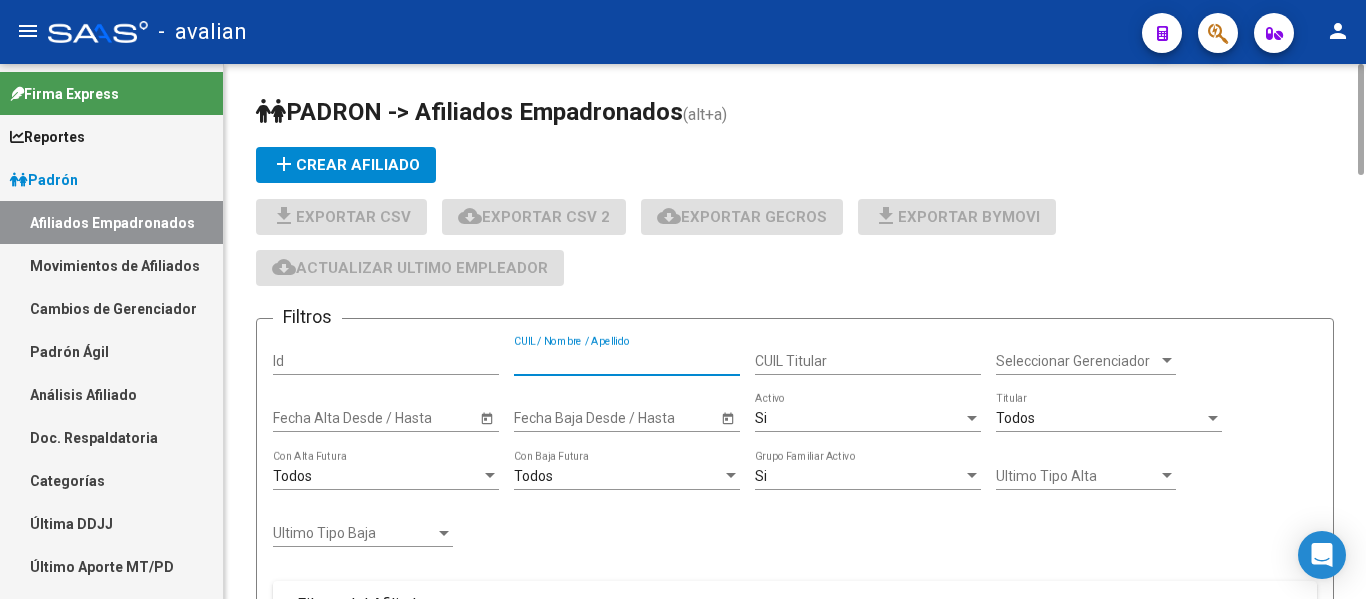 paste on "[NUMBER]" 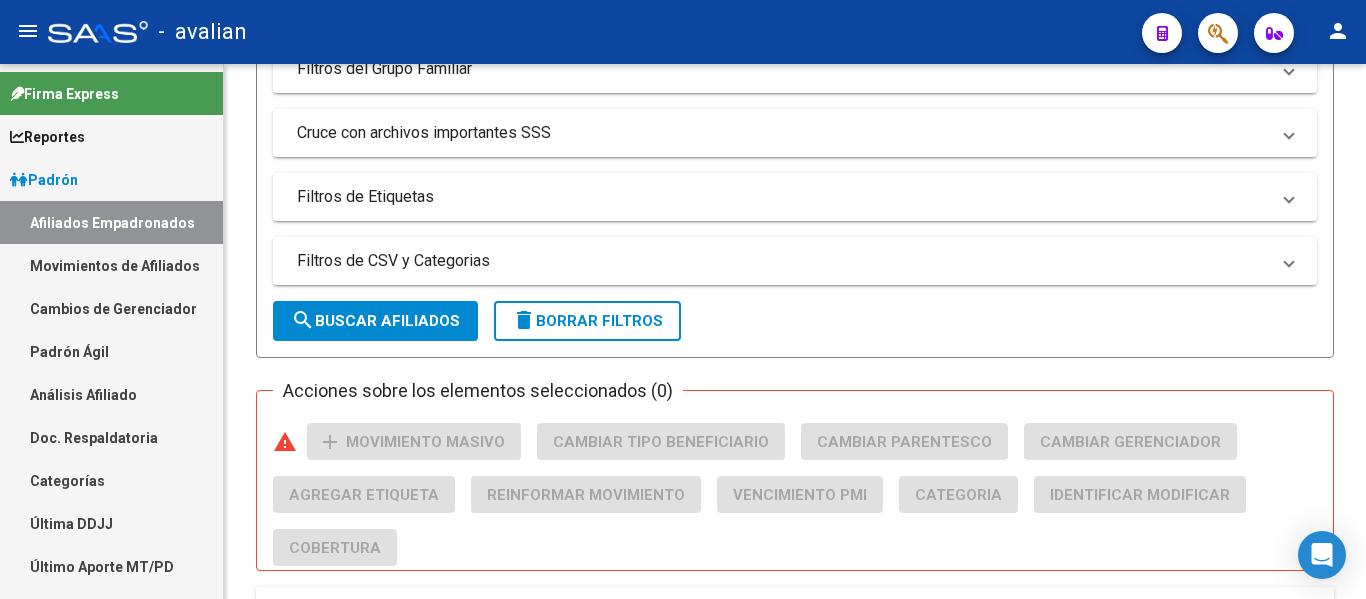 scroll, scrollTop: 818, scrollLeft: 0, axis: vertical 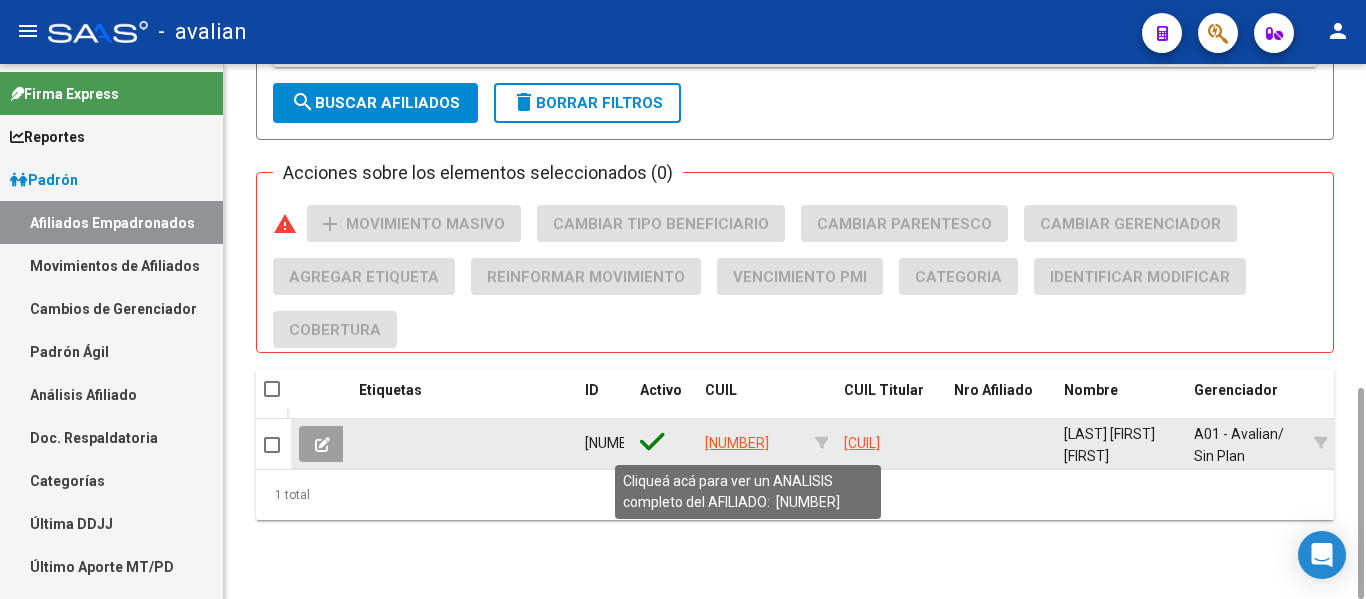 type on "[NUMBER]" 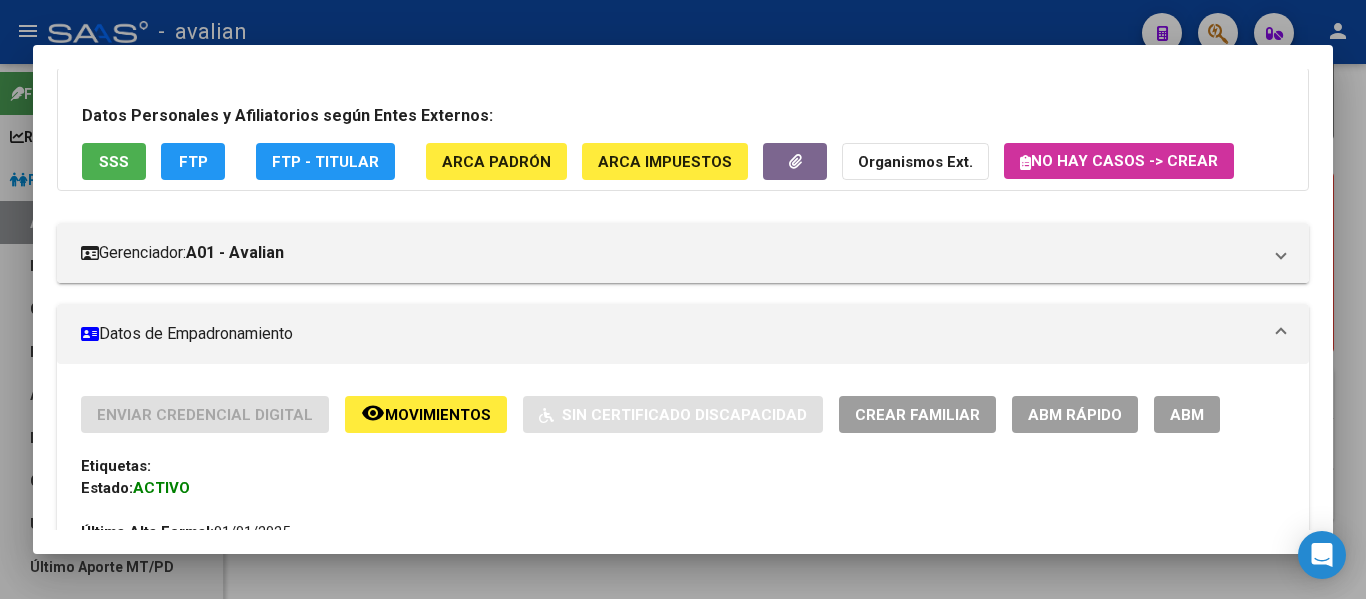 scroll, scrollTop: 100, scrollLeft: 0, axis: vertical 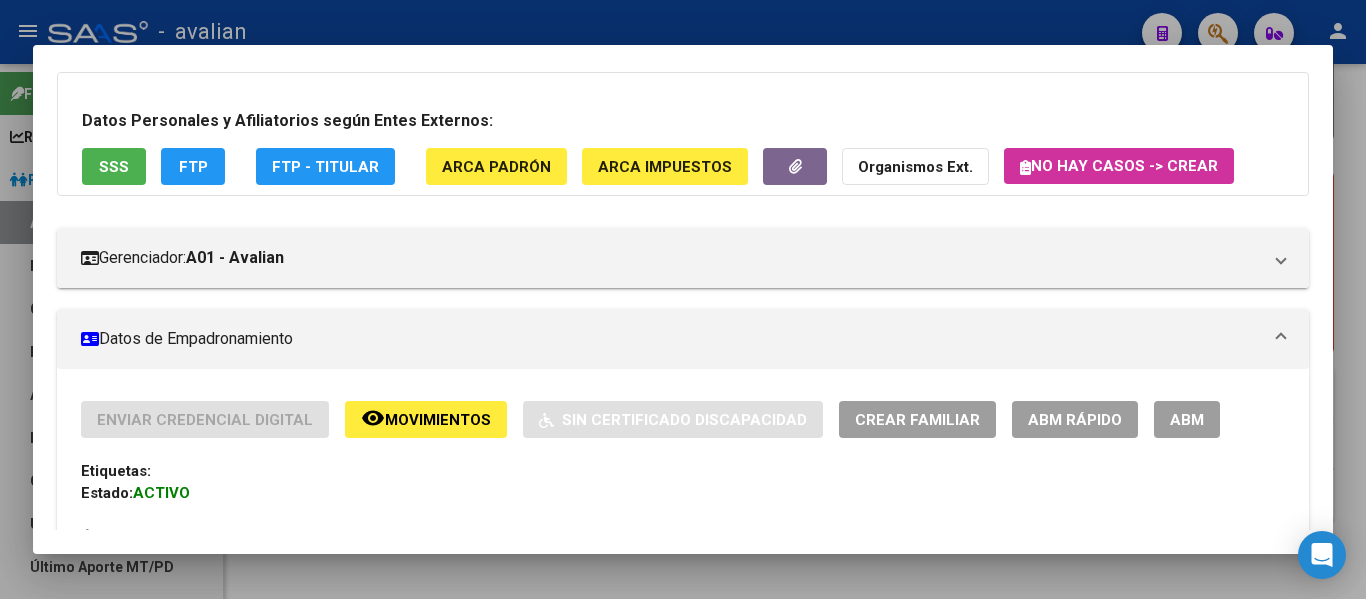 click on "ABM" at bounding box center (1187, 420) 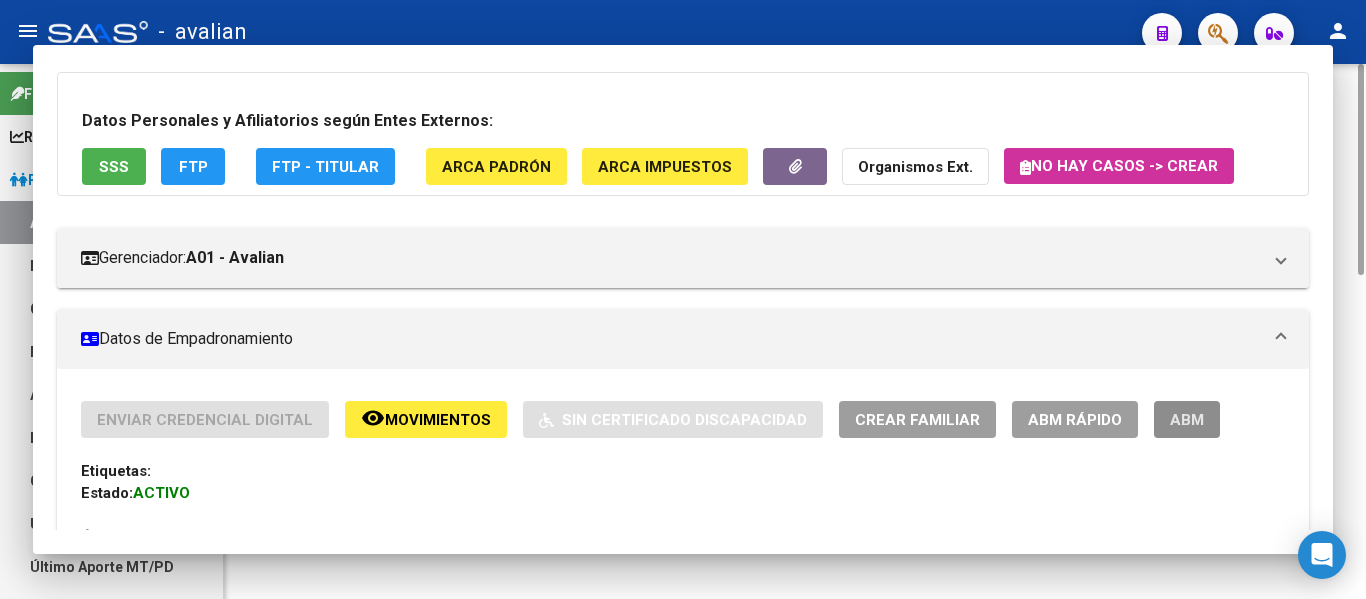 scroll, scrollTop: 0, scrollLeft: 0, axis: both 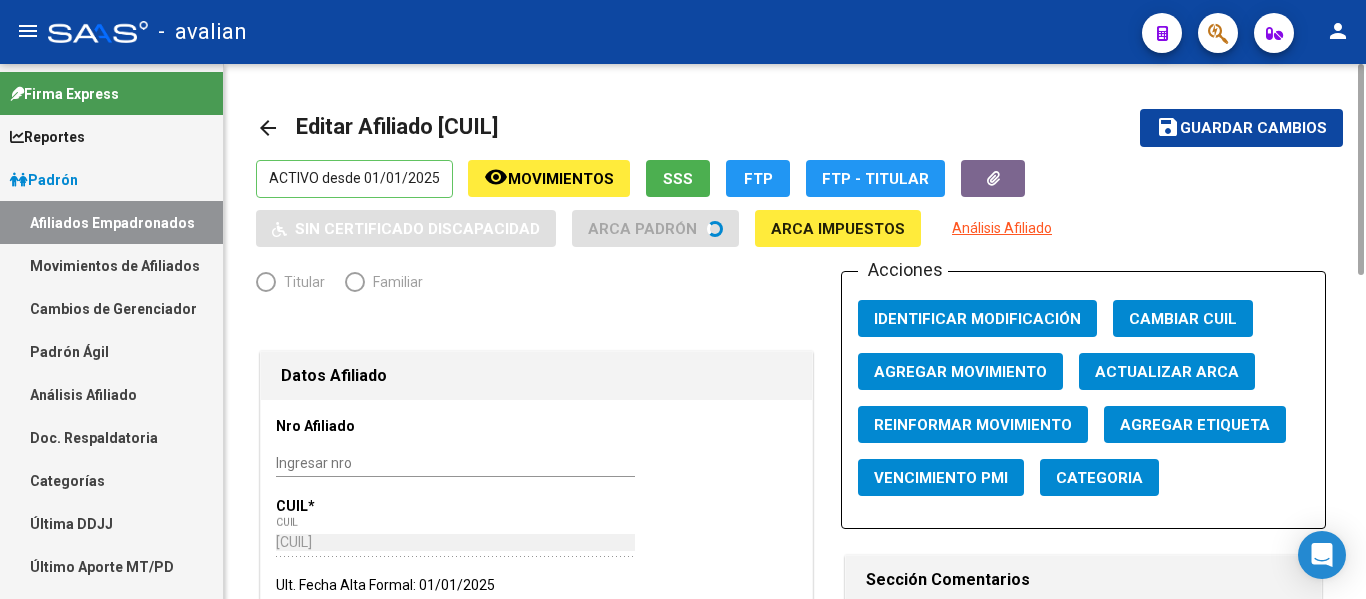 radio on "true" 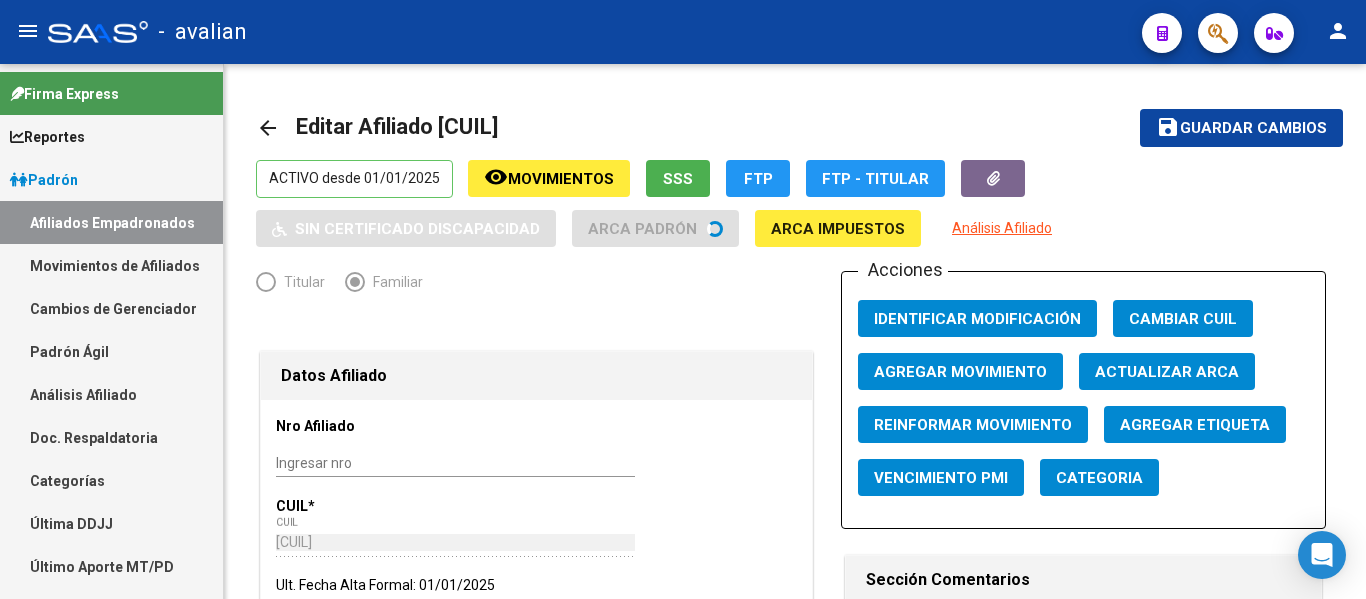 scroll, scrollTop: 600, scrollLeft: 0, axis: vertical 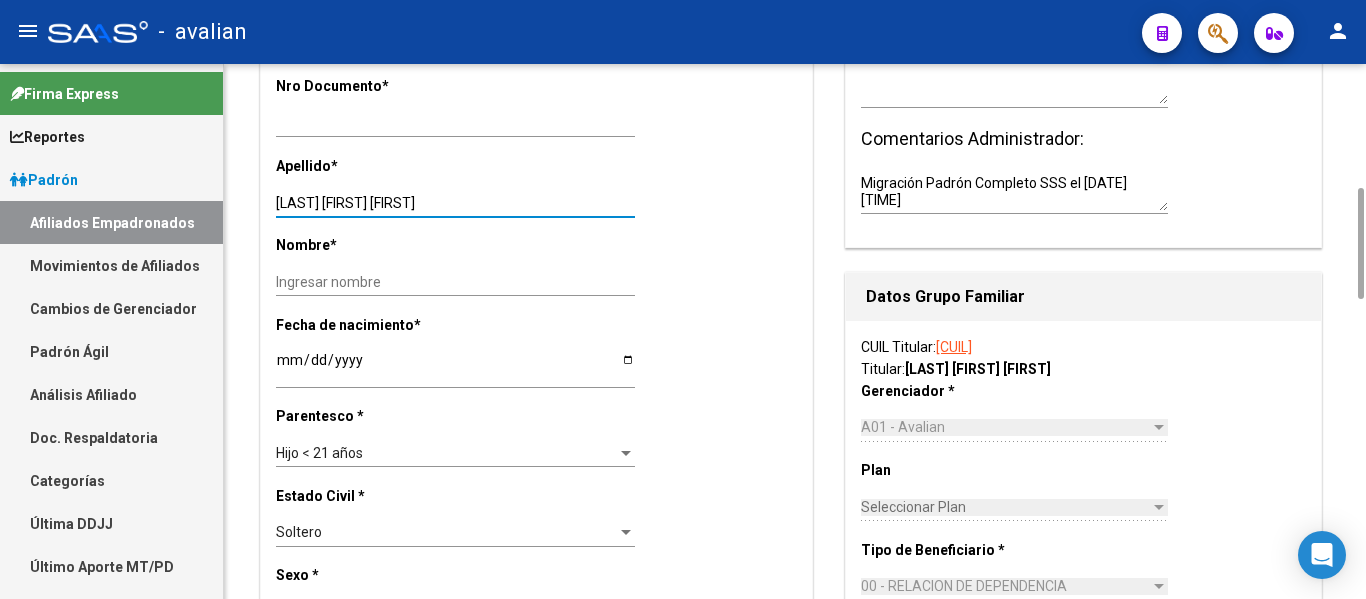 drag, startPoint x: 324, startPoint y: 205, endPoint x: 507, endPoint y: 202, distance: 183.02458 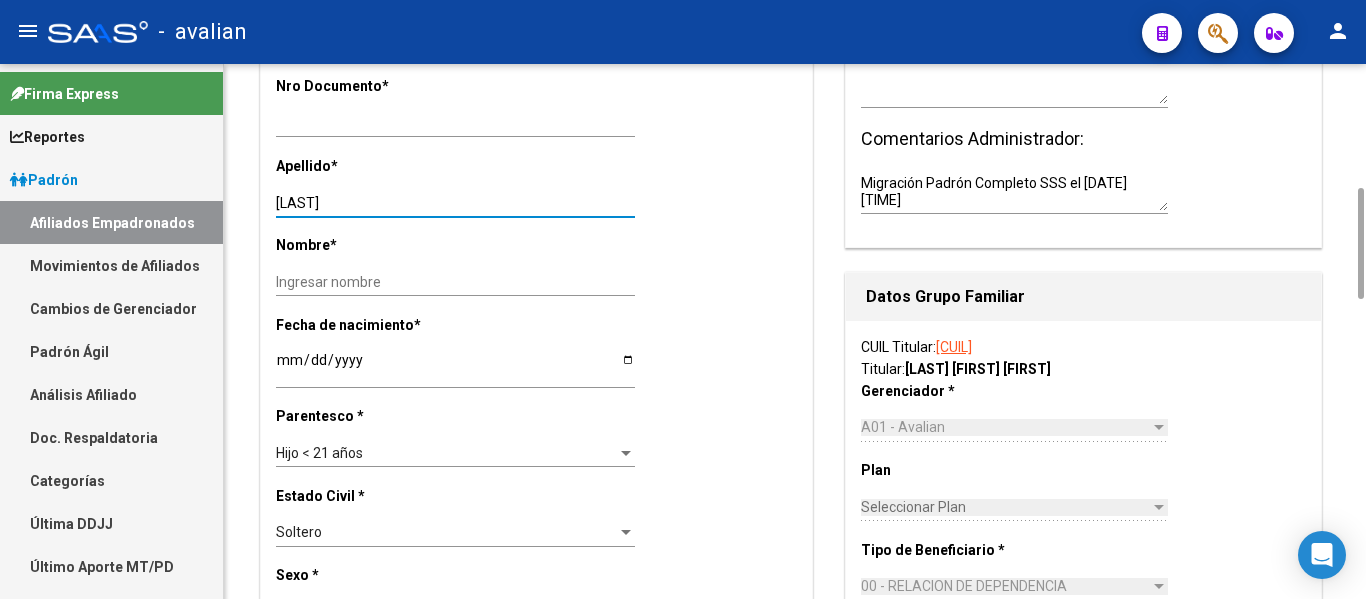 type on "[LAST]" 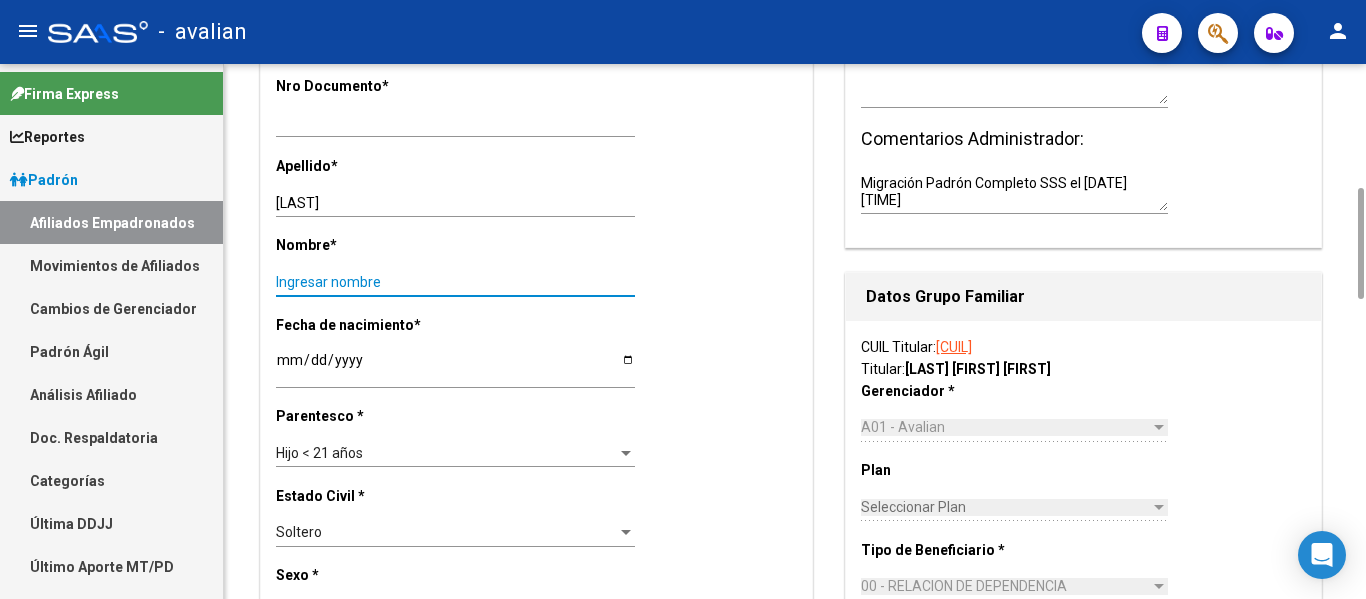 paste on "[LAST]" 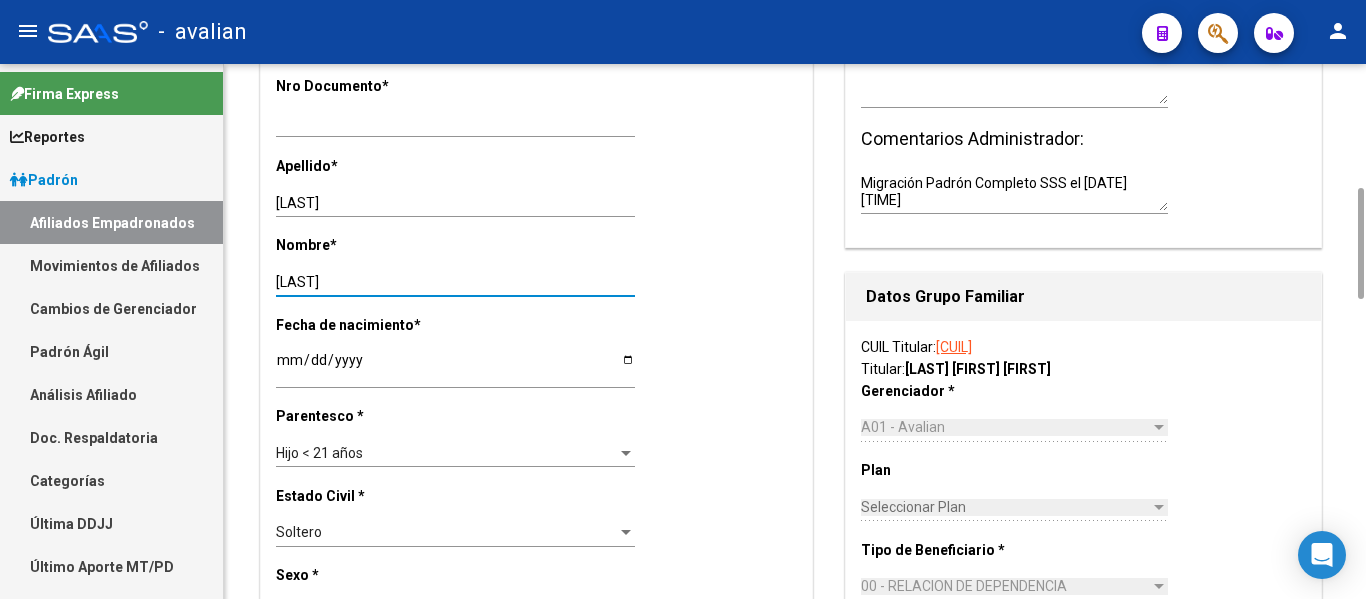 type on "[LAST]" 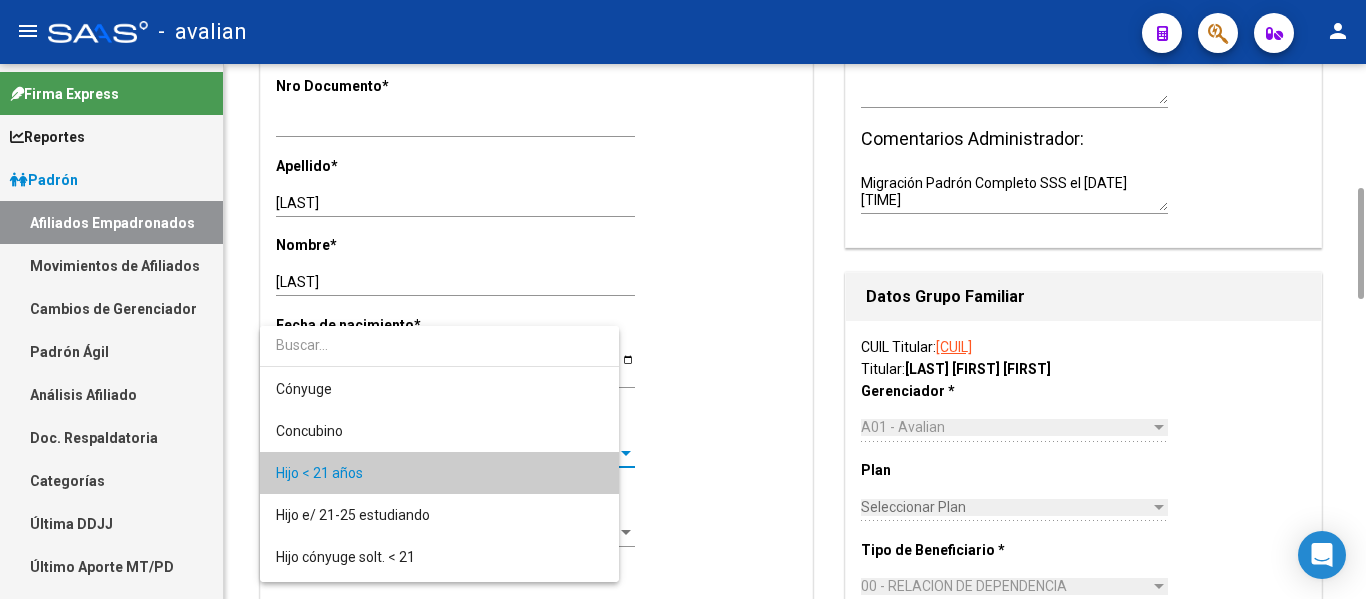 scroll, scrollTop: 19, scrollLeft: 0, axis: vertical 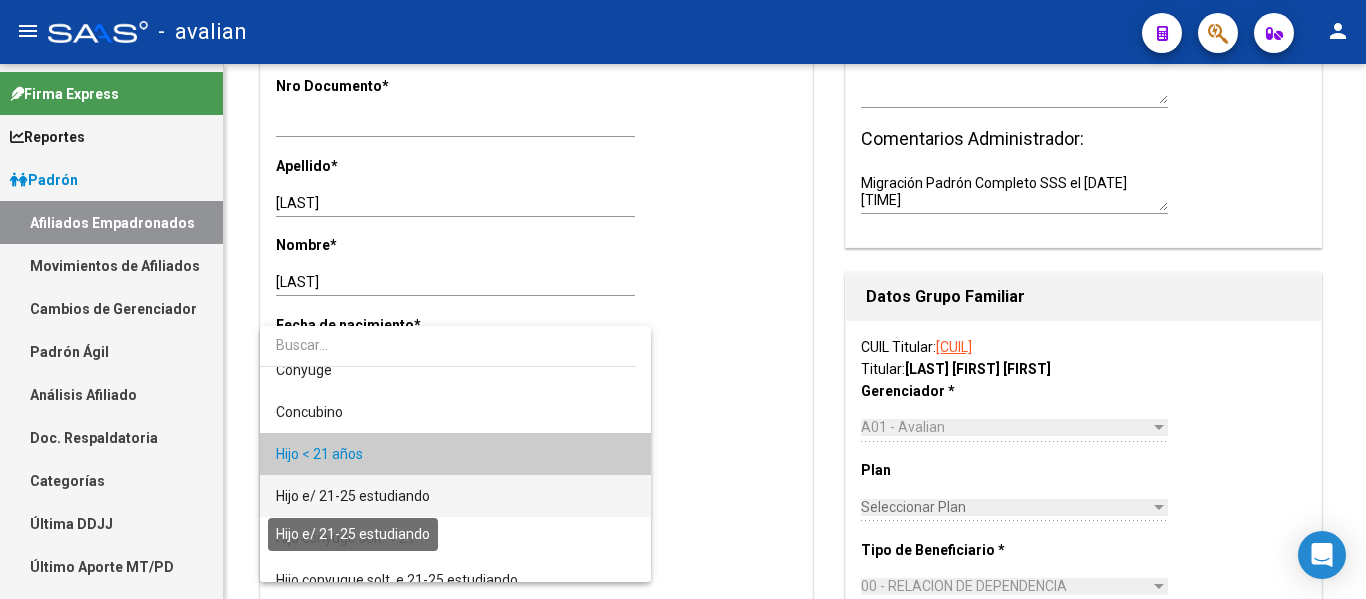 click on "Hijo e/ 21-25 estudiando" at bounding box center [353, 496] 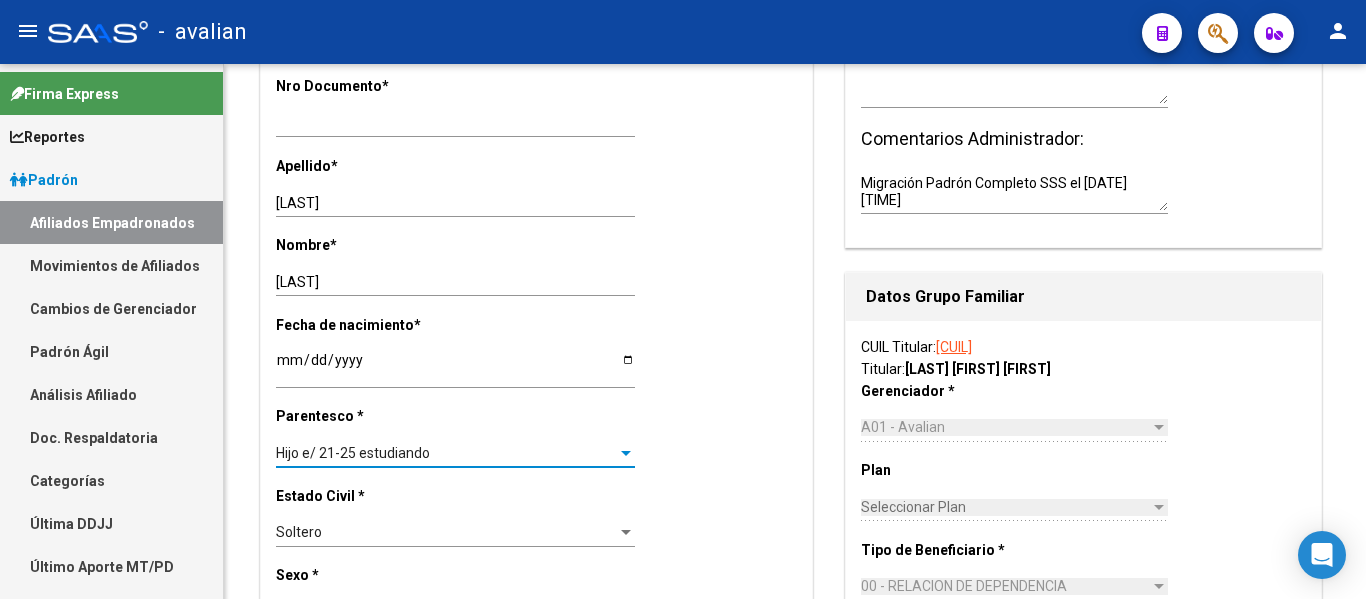 scroll, scrollTop: 0, scrollLeft: 0, axis: both 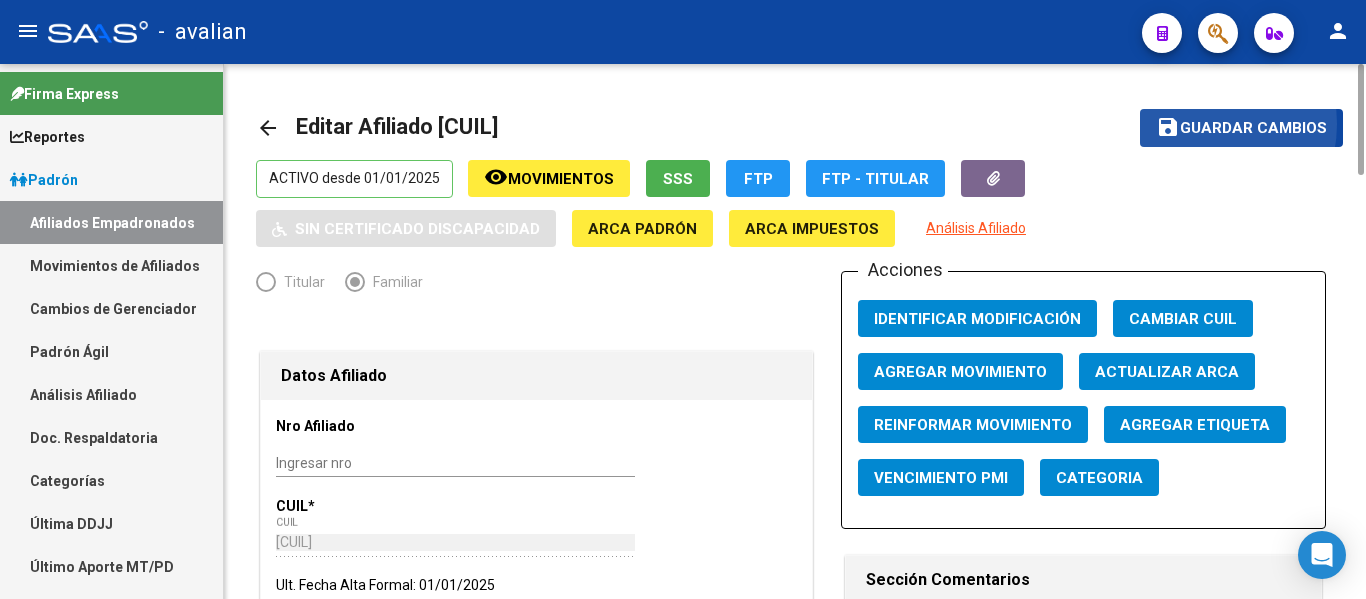 click on "Guardar cambios" 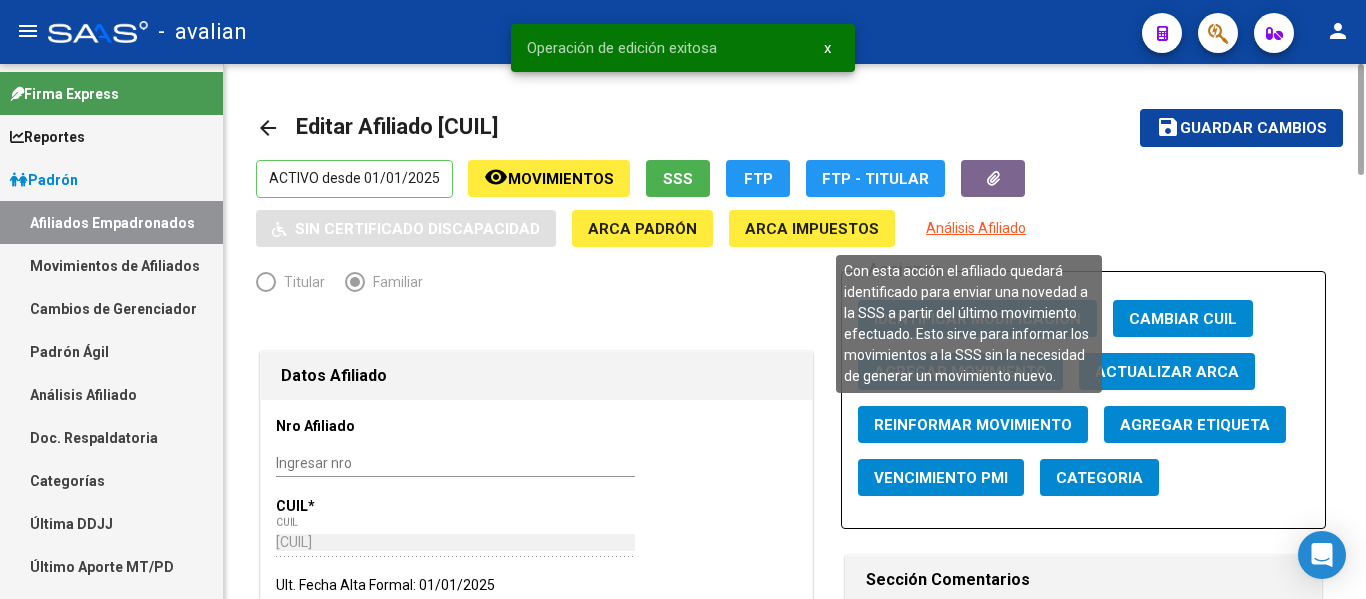 click on "Reinformar Movimiento" 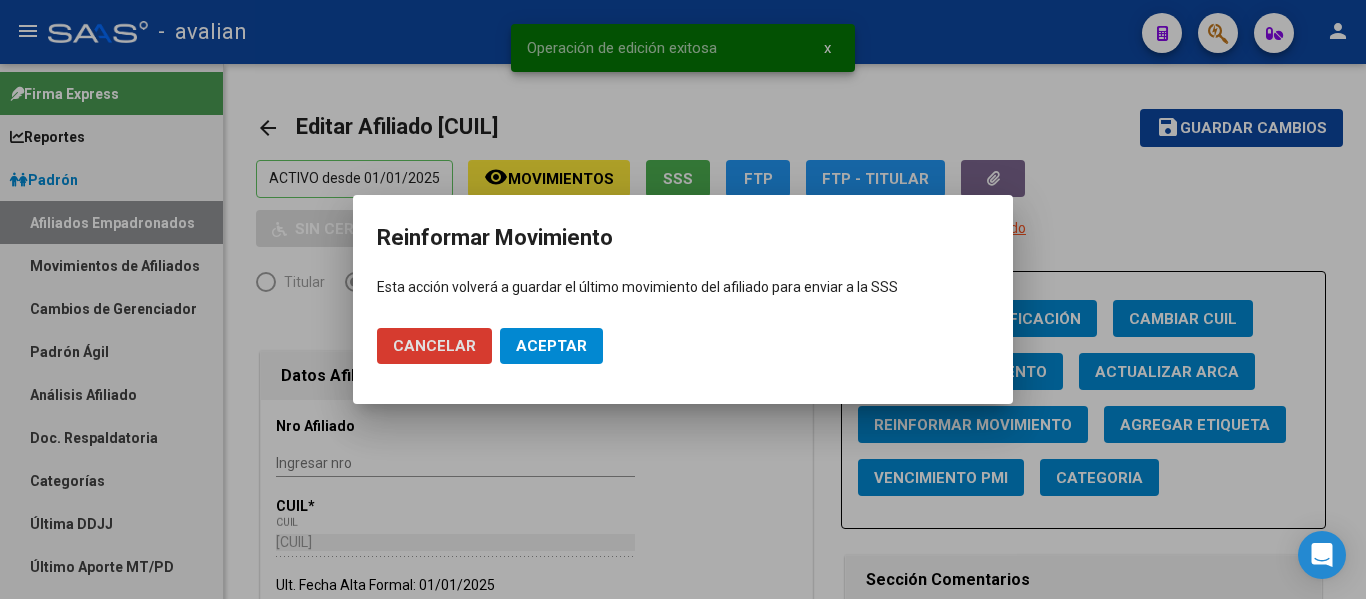 click on "Aceptar" at bounding box center (551, 346) 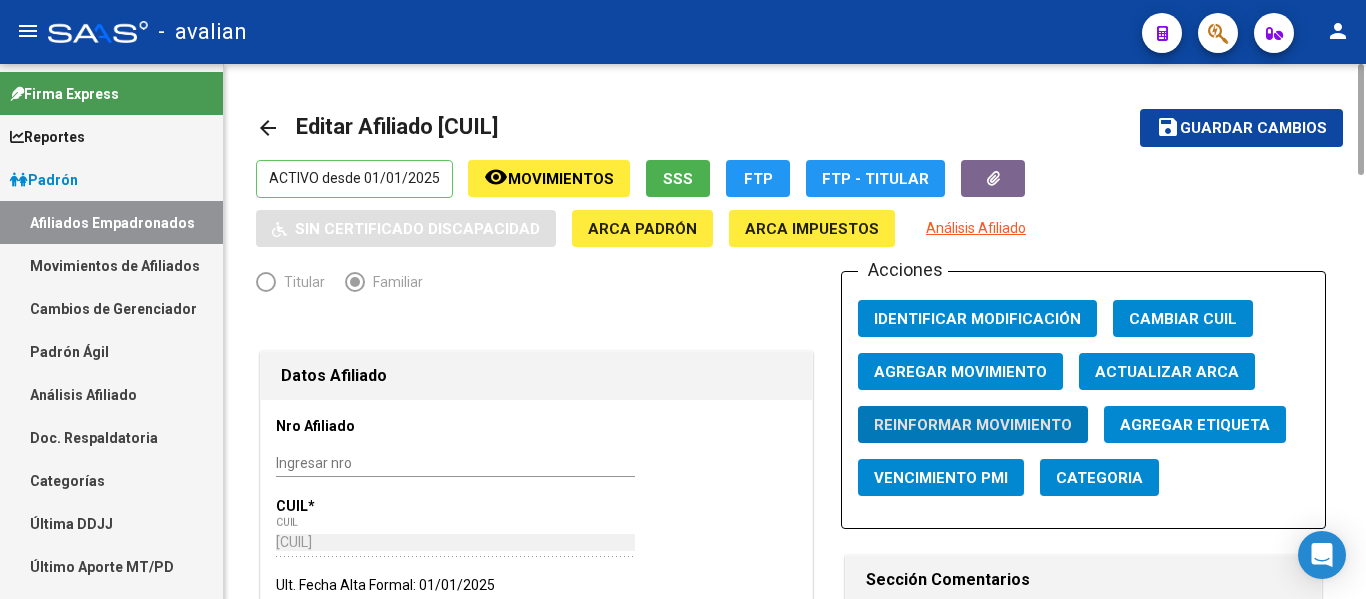 click on "arrow_back" 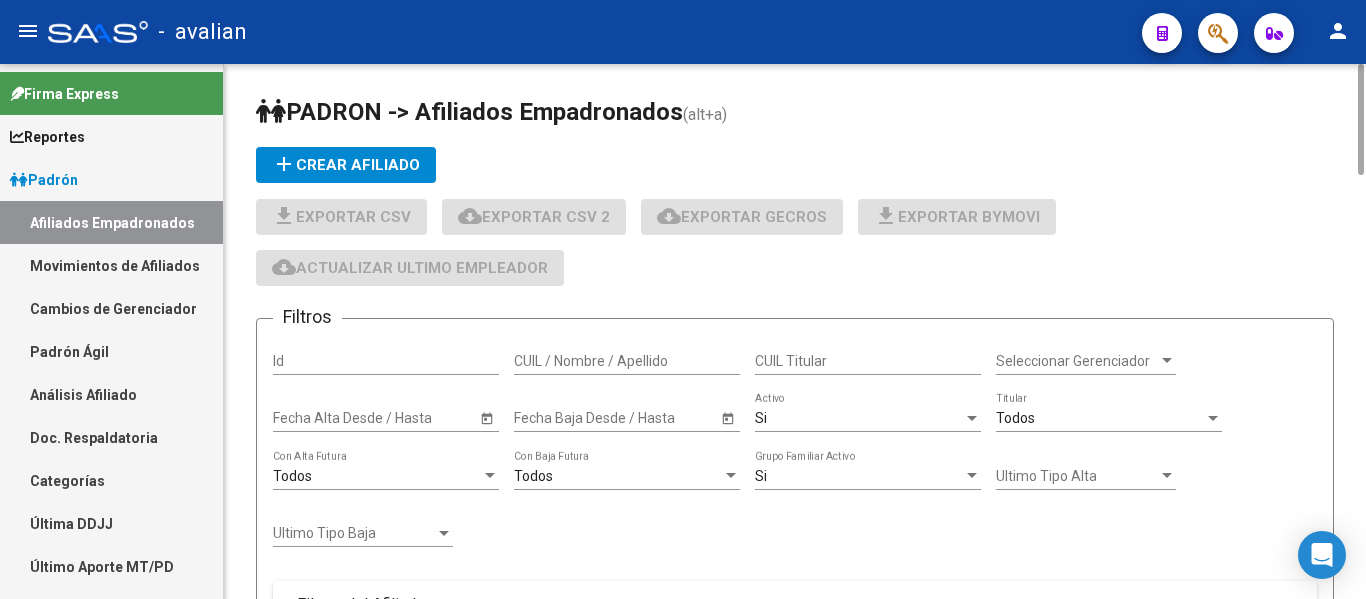 click on "CUIL / Nombre / Apellido" at bounding box center (627, 361) 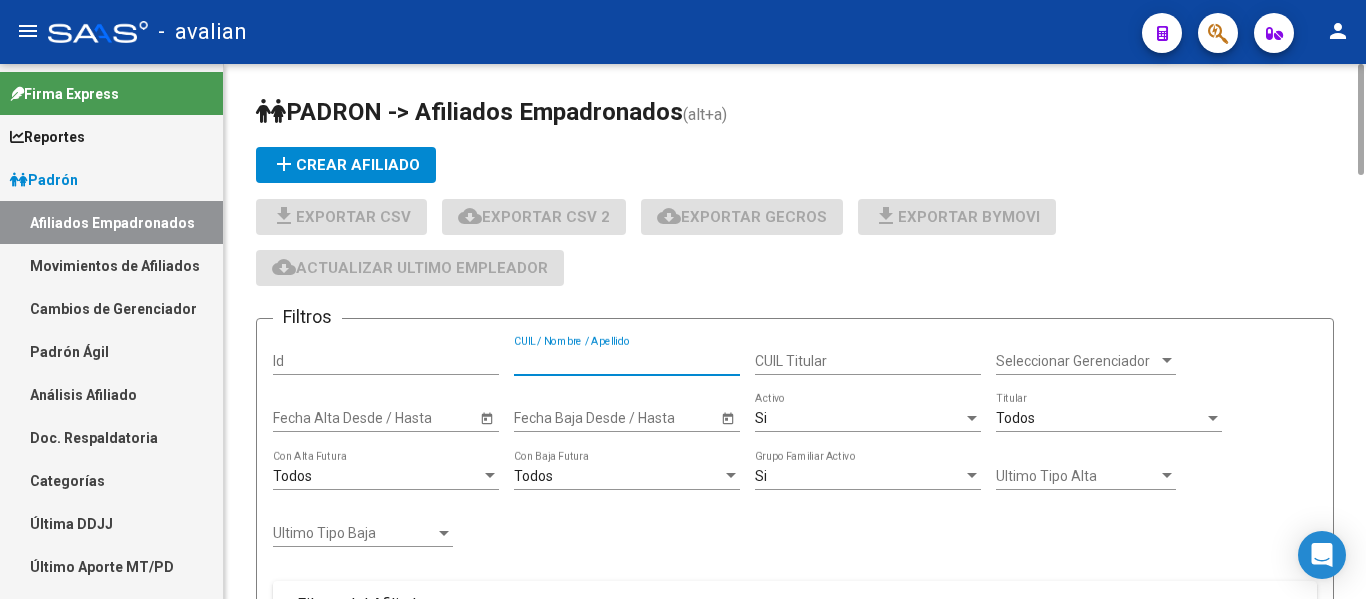 paste on "[CUIL]" 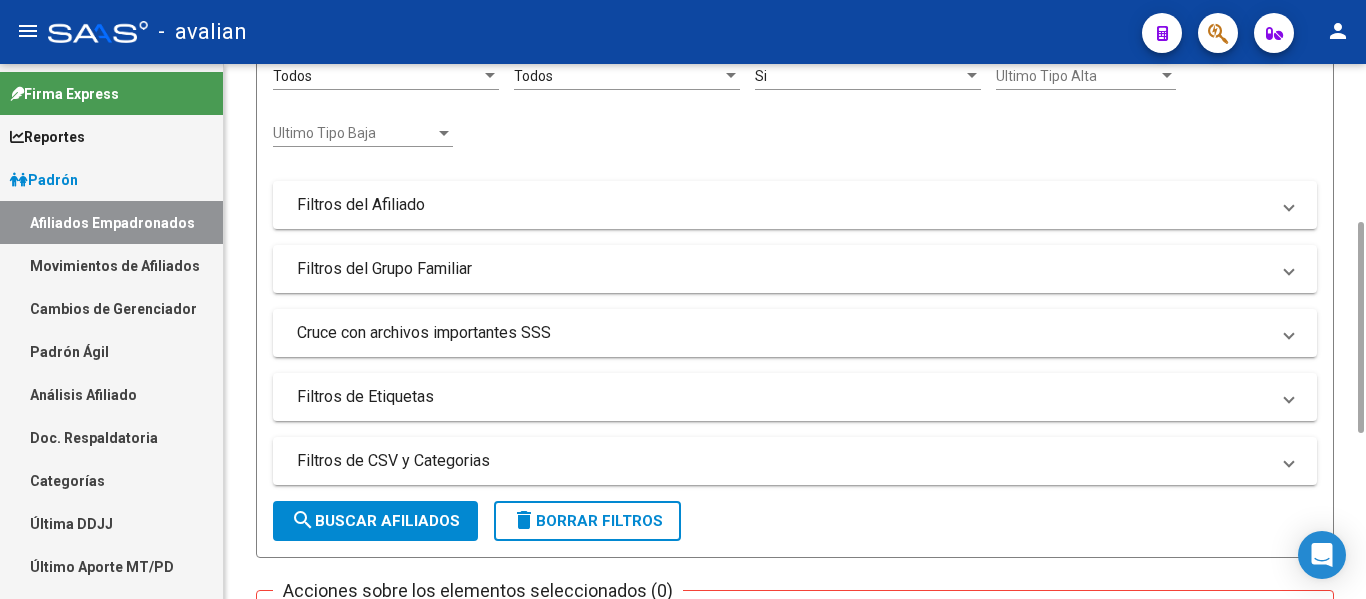 scroll, scrollTop: 800, scrollLeft: 0, axis: vertical 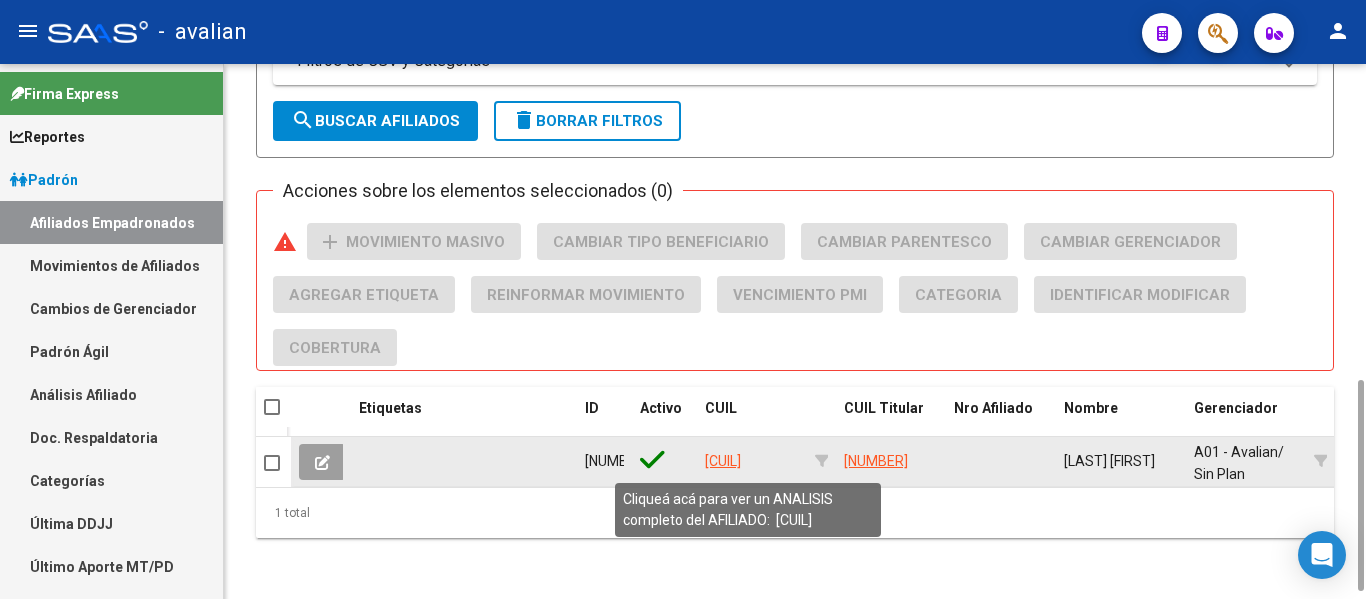 type on "[CUIL]" 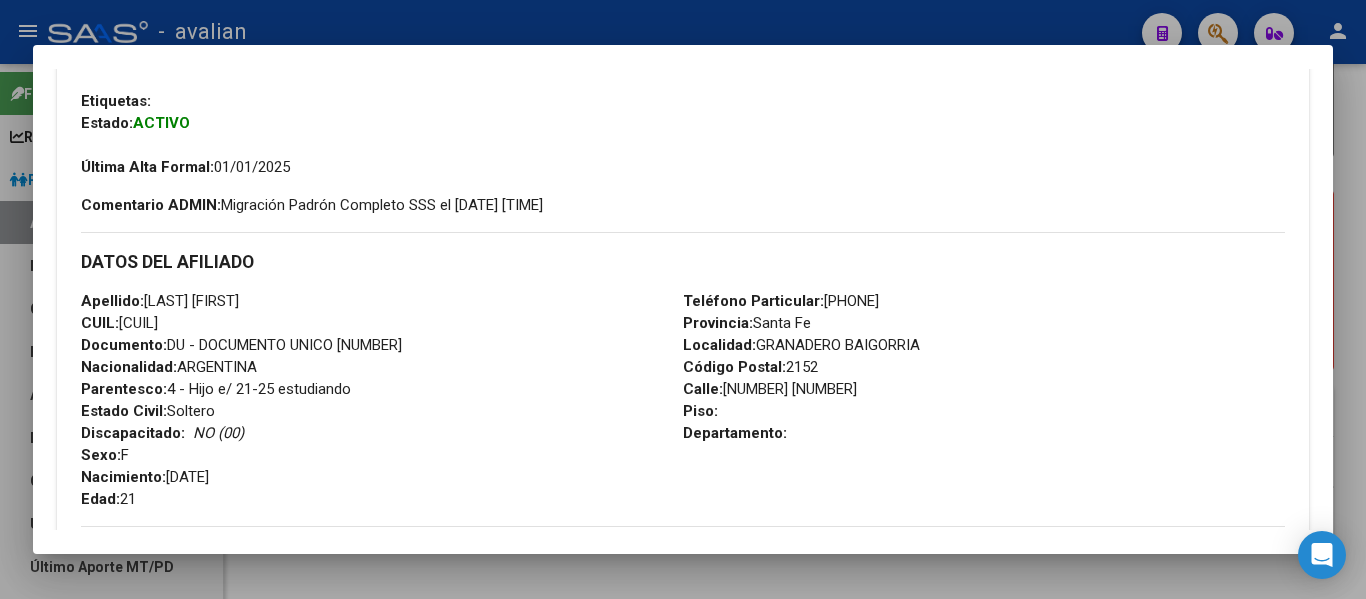 scroll, scrollTop: 500, scrollLeft: 0, axis: vertical 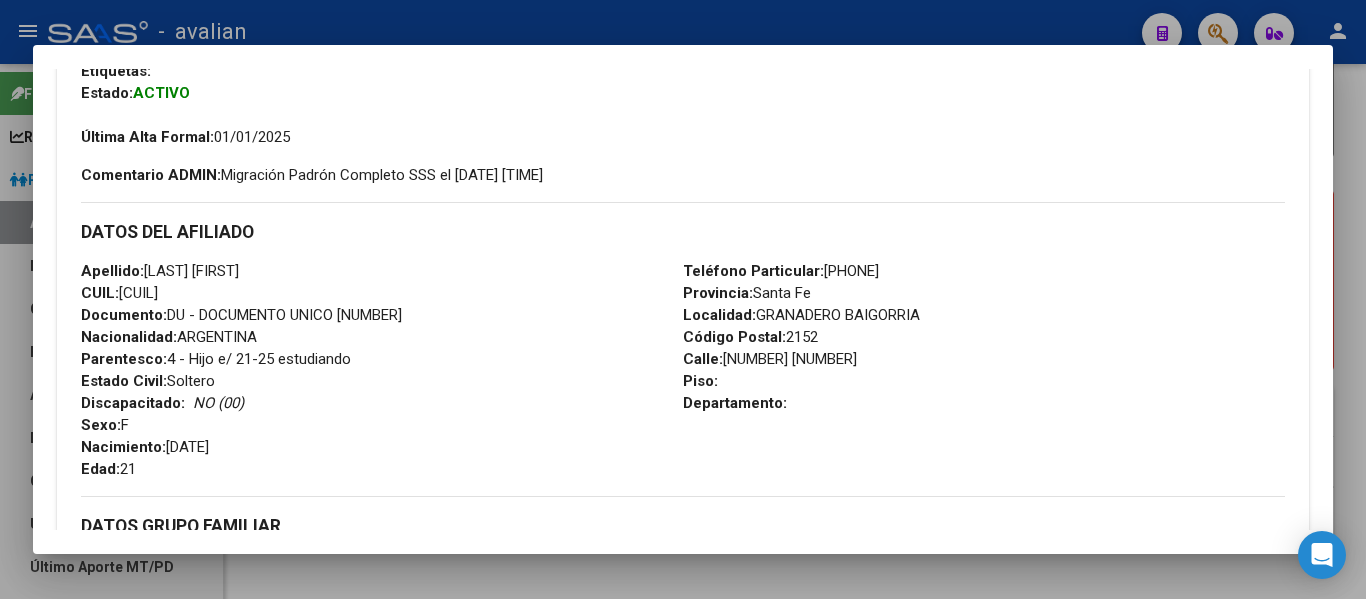 click at bounding box center [683, 299] 